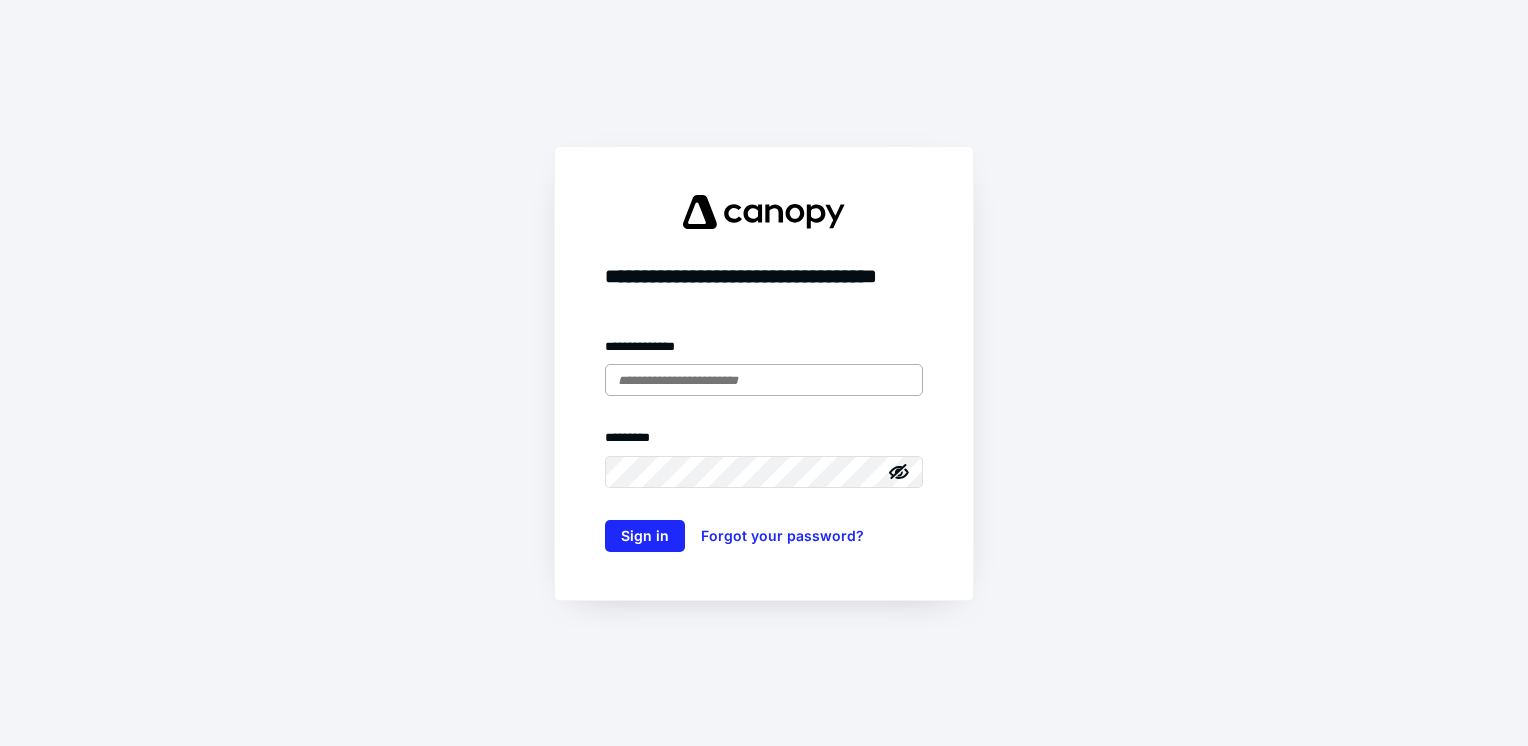 scroll, scrollTop: 0, scrollLeft: 0, axis: both 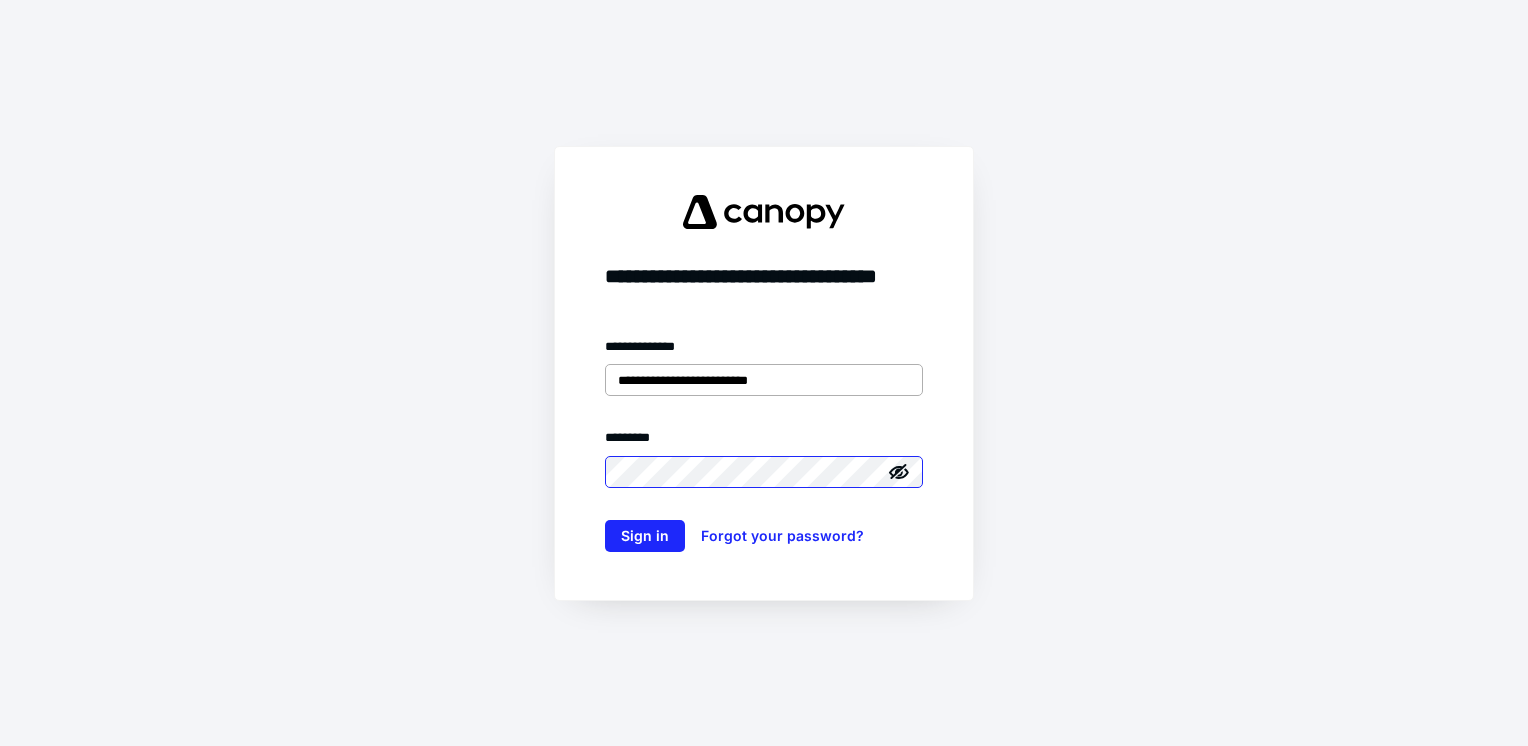 click on "Sign in" at bounding box center (645, 536) 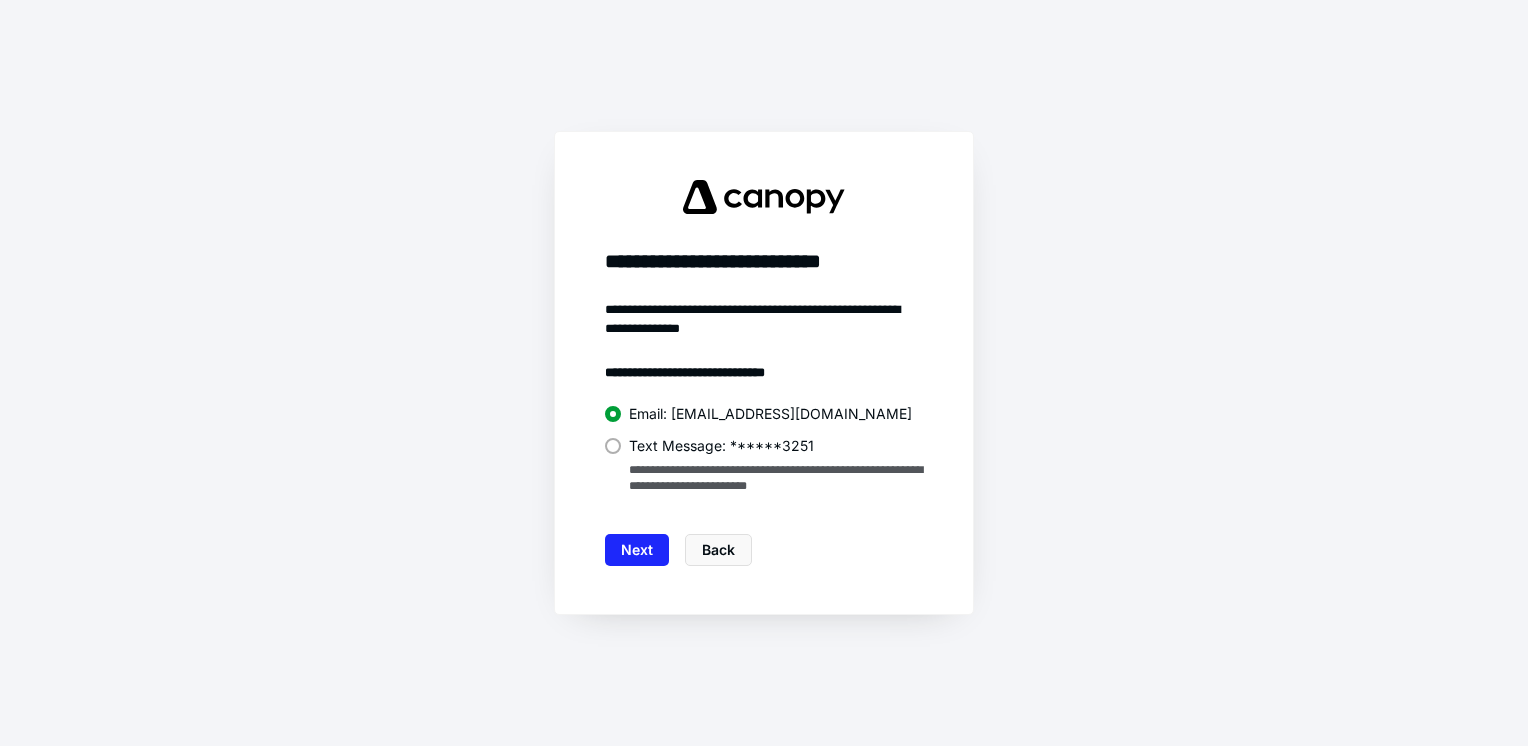 click on "**********" at bounding box center [764, 450] 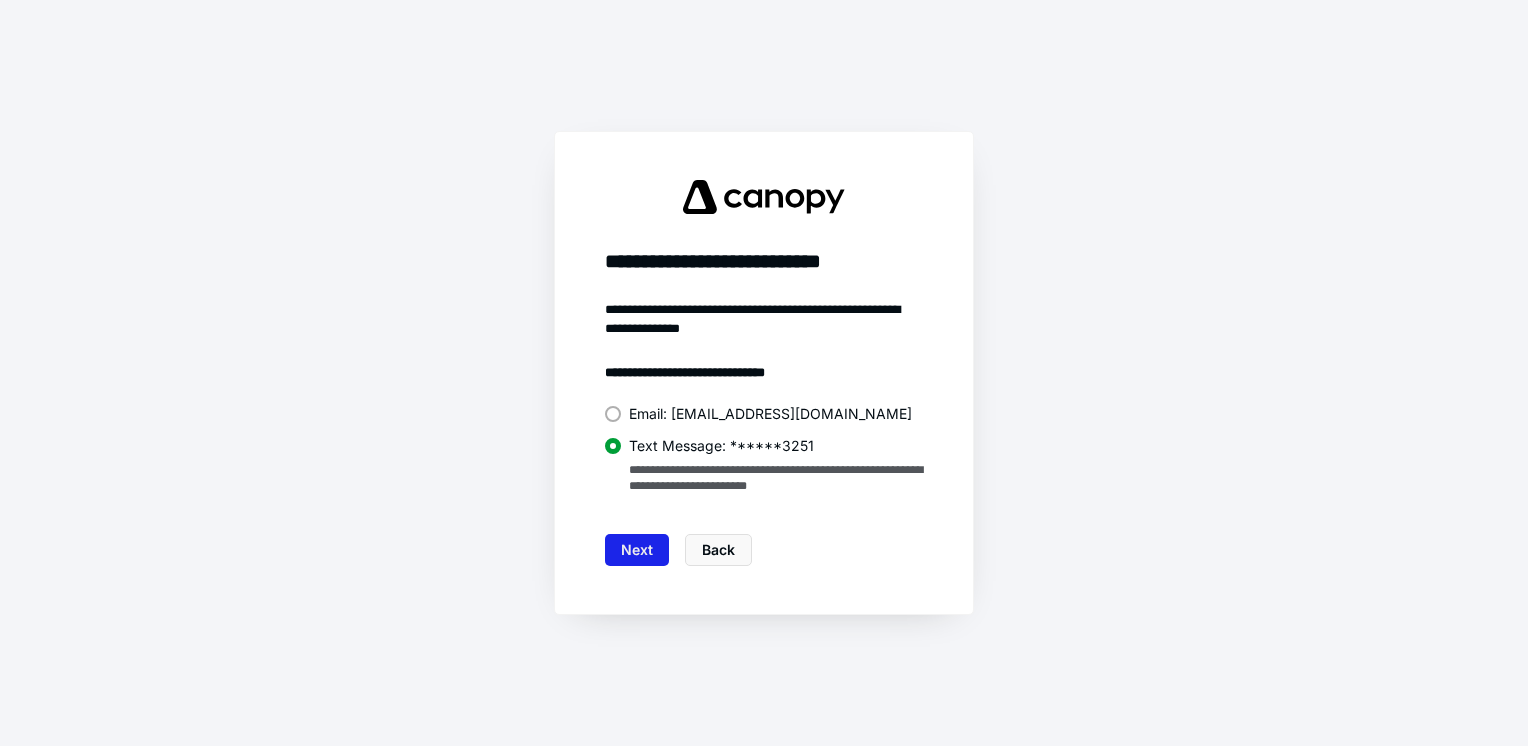 click on "Next" at bounding box center (637, 550) 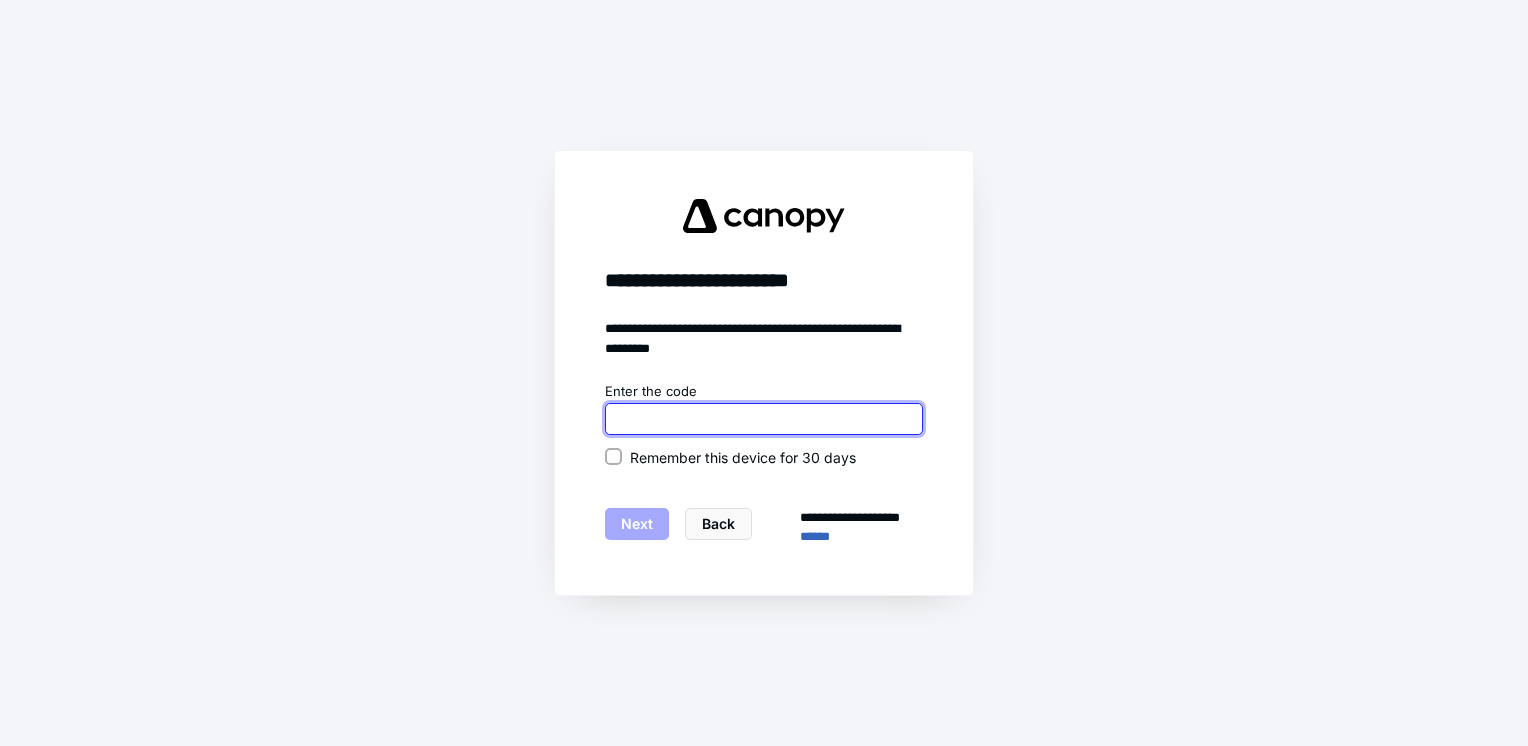 click at bounding box center (764, 419) 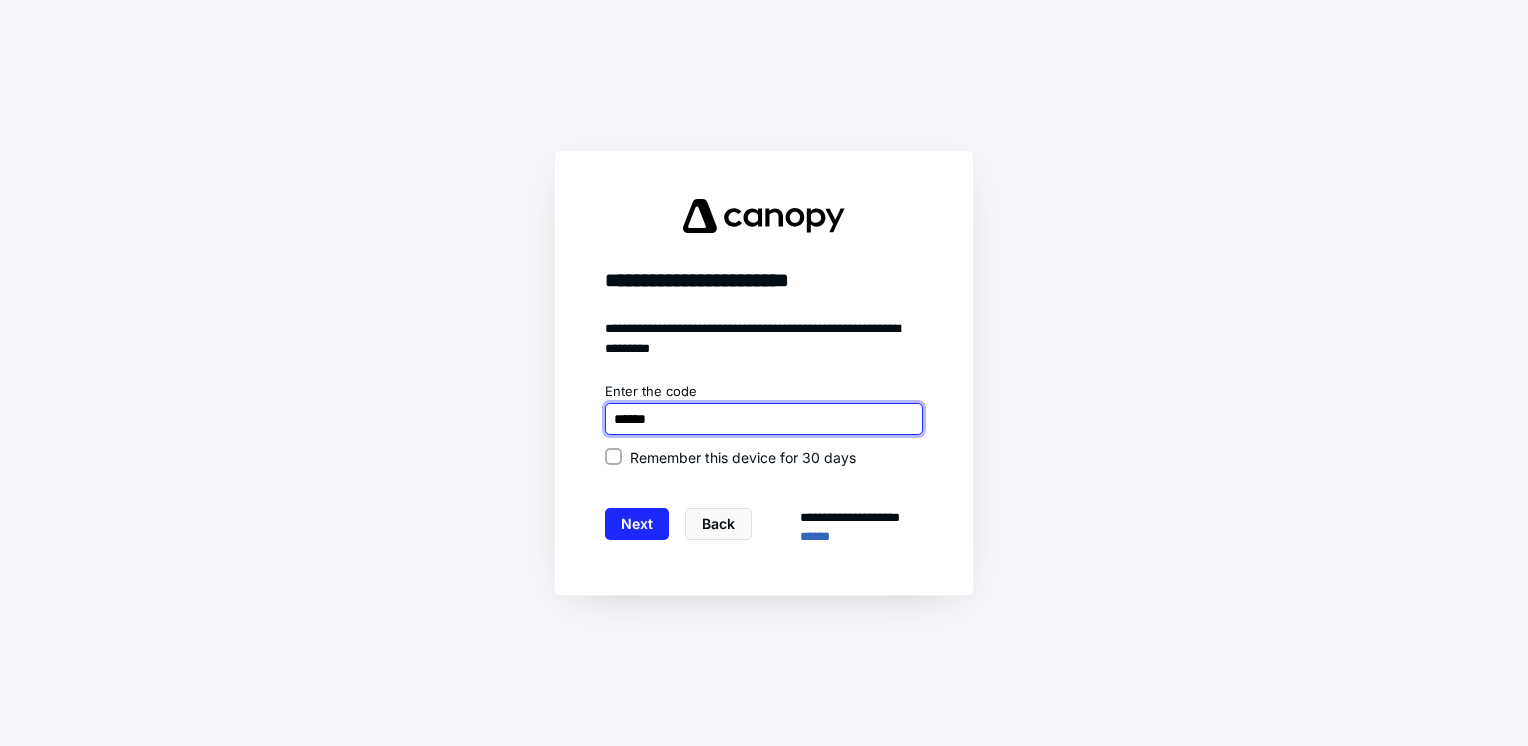 type on "******" 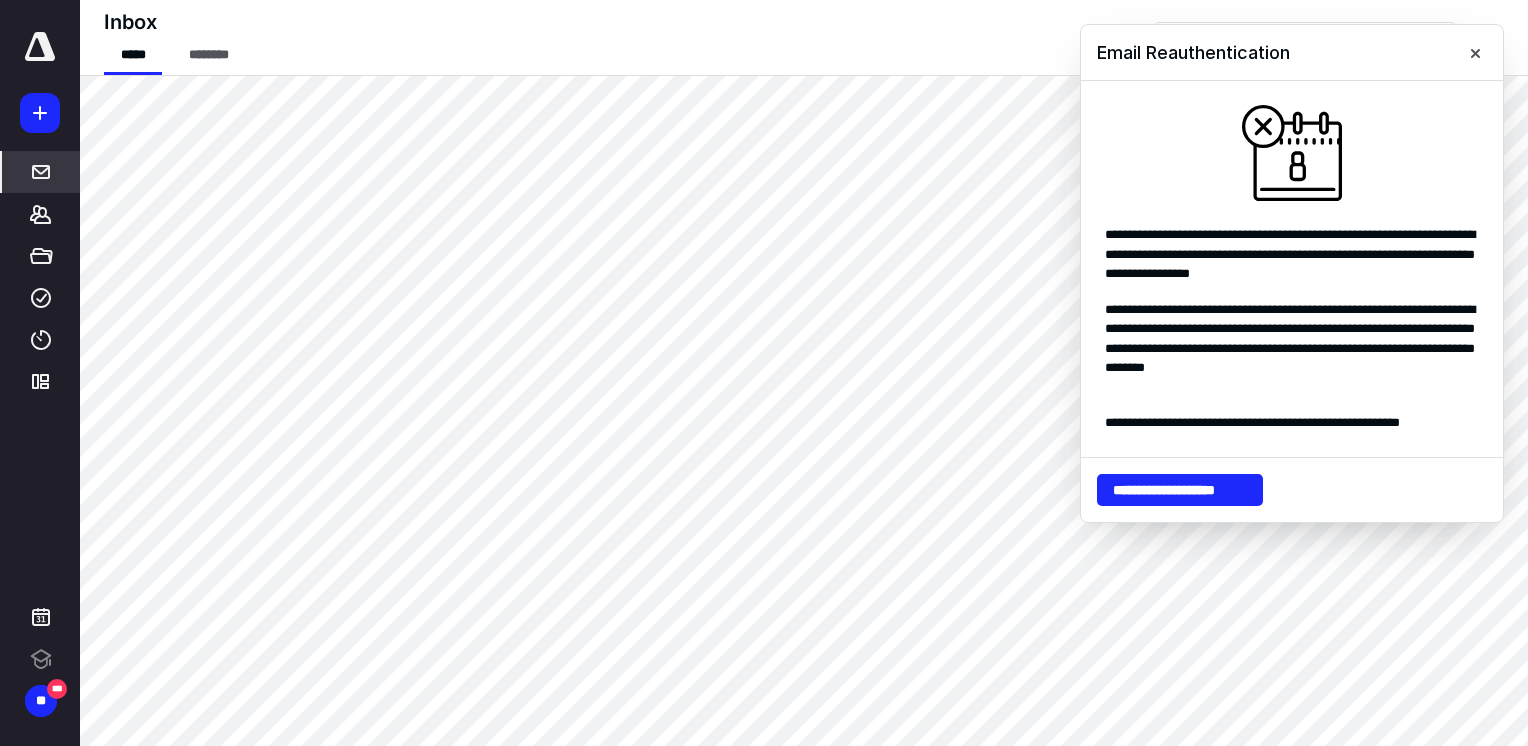 scroll, scrollTop: 0, scrollLeft: 0, axis: both 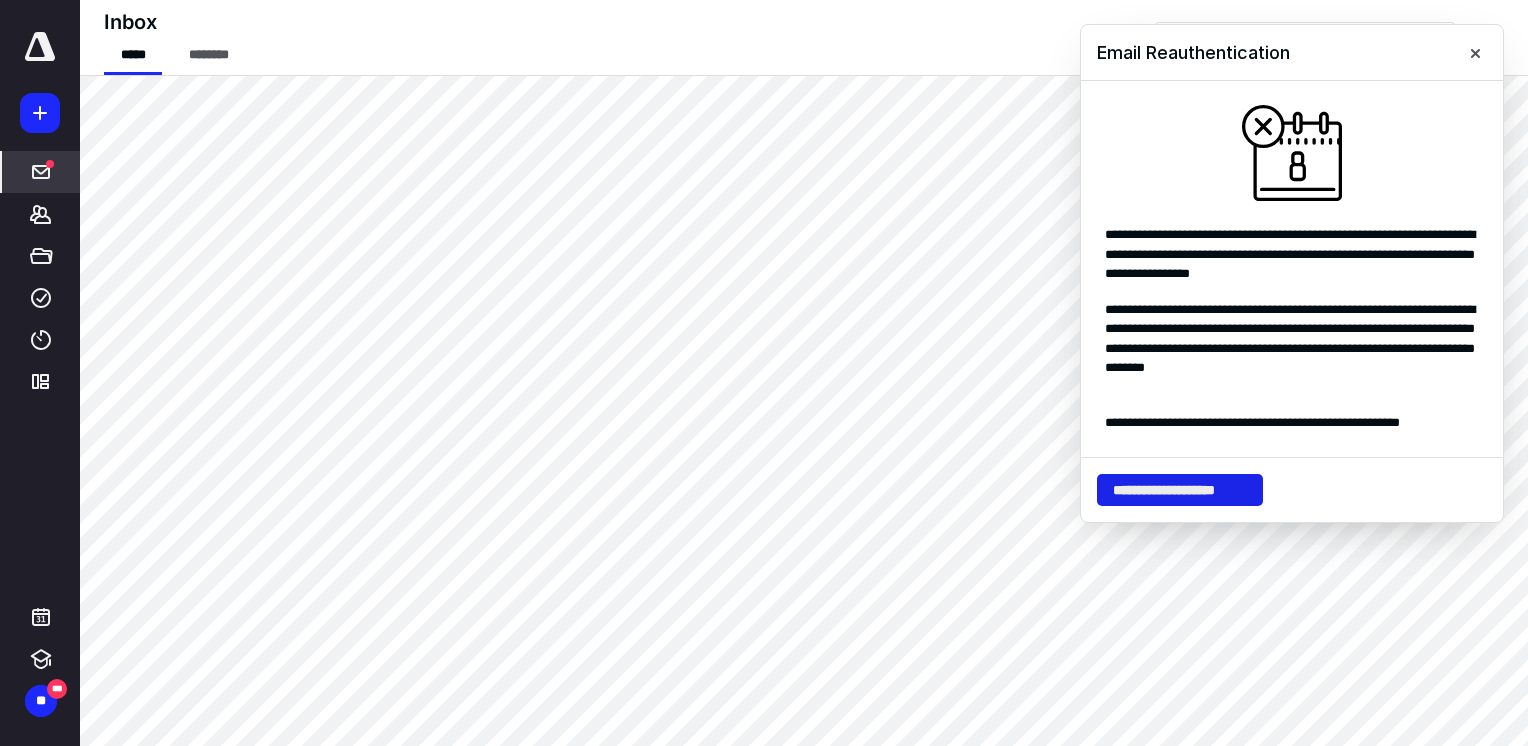 click on "**********" at bounding box center (1180, 490) 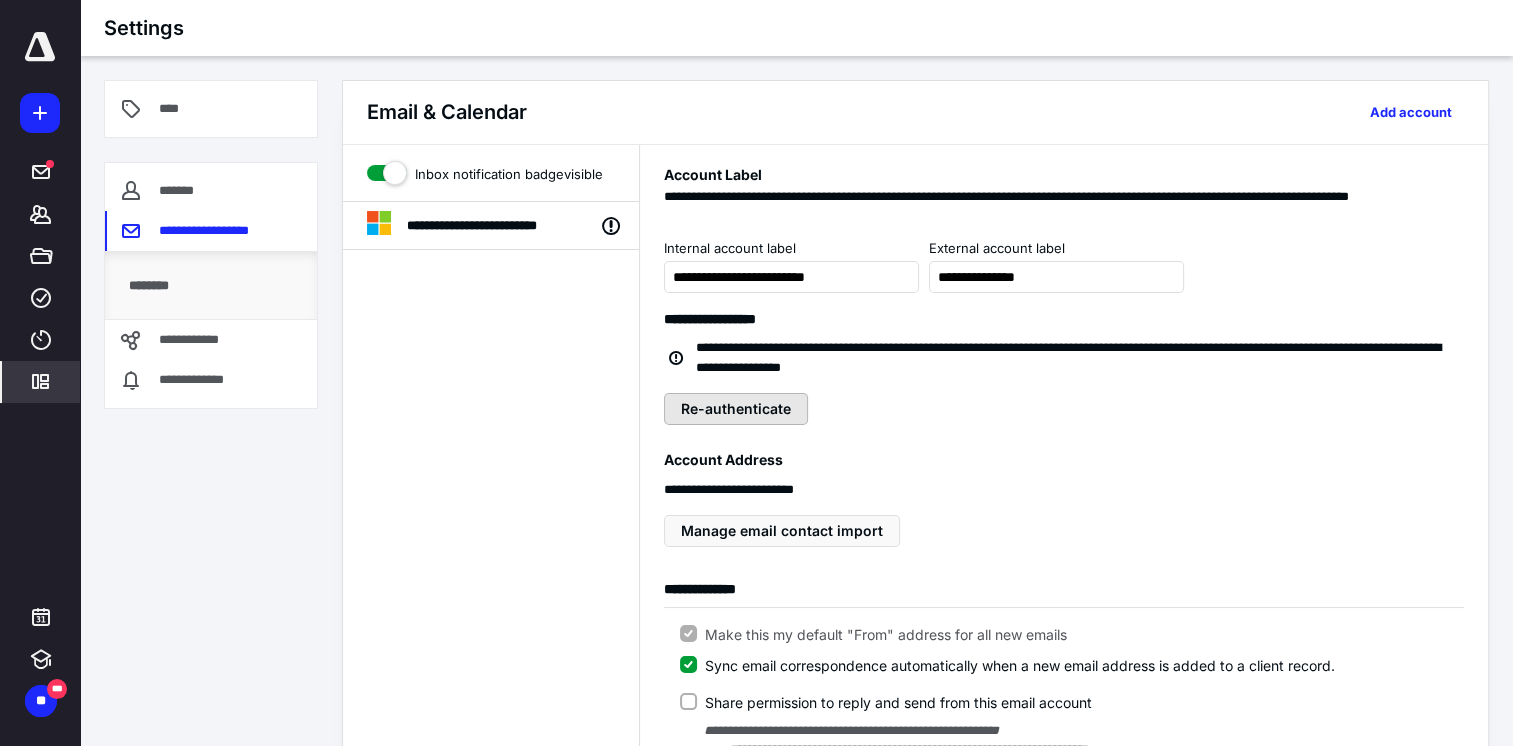 click on "Re-authenticate" at bounding box center [736, 409] 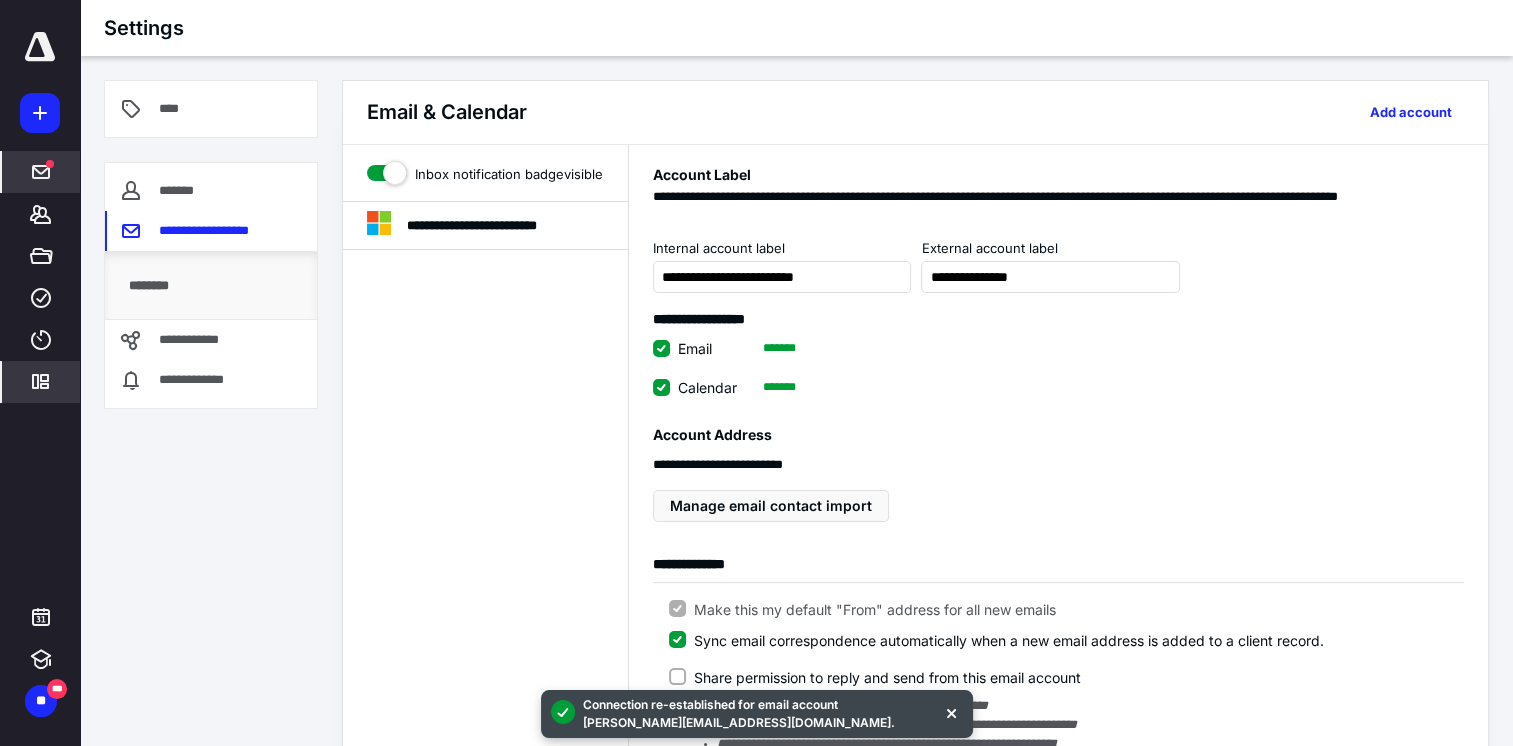 click 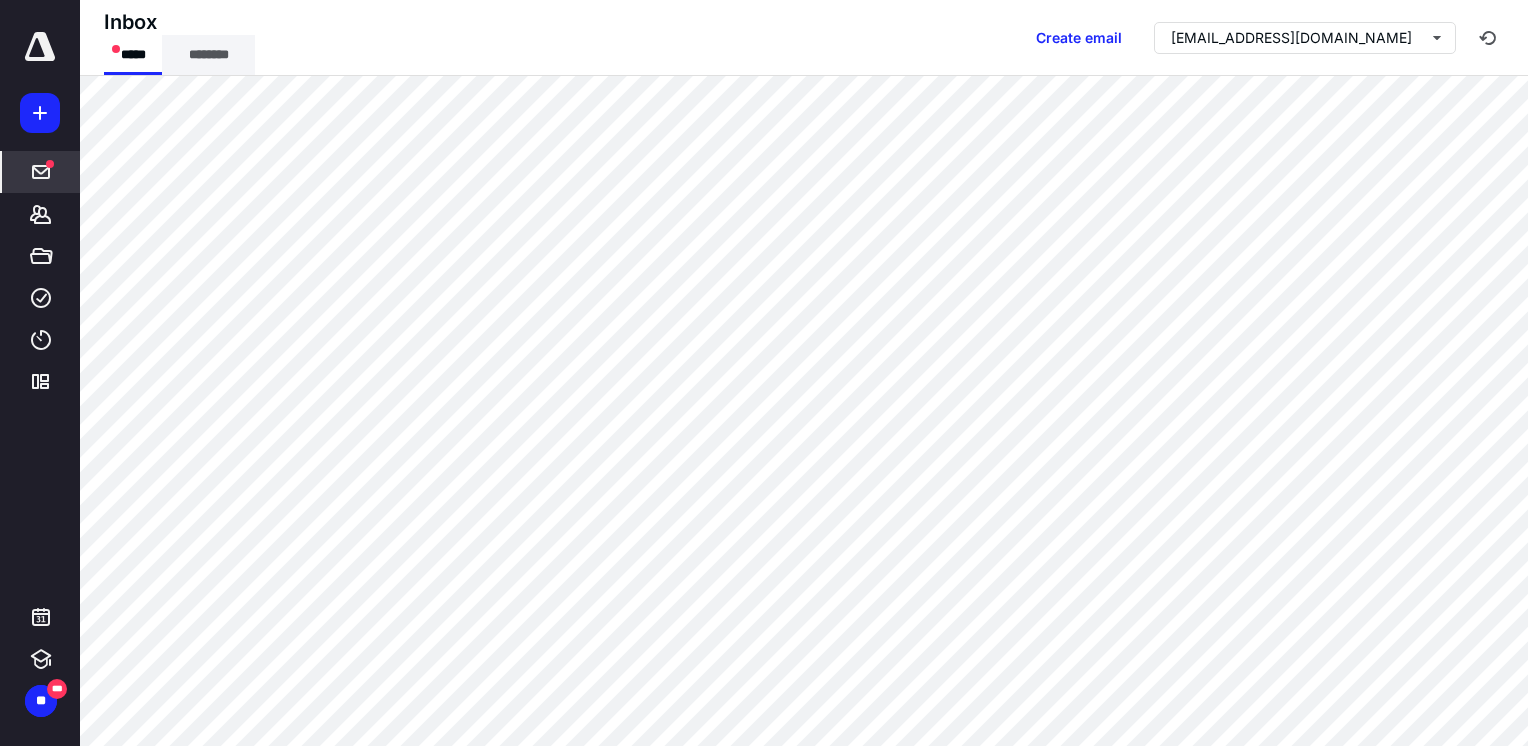 click on "********" at bounding box center [208, 55] 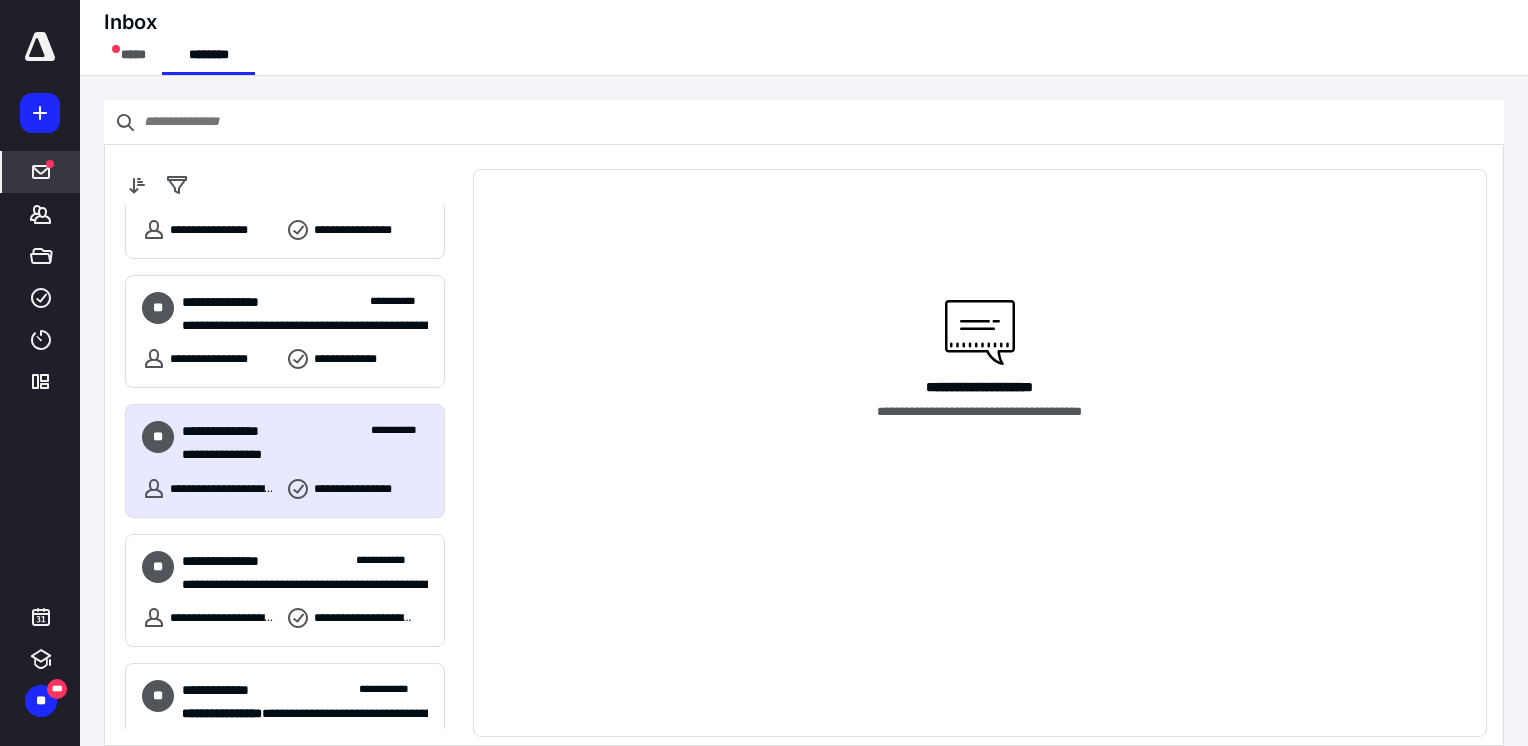 scroll, scrollTop: 0, scrollLeft: 0, axis: both 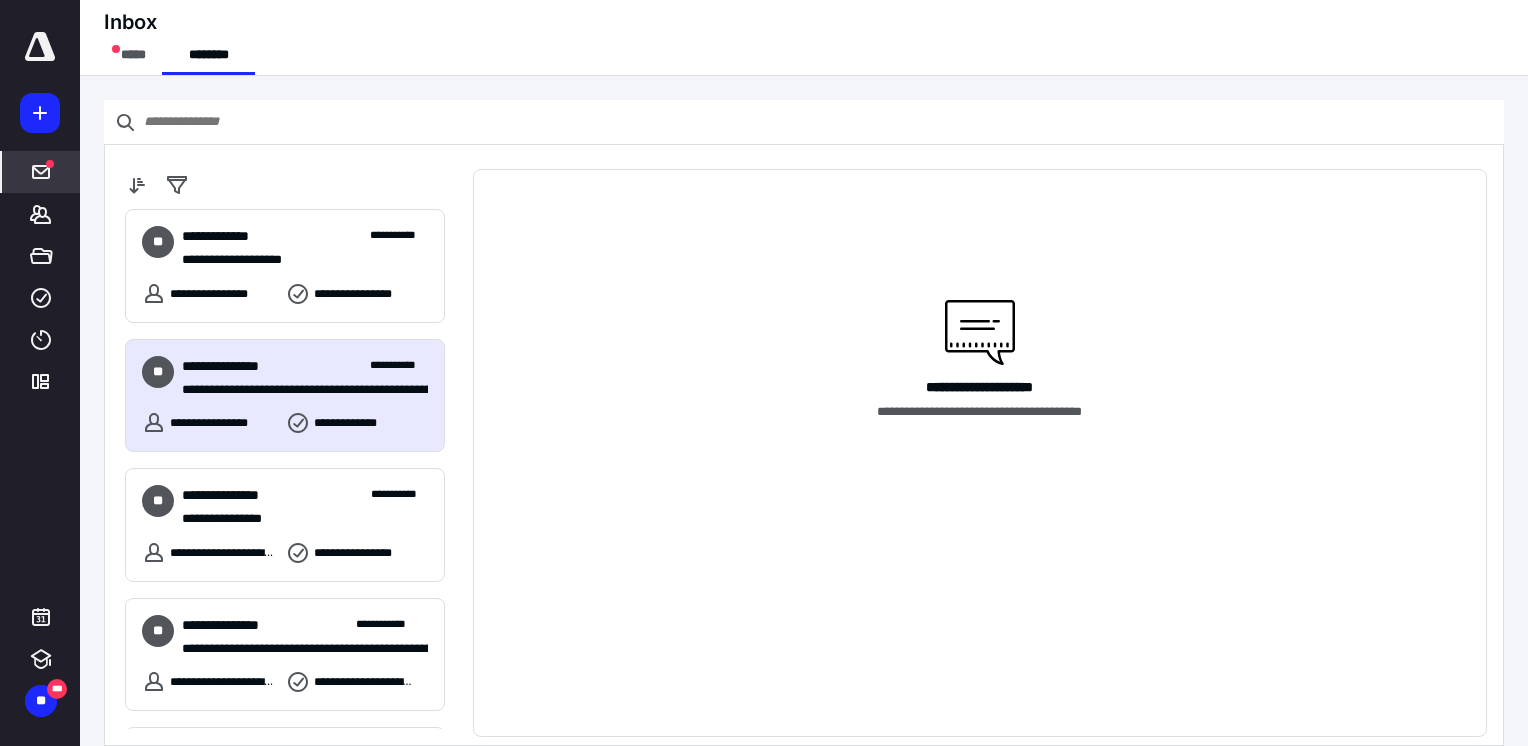 click on "**********" at bounding box center (340, 423) 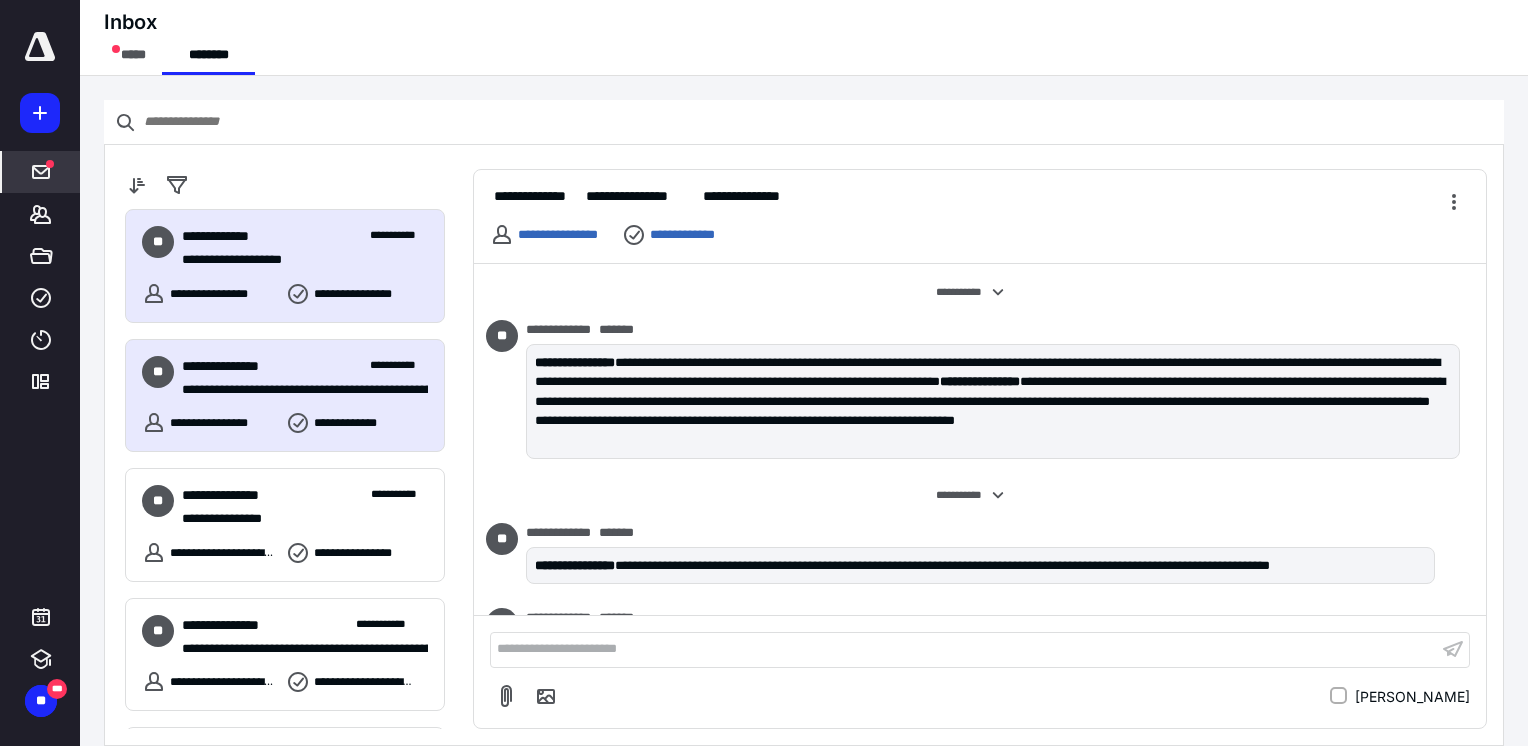 click on "**********" at bounding box center (297, 260) 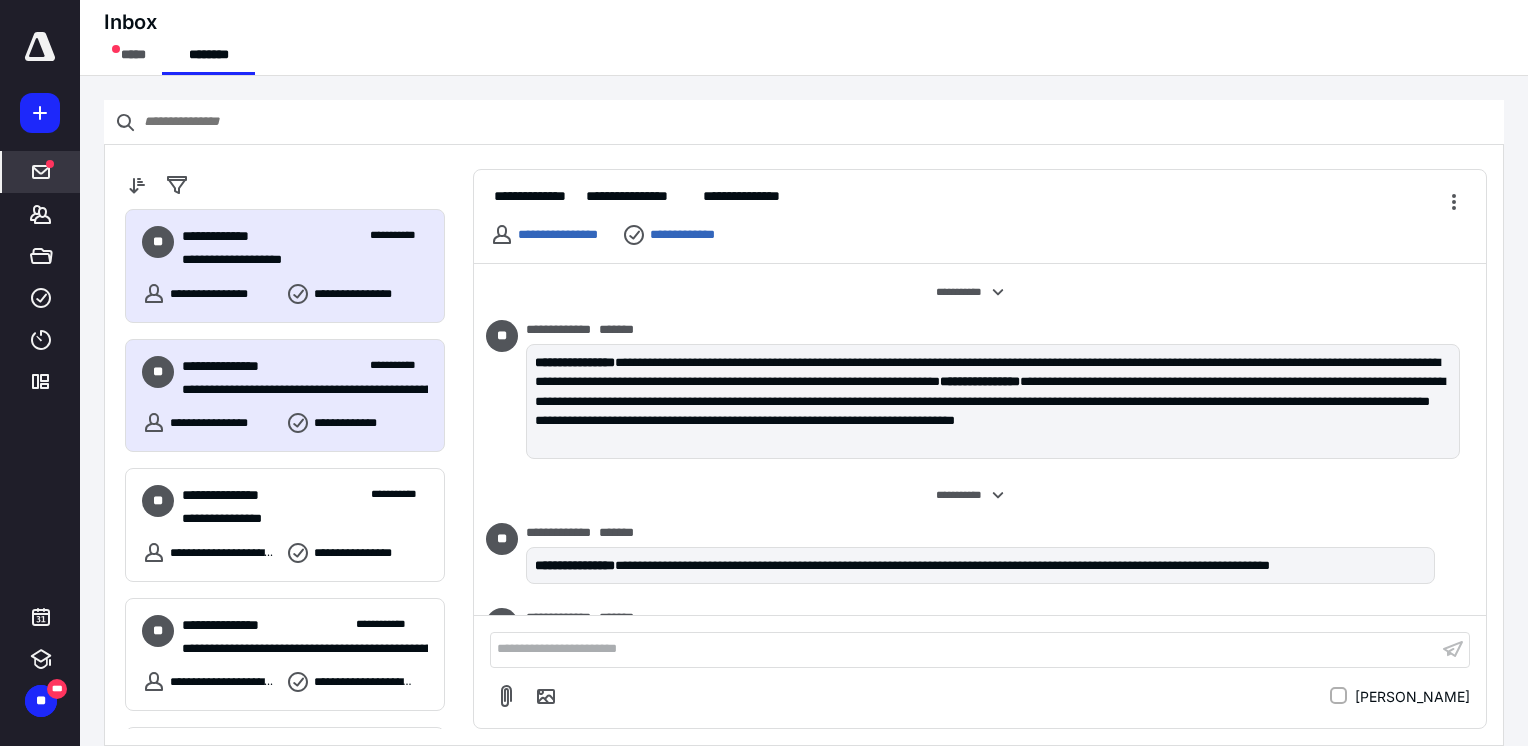 scroll, scrollTop: 0, scrollLeft: 0, axis: both 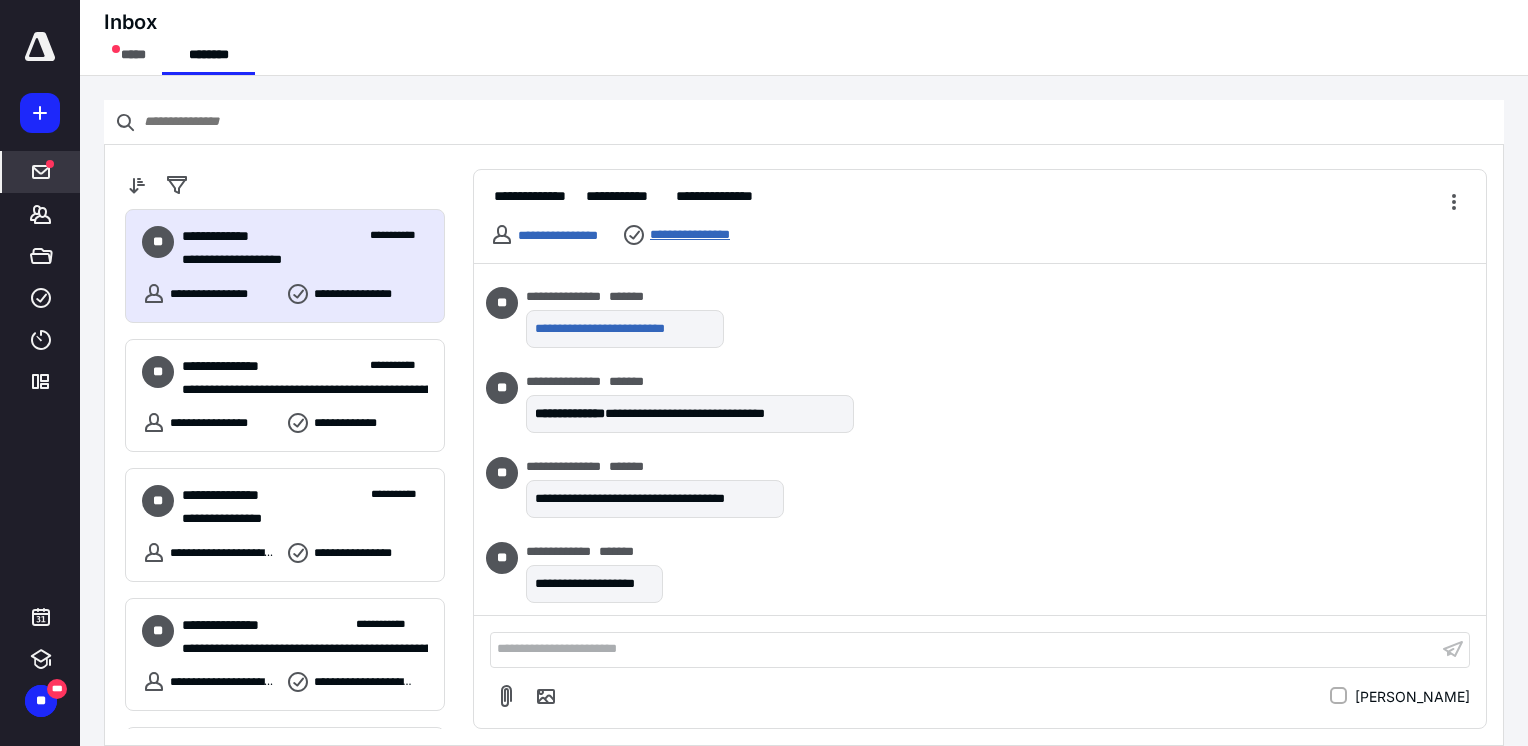 click on "**********" at bounding box center [705, 235] 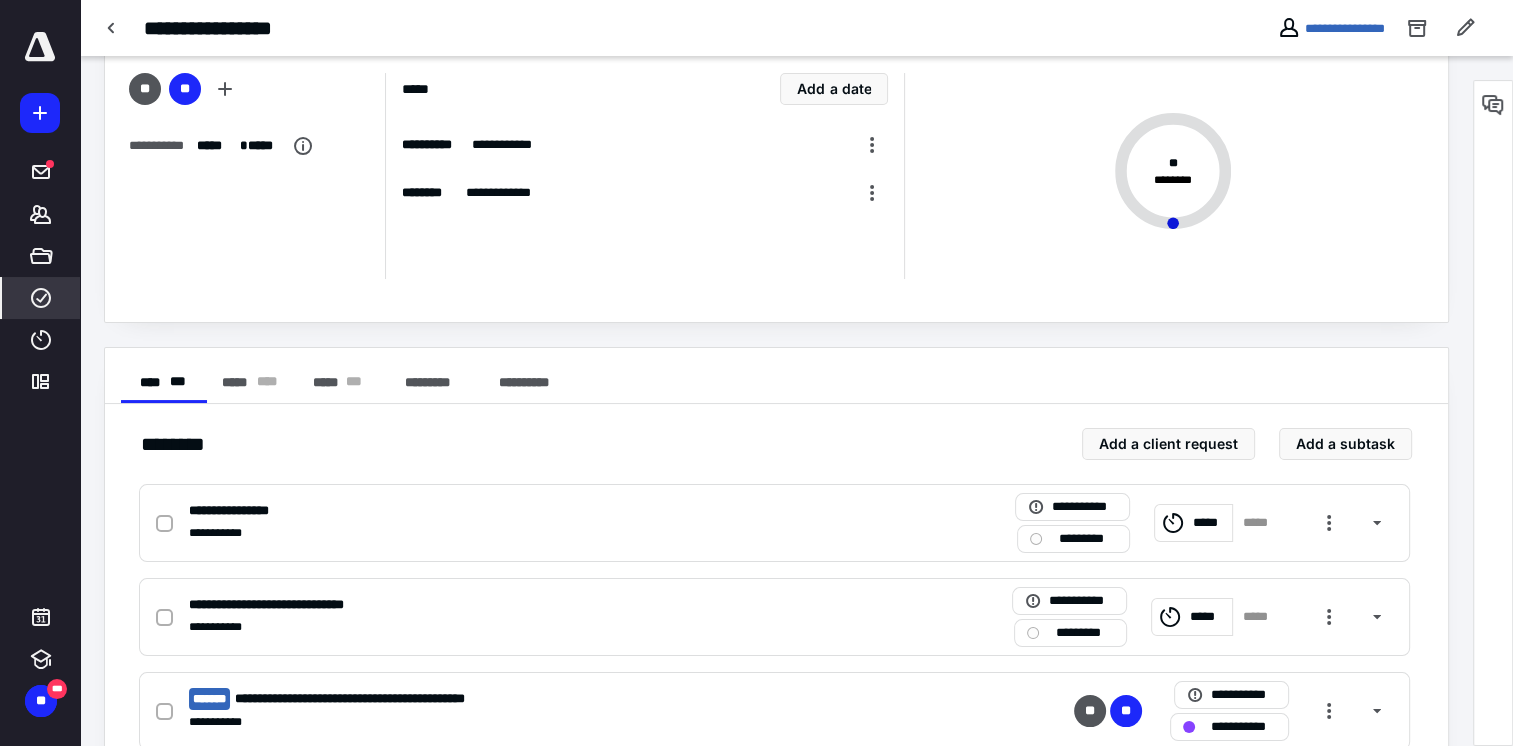 scroll, scrollTop: 200, scrollLeft: 0, axis: vertical 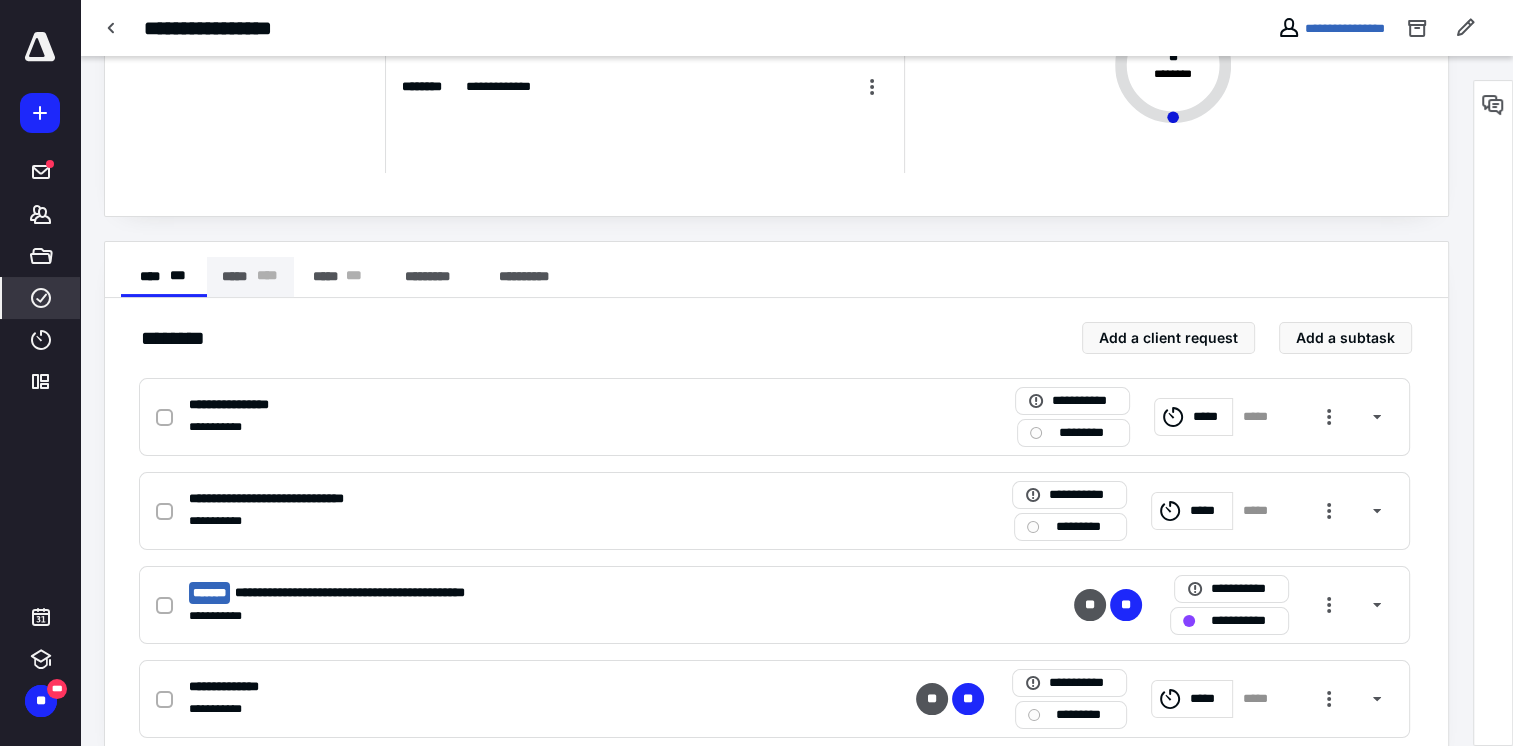 click on "* ** *" at bounding box center [267, 277] 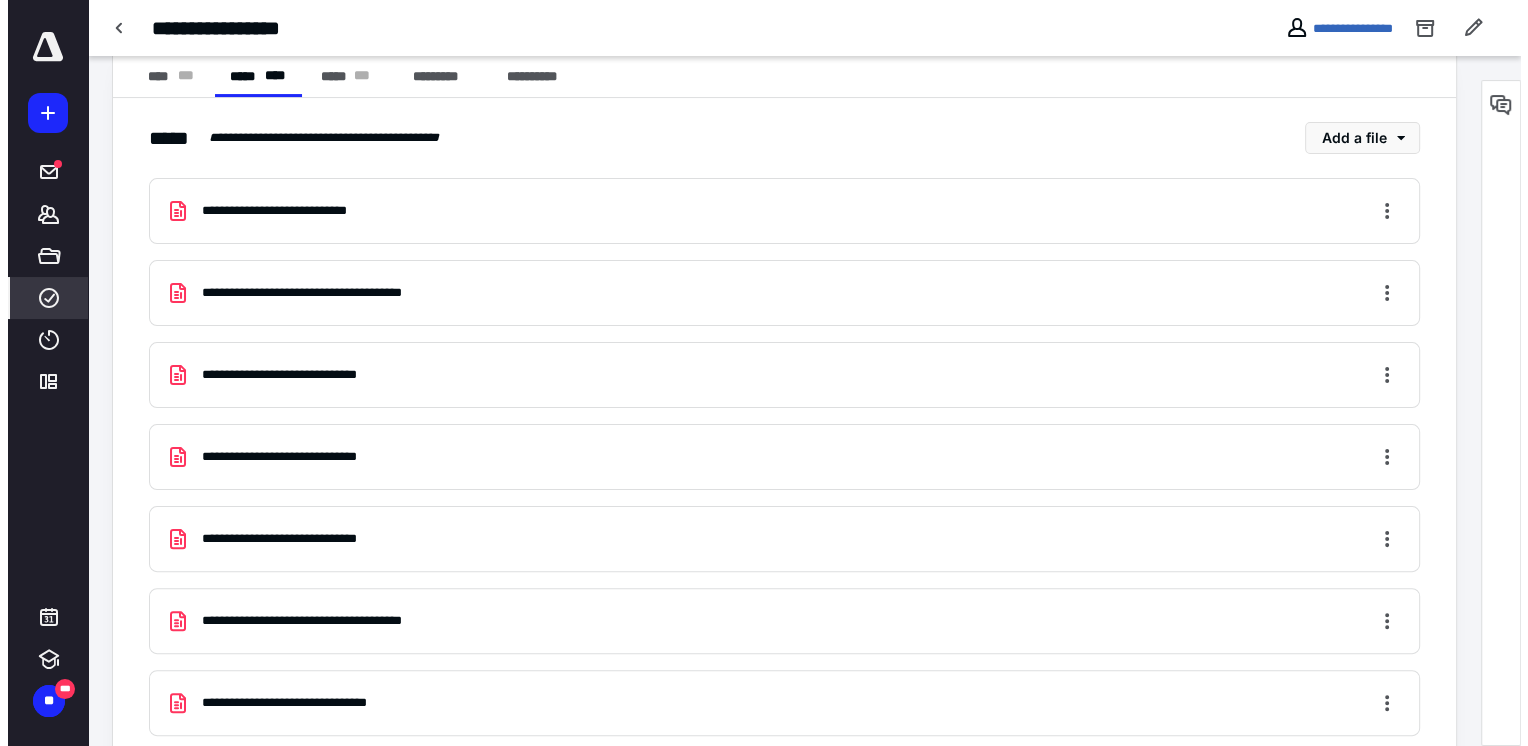 scroll, scrollTop: 500, scrollLeft: 0, axis: vertical 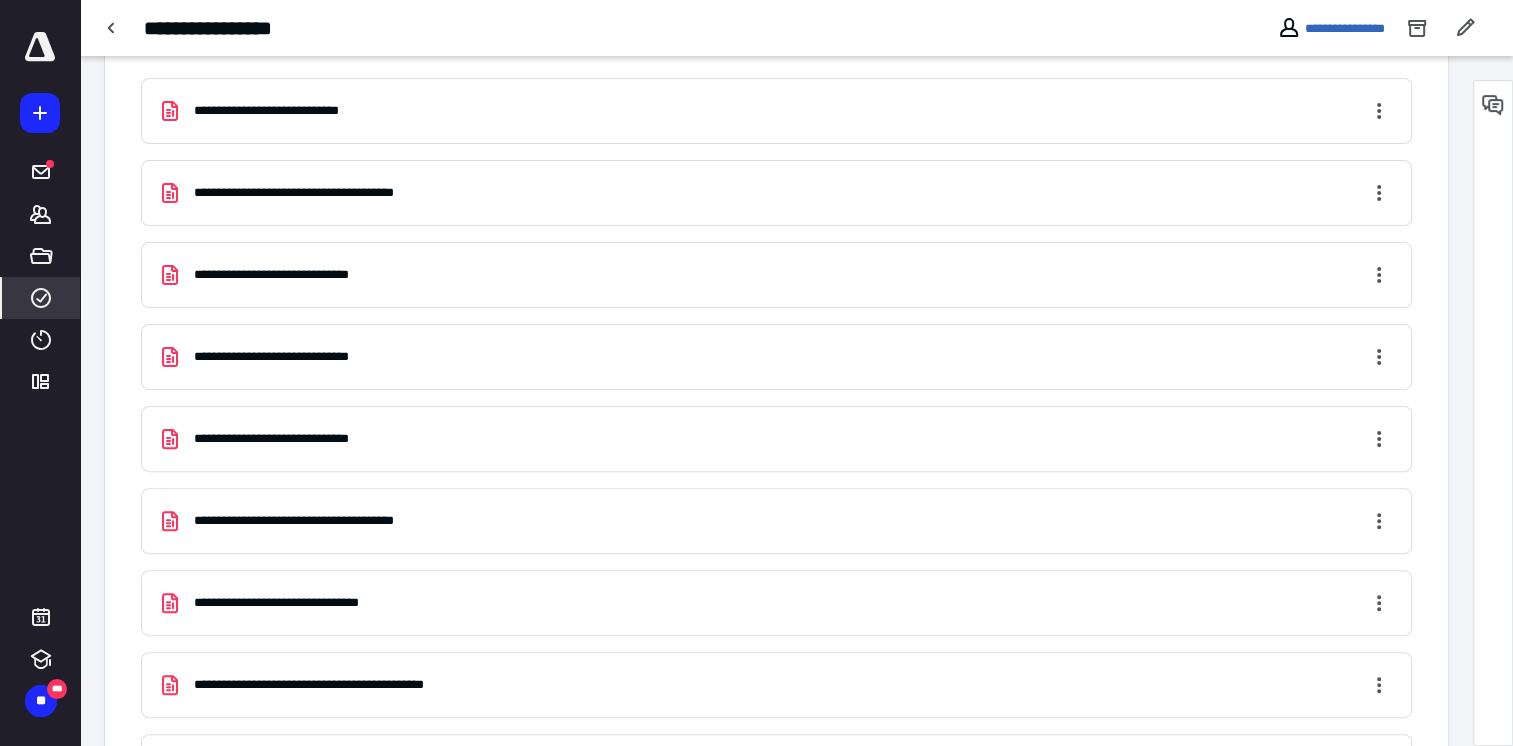 click on "**********" at bounding box center [302, 603] 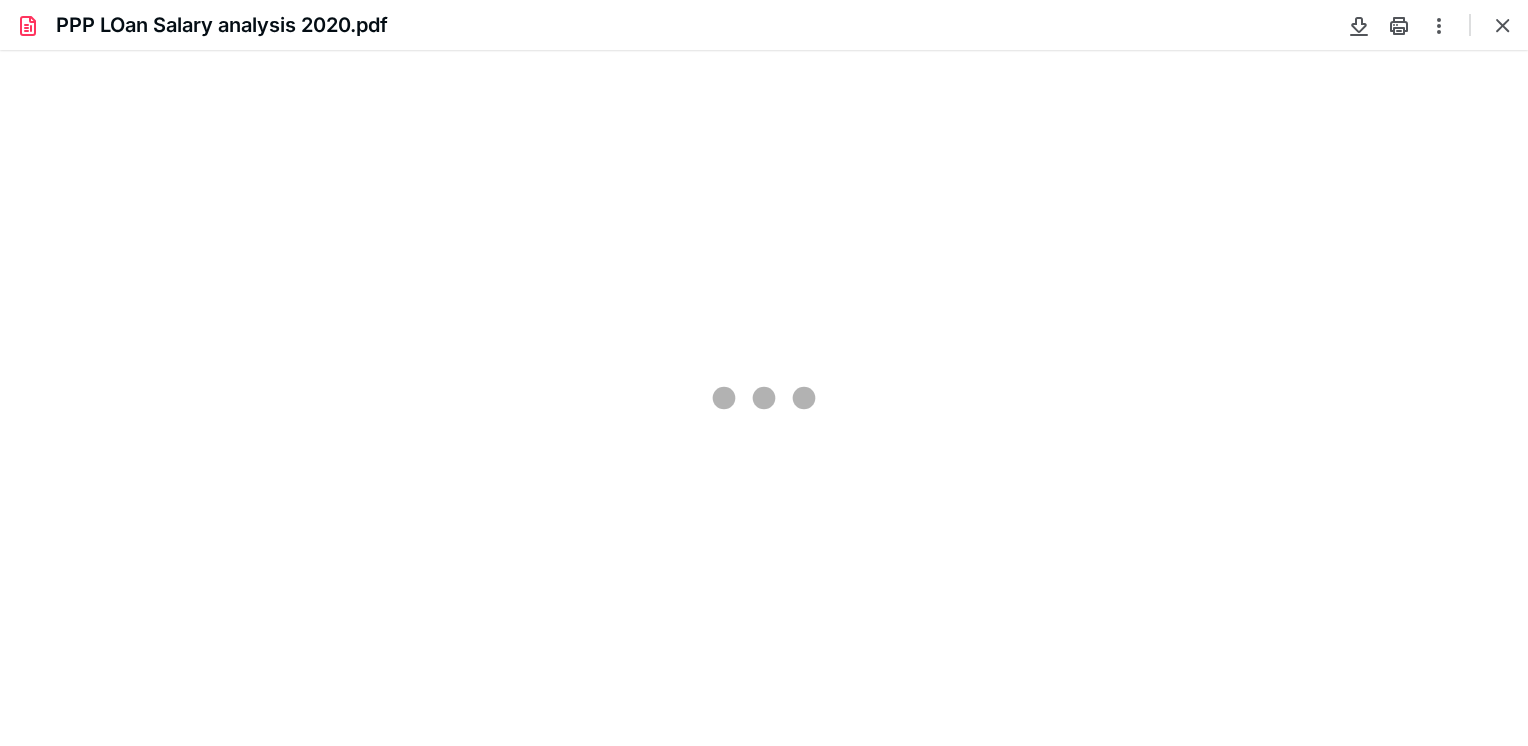 scroll, scrollTop: 0, scrollLeft: 0, axis: both 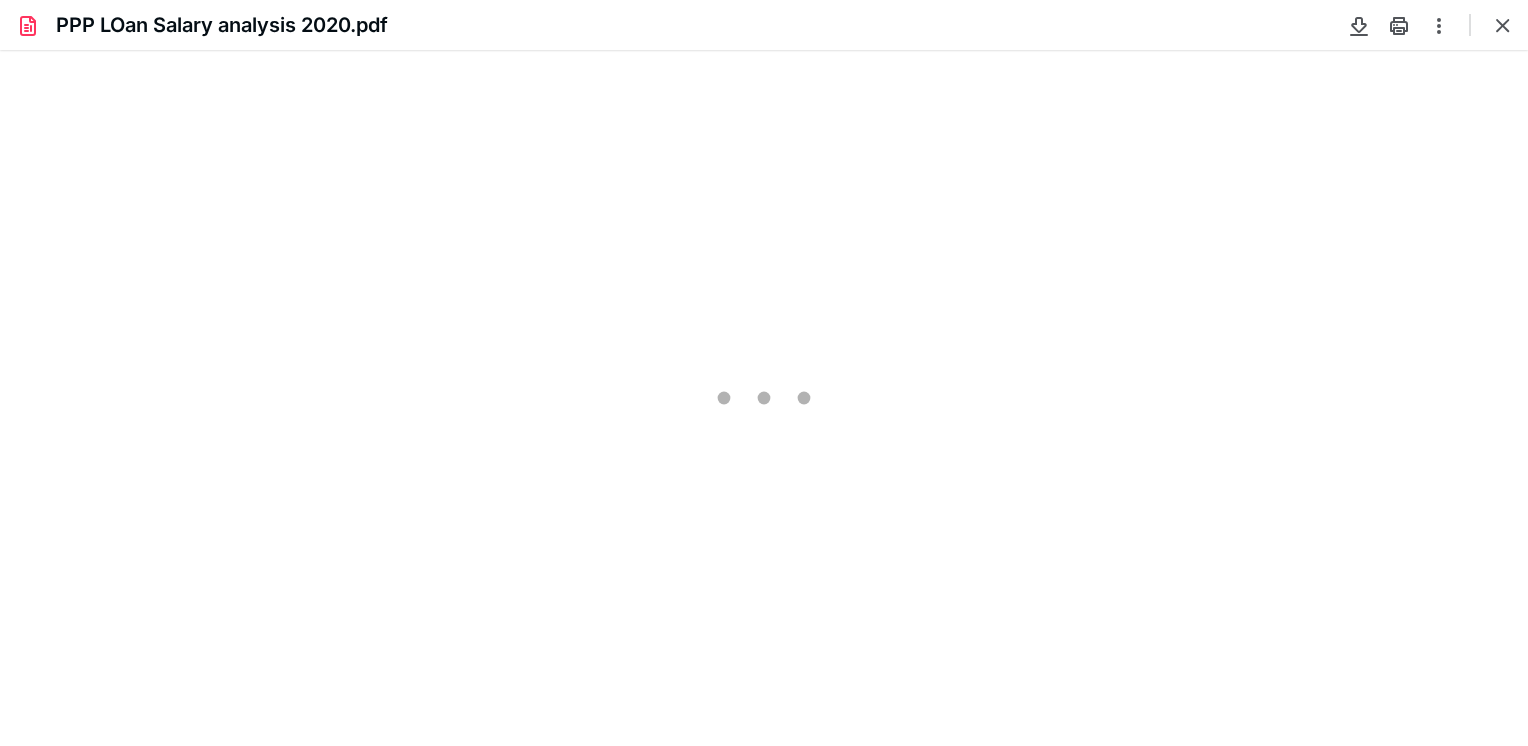 type on "78" 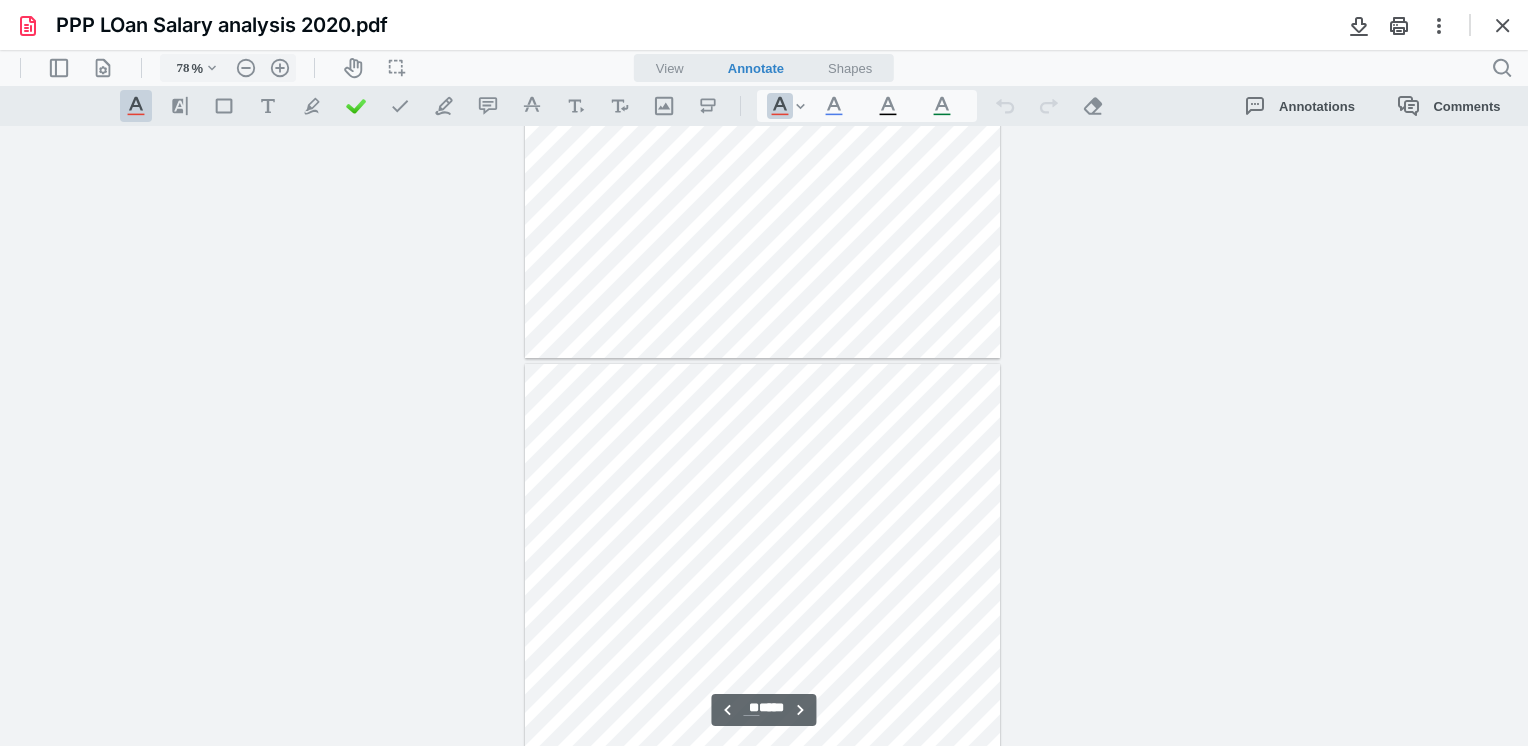 scroll, scrollTop: 8799, scrollLeft: 0, axis: vertical 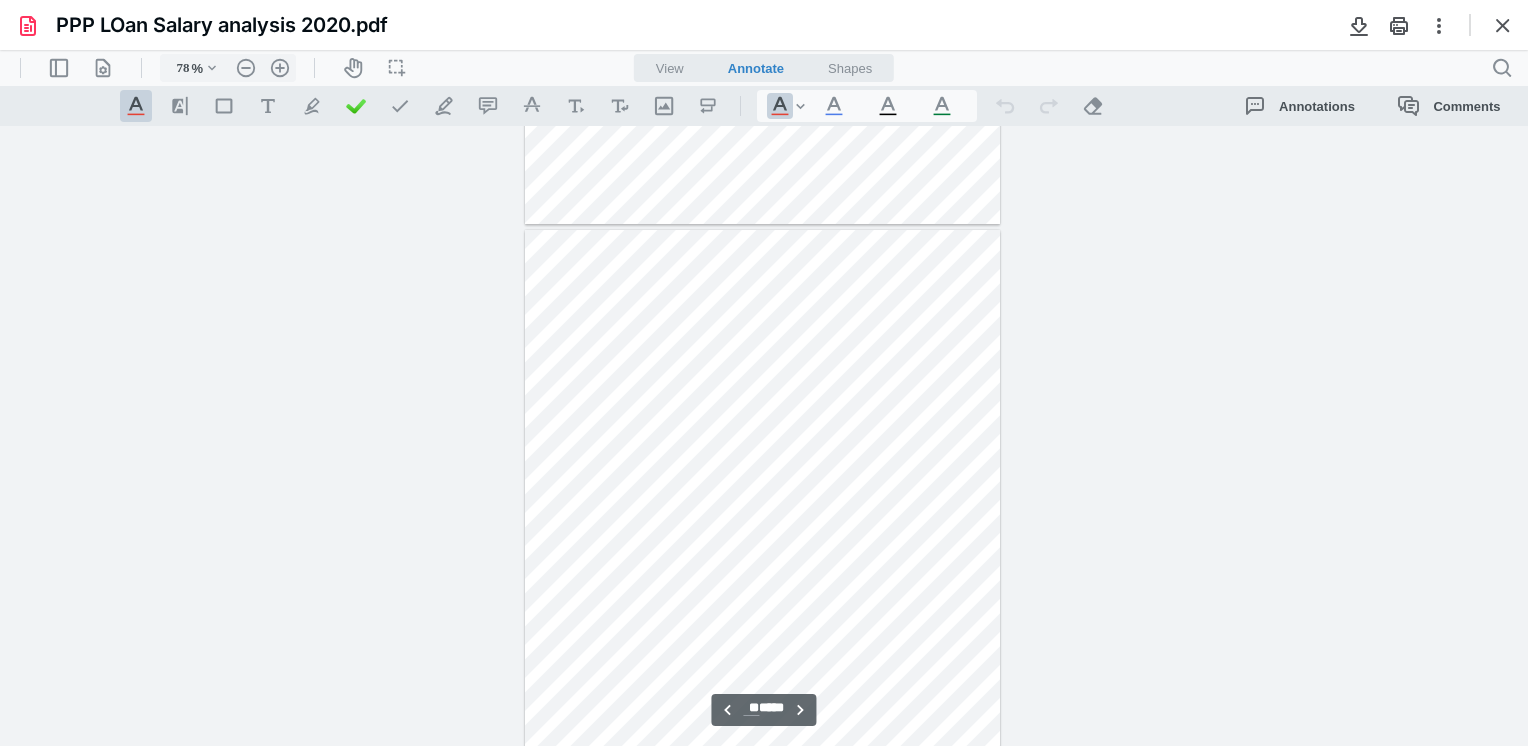 type on "**" 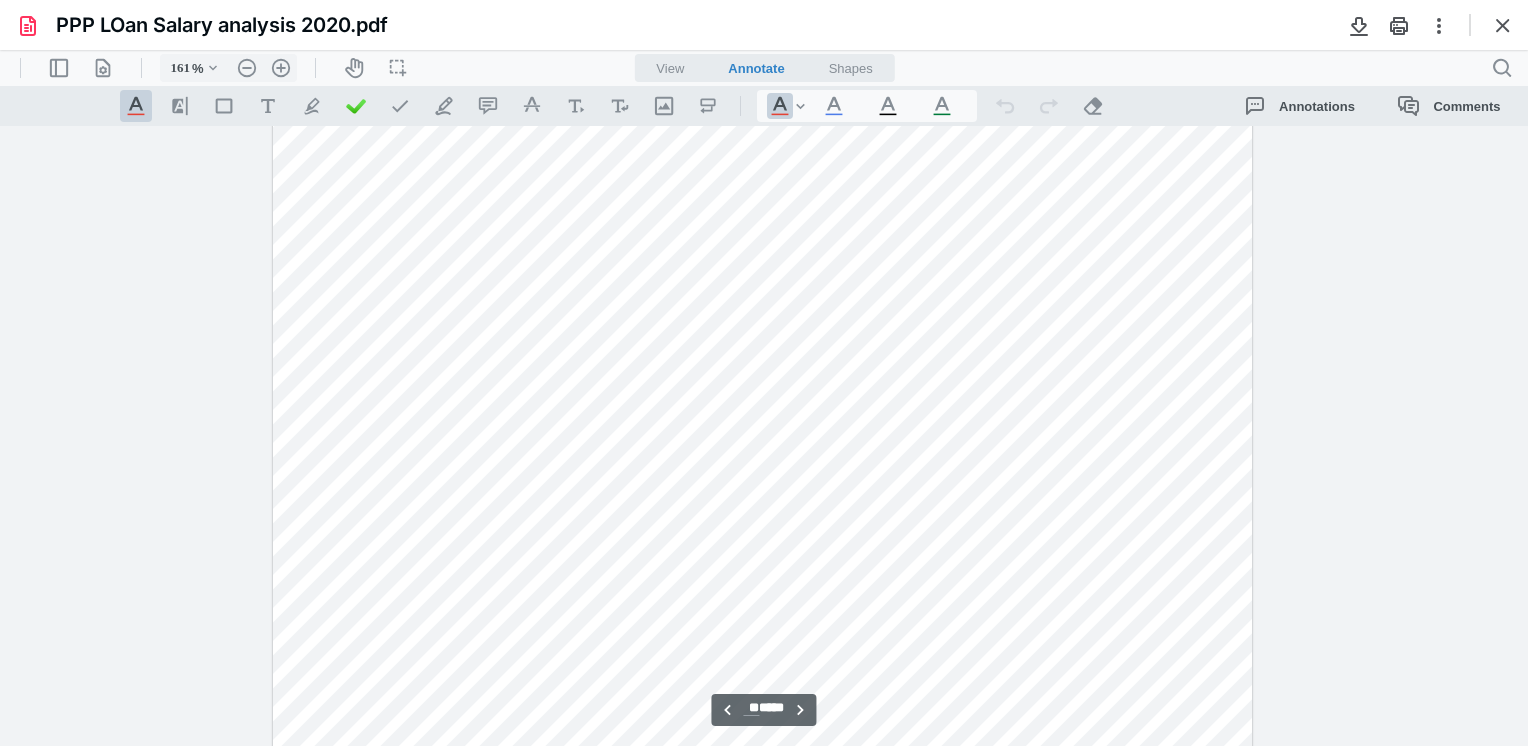 type on "211" 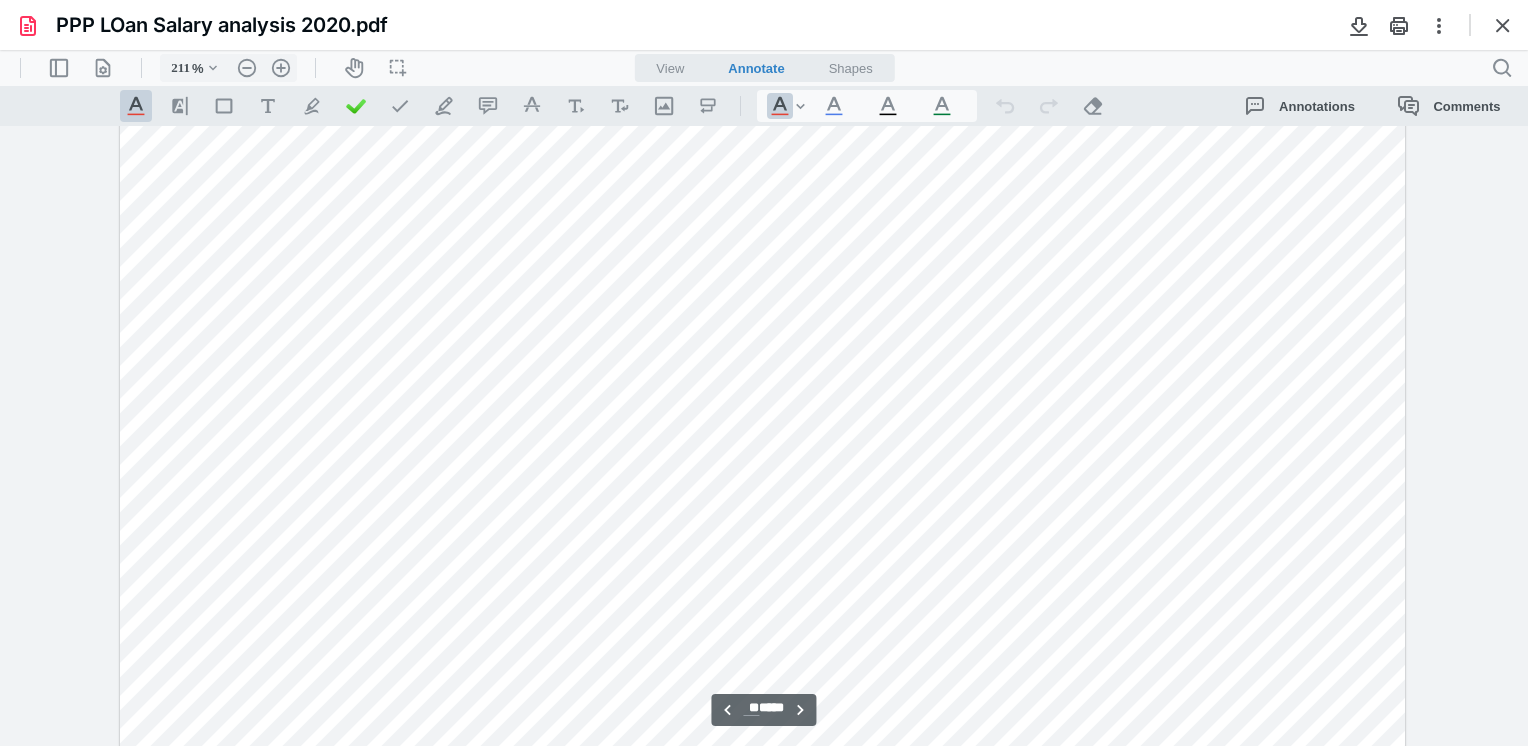 scroll, scrollTop: 18752, scrollLeft: 0, axis: vertical 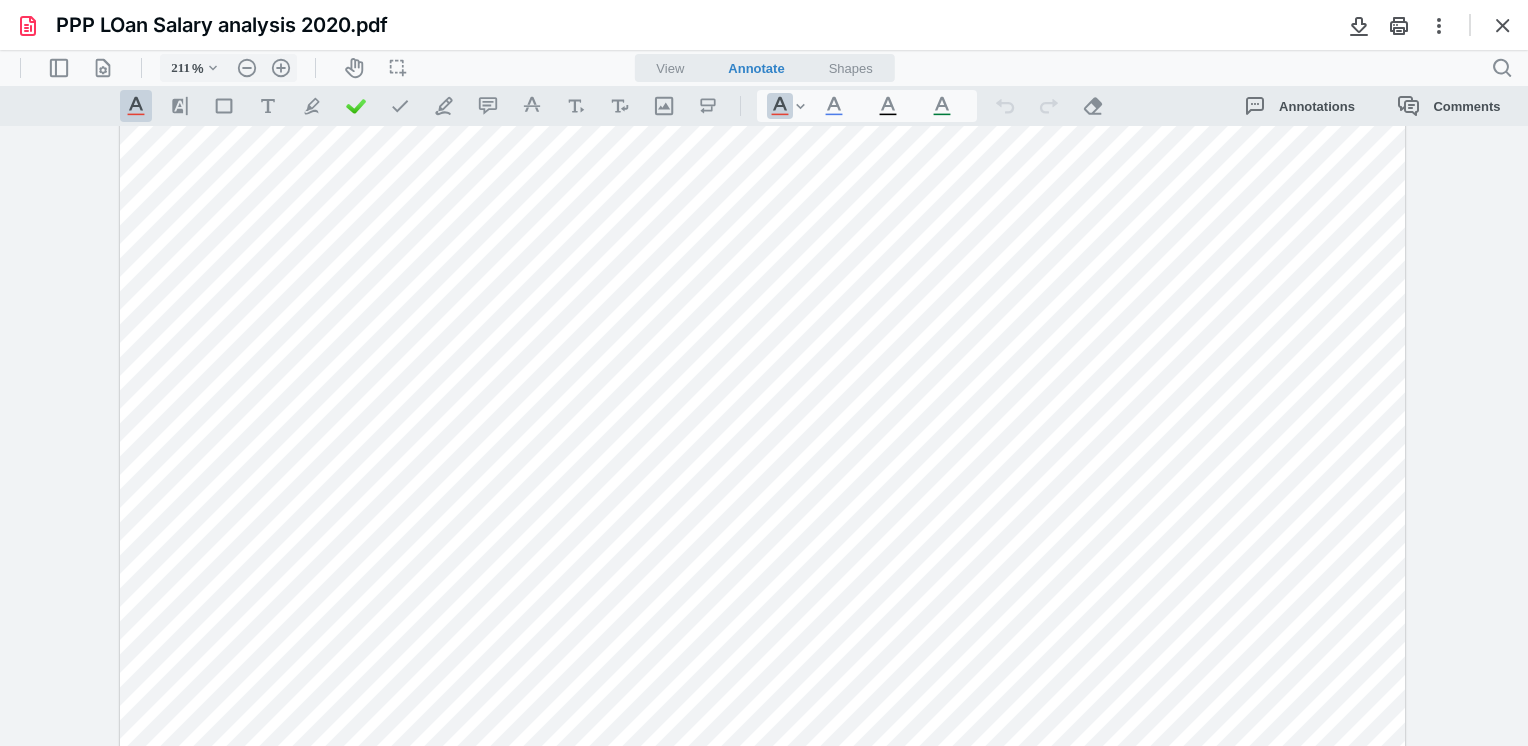 click at bounding box center [763, 694] 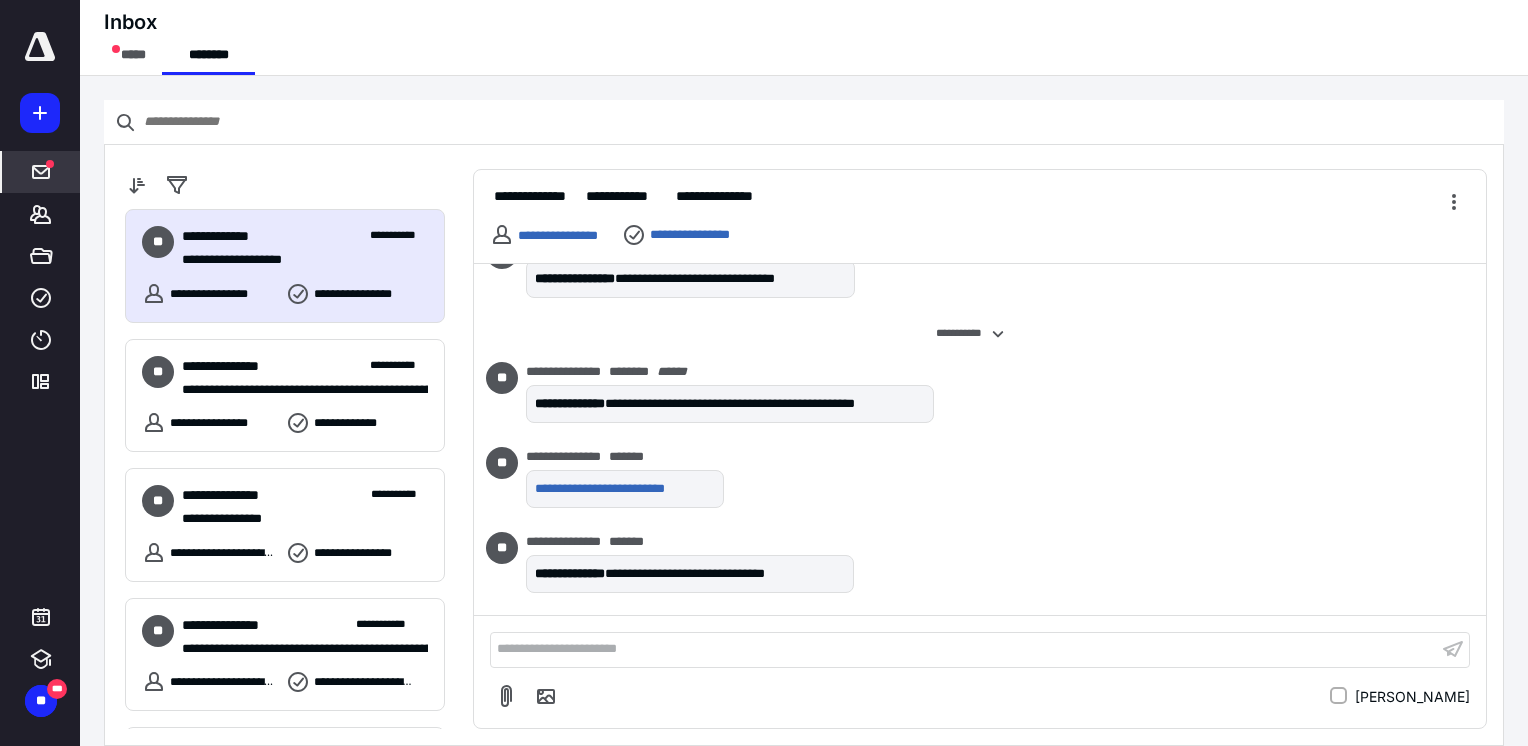 scroll, scrollTop: 1257, scrollLeft: 0, axis: vertical 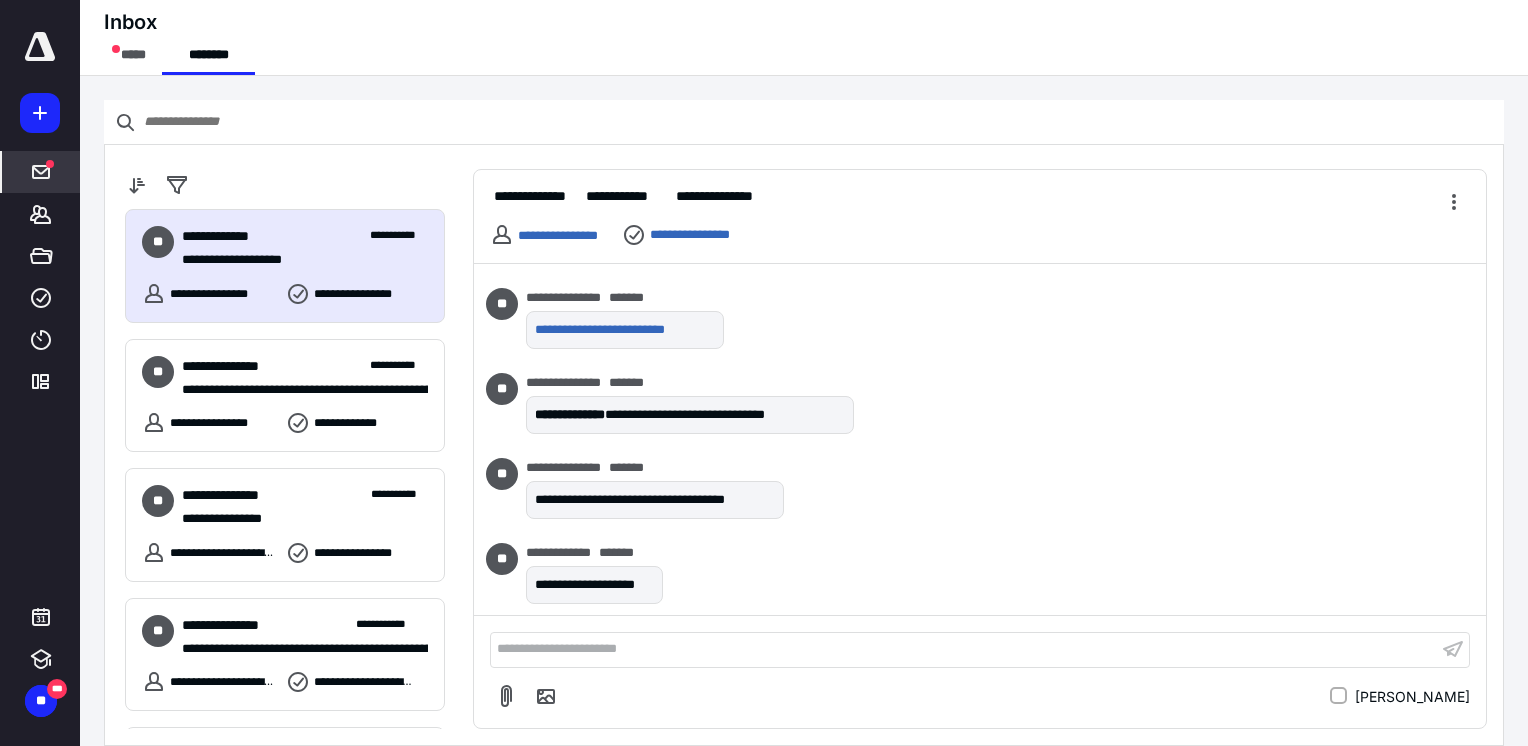 click on "**********" at bounding box center [964, 649] 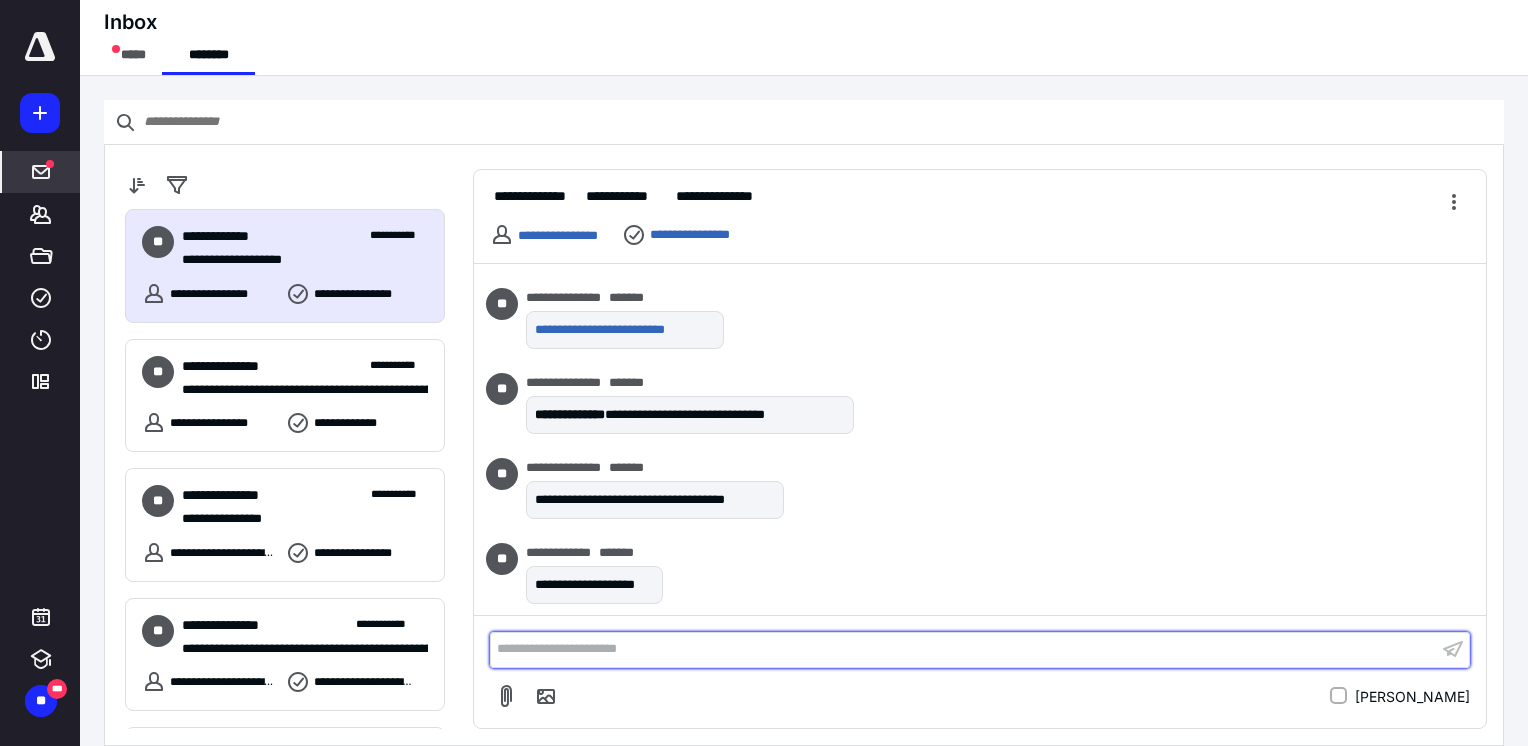 click on "**********" at bounding box center (964, 649) 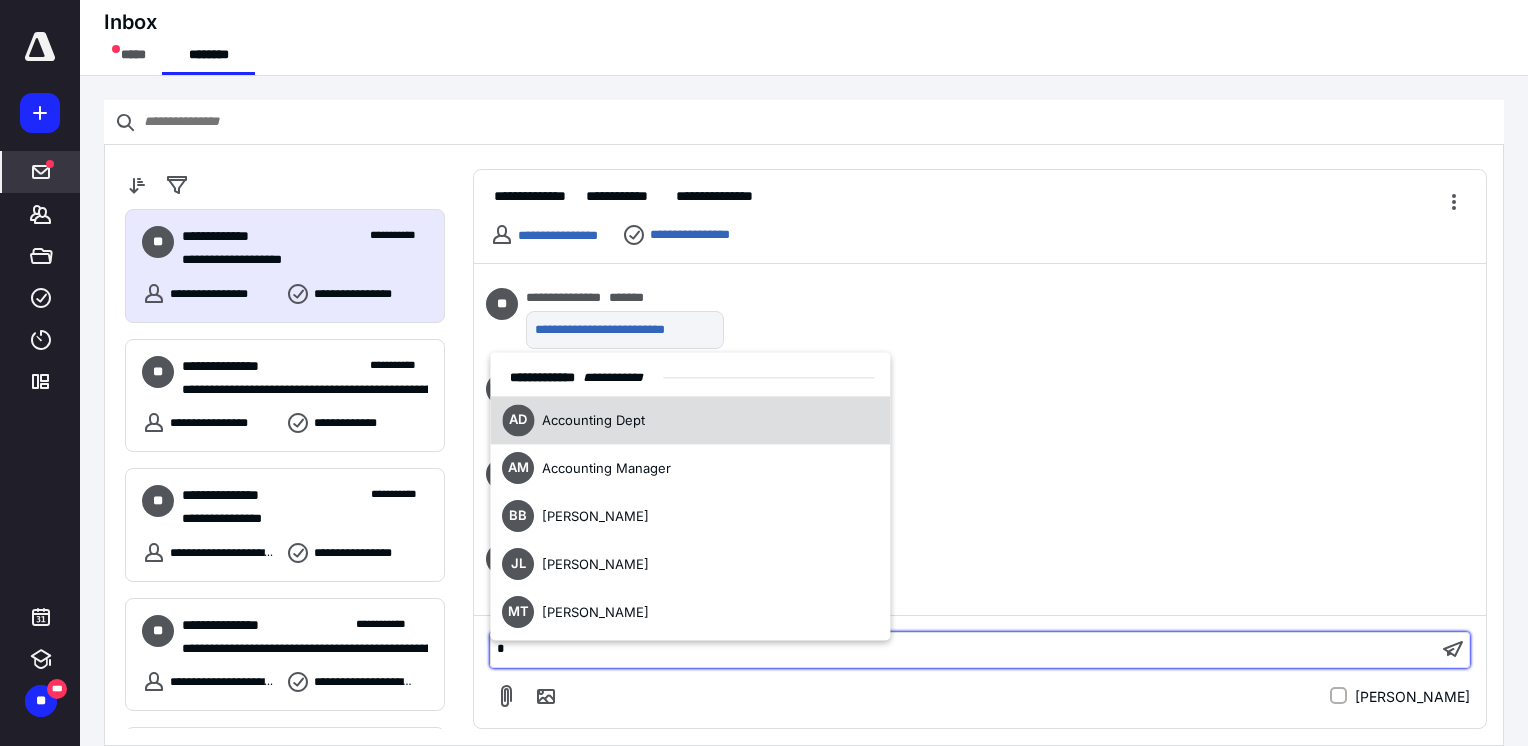 type 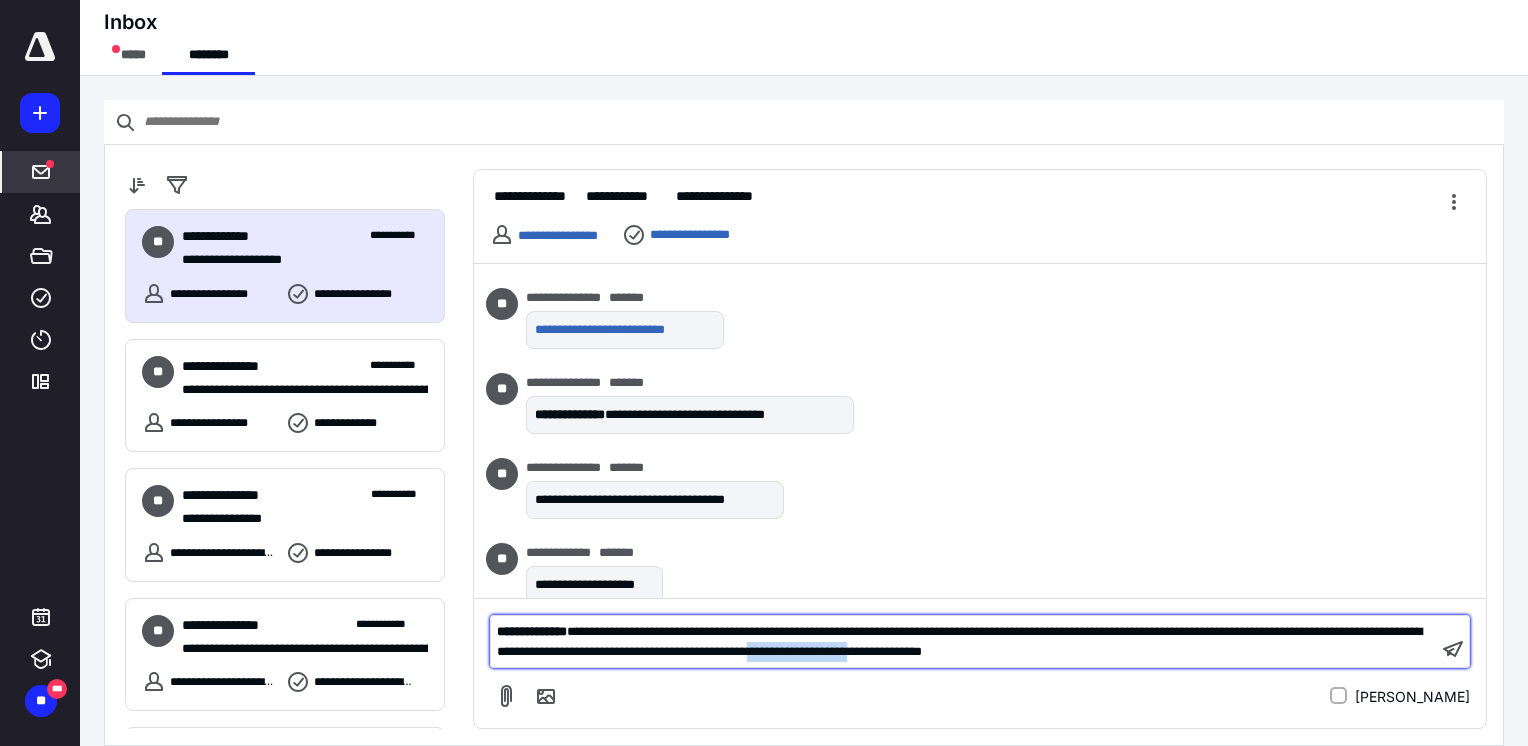 drag, startPoint x: 976, startPoint y: 653, endPoint x: 1106, endPoint y: 666, distance: 130.64838 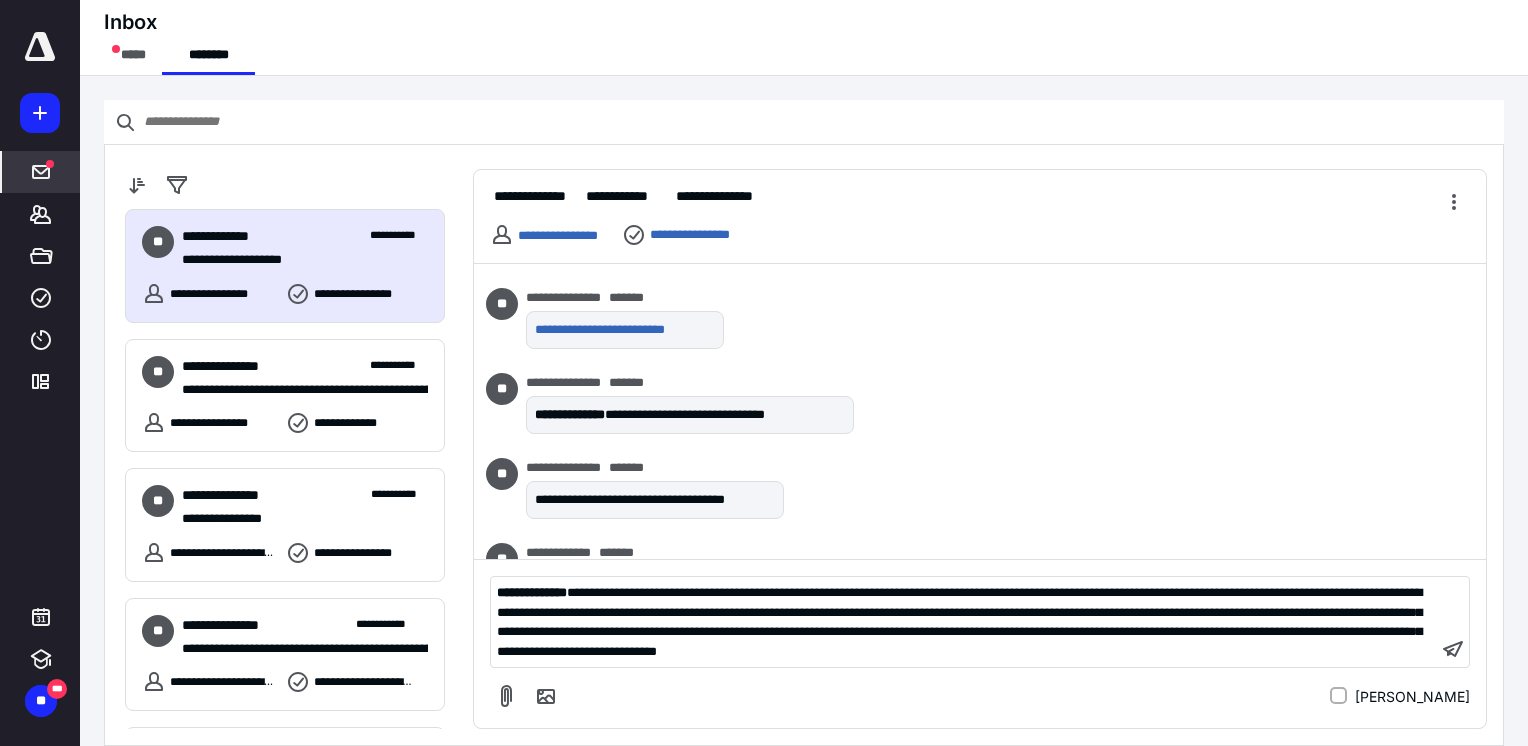drag, startPoint x: 840, startPoint y: 641, endPoint x: 850, endPoint y: 665, distance: 26 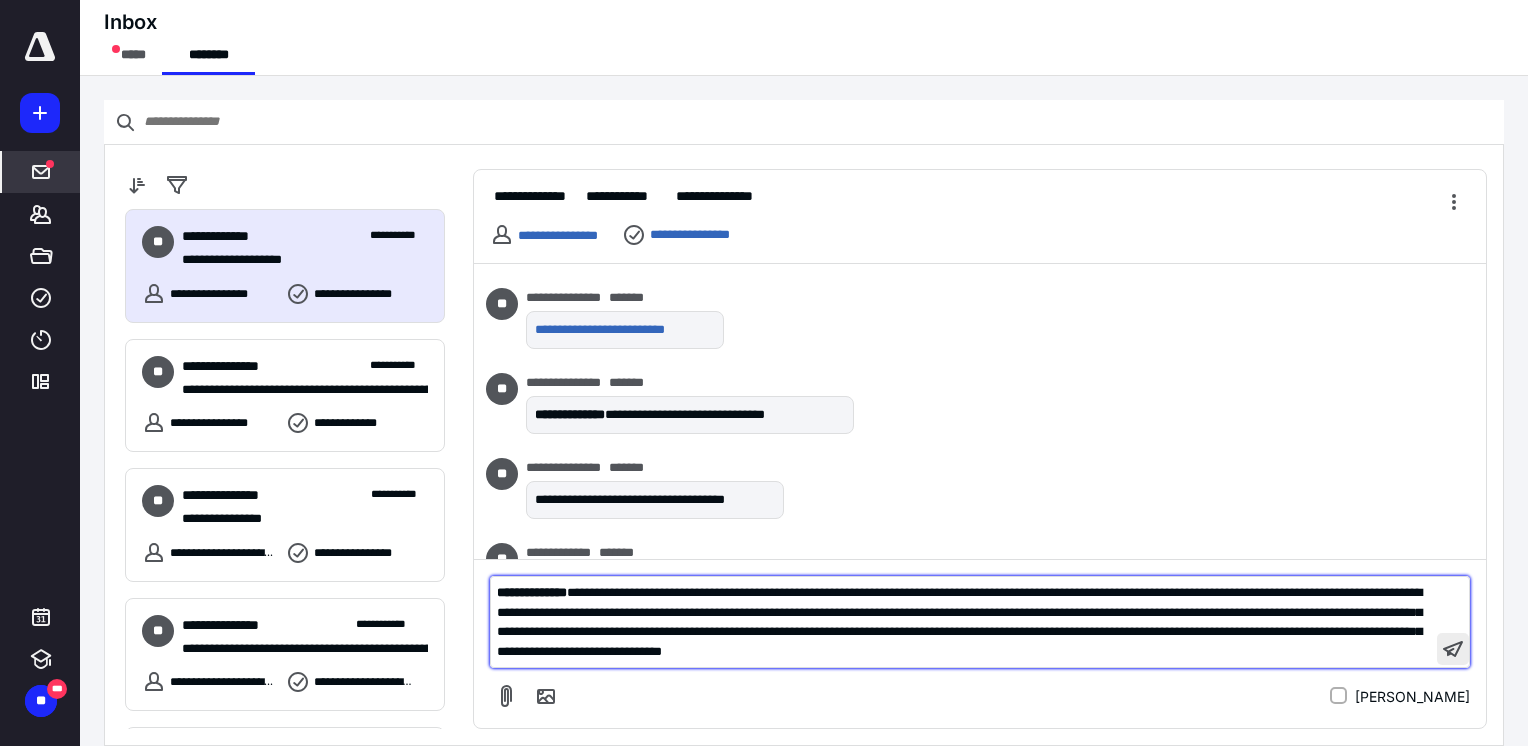 click at bounding box center (1453, 649) 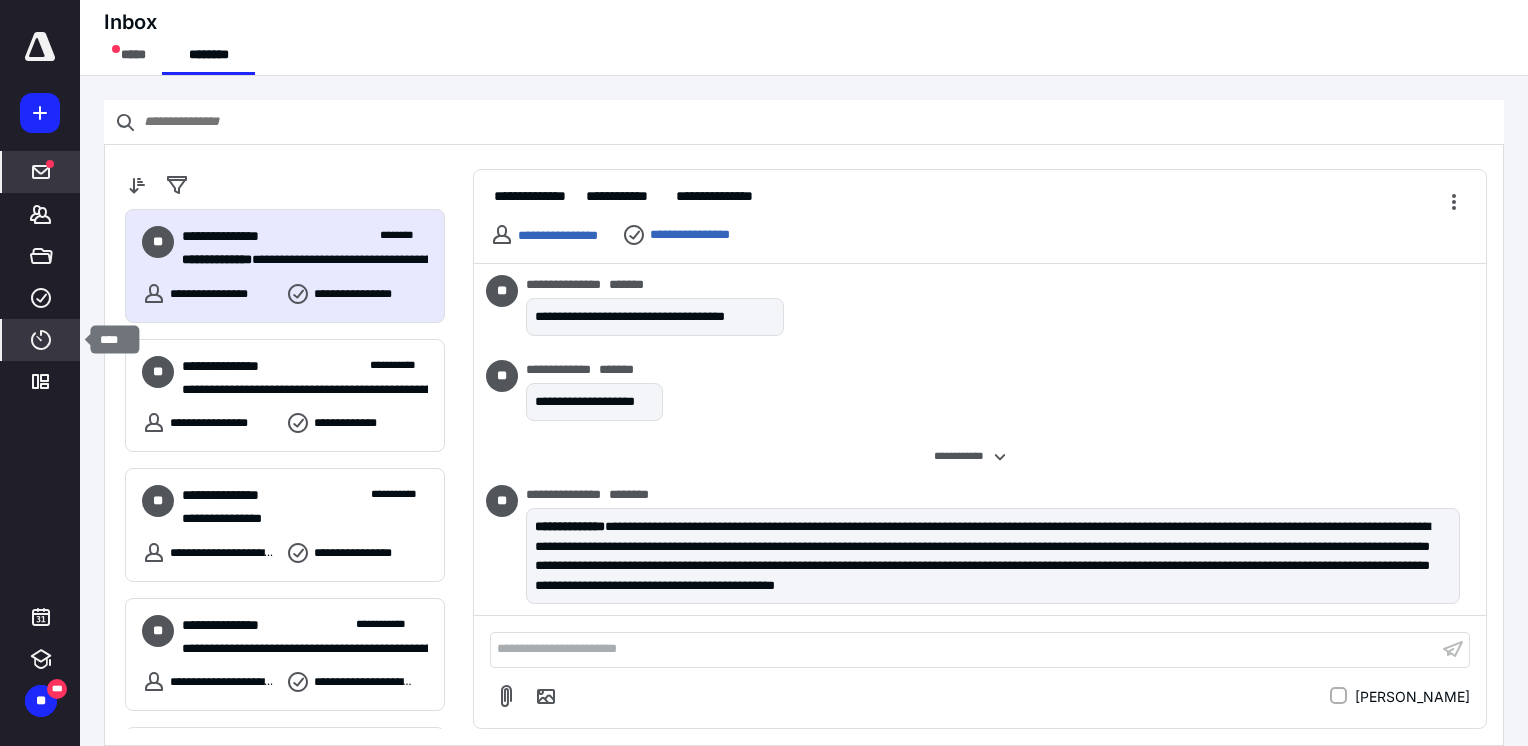 click 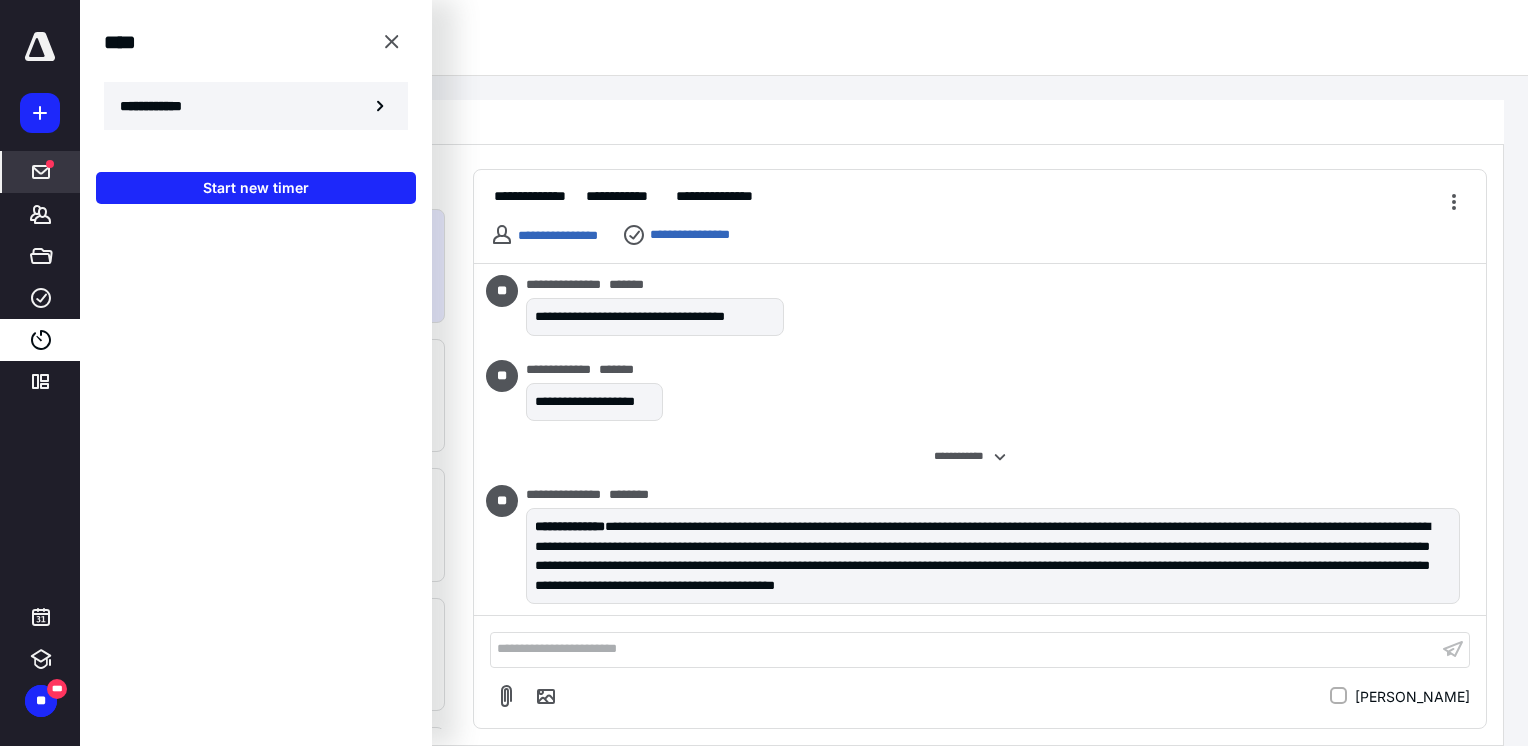 click on "**********" at bounding box center (162, 106) 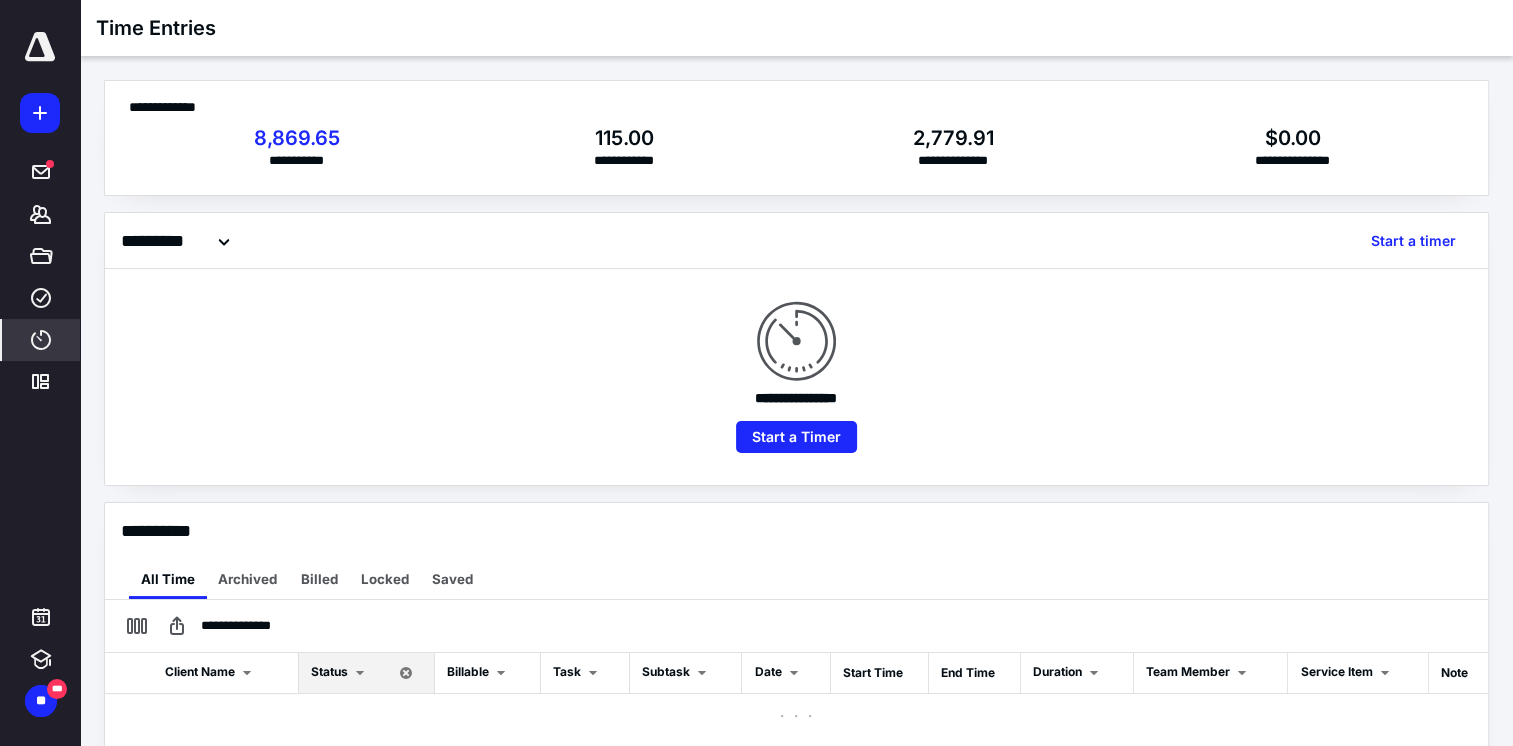 checkbox on "true" 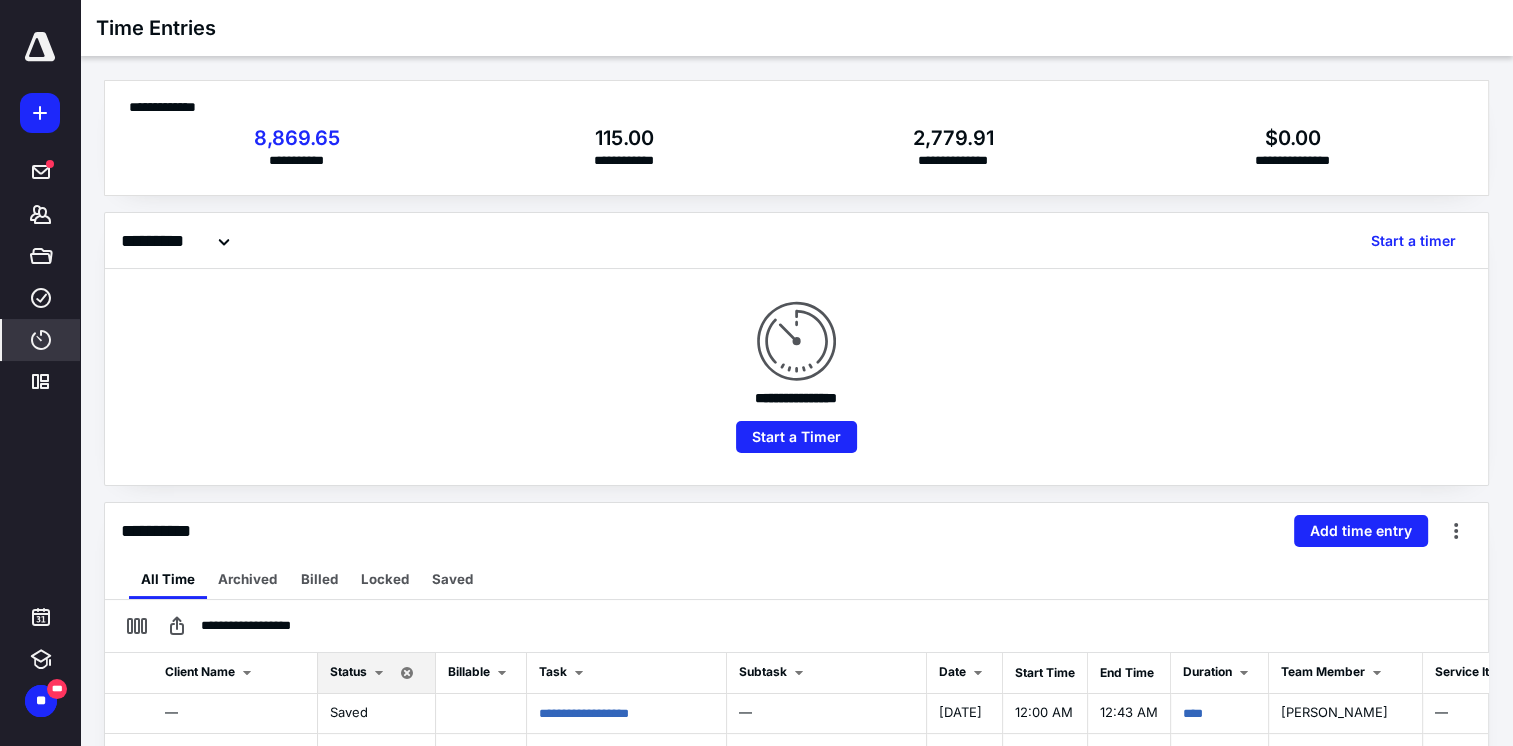 click on "**********" at bounding box center [796, 107] 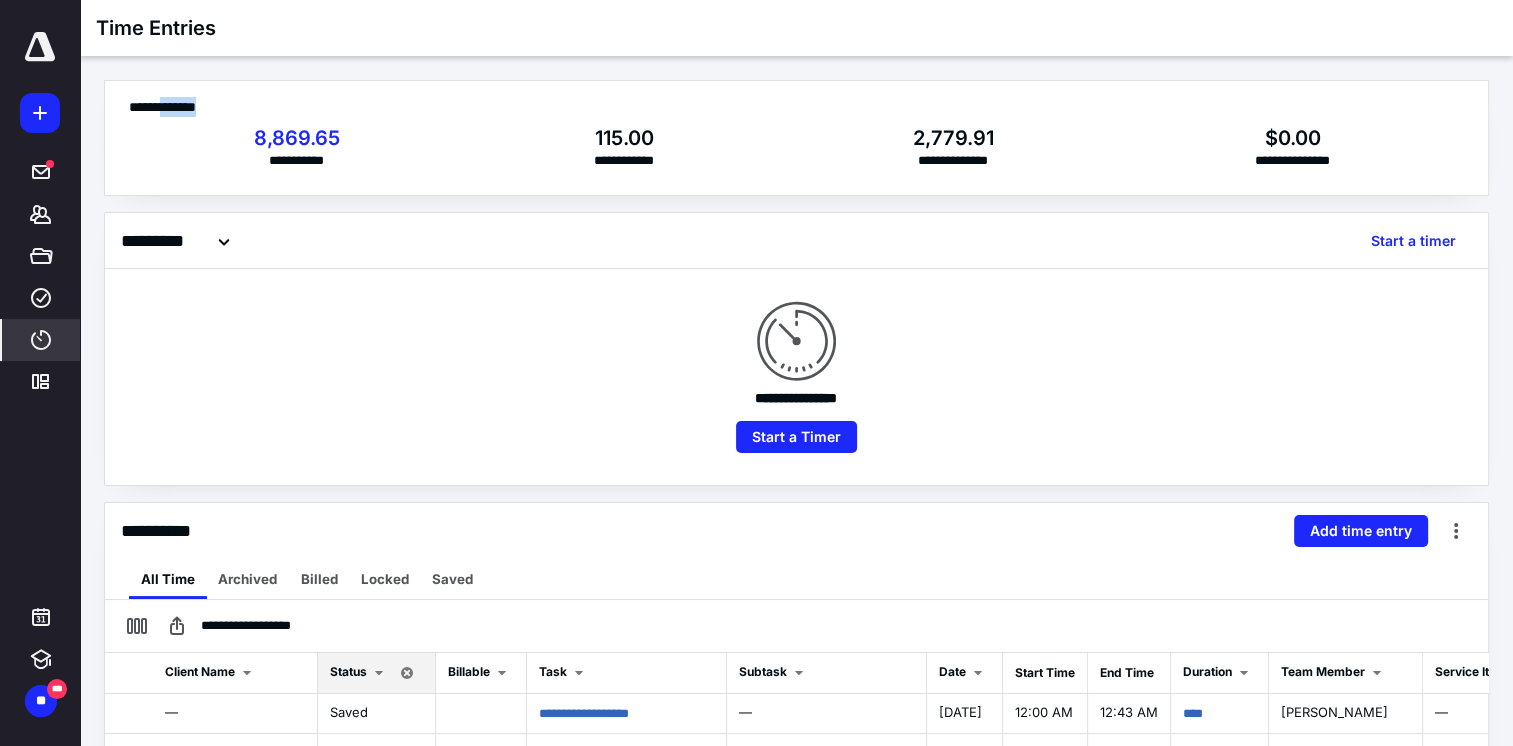 click on "**********" at bounding box center (796, 107) 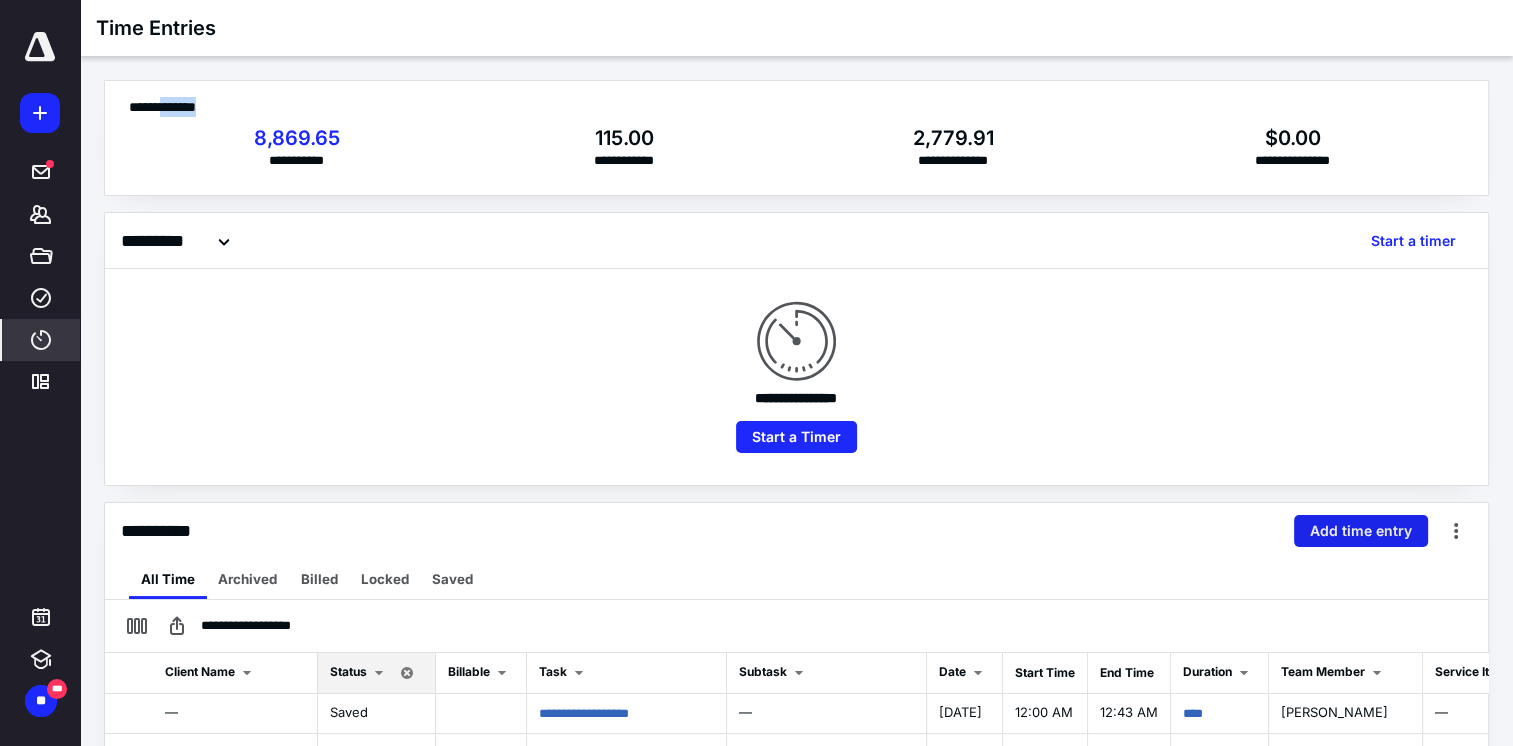 click on "Add time entry" at bounding box center (1361, 531) 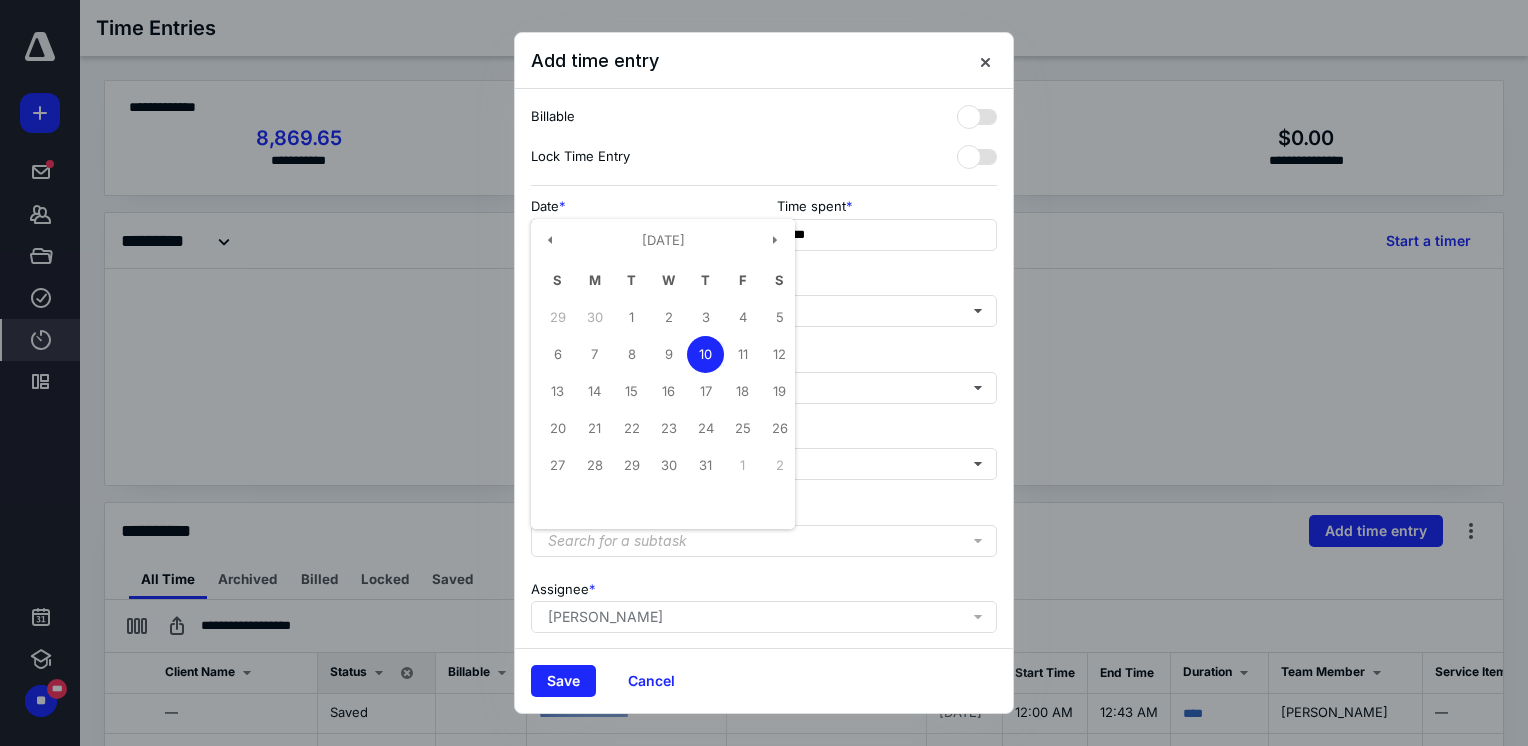click on "**********" at bounding box center (641, 235) 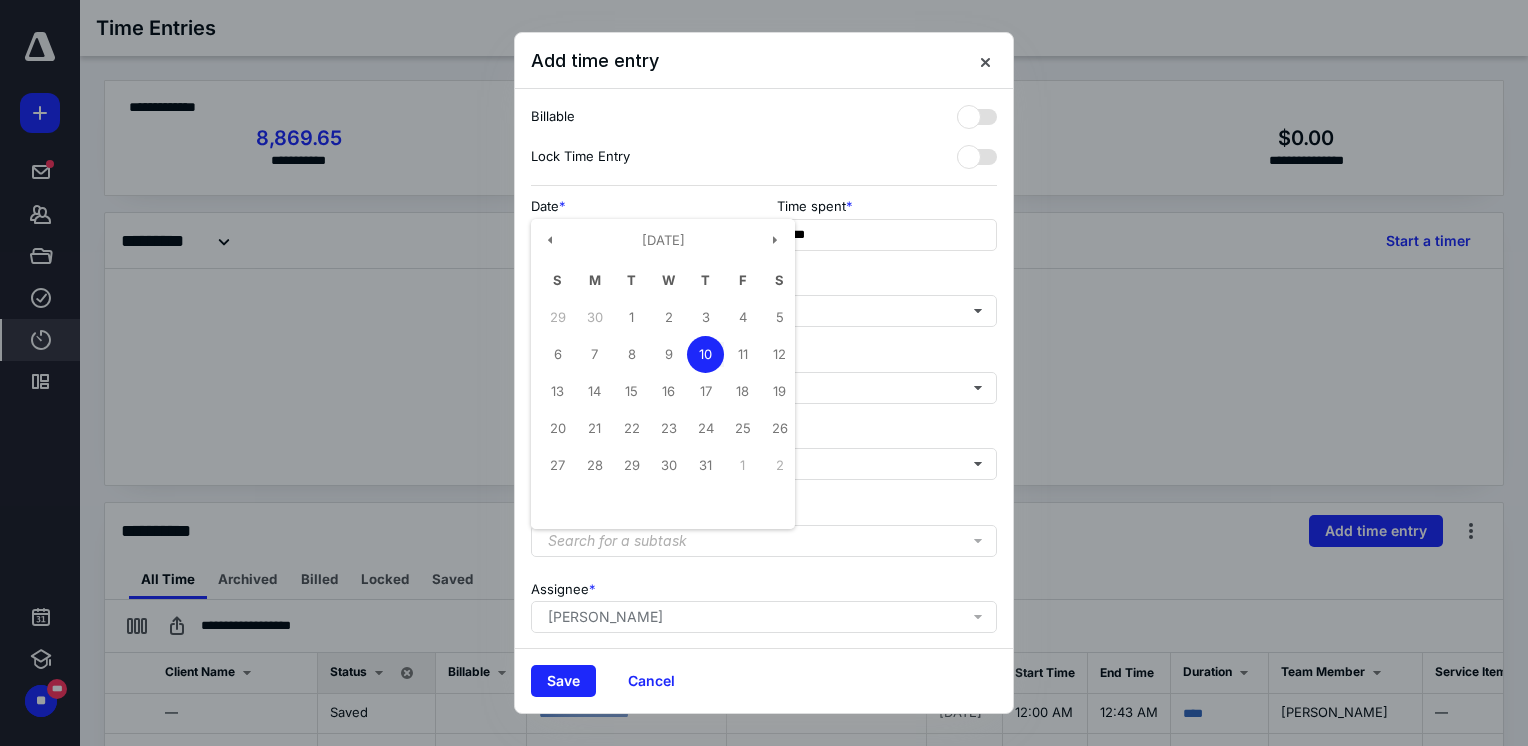 type on "**********" 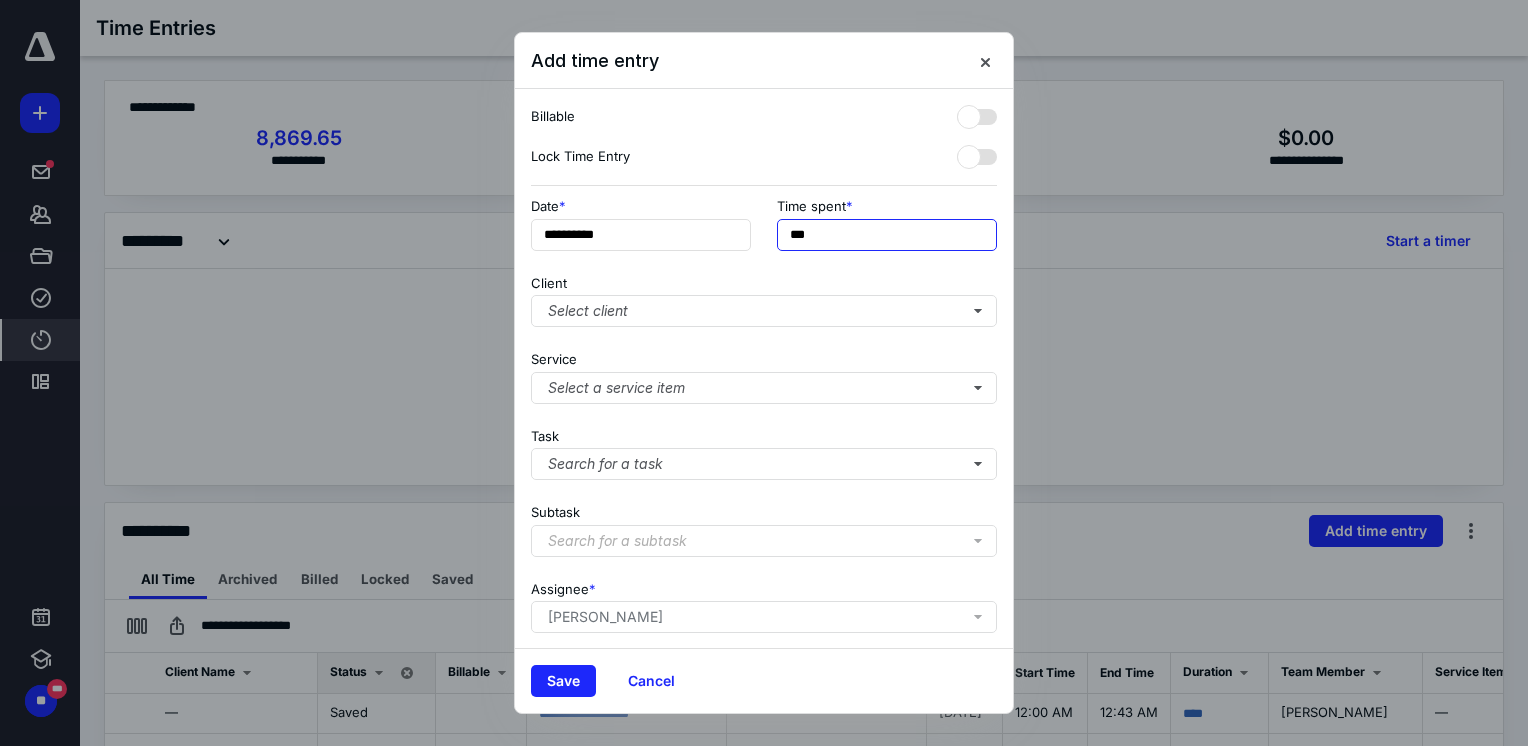click on "***" at bounding box center (887, 235) 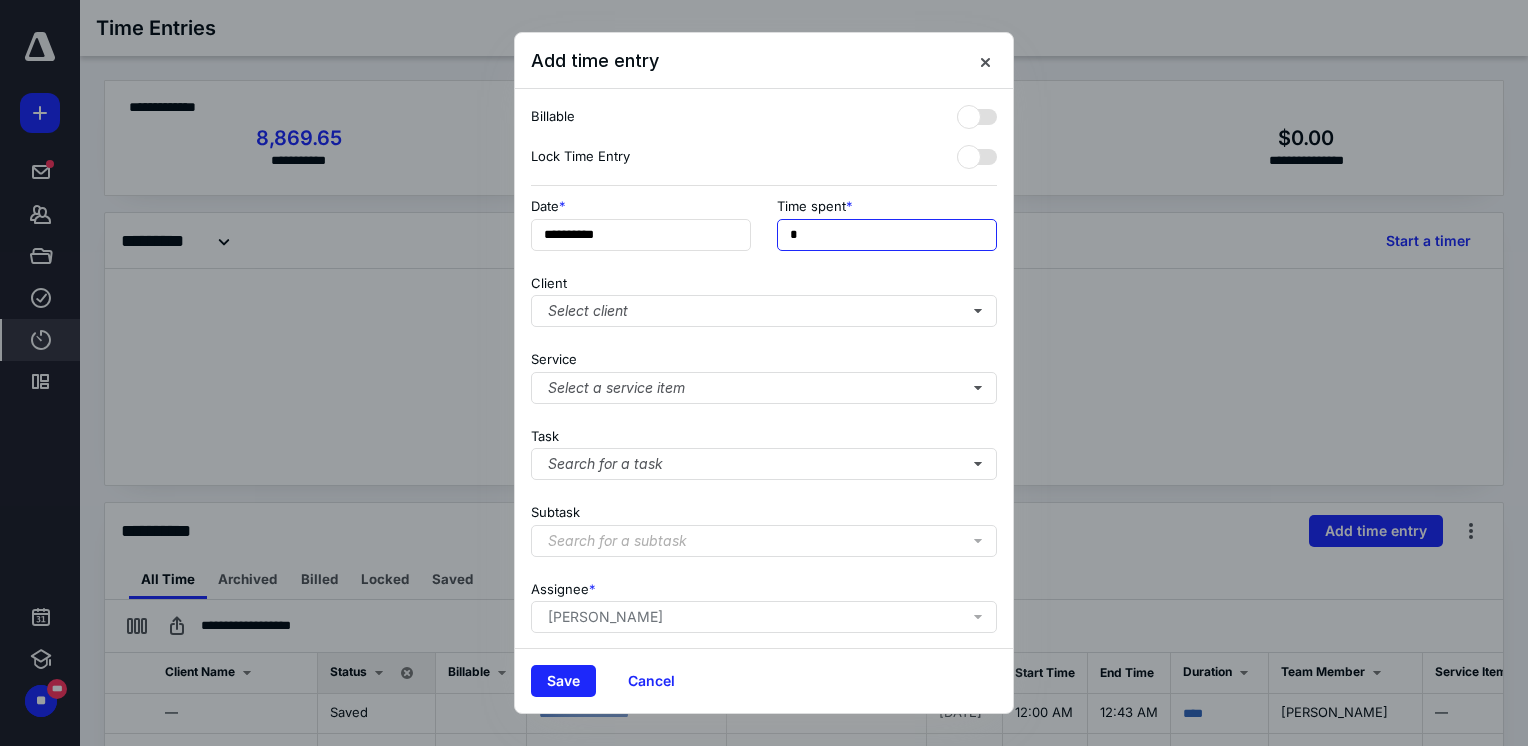 type on "**" 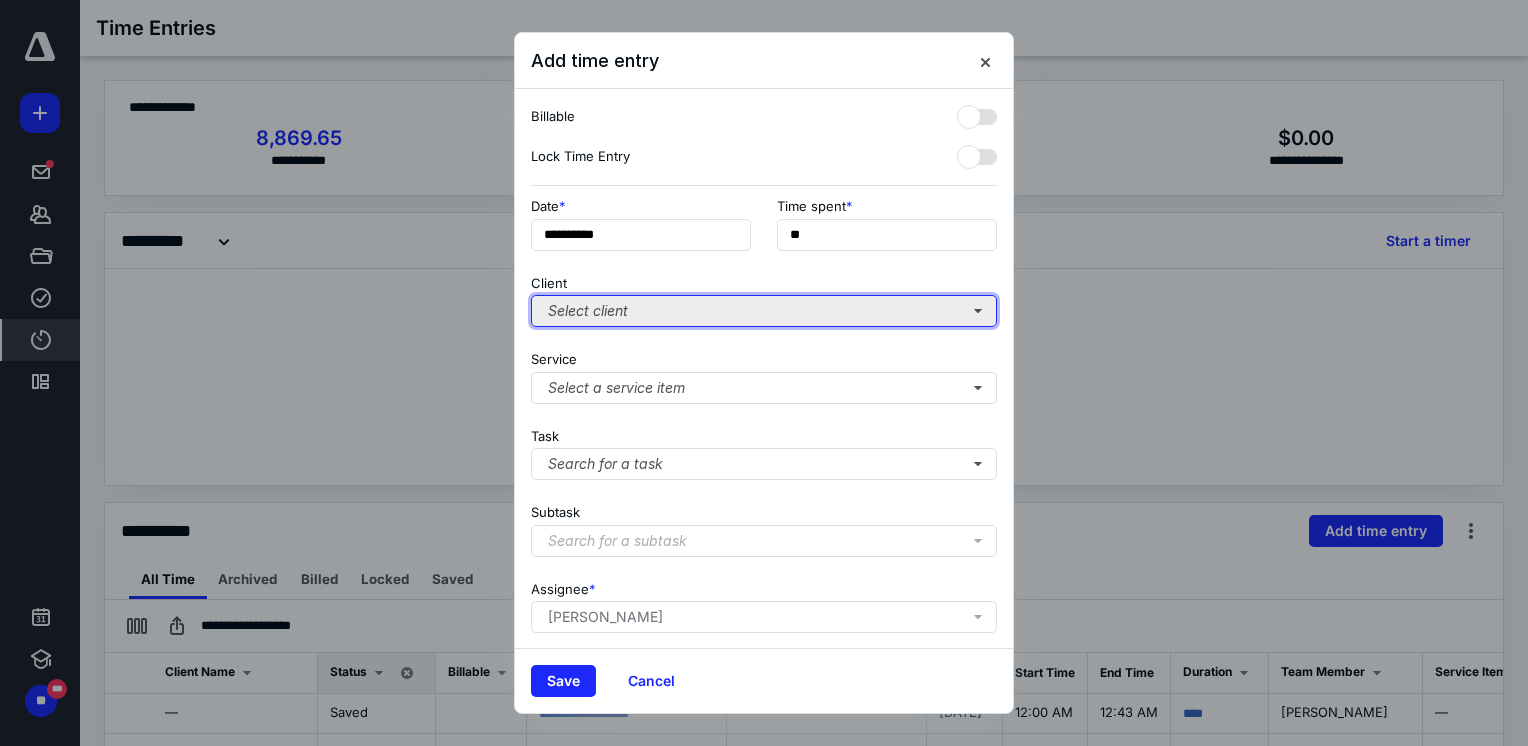 click on "Select client" at bounding box center (764, 311) 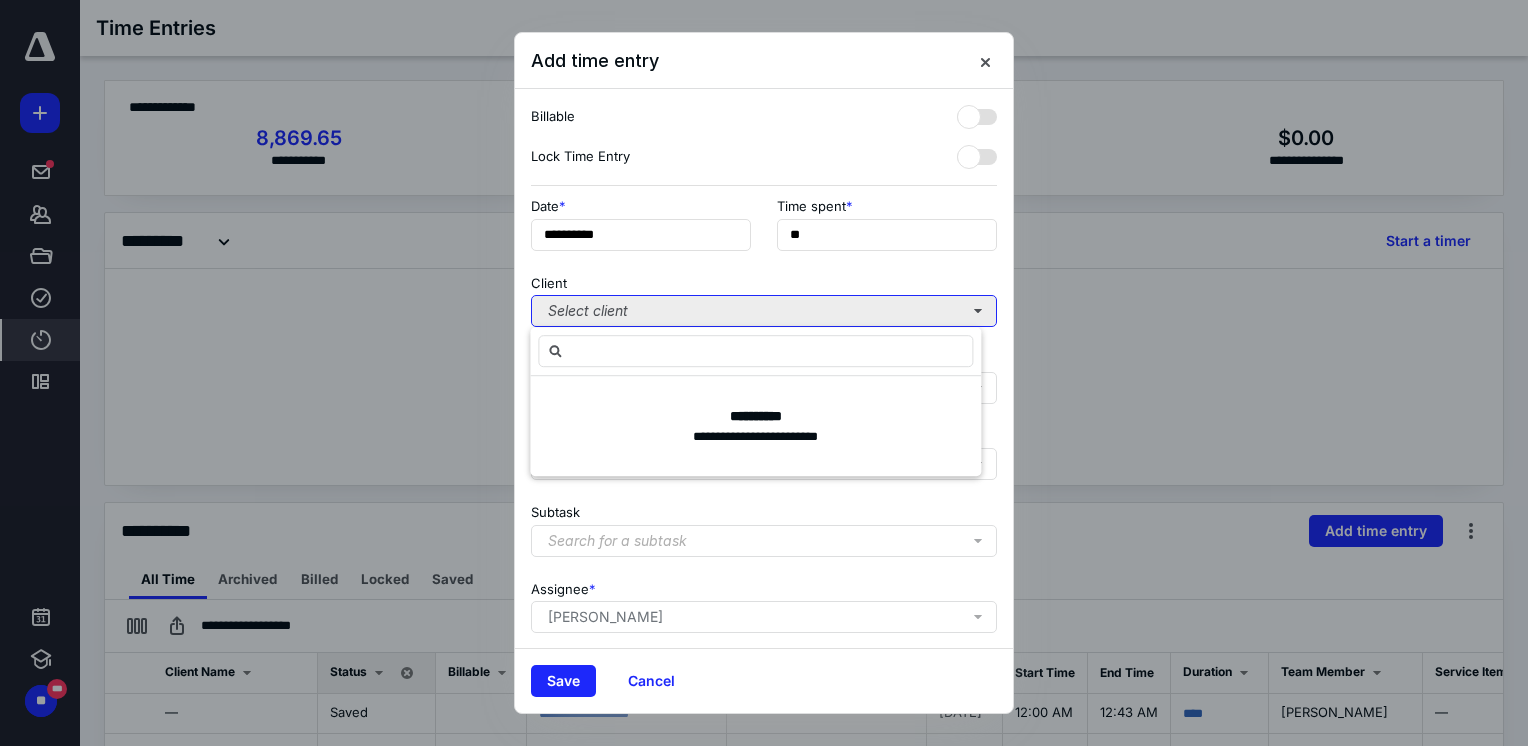 click on "Select client" at bounding box center (764, 311) 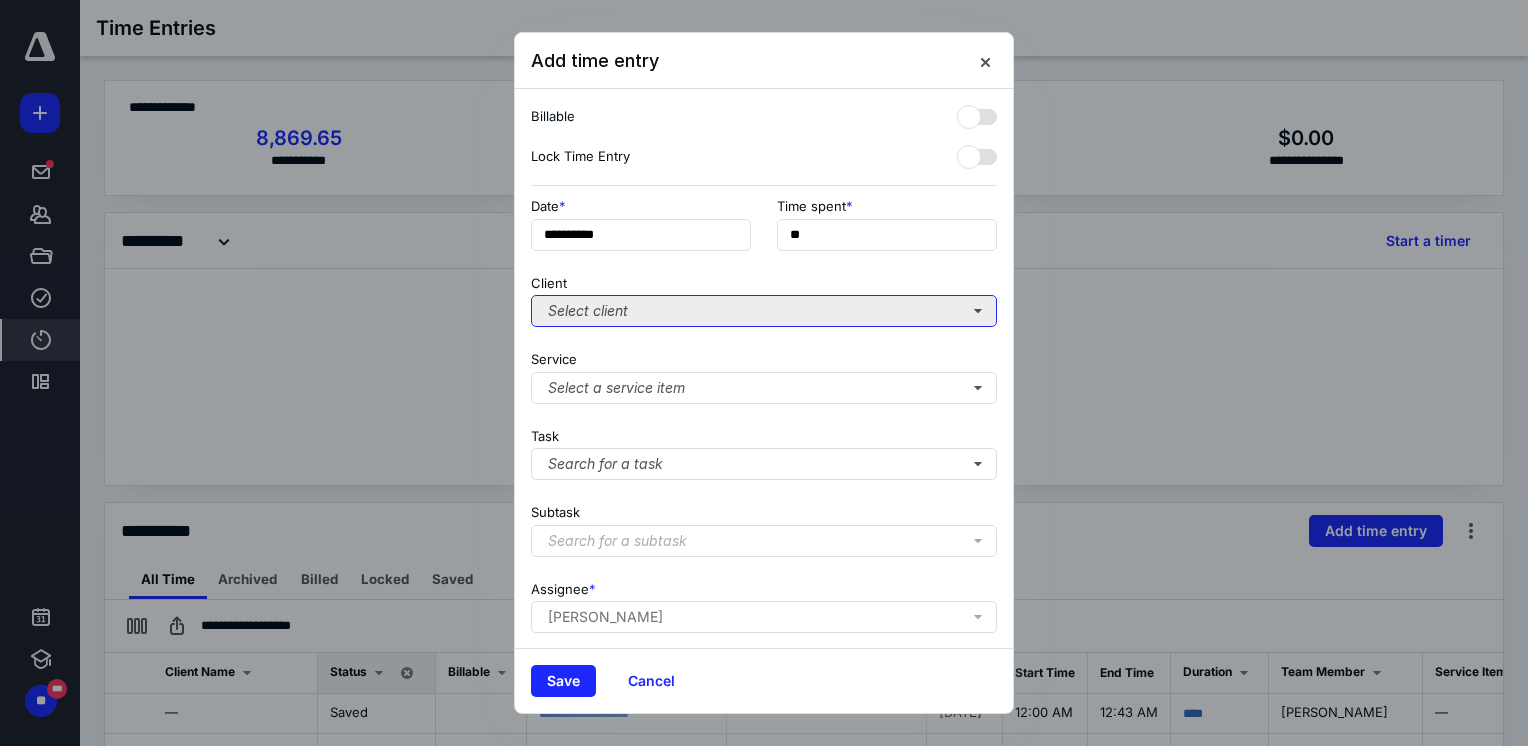 click on "Select client" at bounding box center [764, 311] 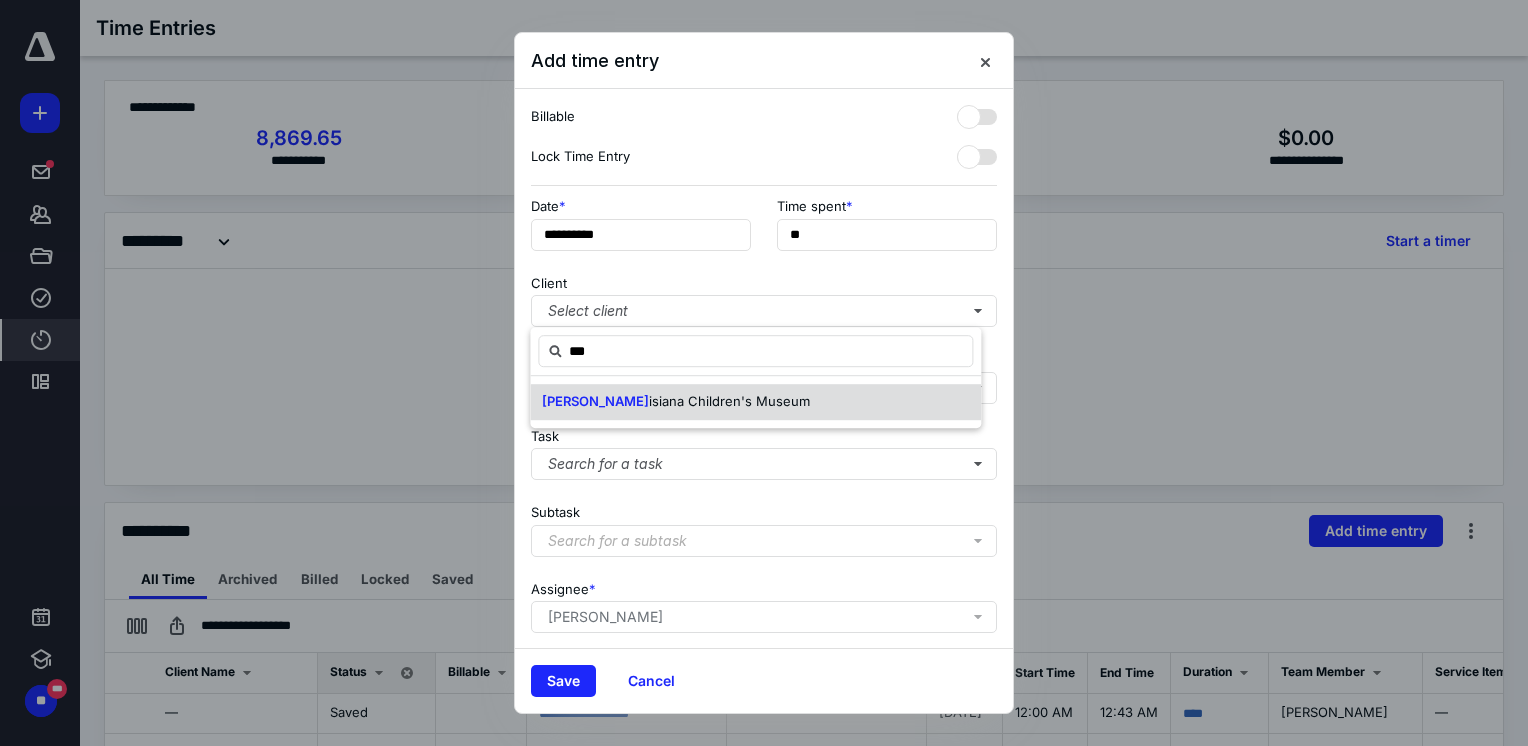 click on "isiana Children's Museum" at bounding box center [729, 401] 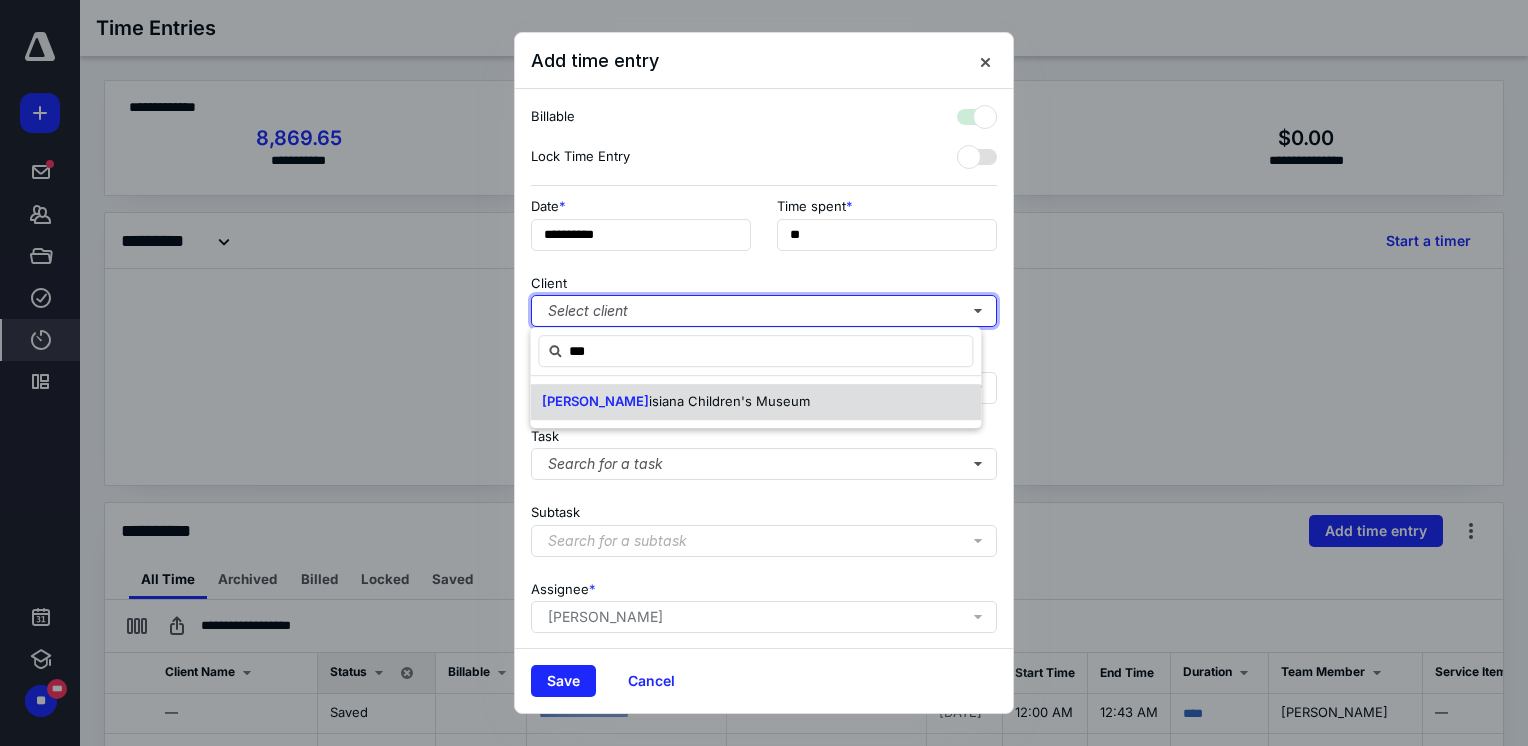 checkbox on "true" 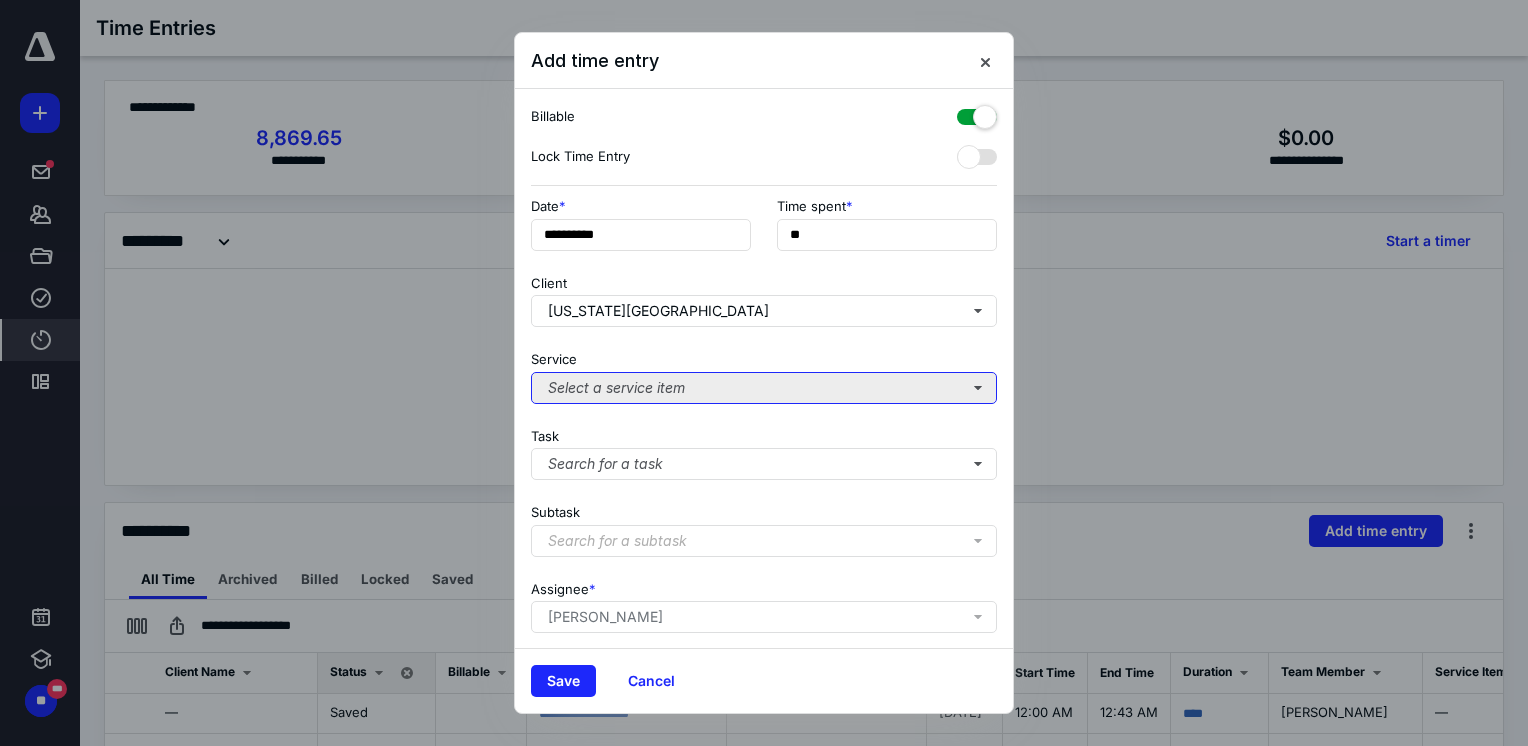 click on "Select a service item" at bounding box center [764, 388] 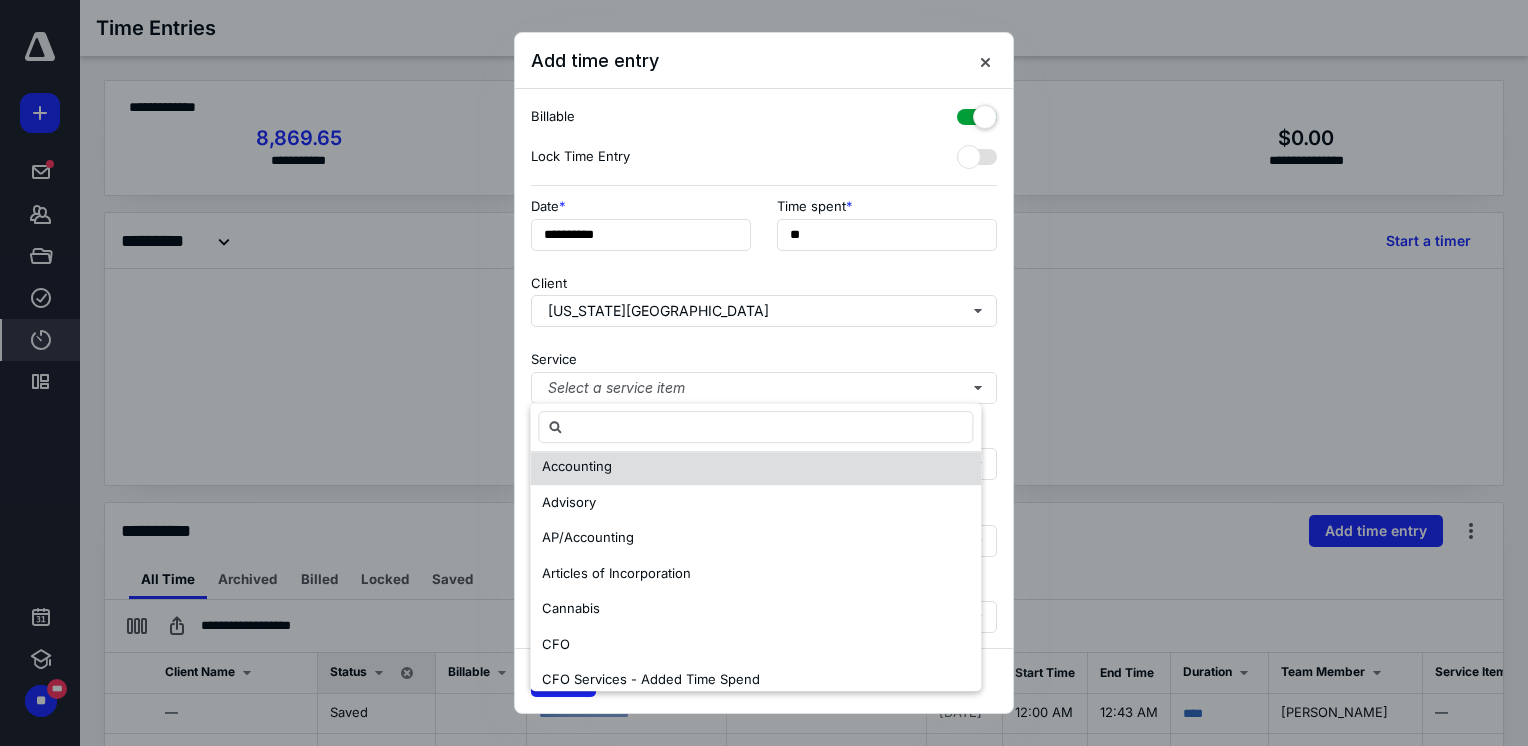 scroll, scrollTop: 200, scrollLeft: 0, axis: vertical 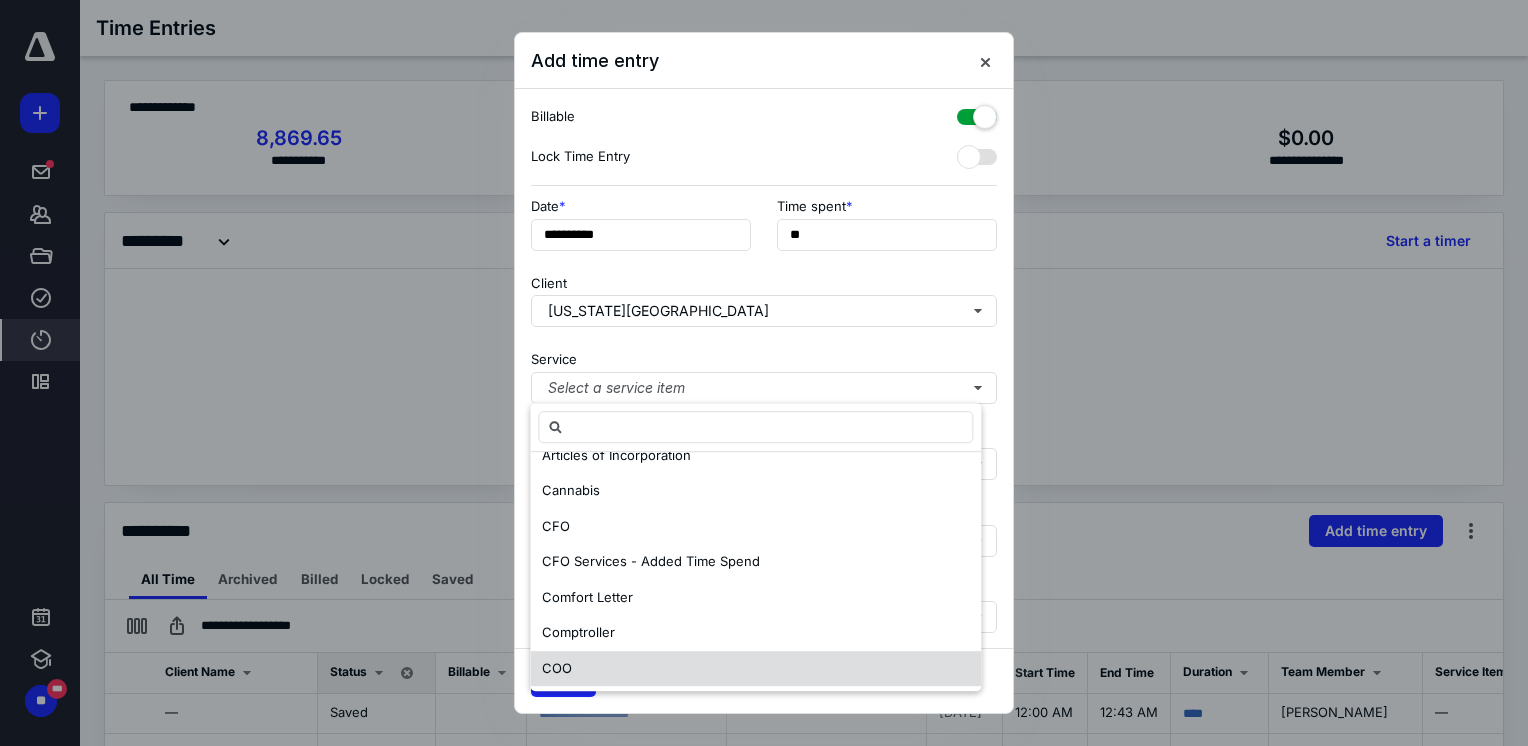 click on "COO" at bounding box center [755, 669] 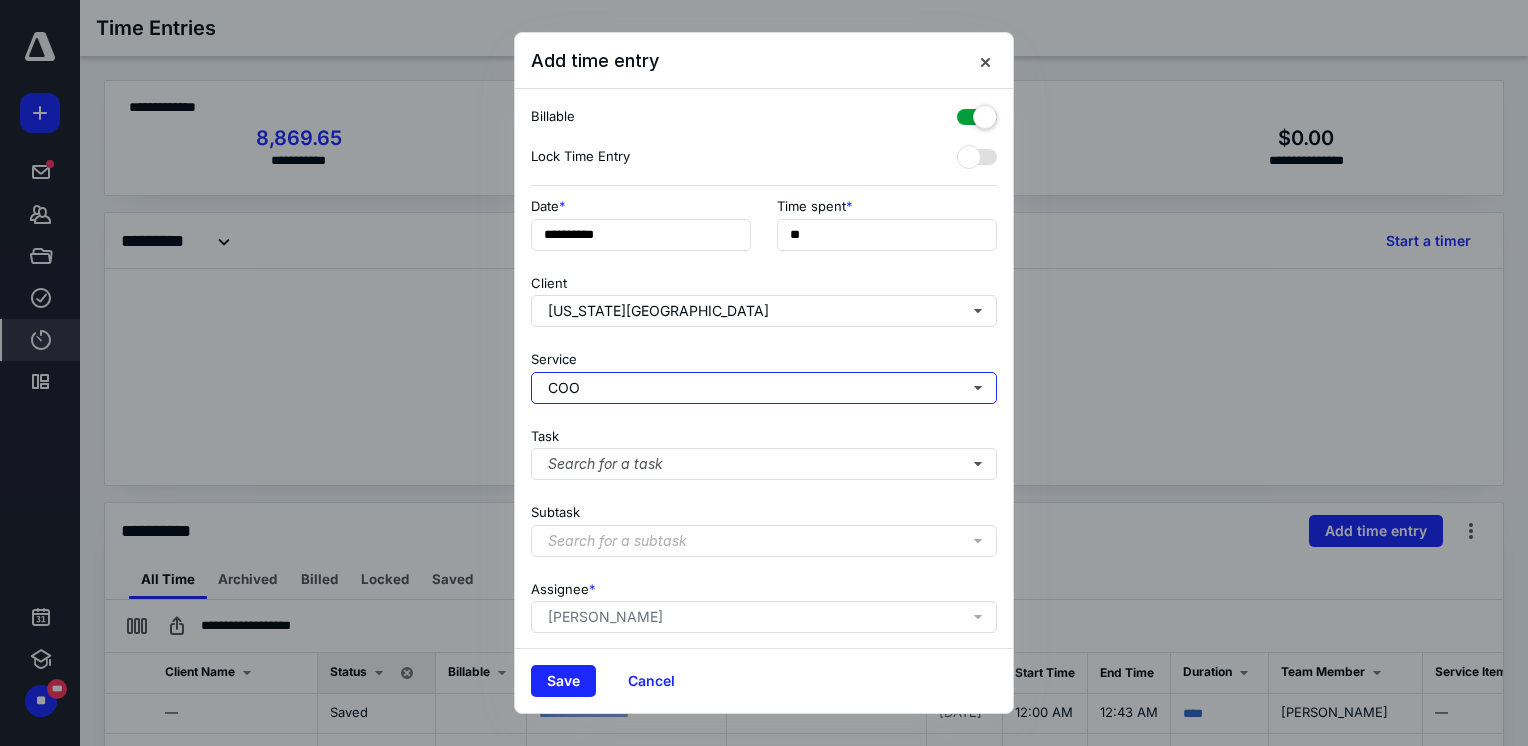 scroll, scrollTop: 0, scrollLeft: 0, axis: both 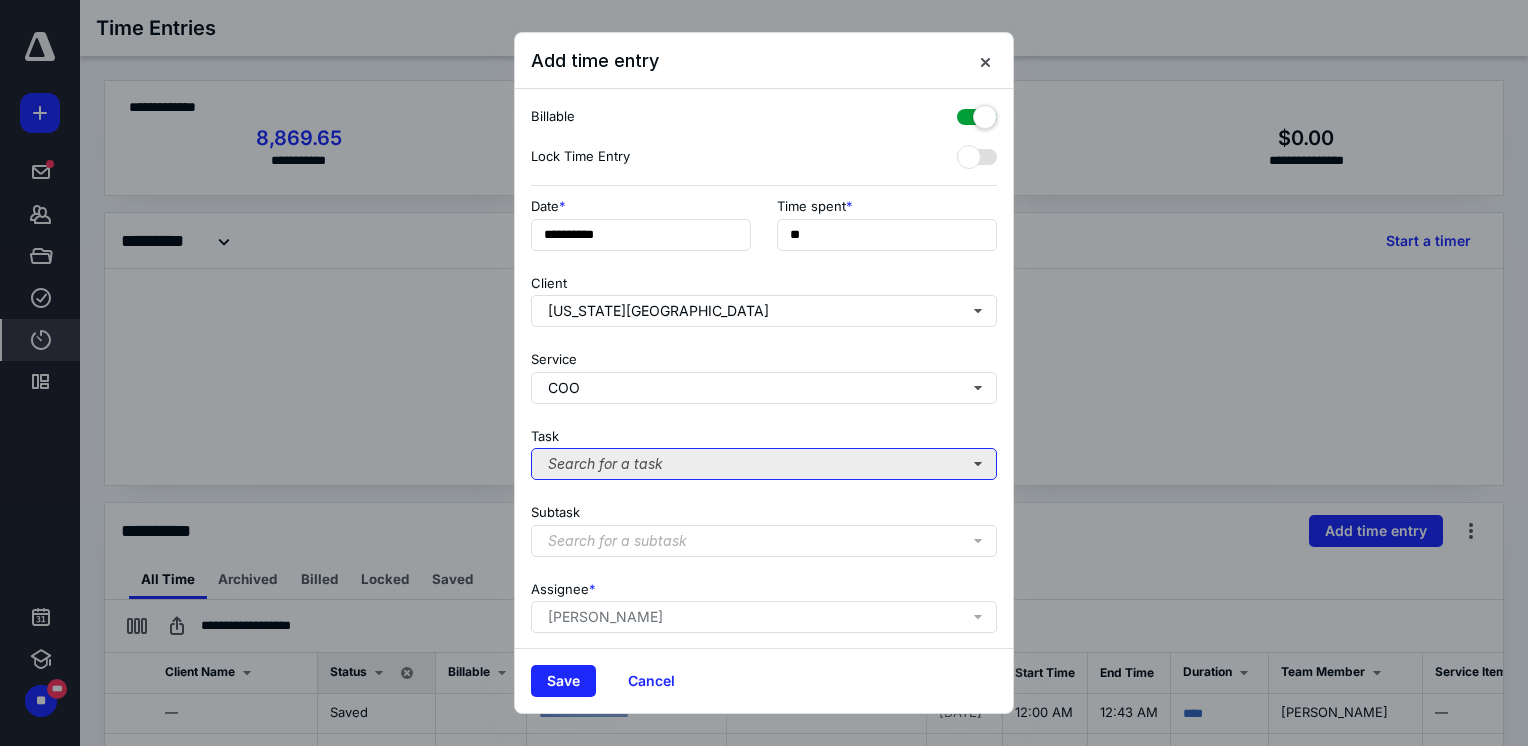 click on "Search for a task" at bounding box center (764, 464) 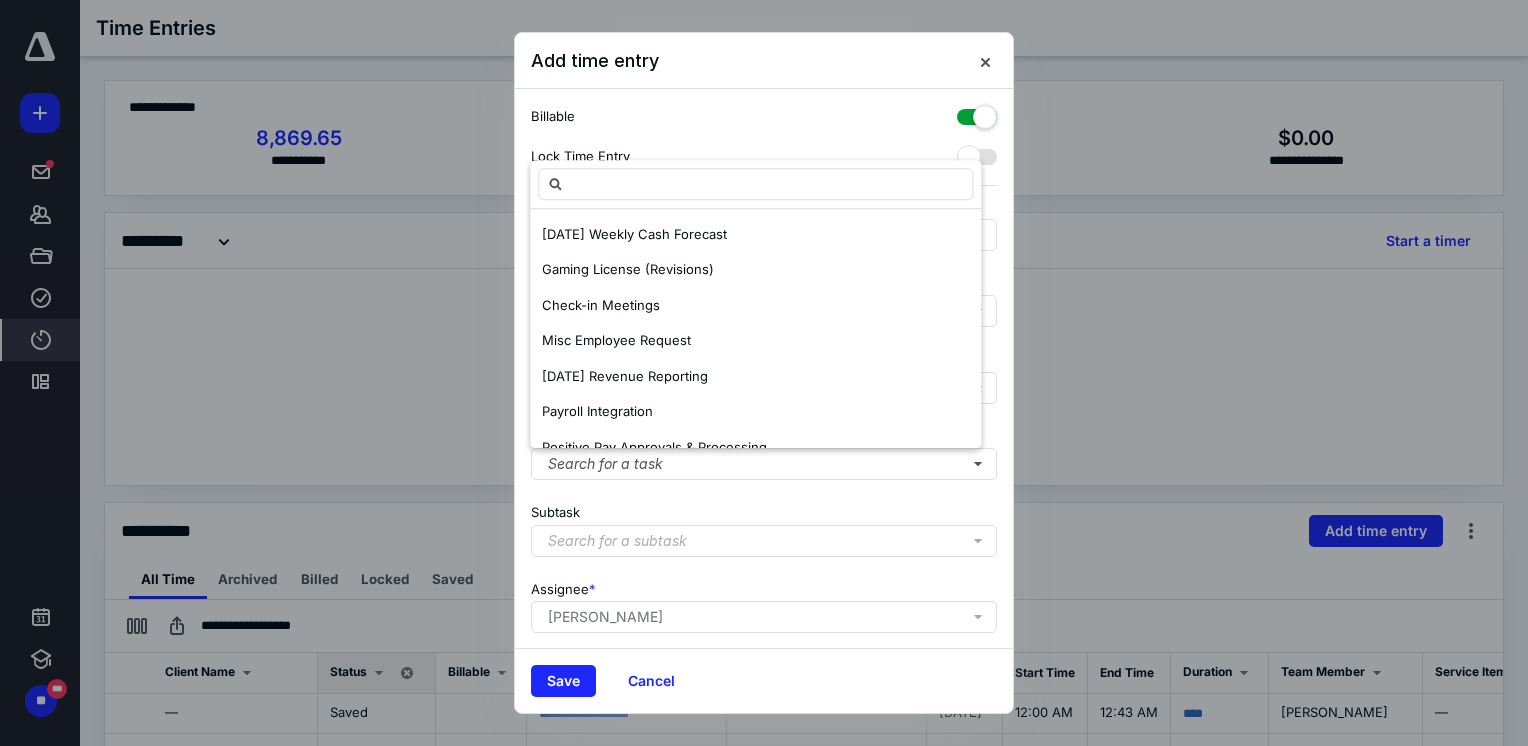 scroll, scrollTop: 100, scrollLeft: 0, axis: vertical 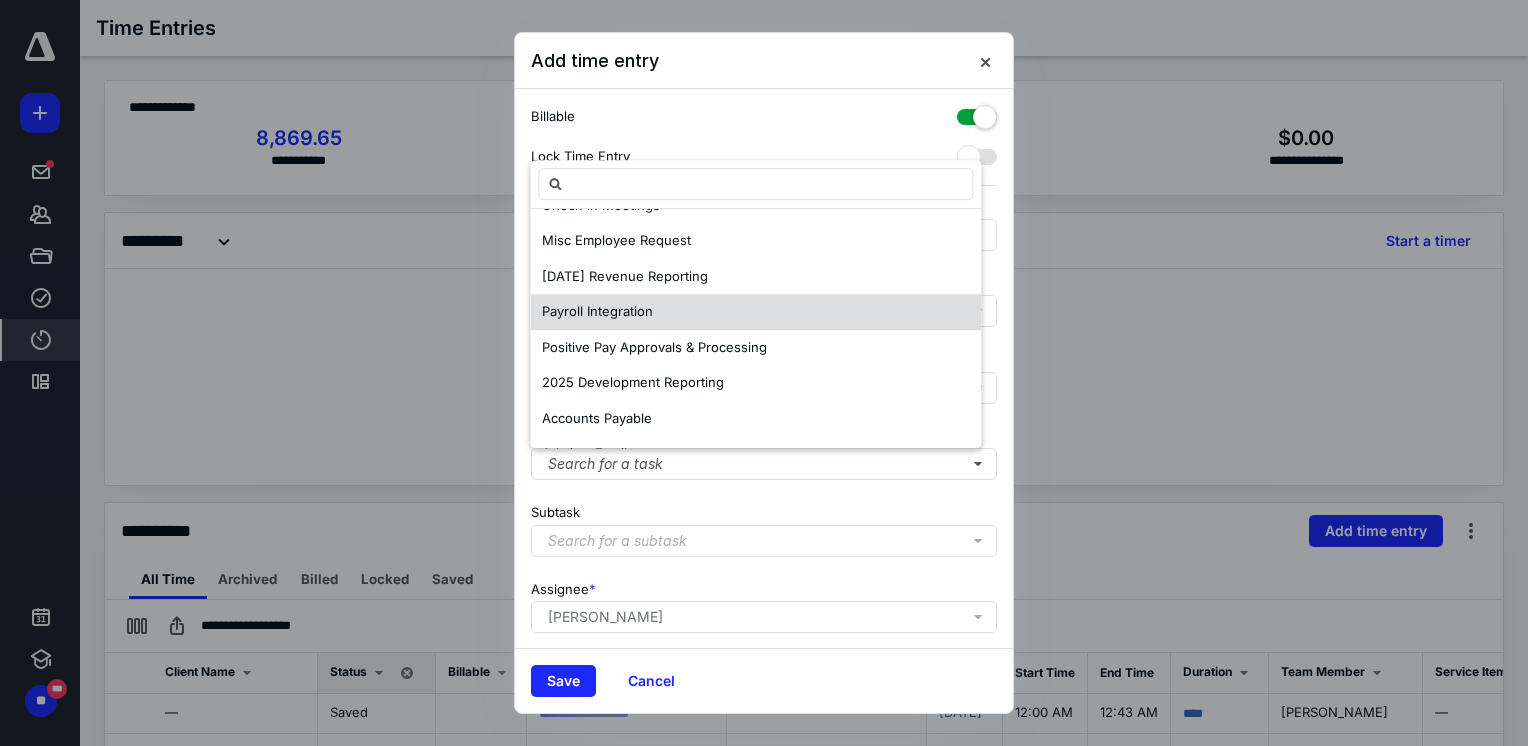 click on "Payroll Integration" at bounding box center (597, 312) 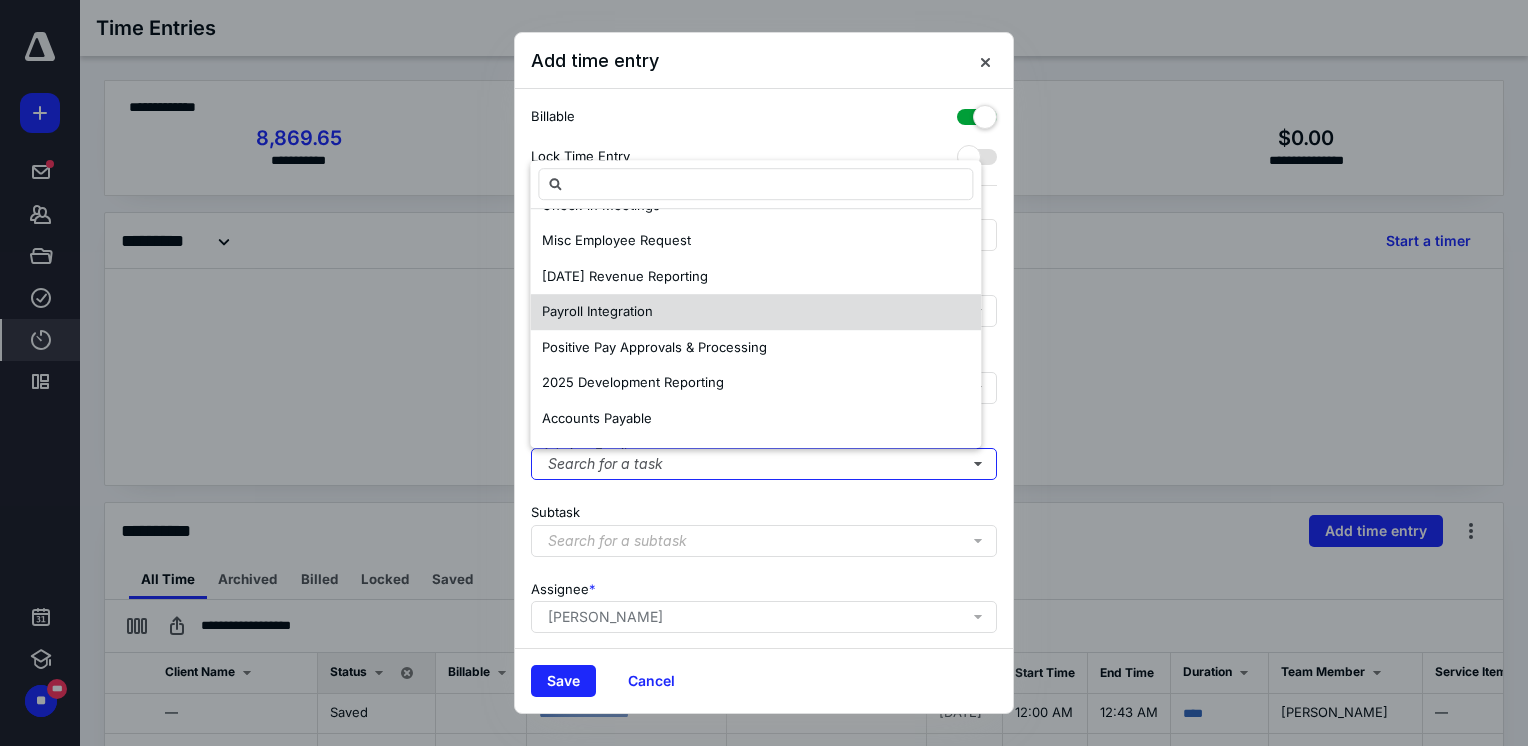 scroll, scrollTop: 0, scrollLeft: 0, axis: both 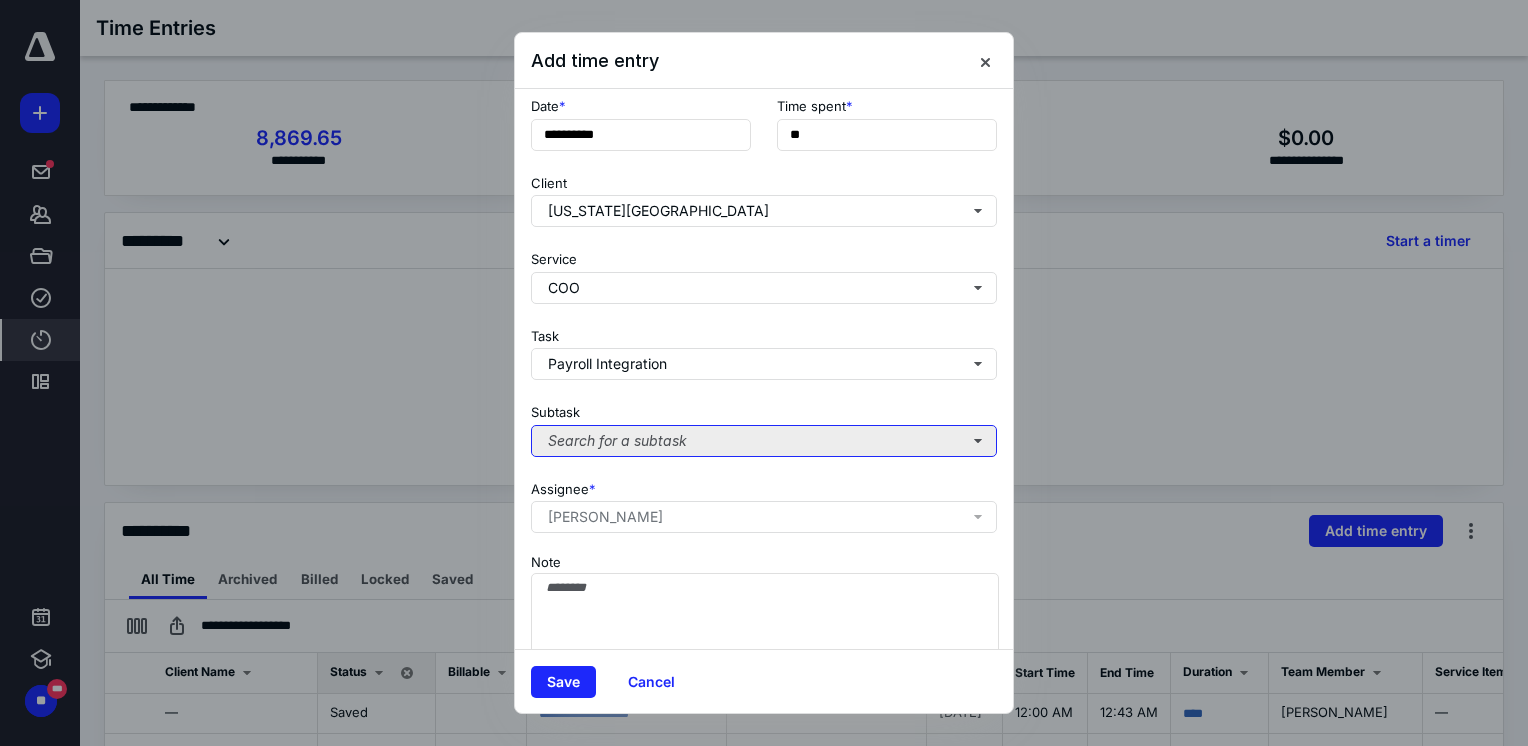 click on "Search for a subtask" at bounding box center (764, 441) 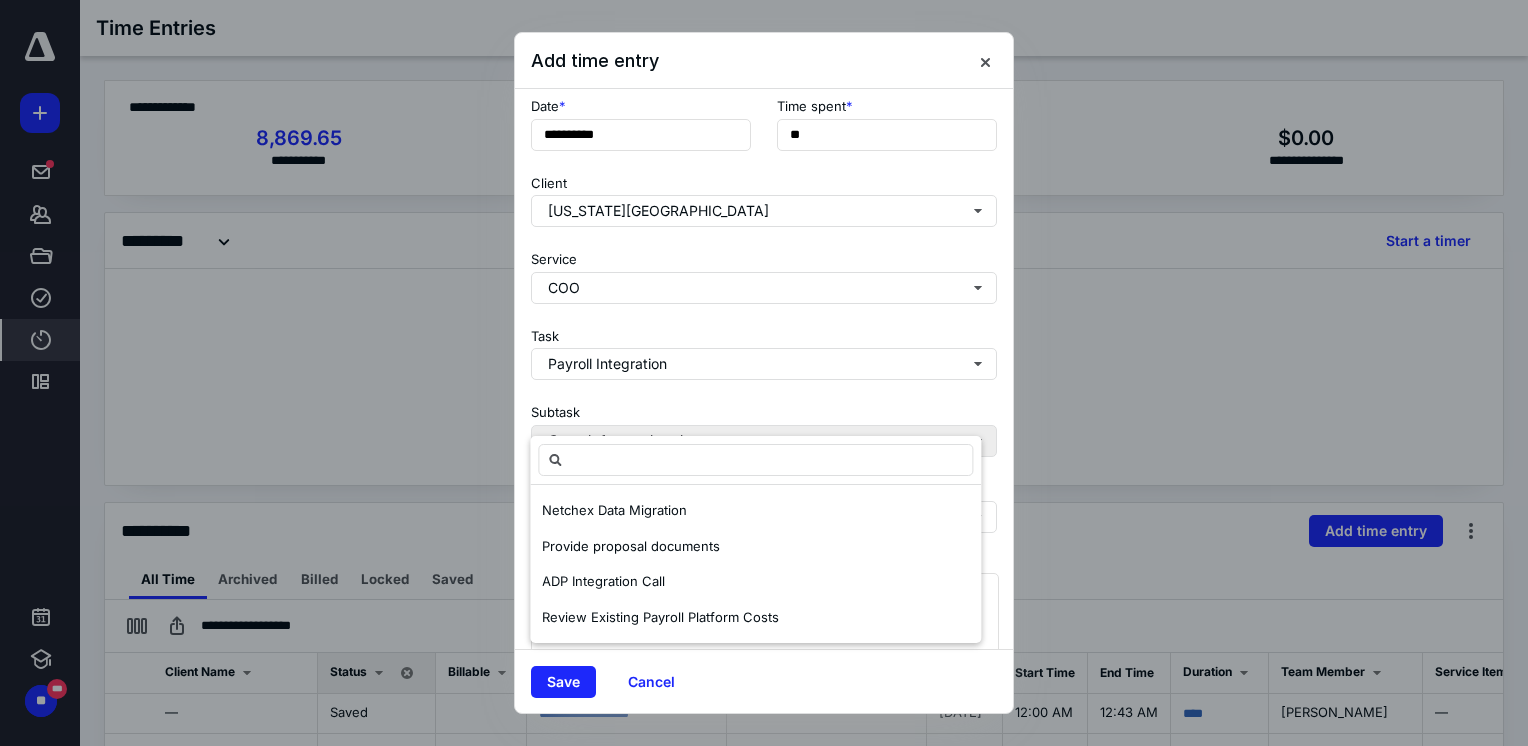 scroll, scrollTop: 154, scrollLeft: 0, axis: vertical 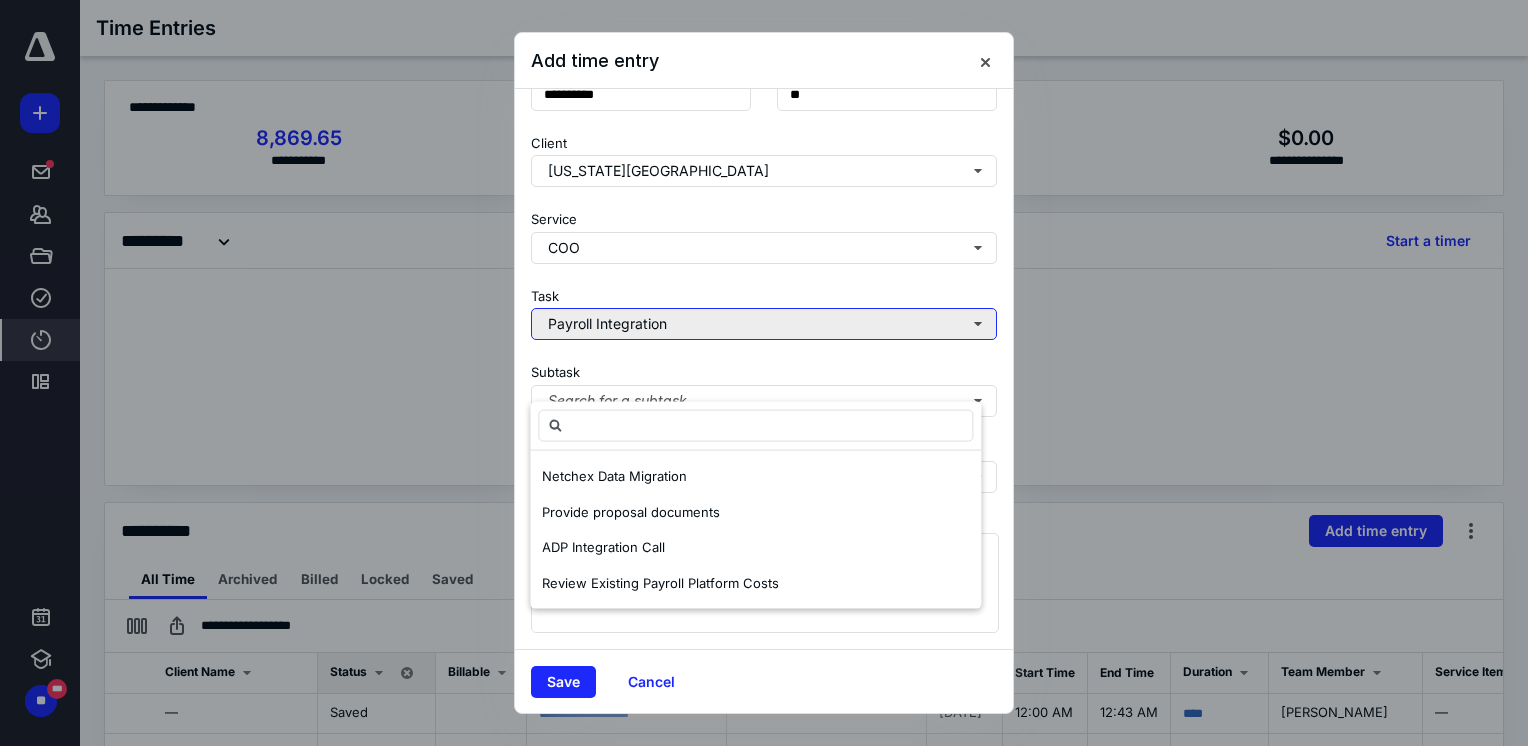 click on "Payroll Integration" at bounding box center [764, 324] 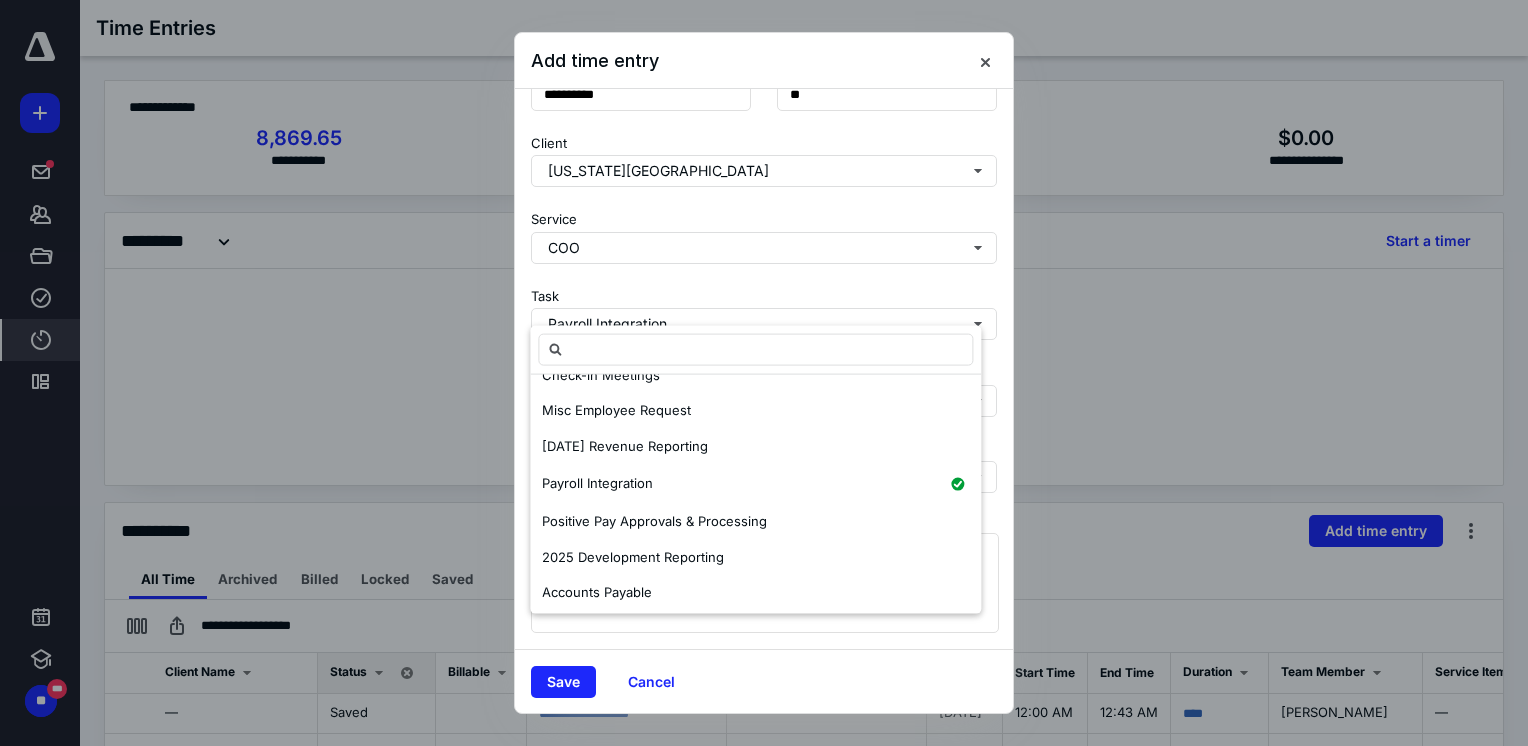 scroll, scrollTop: 112, scrollLeft: 0, axis: vertical 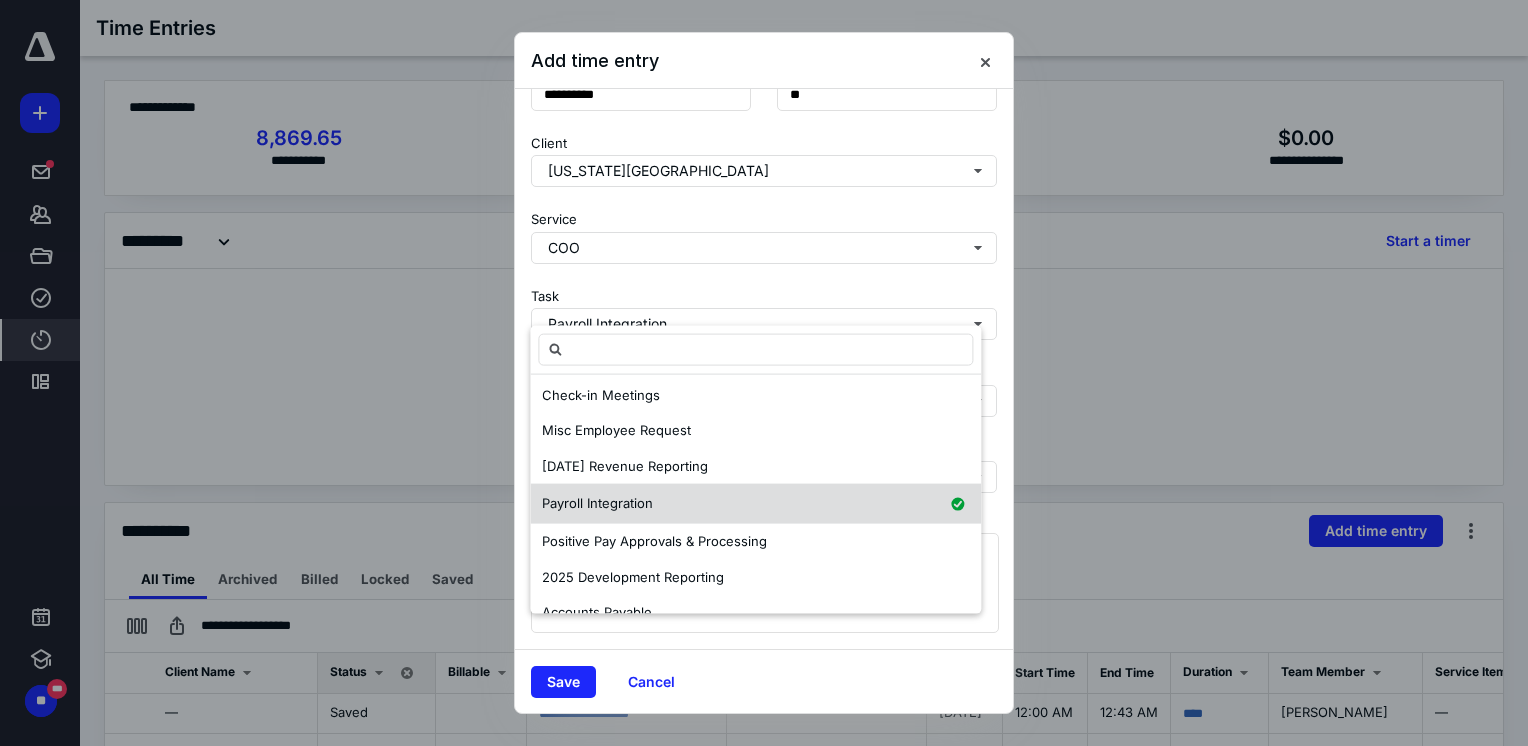 click on "Payroll Integration" at bounding box center (597, 503) 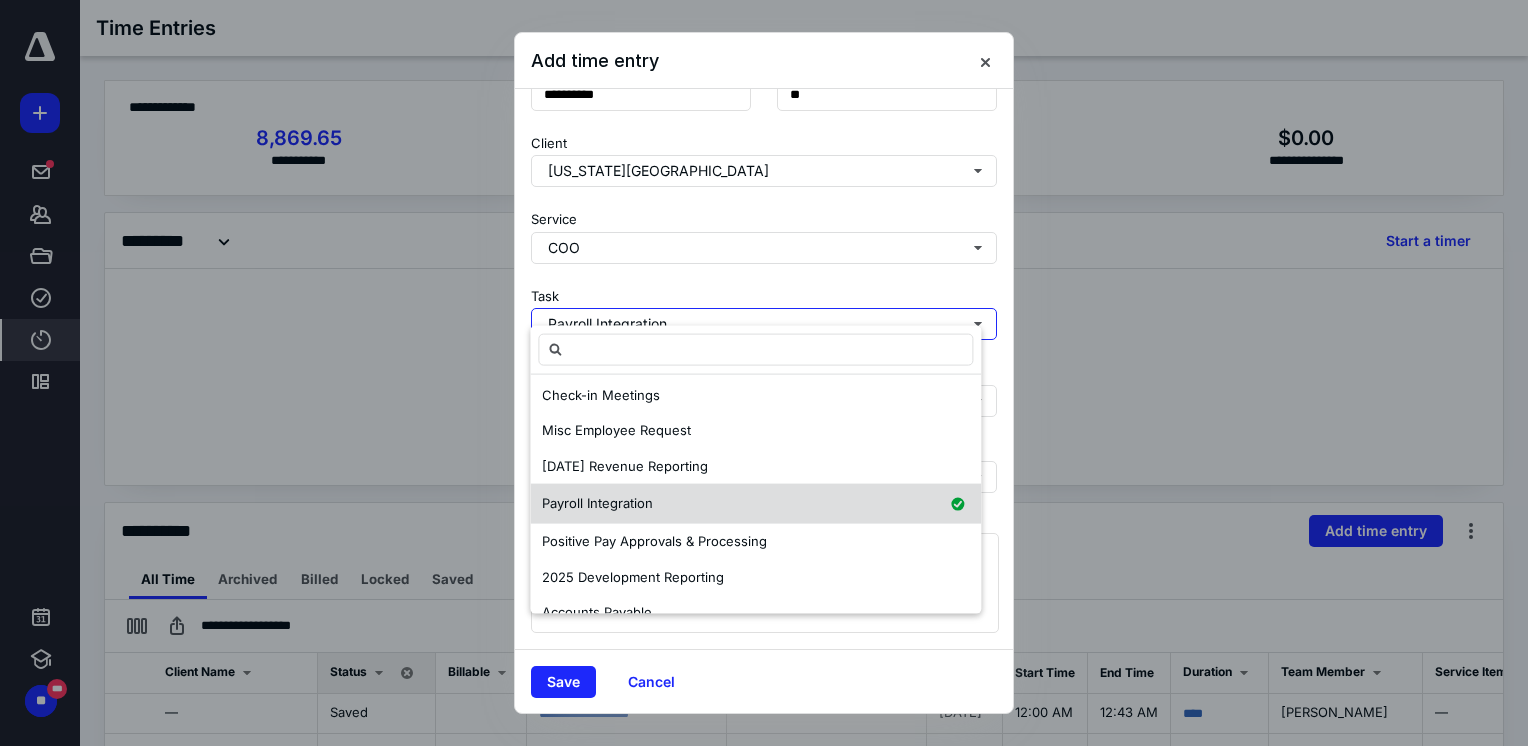 scroll, scrollTop: 0, scrollLeft: 0, axis: both 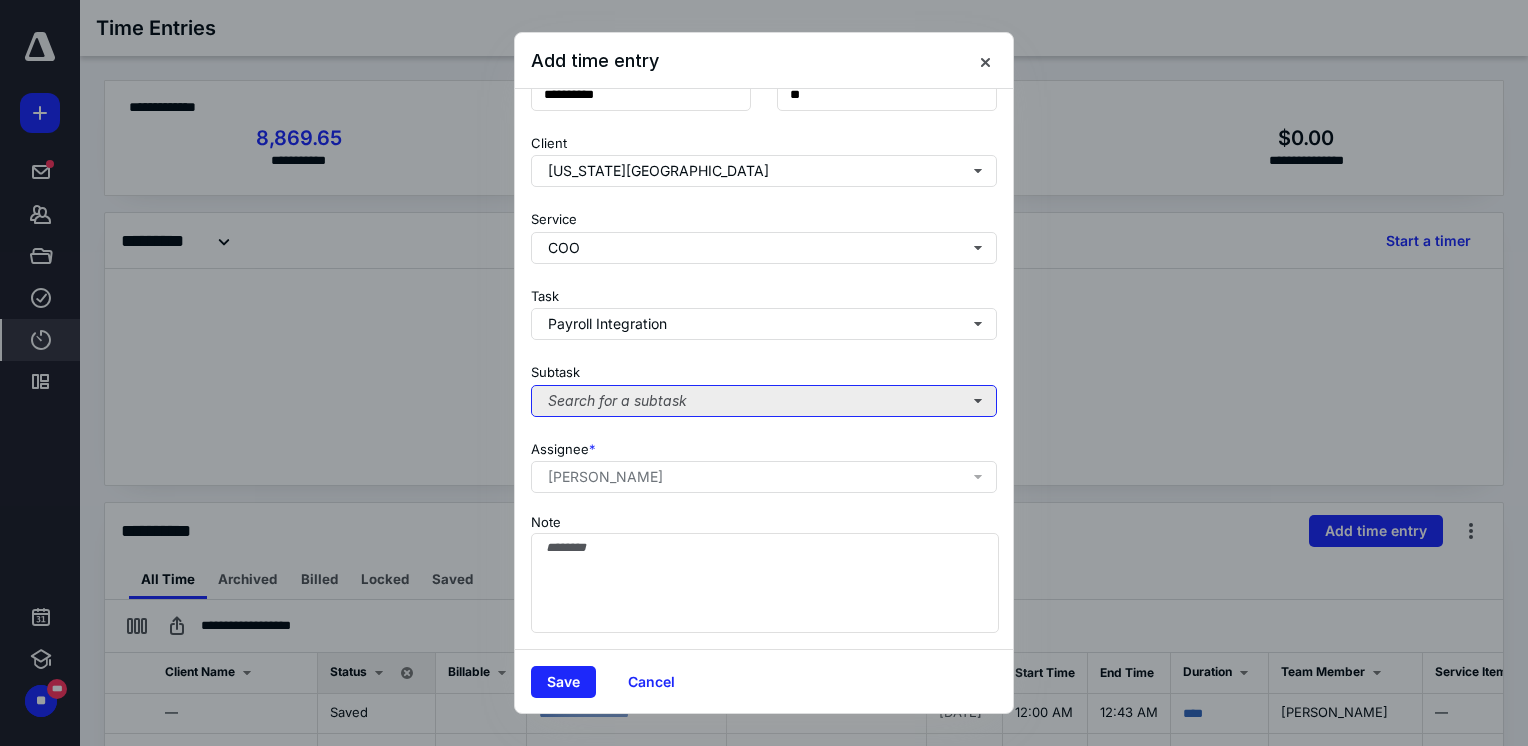 click on "Search for a subtask" at bounding box center (764, 401) 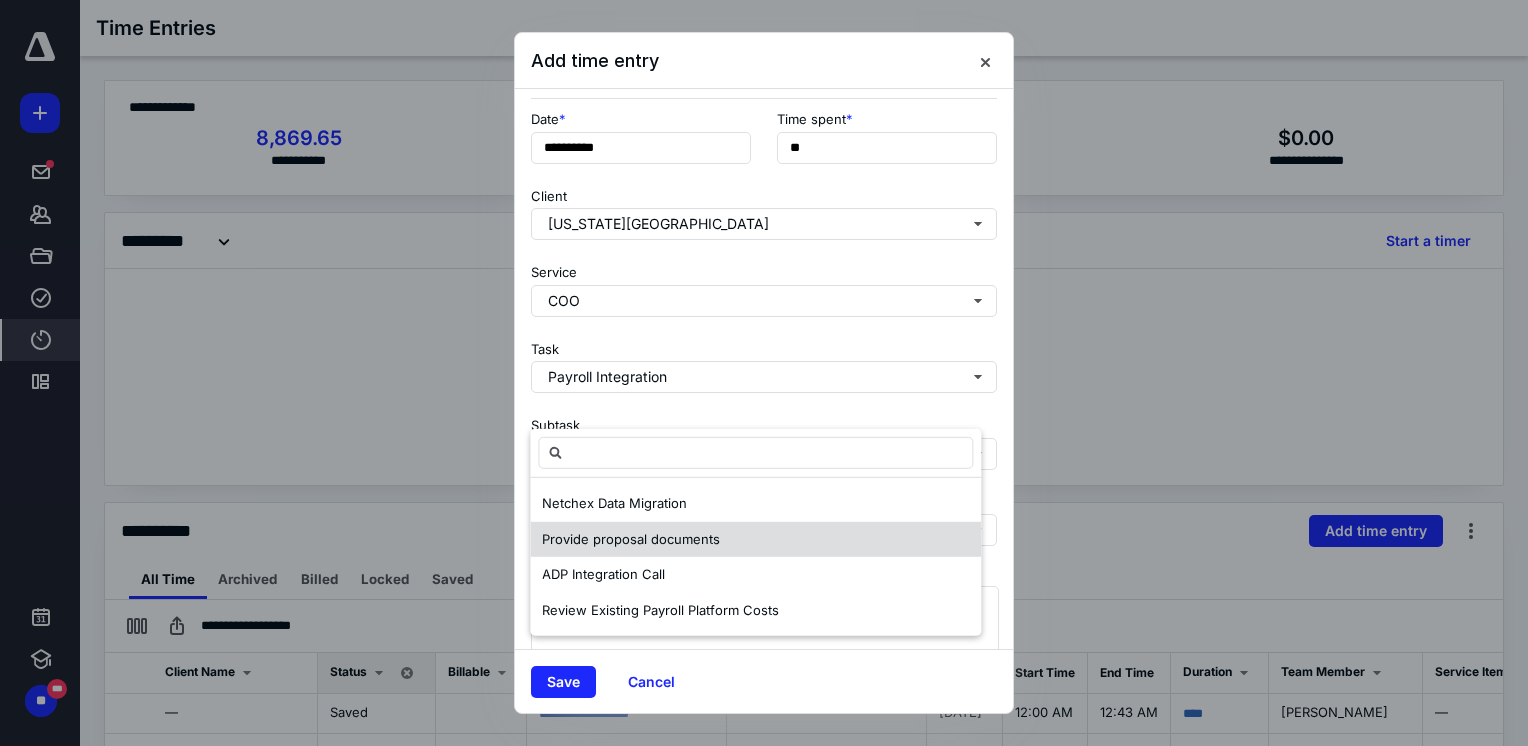 scroll, scrollTop: 154, scrollLeft: 0, axis: vertical 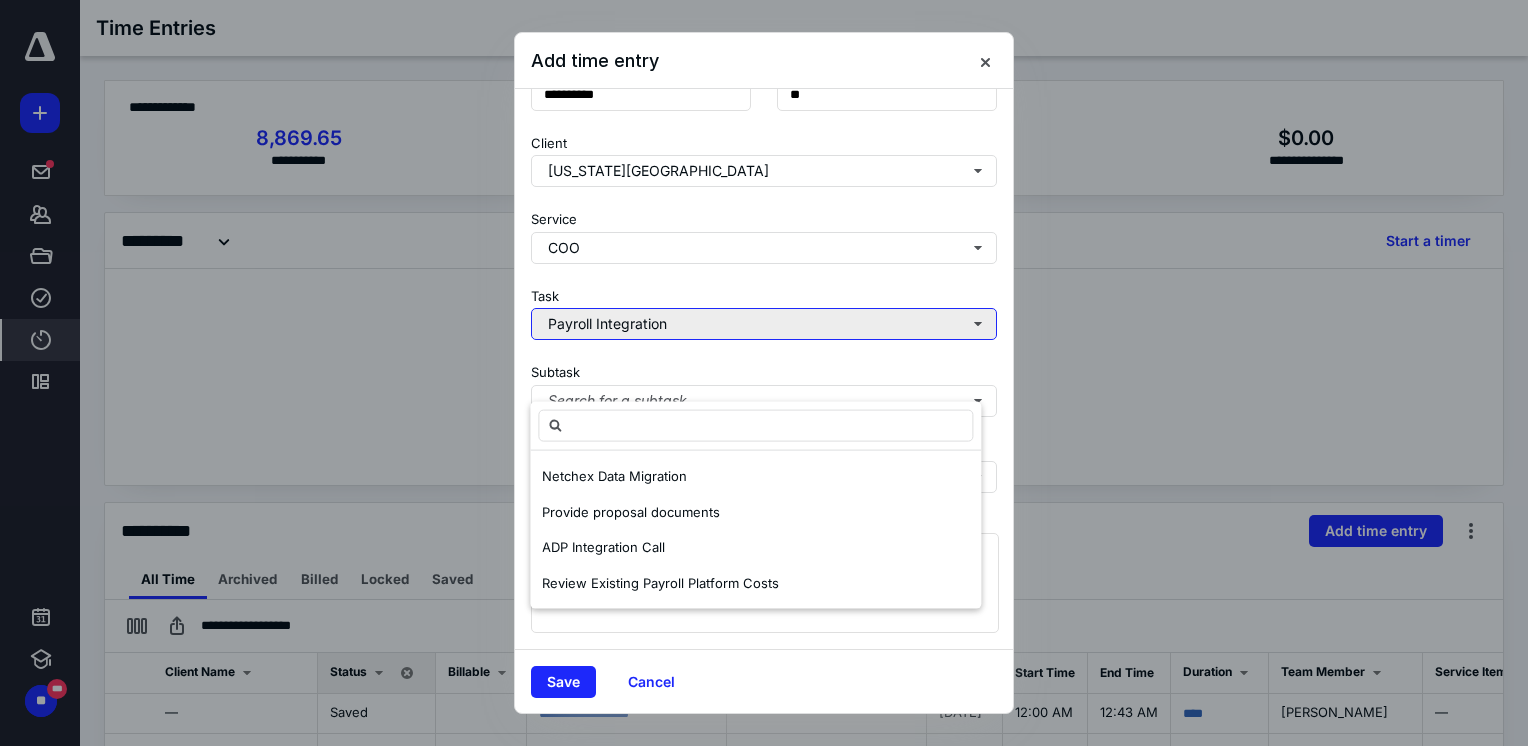 click on "Payroll Integration" at bounding box center [764, 324] 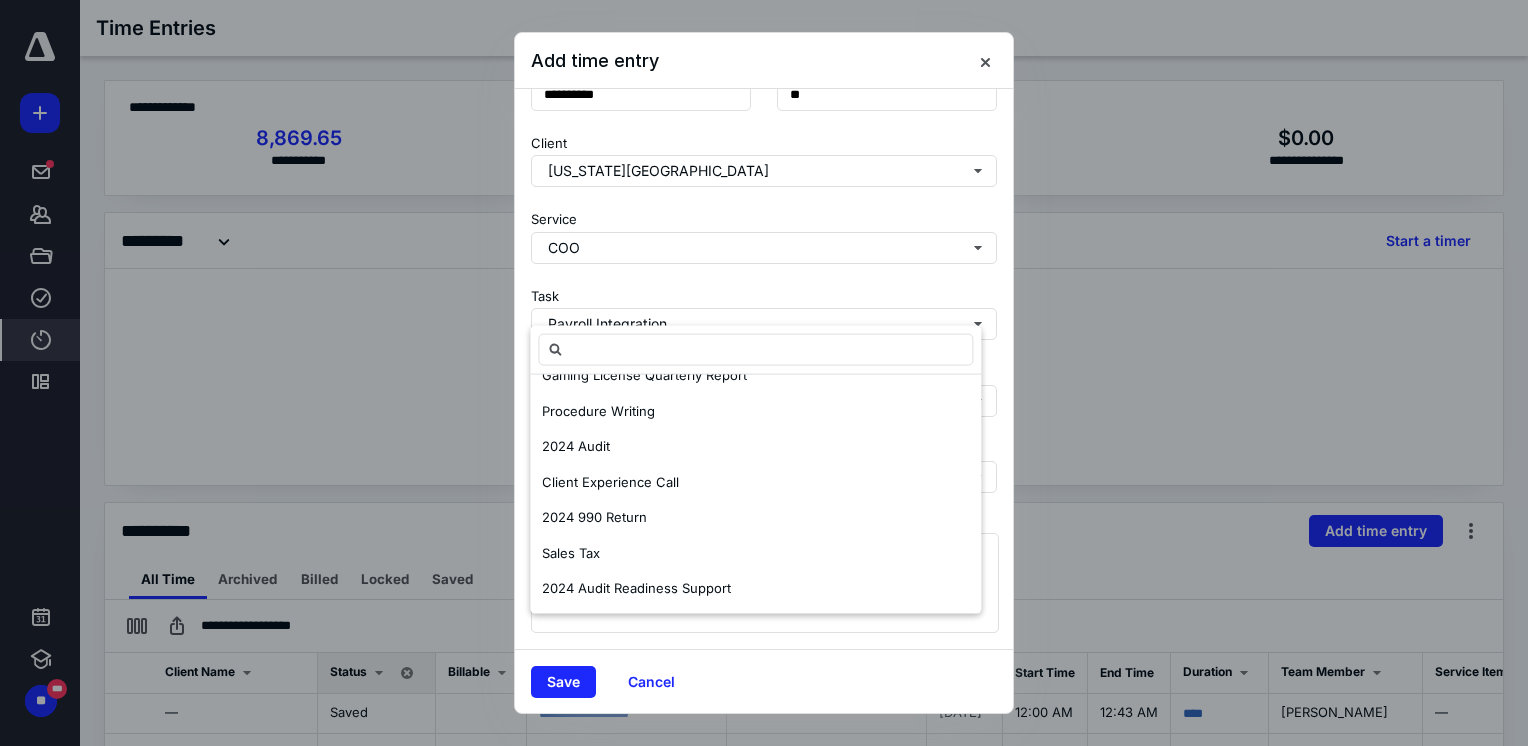 scroll, scrollTop: 675, scrollLeft: 0, axis: vertical 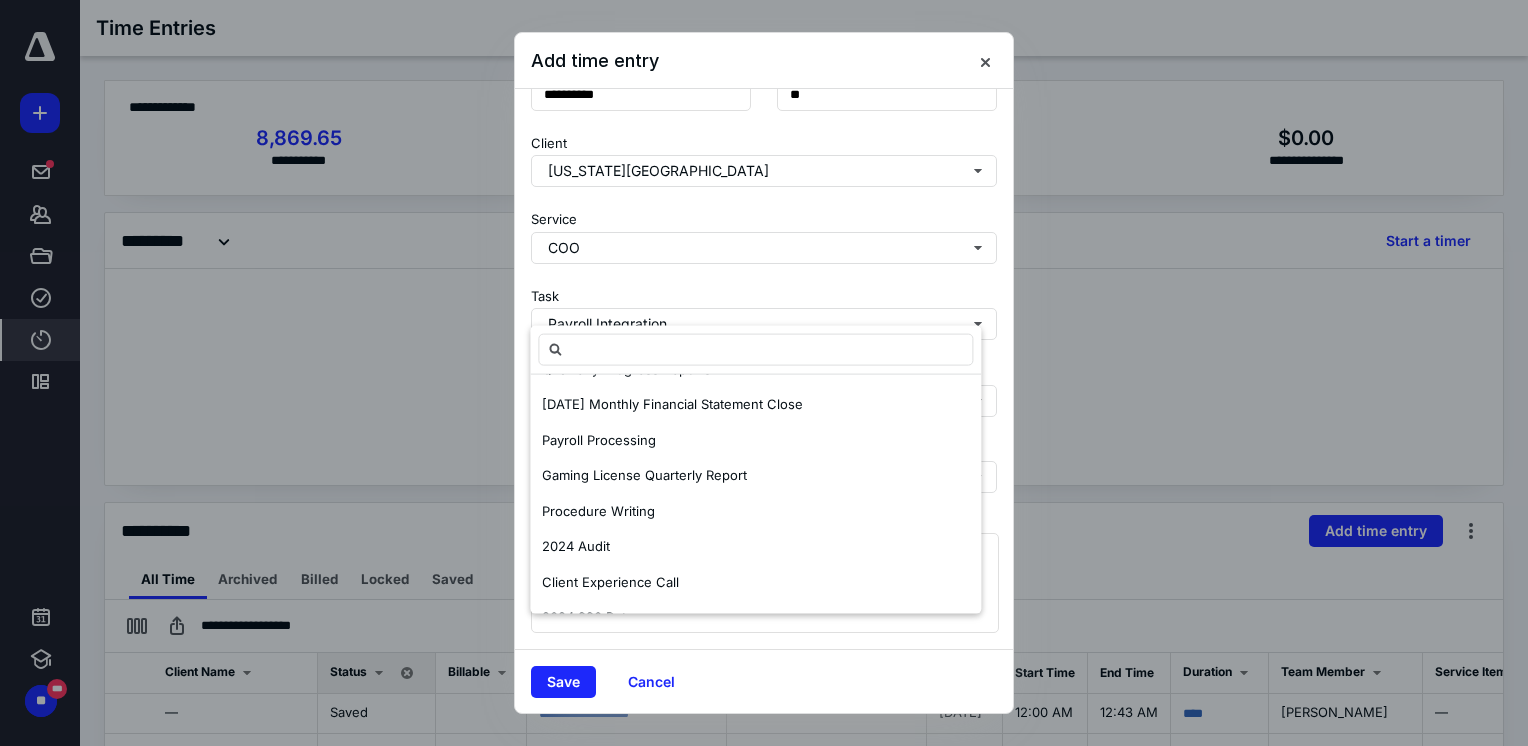click at bounding box center (764, 373) 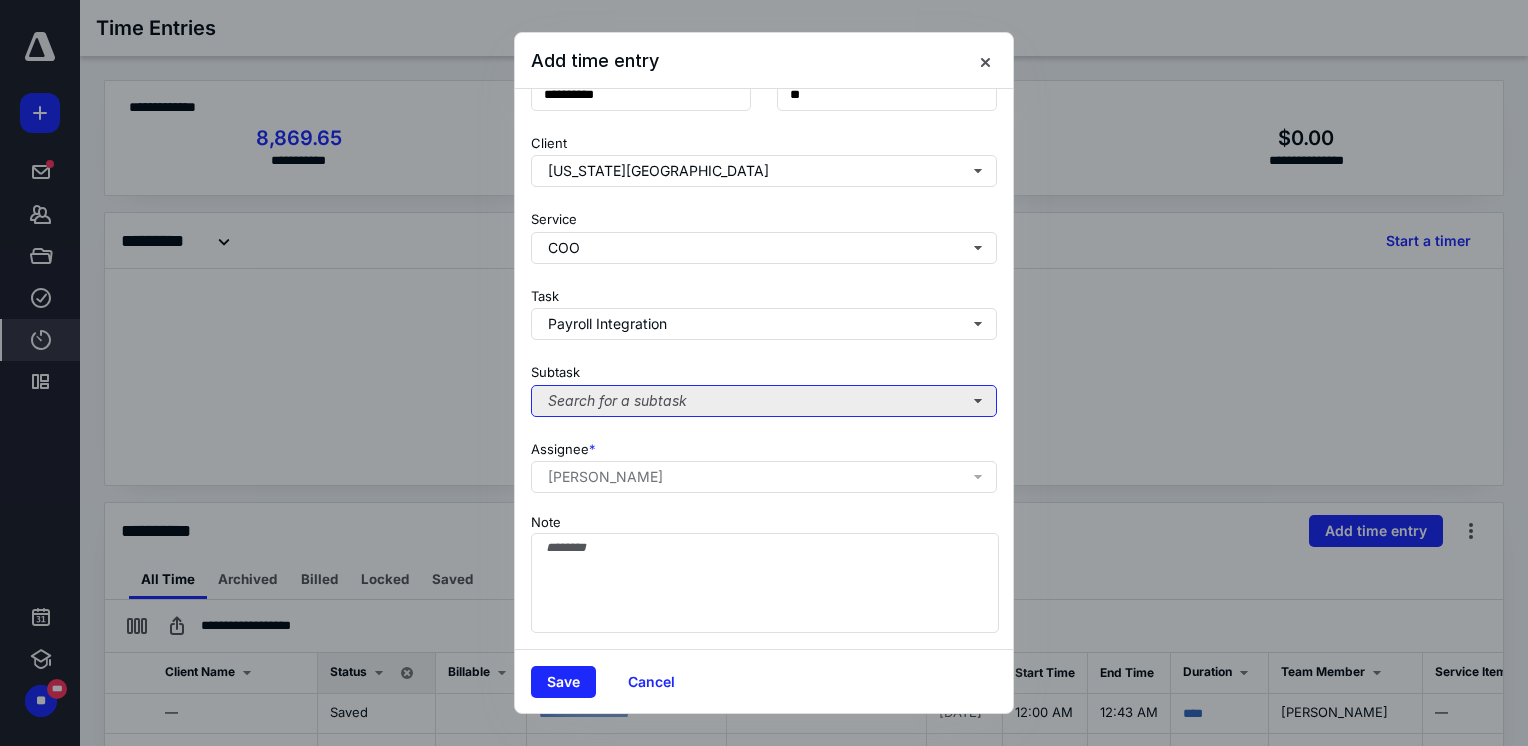click on "Search for a subtask" at bounding box center [764, 401] 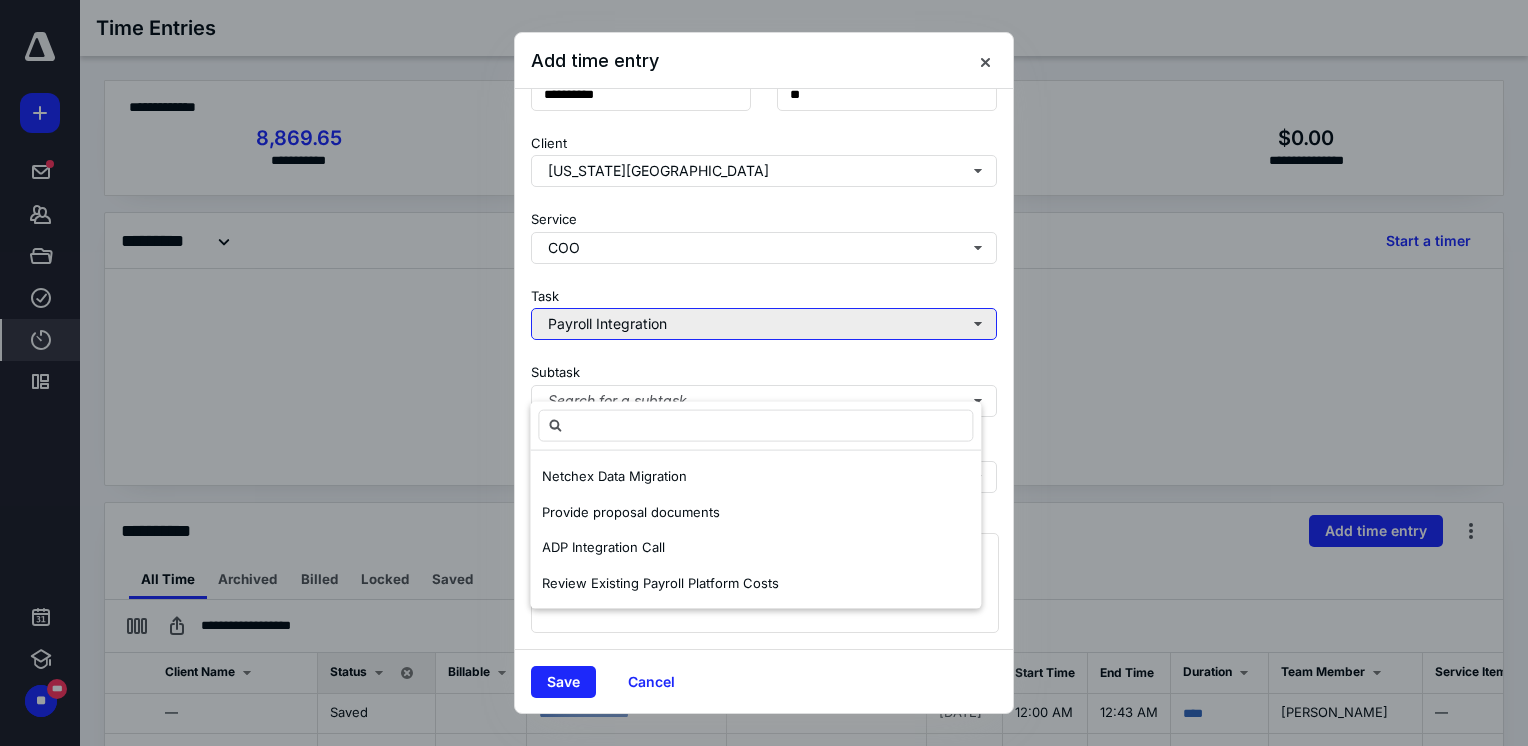 click on "Payroll Integration" at bounding box center (764, 324) 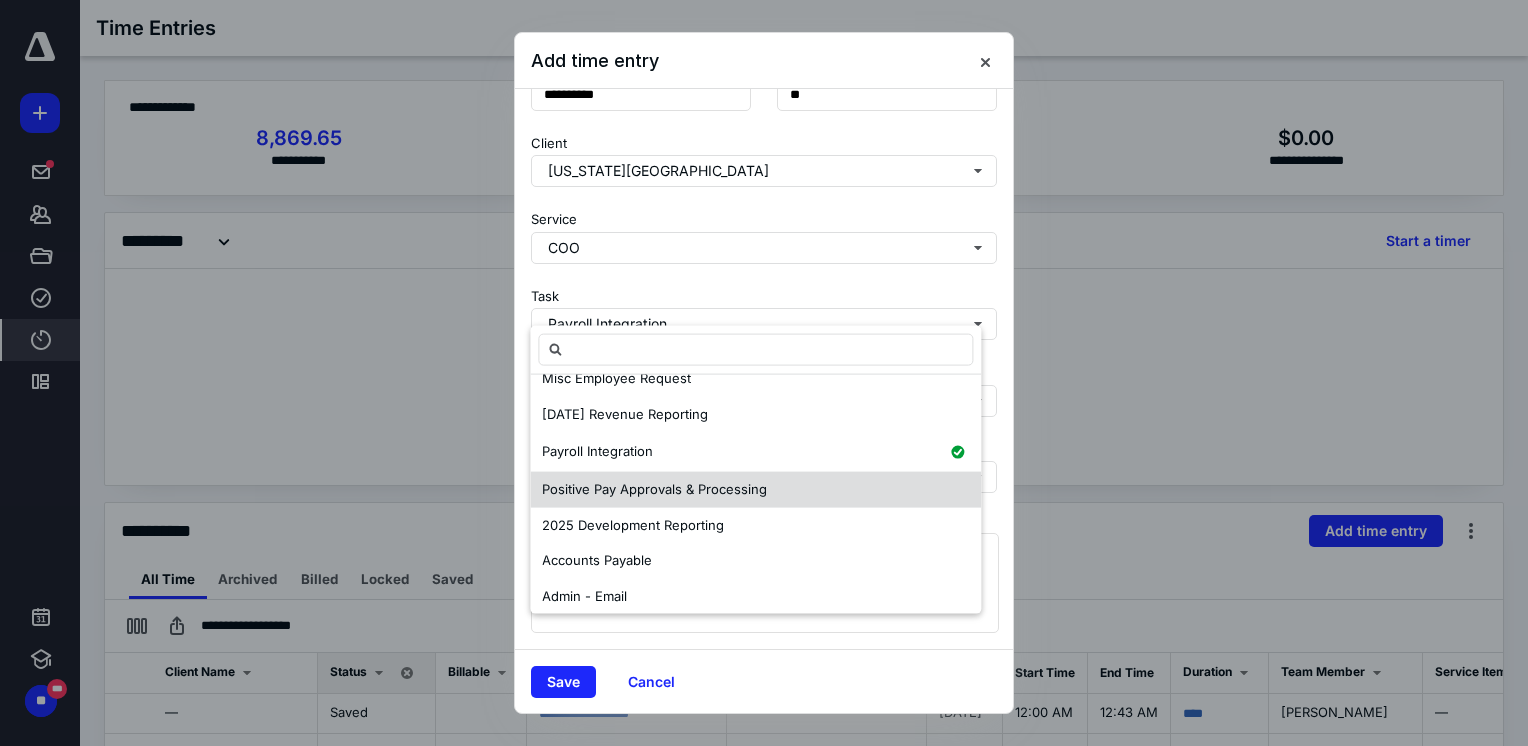 scroll, scrollTop: 200, scrollLeft: 0, axis: vertical 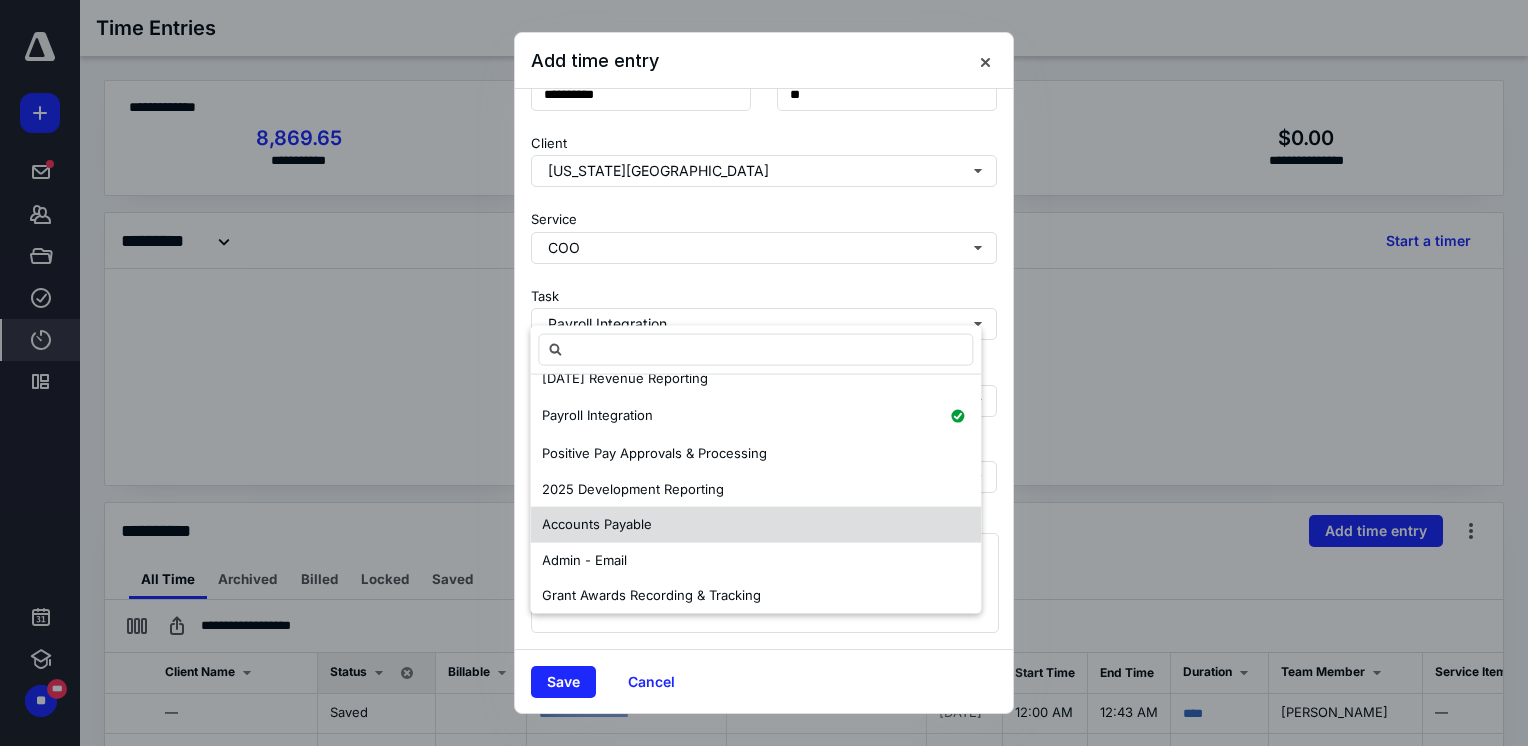 click on "Accounts Payable" at bounding box center [597, 524] 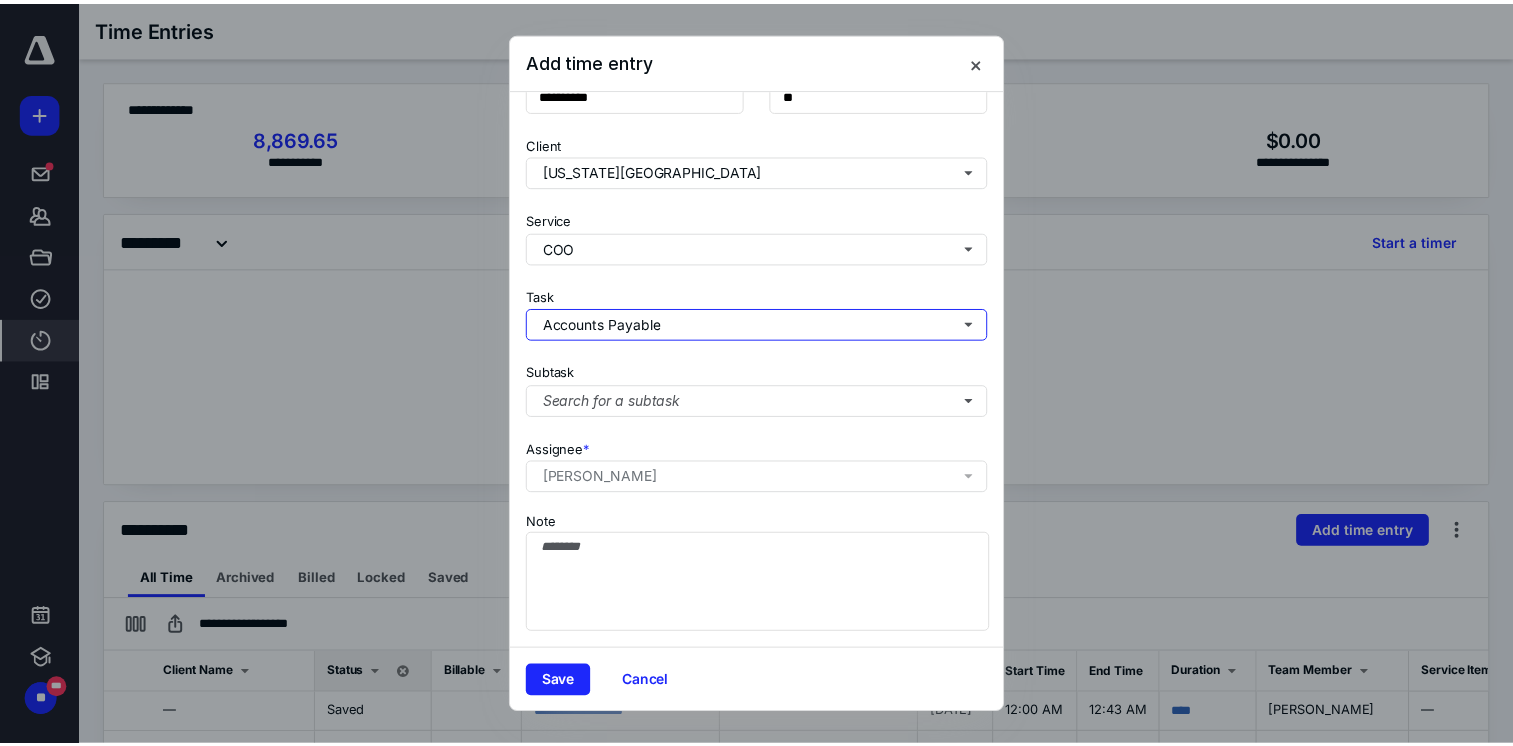 scroll, scrollTop: 0, scrollLeft: 0, axis: both 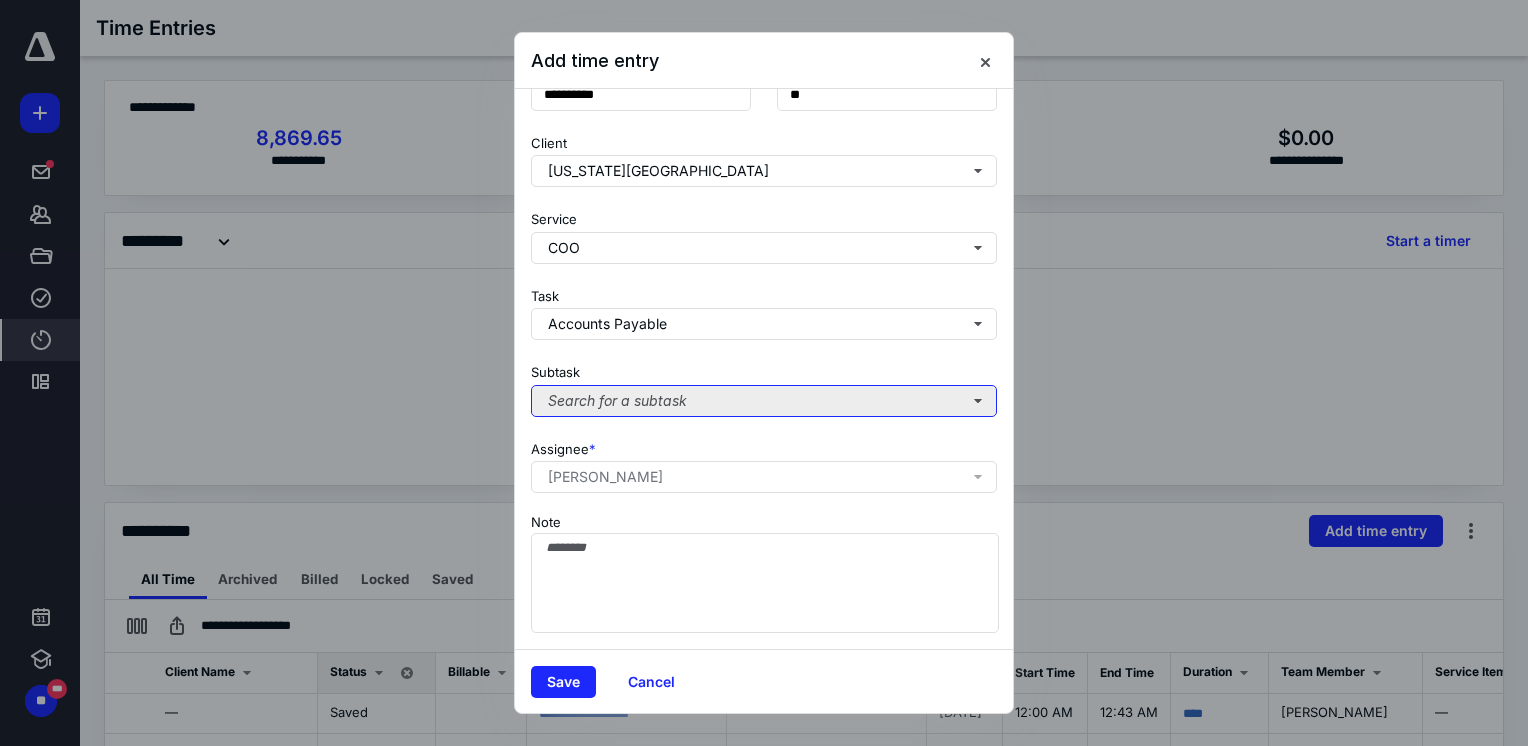 click on "Search for a subtask" at bounding box center (764, 401) 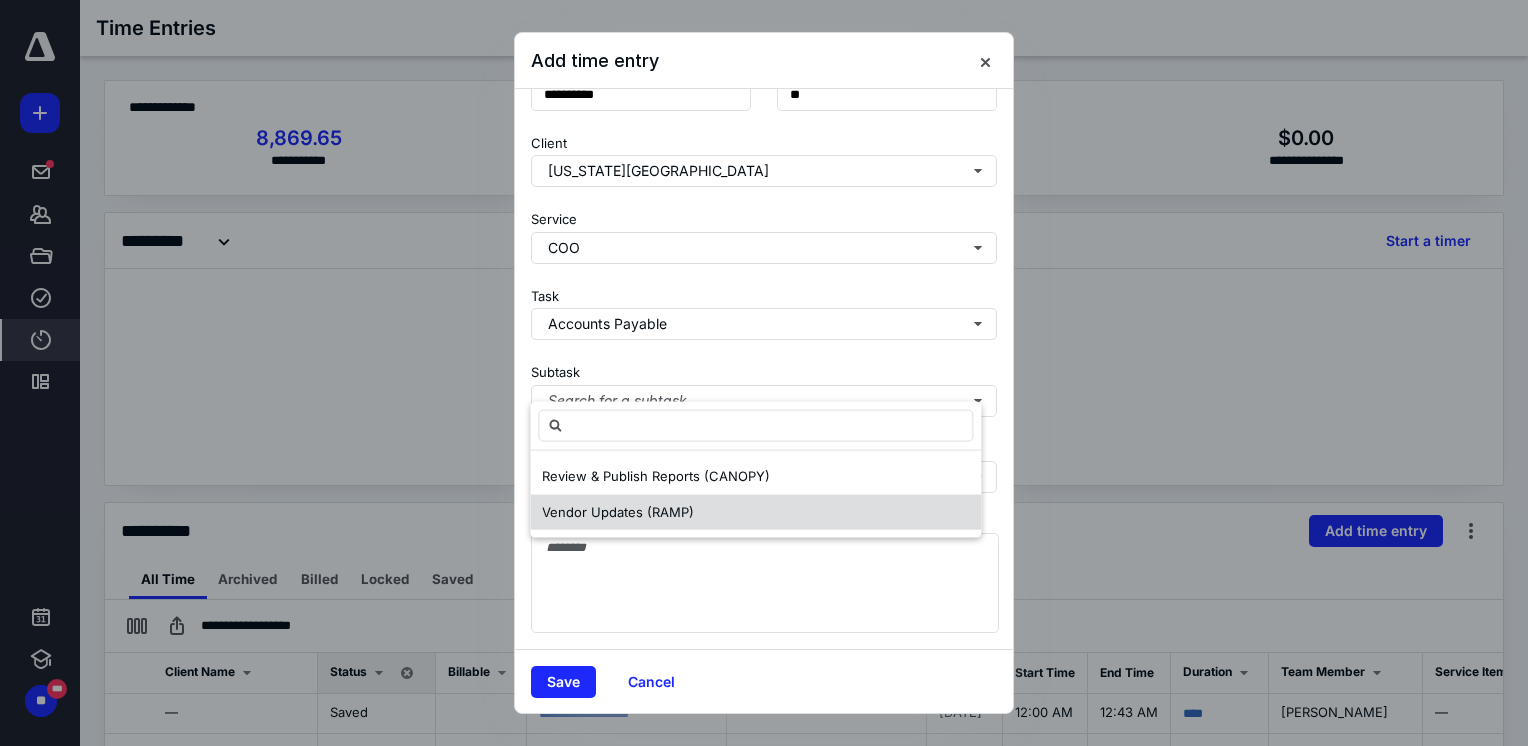 click on "Vendor Updates (RAMP)" at bounding box center [618, 511] 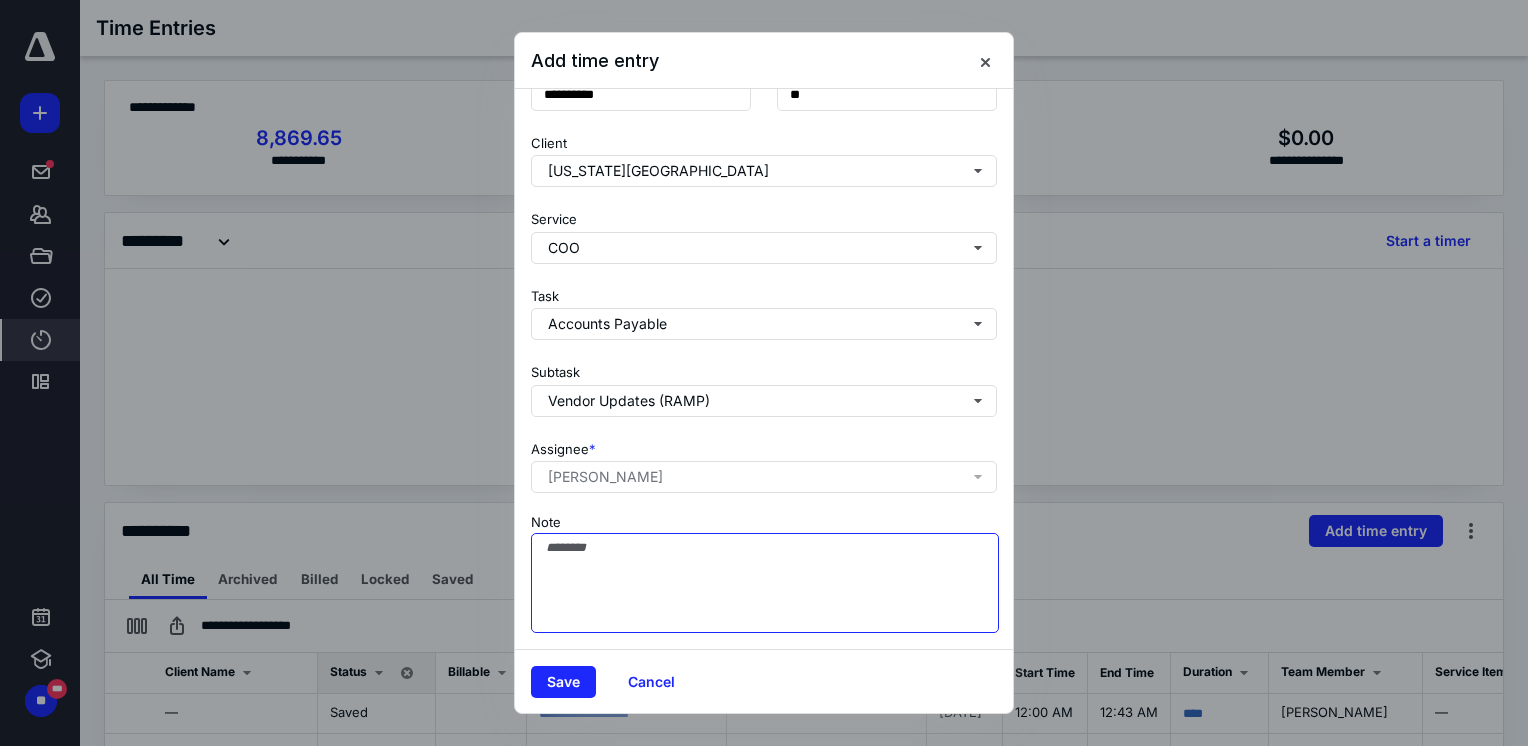 click on "Note" at bounding box center (765, 583) 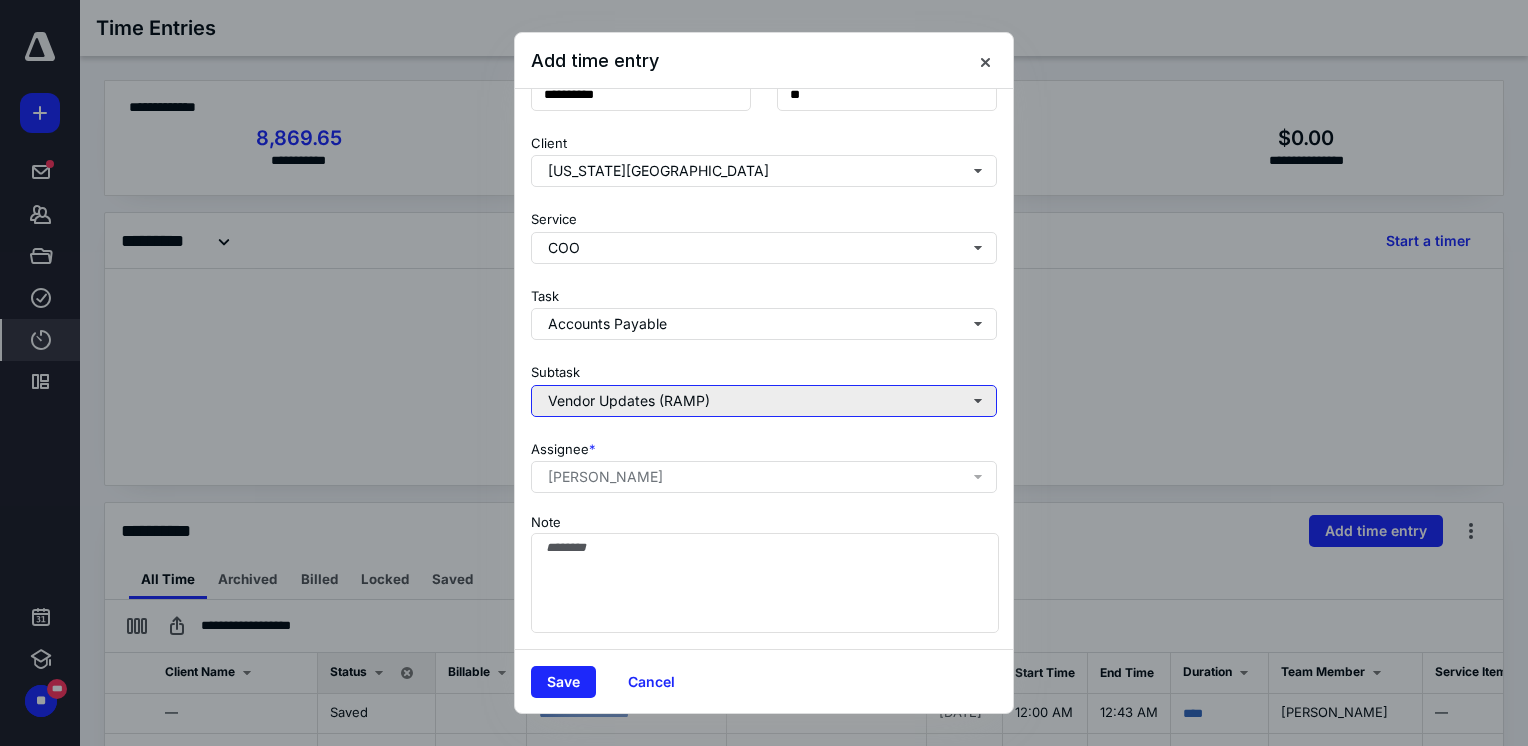 click on "Vendor Updates (RAMP)" at bounding box center [764, 401] 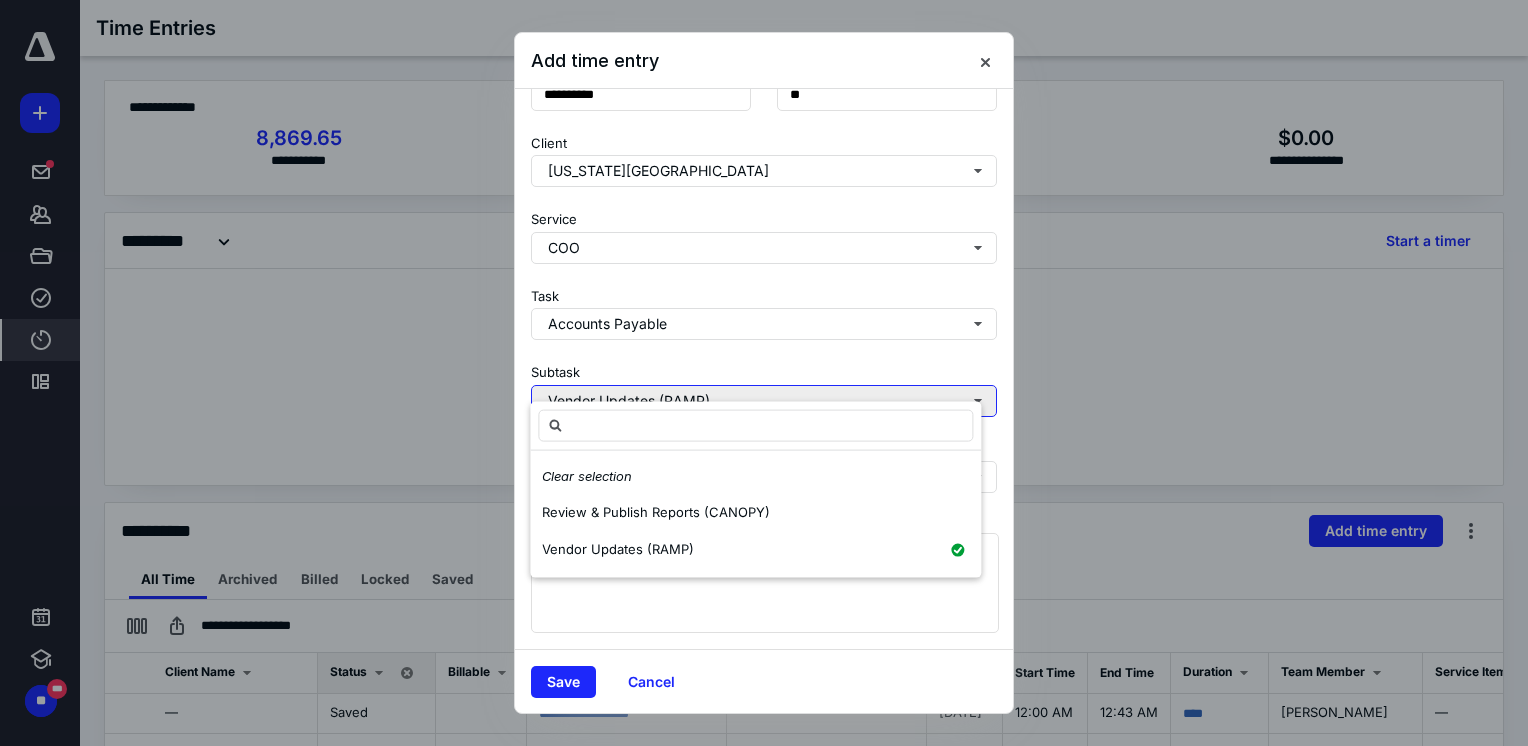 click on "Vendor Updates (RAMP)" at bounding box center (764, 401) 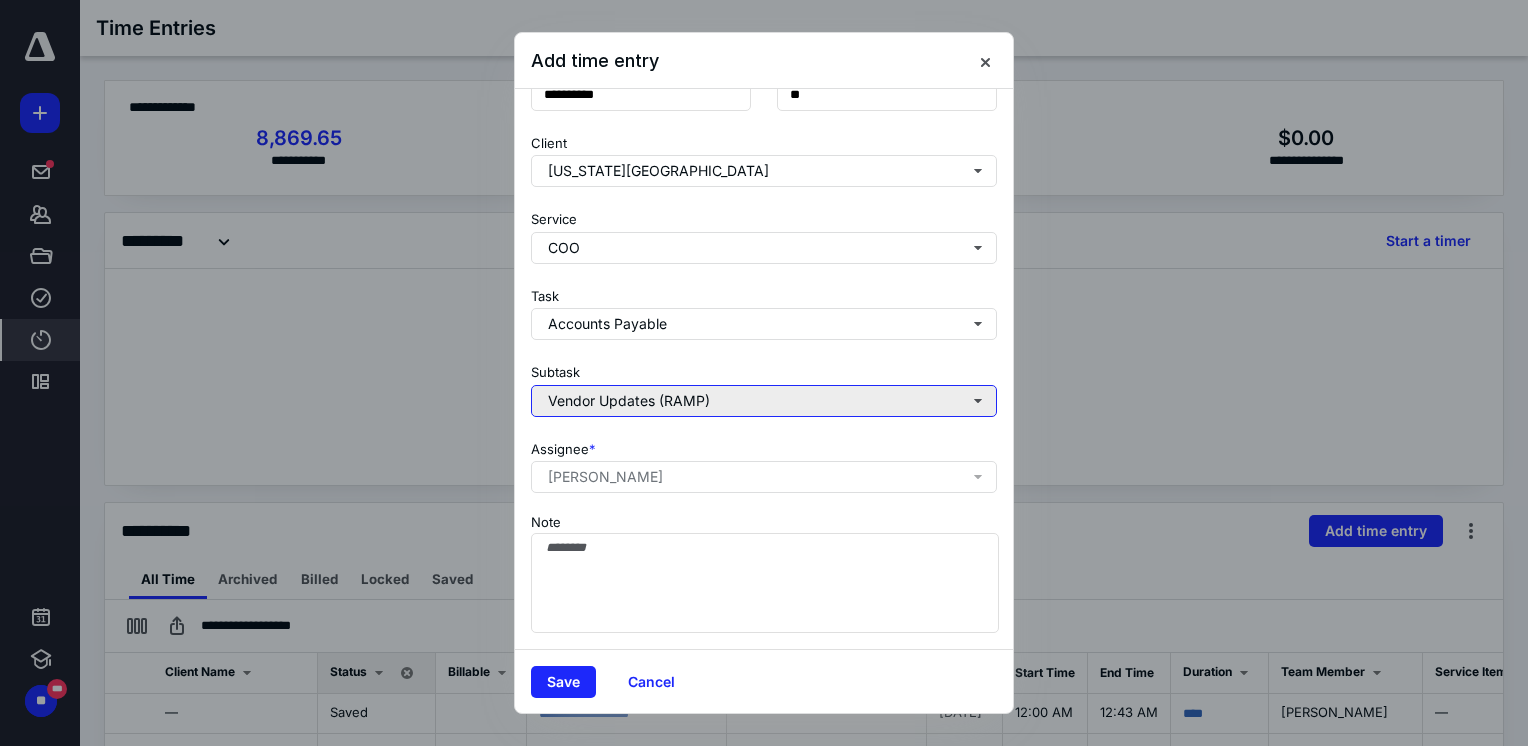 click on "Vendor Updates (RAMP)" at bounding box center [764, 401] 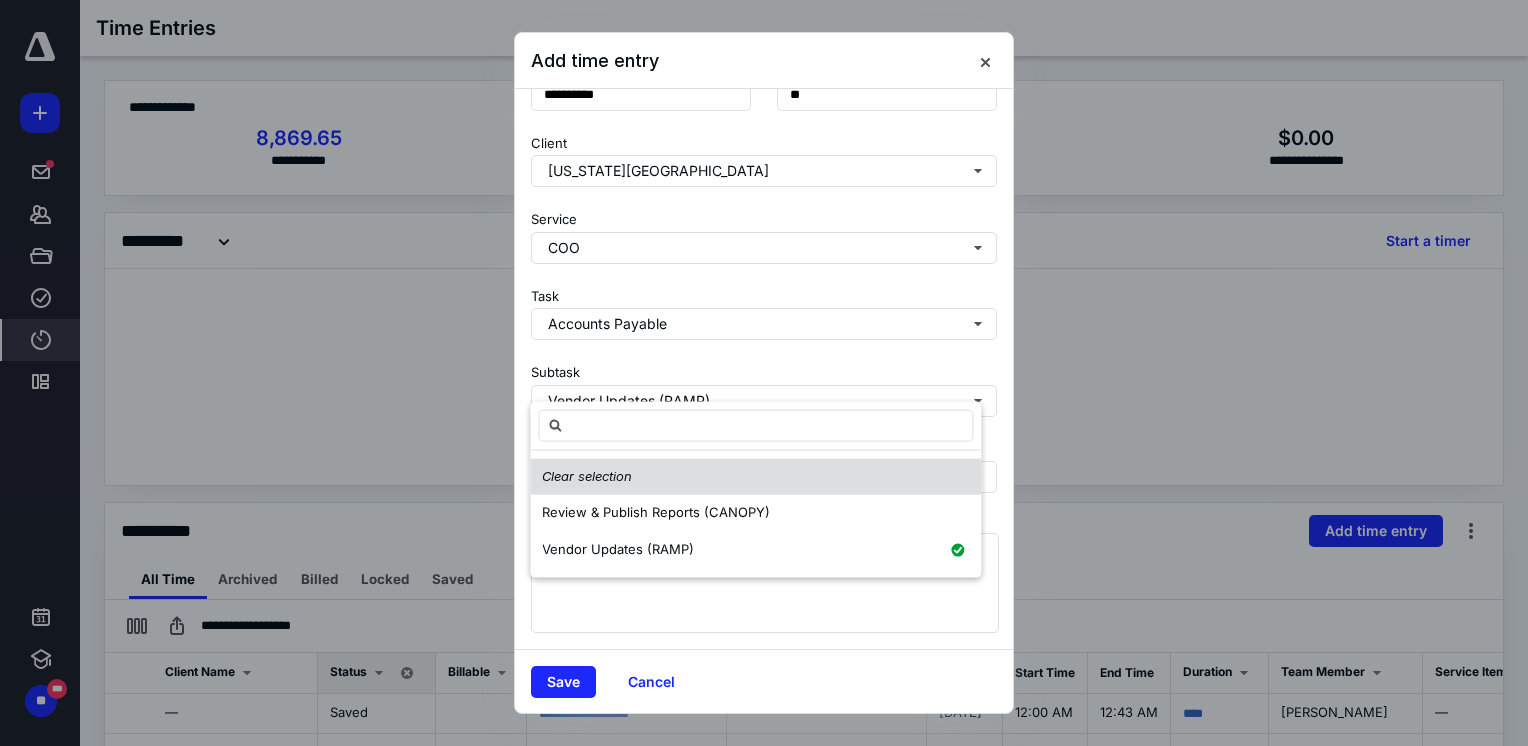 click on "Clear selection" at bounding box center [587, 477] 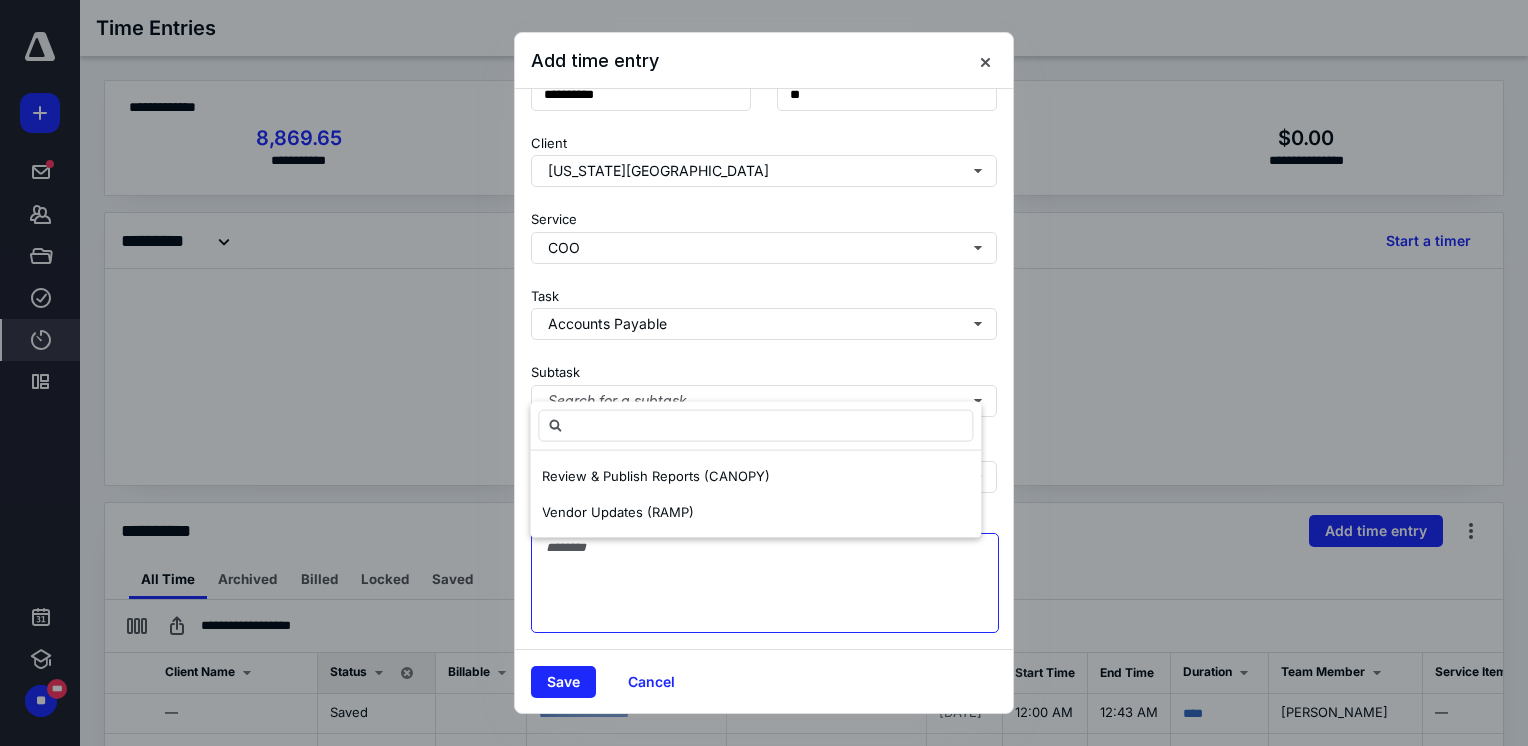 click on "Note" at bounding box center [765, 583] 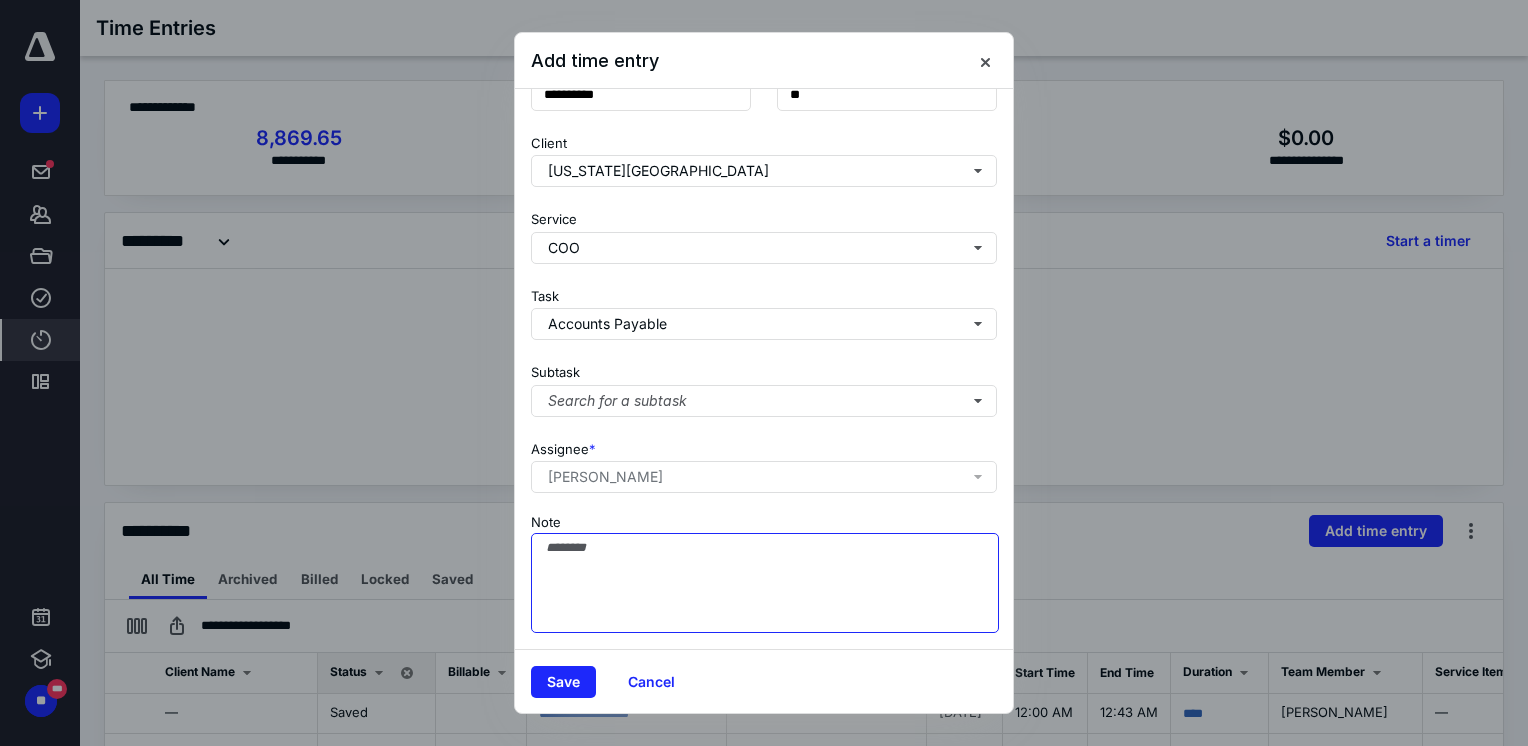 click on "Note" at bounding box center (765, 583) 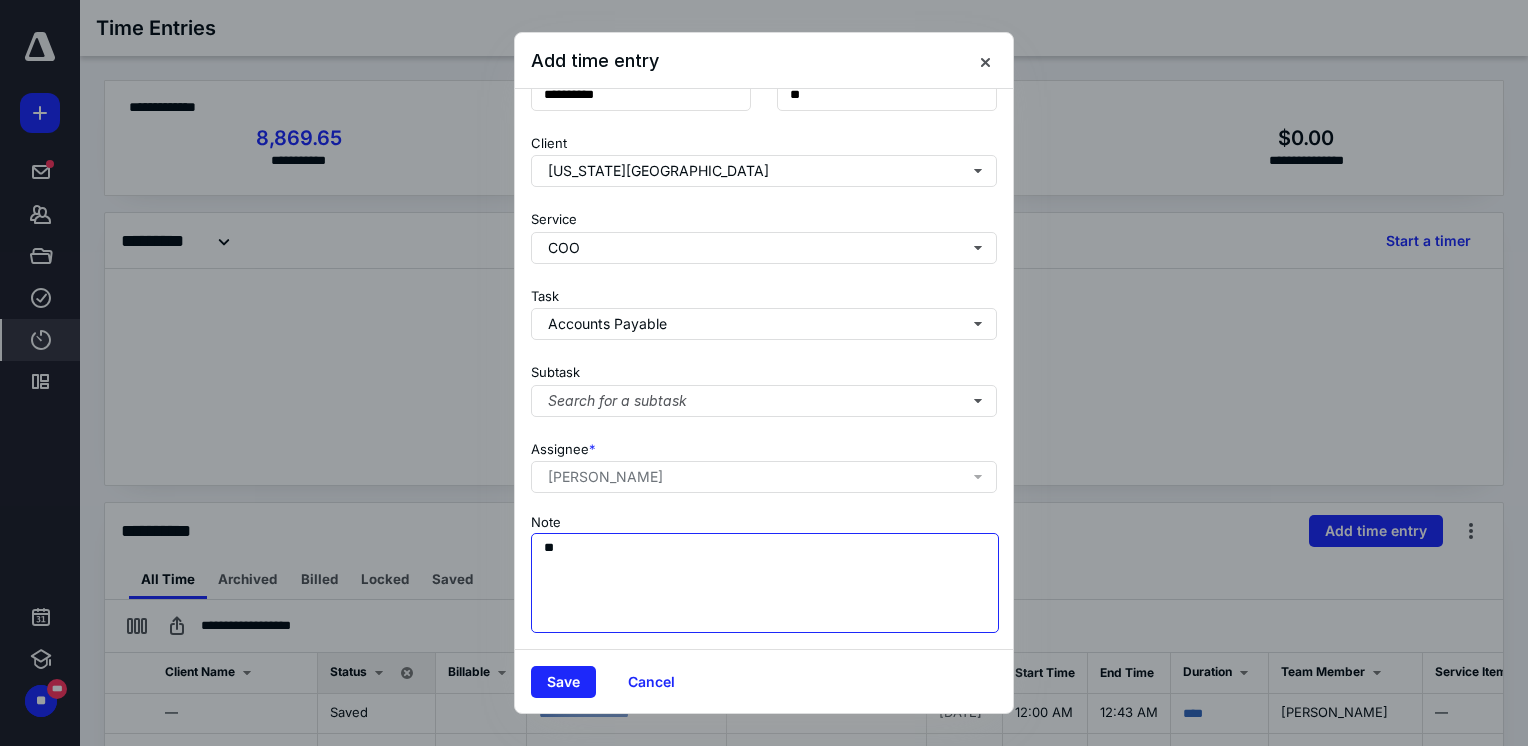 type on "*" 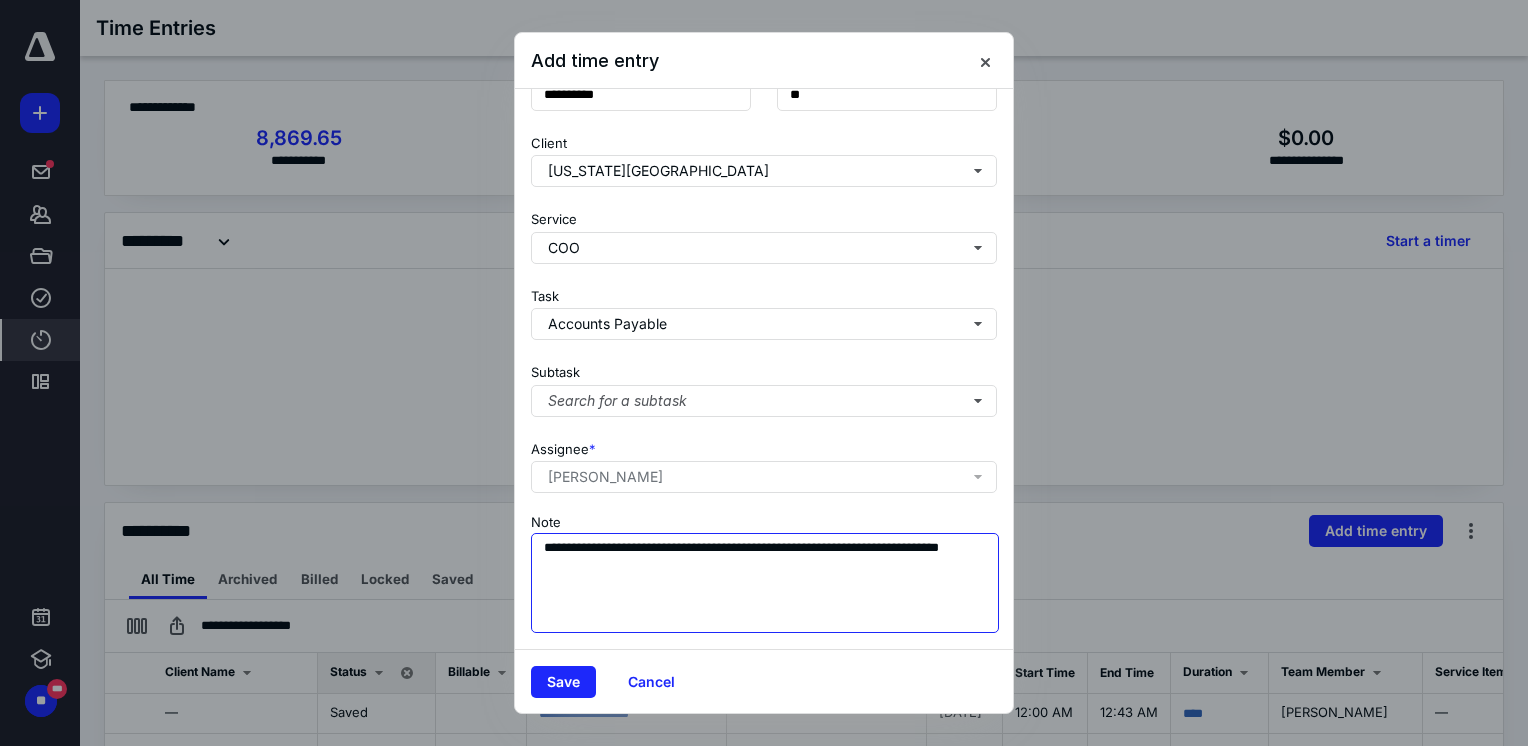 click on "**********" at bounding box center (765, 583) 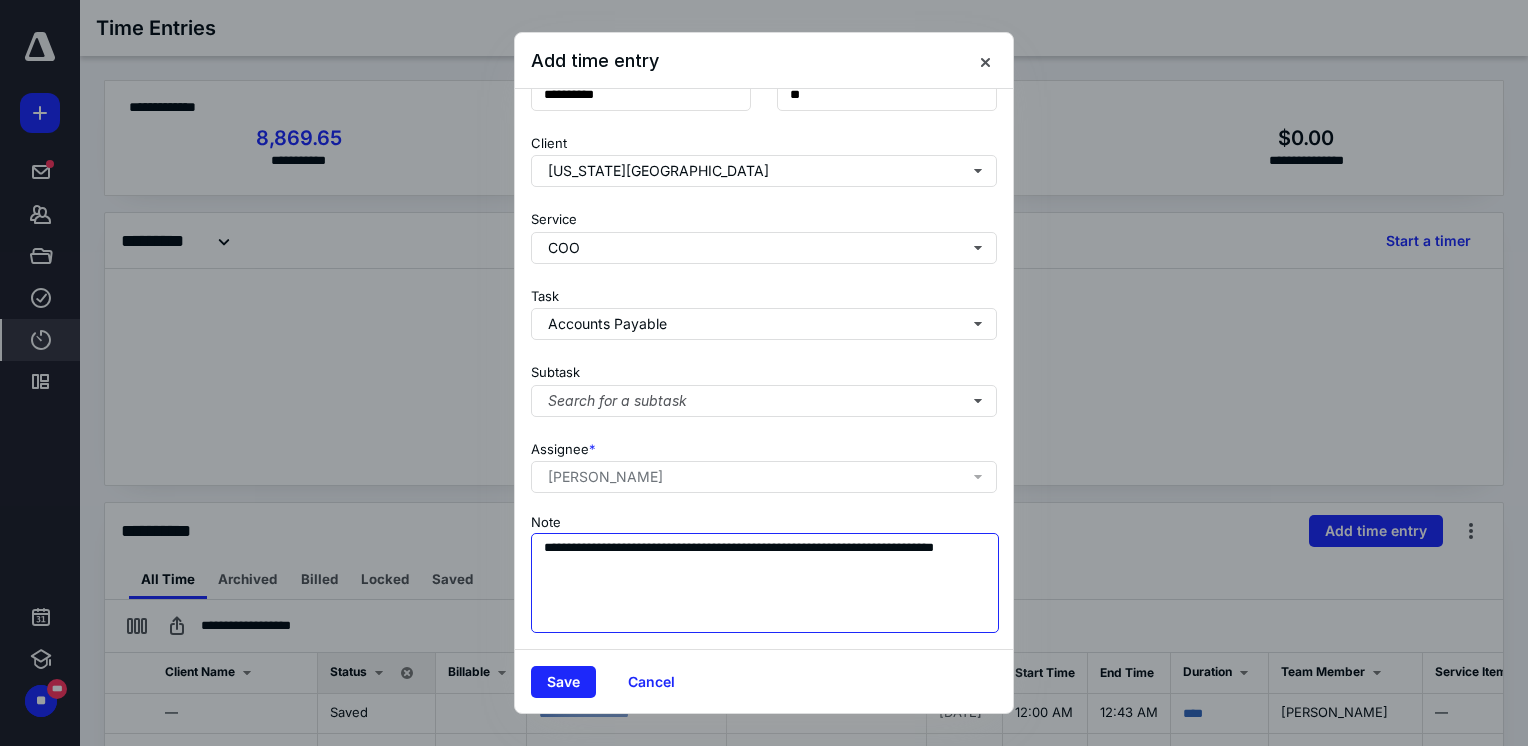click on "**********" at bounding box center (765, 583) 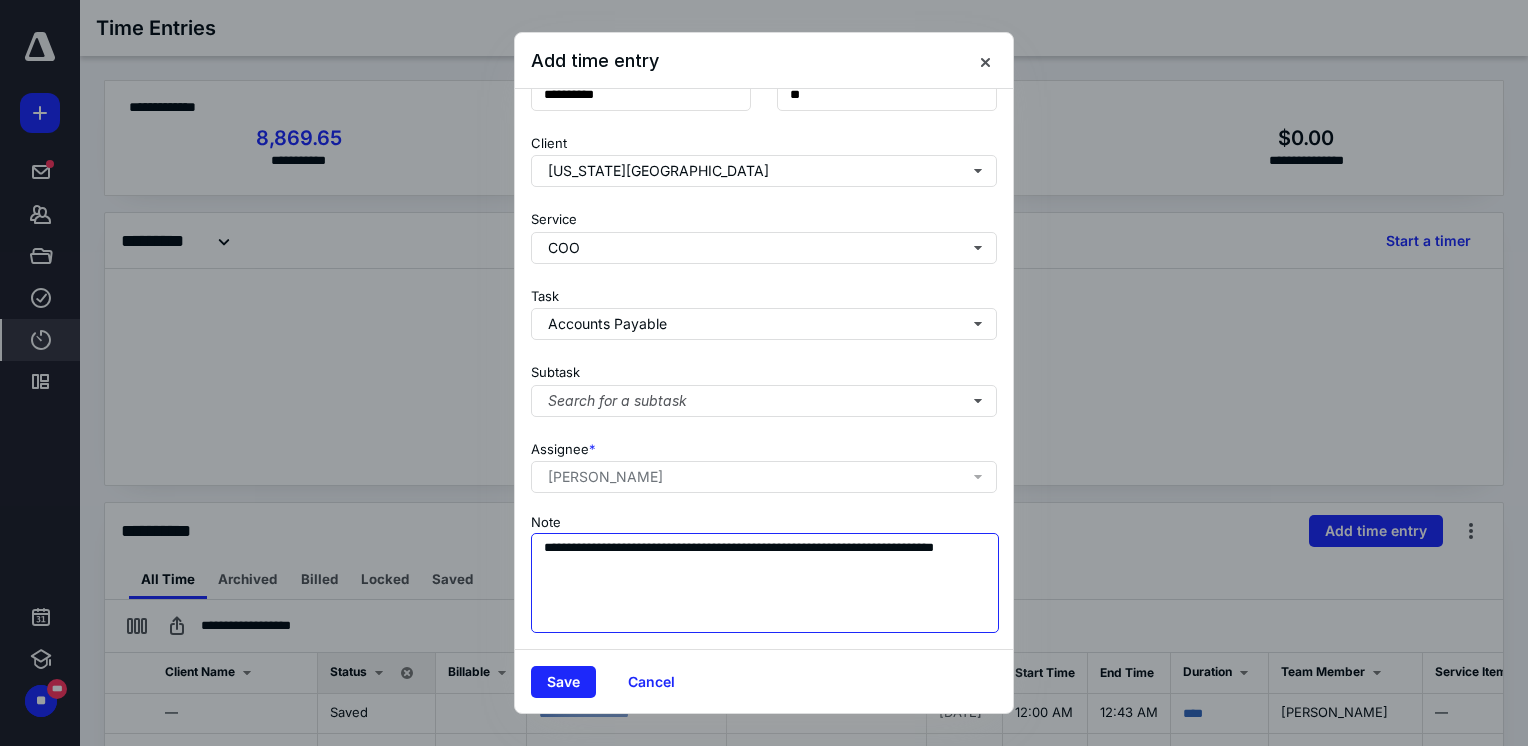 click on "**********" at bounding box center [765, 583] 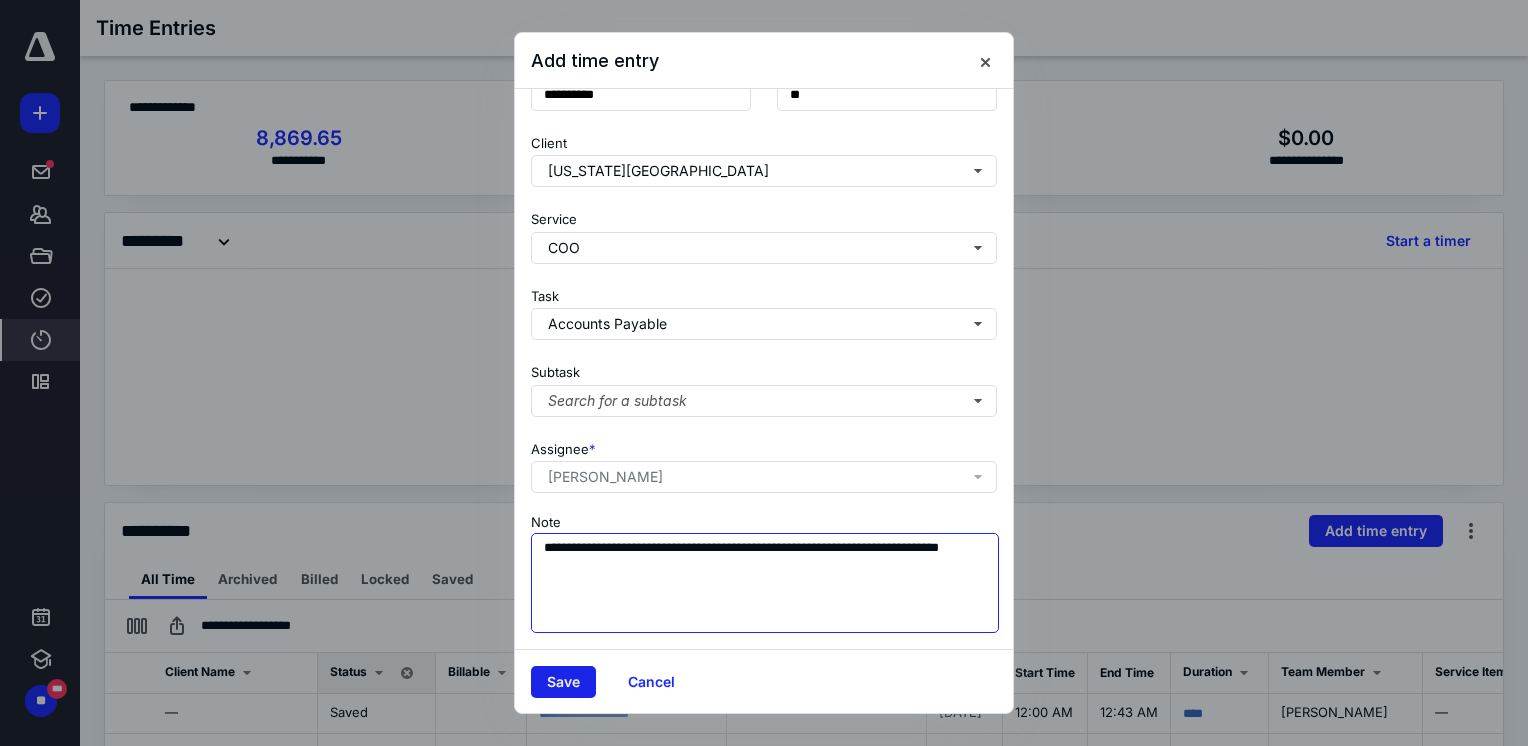 type on "**********" 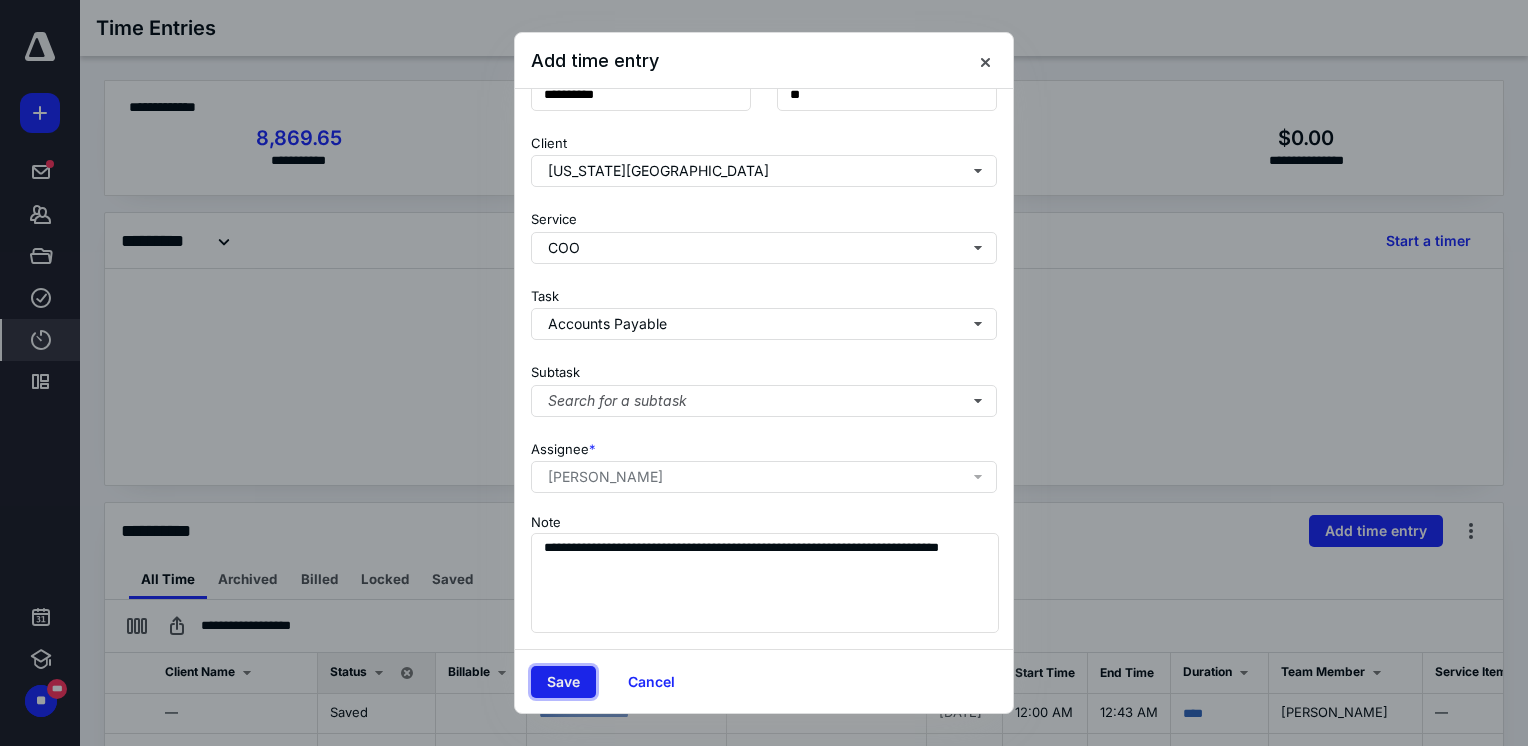 click on "Save" at bounding box center [563, 682] 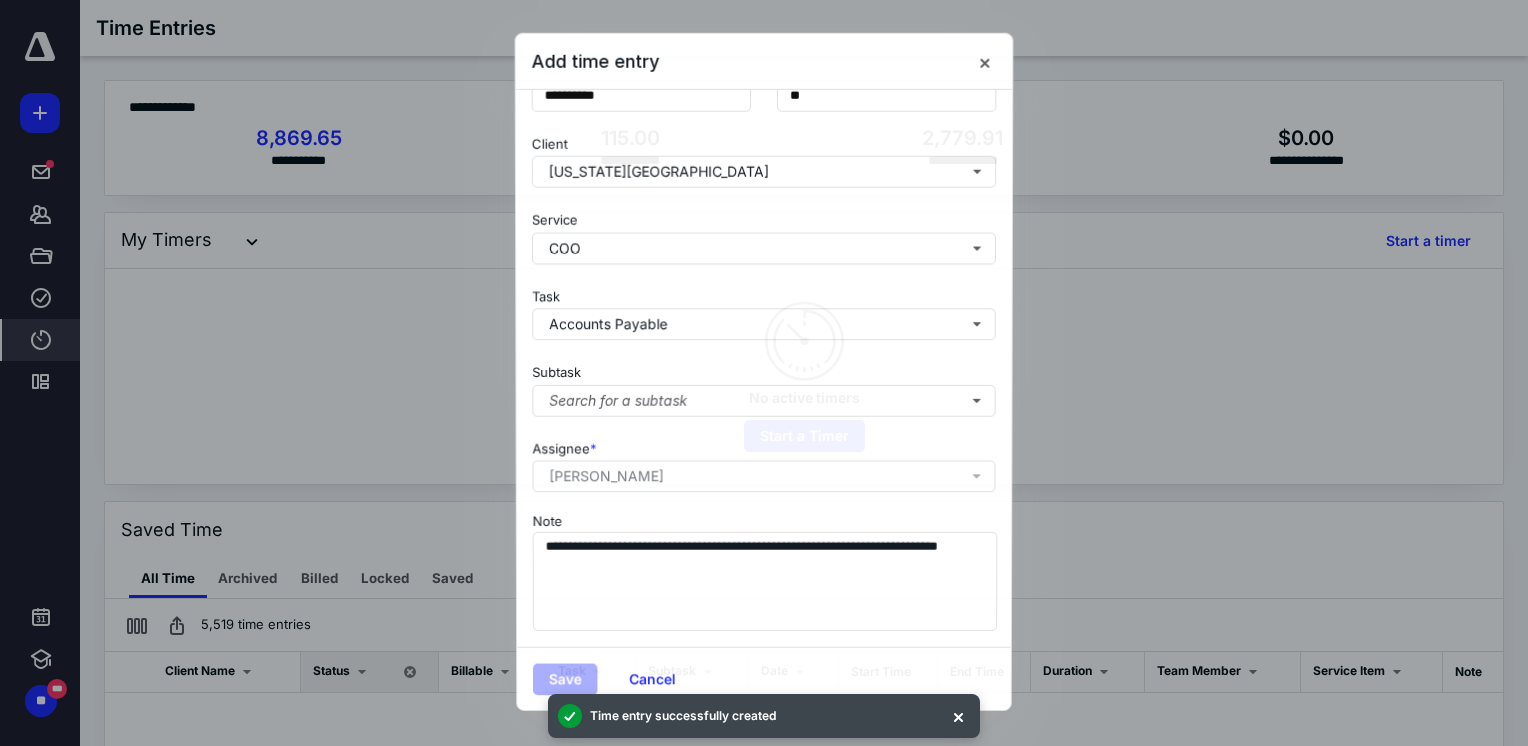 checkbox on "false" 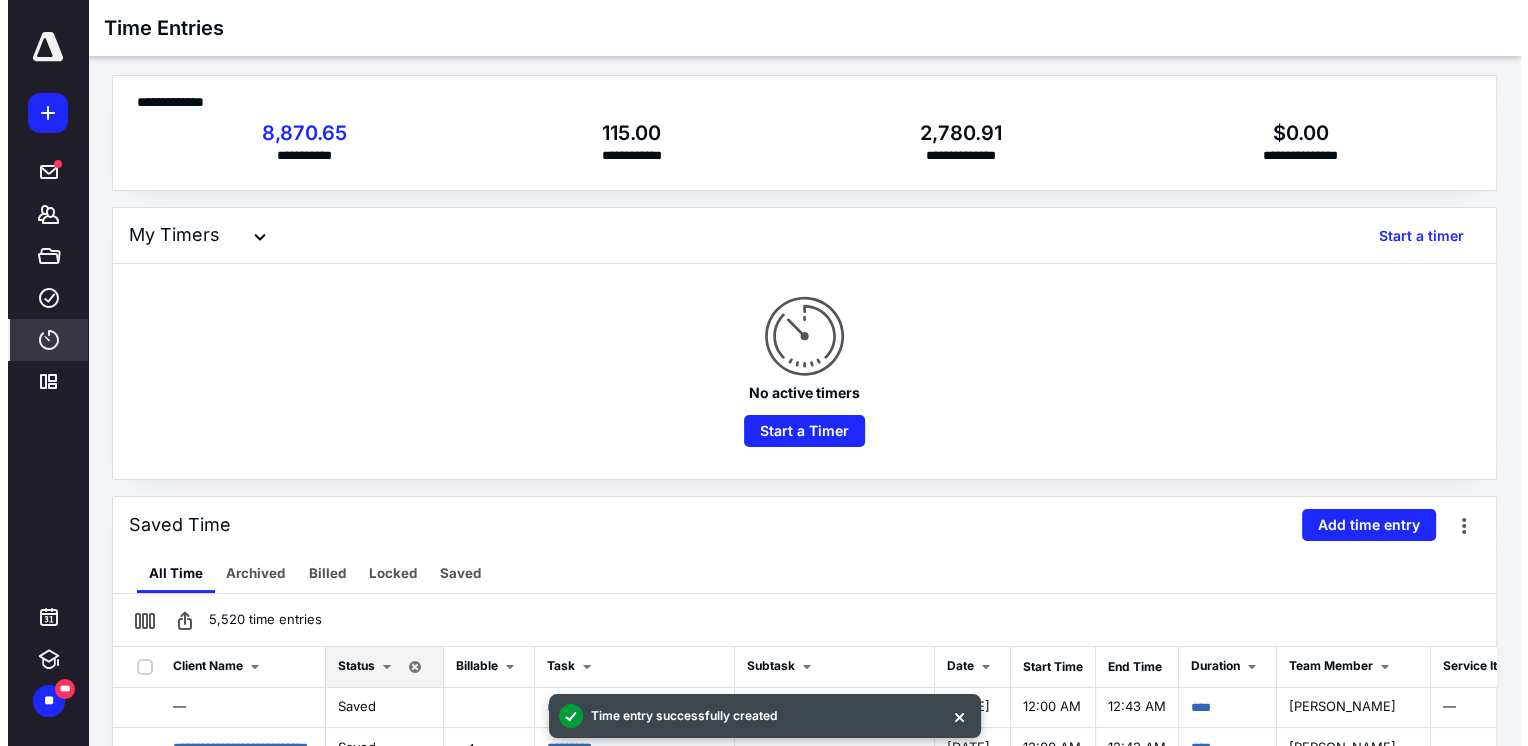 scroll, scrollTop: 200, scrollLeft: 0, axis: vertical 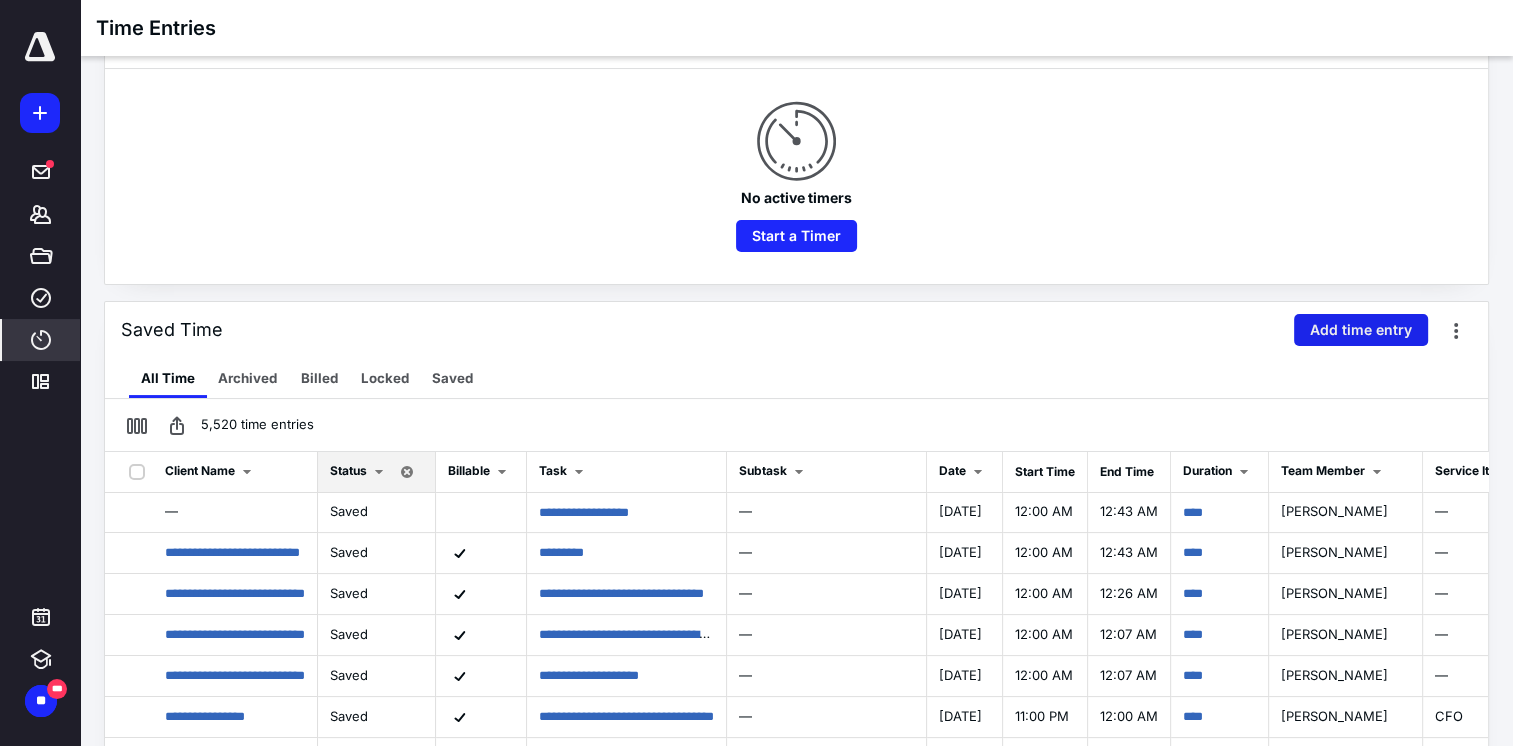 click on "Add time entry" at bounding box center (1361, 330) 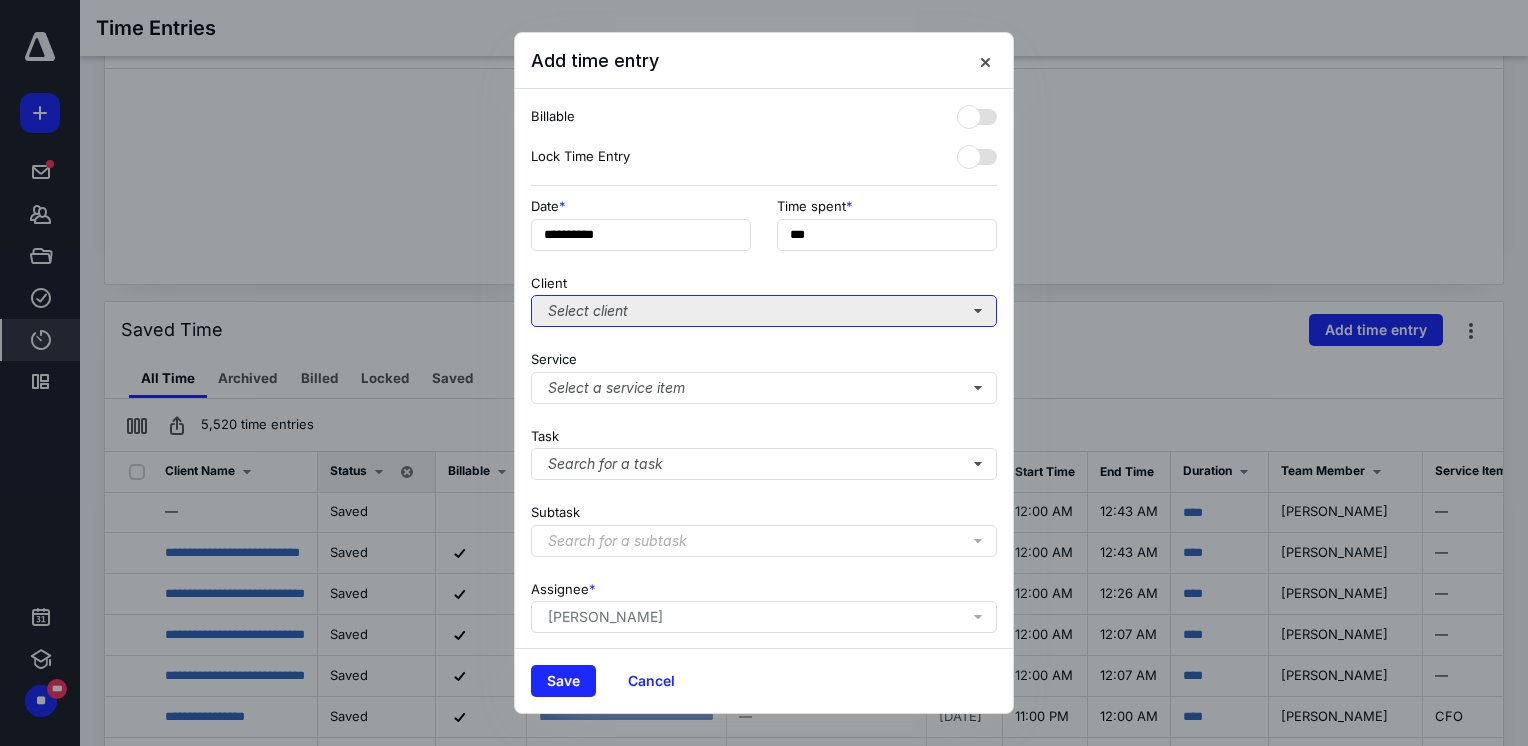 click on "Select client" at bounding box center (764, 311) 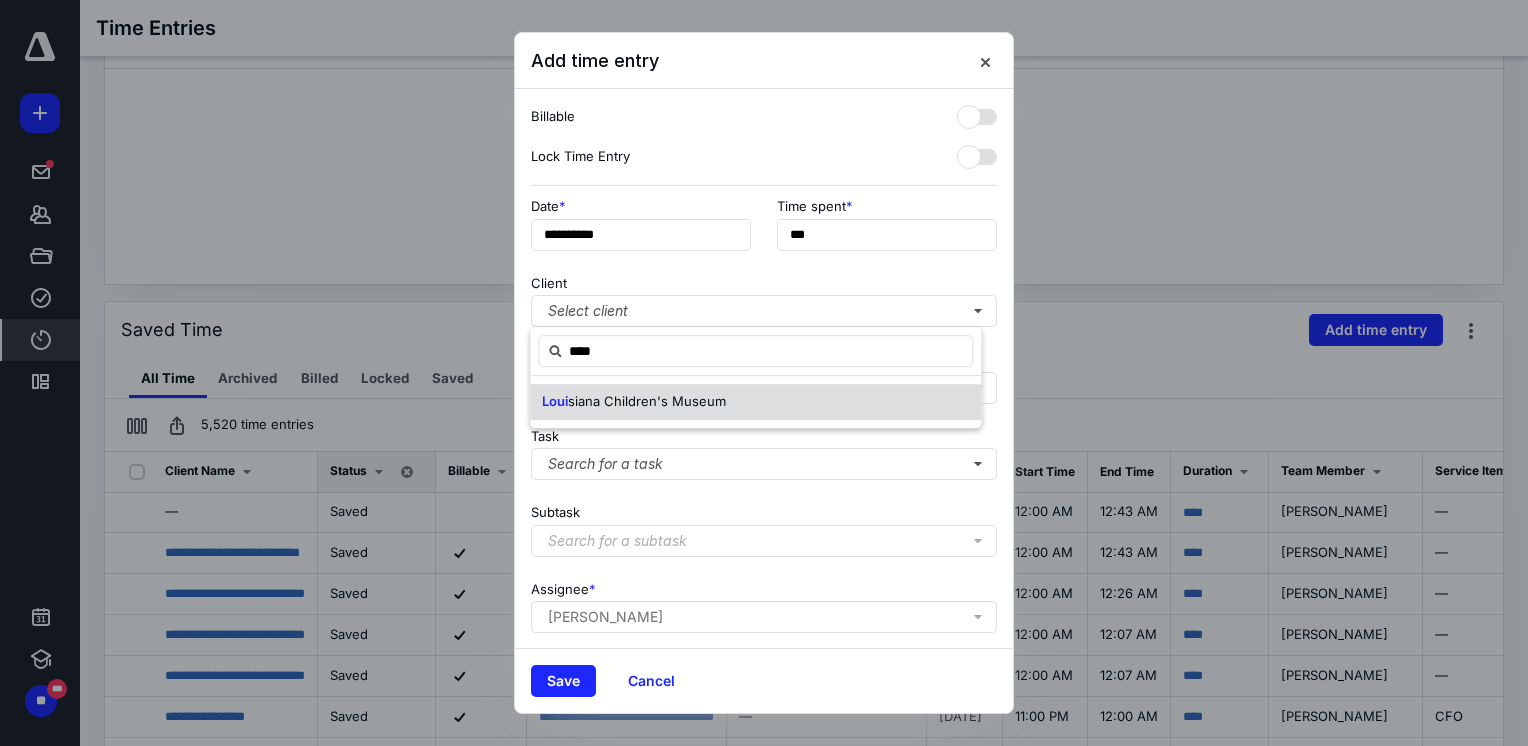 click on "siana Children's Museum" at bounding box center (647, 401) 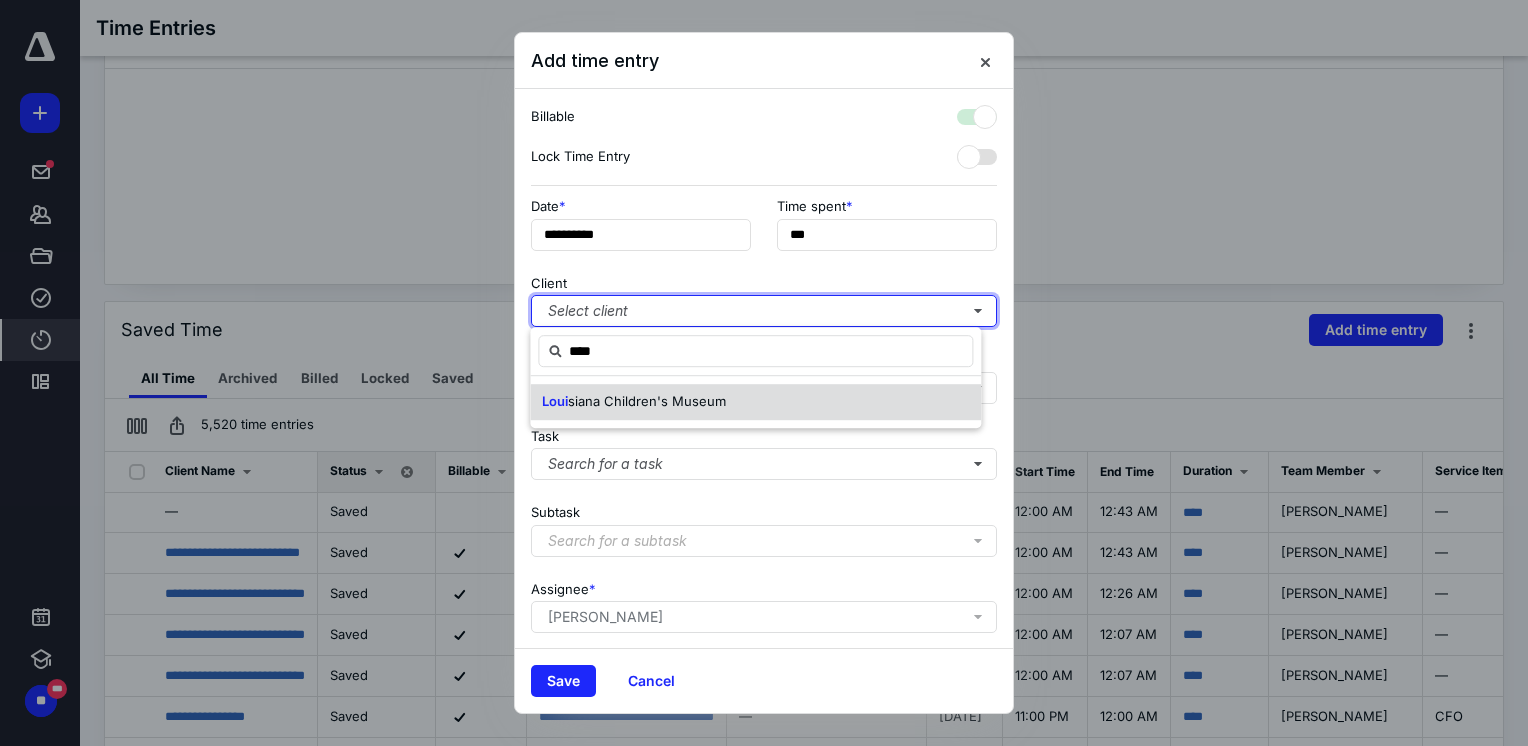 checkbox on "true" 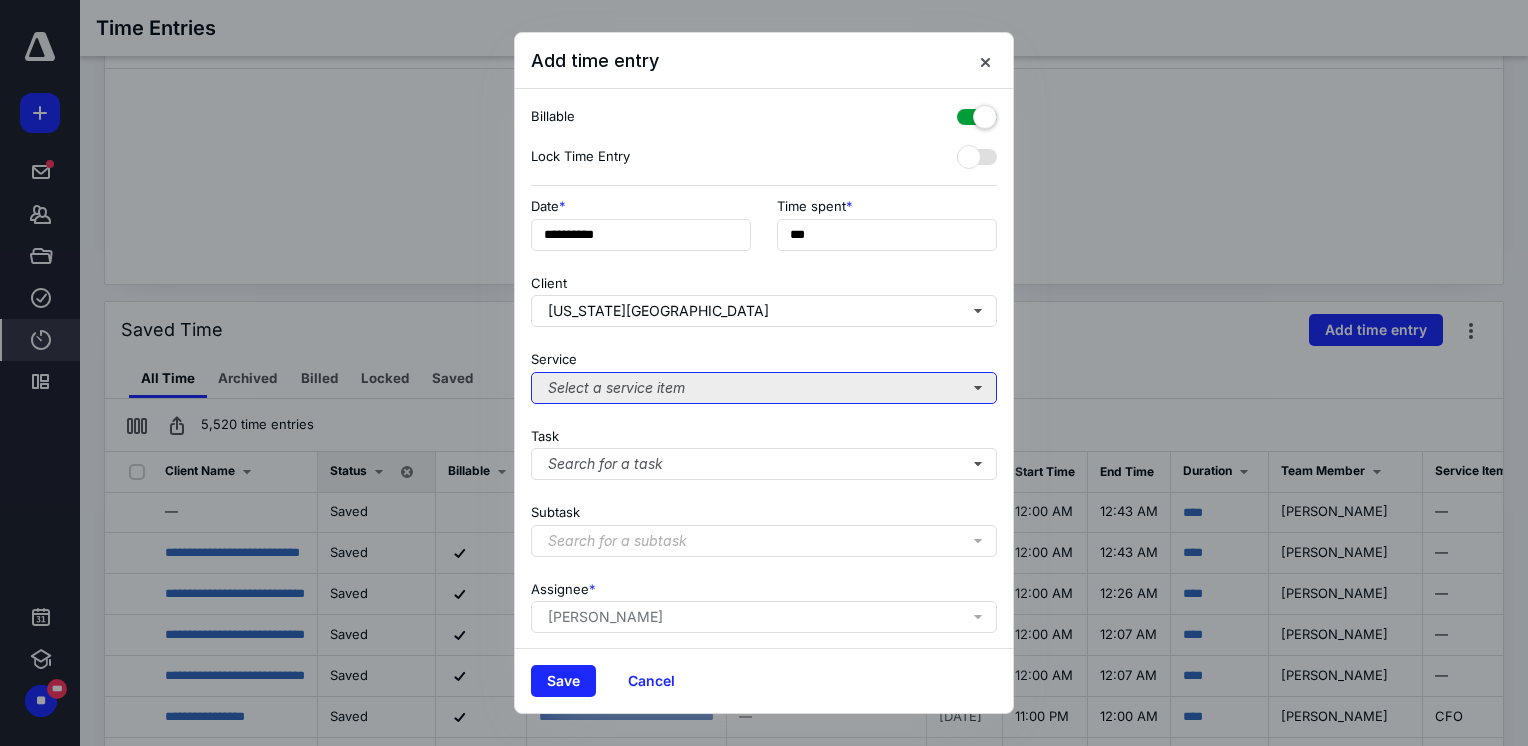 click on "Select a service item" at bounding box center [764, 388] 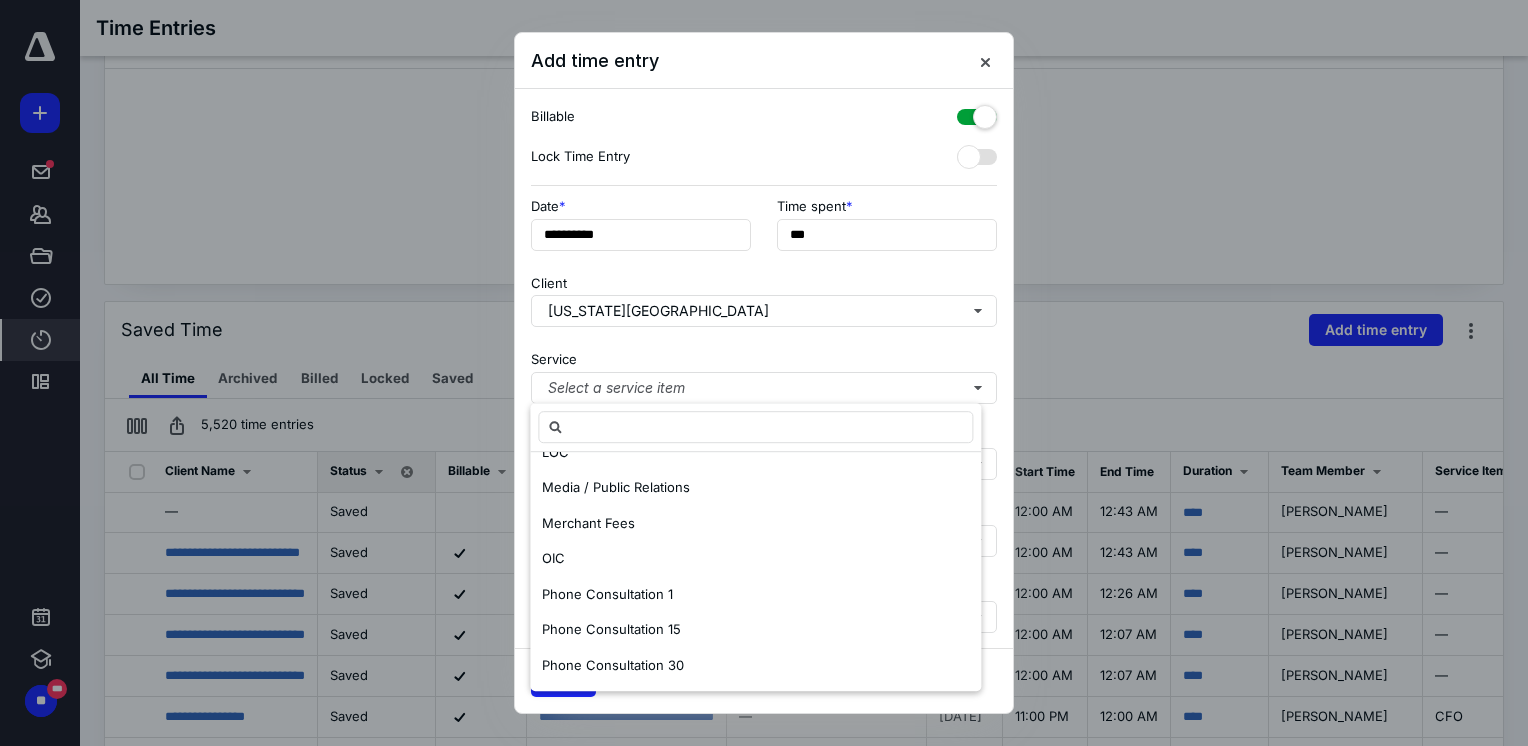 scroll, scrollTop: 1100, scrollLeft: 0, axis: vertical 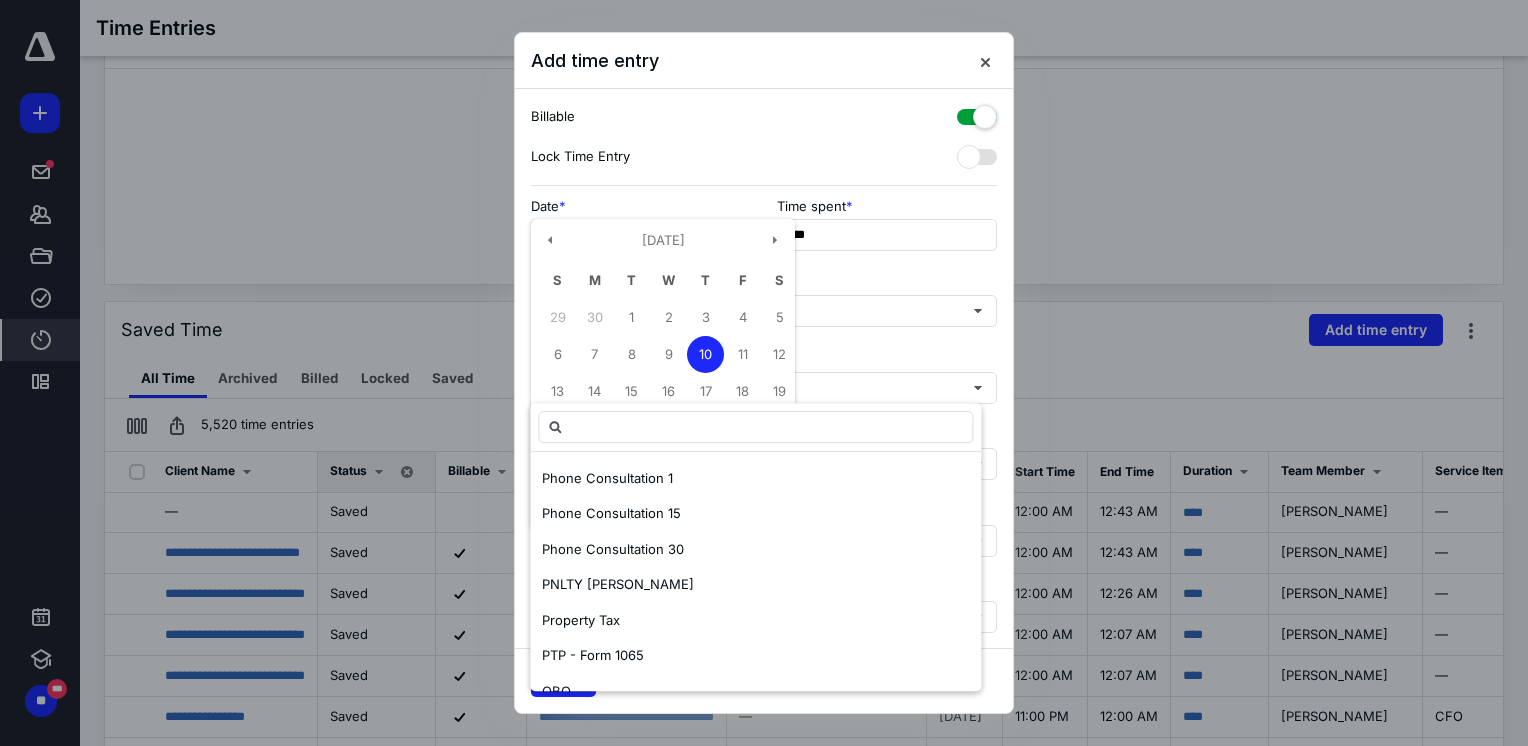 click on "**********" at bounding box center (641, 235) 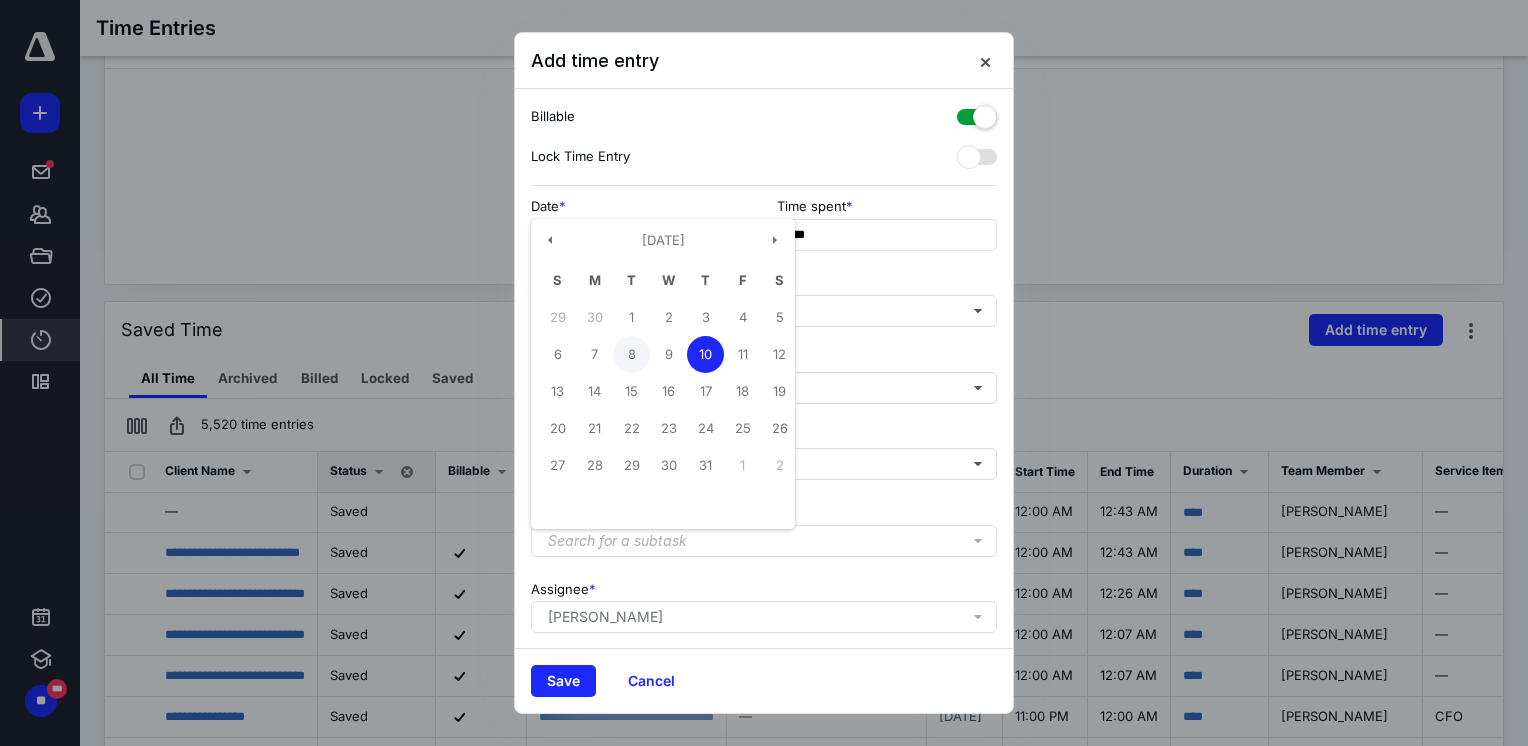 click on "8" at bounding box center (631, 354) 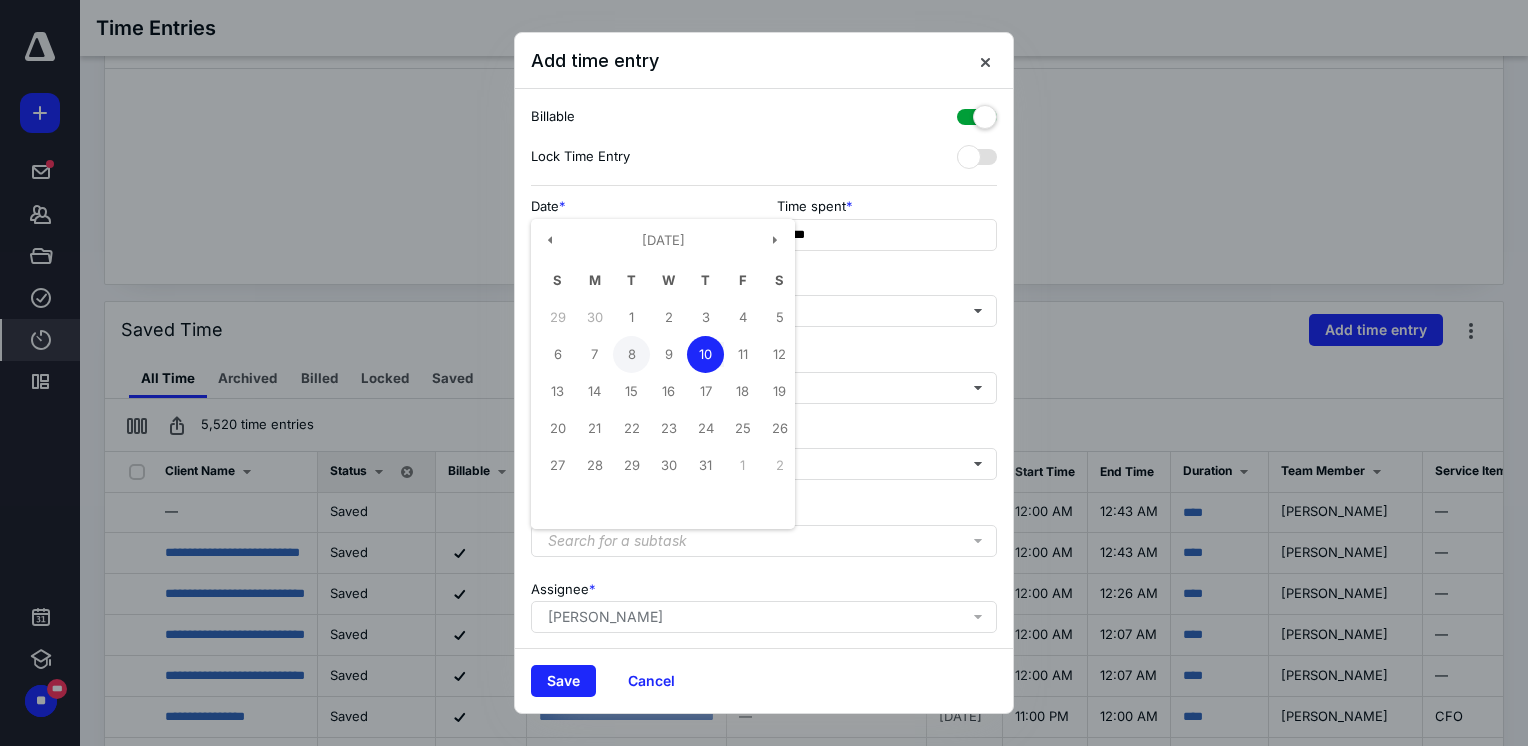 type on "**********" 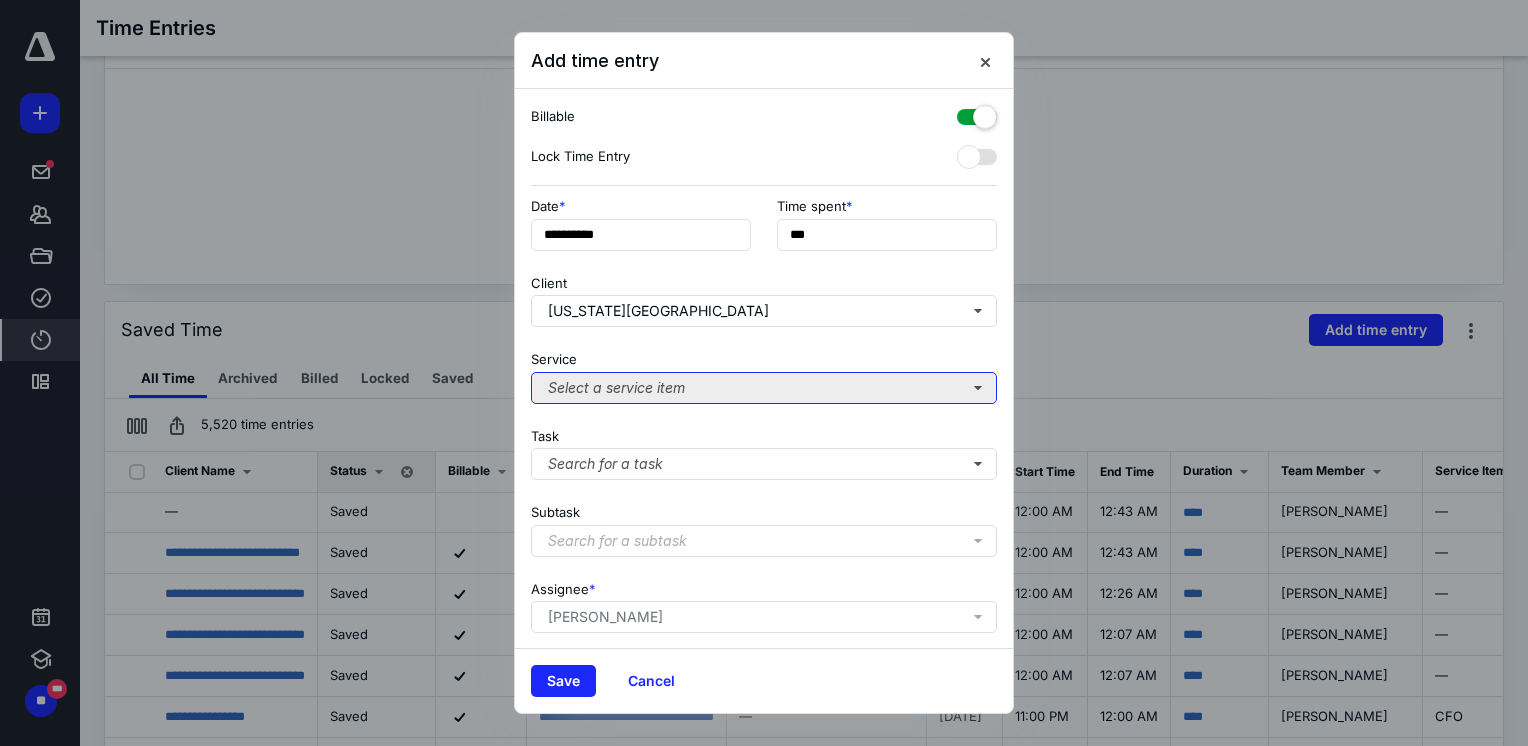 click on "Select a service item" at bounding box center [764, 388] 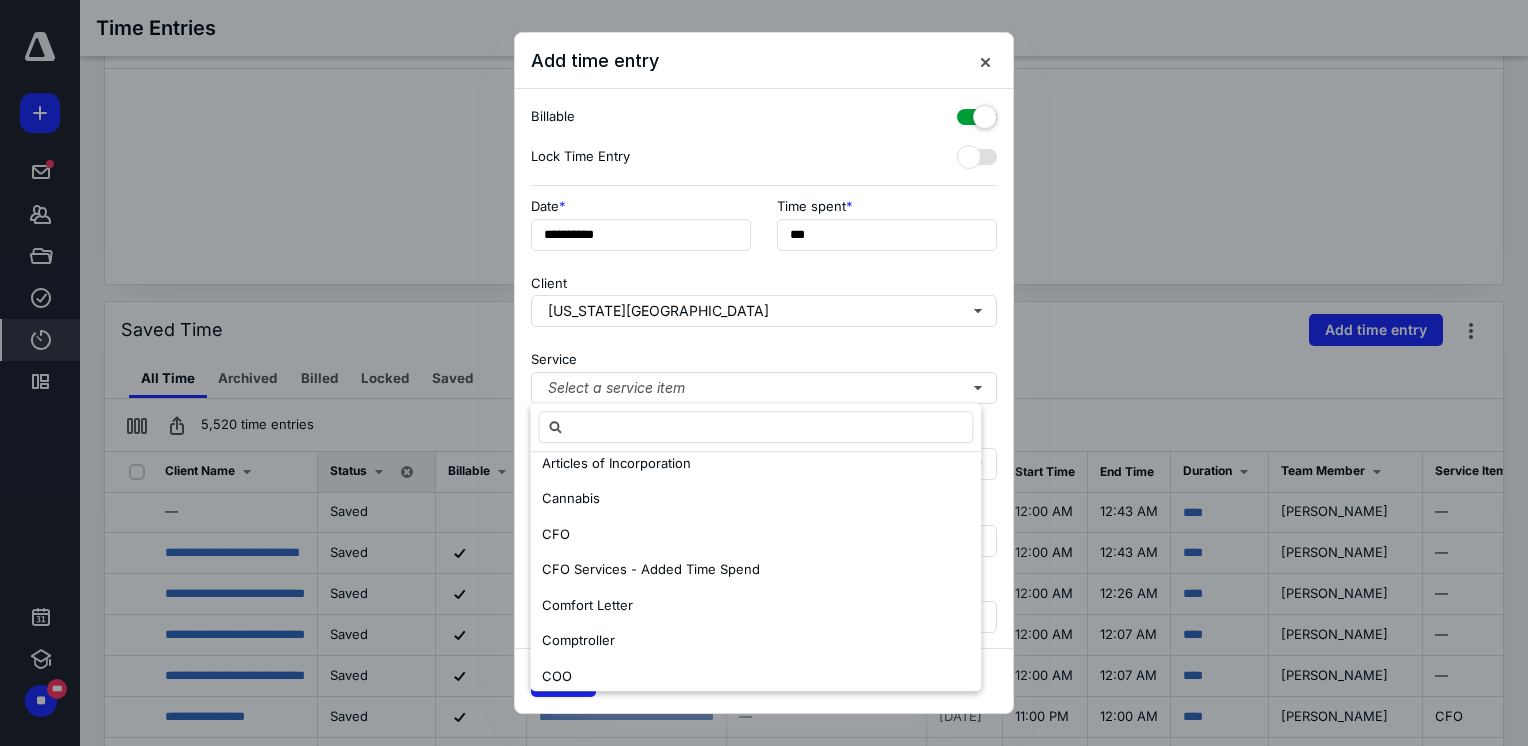 scroll, scrollTop: 200, scrollLeft: 0, axis: vertical 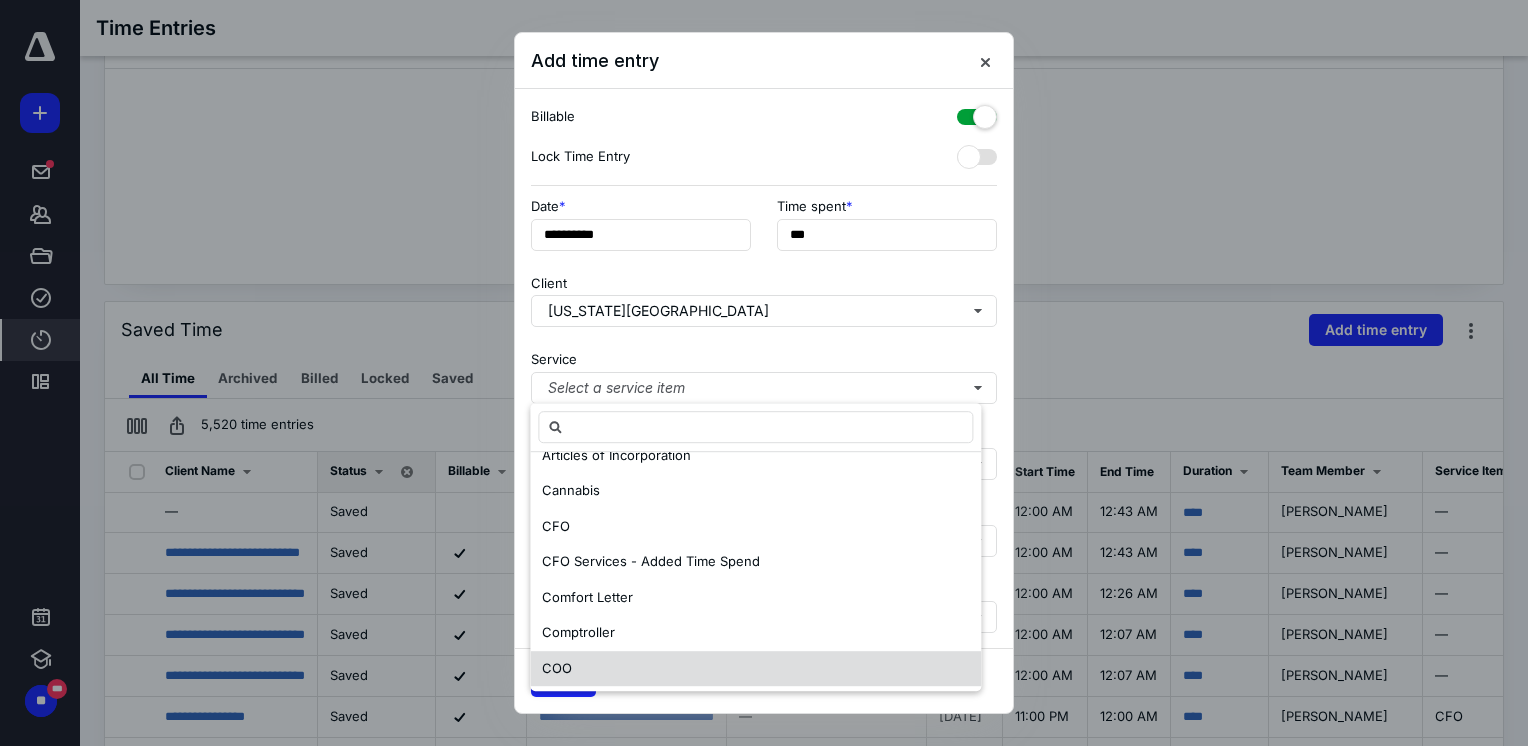 click on "COO" at bounding box center (755, 669) 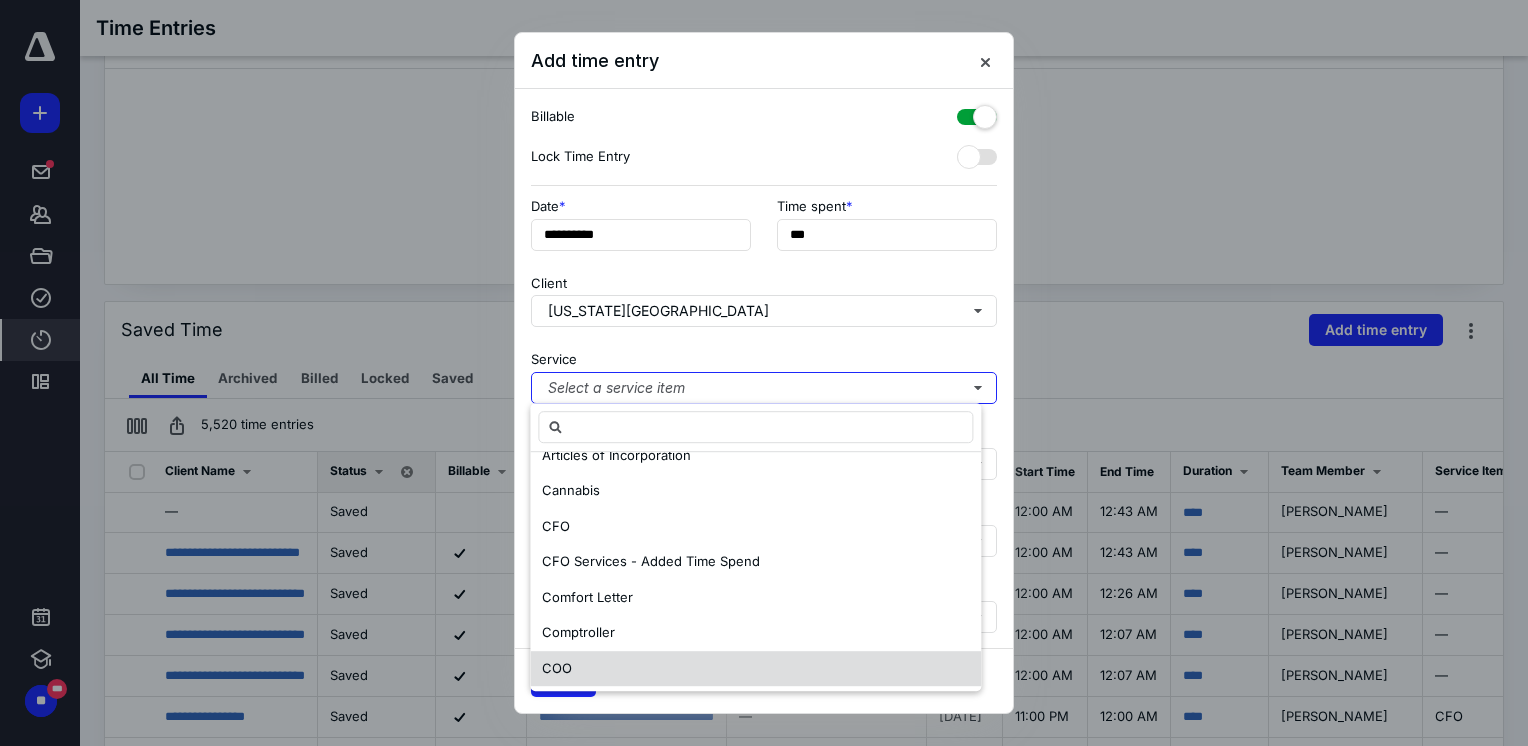 scroll, scrollTop: 0, scrollLeft: 0, axis: both 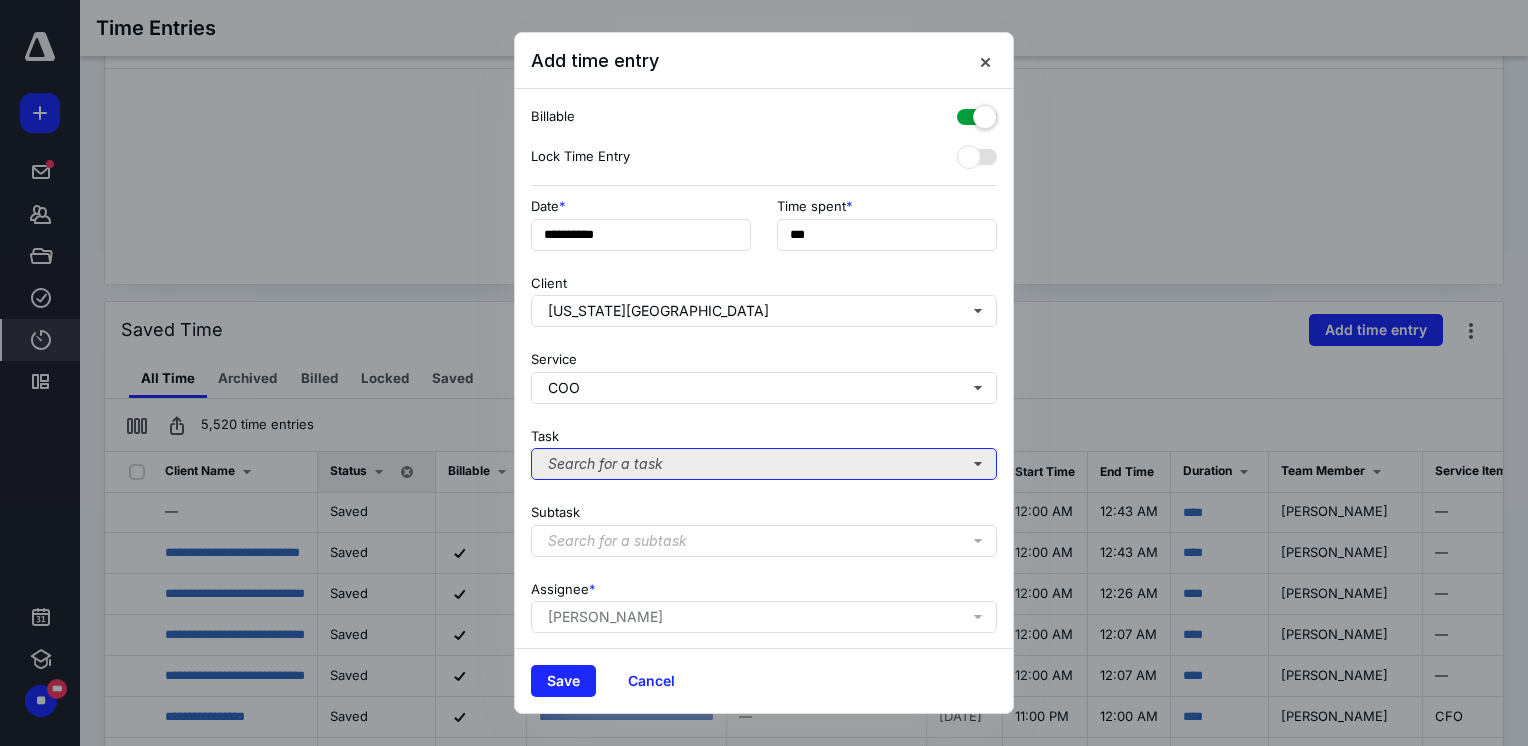 click on "Search for a task" at bounding box center [764, 464] 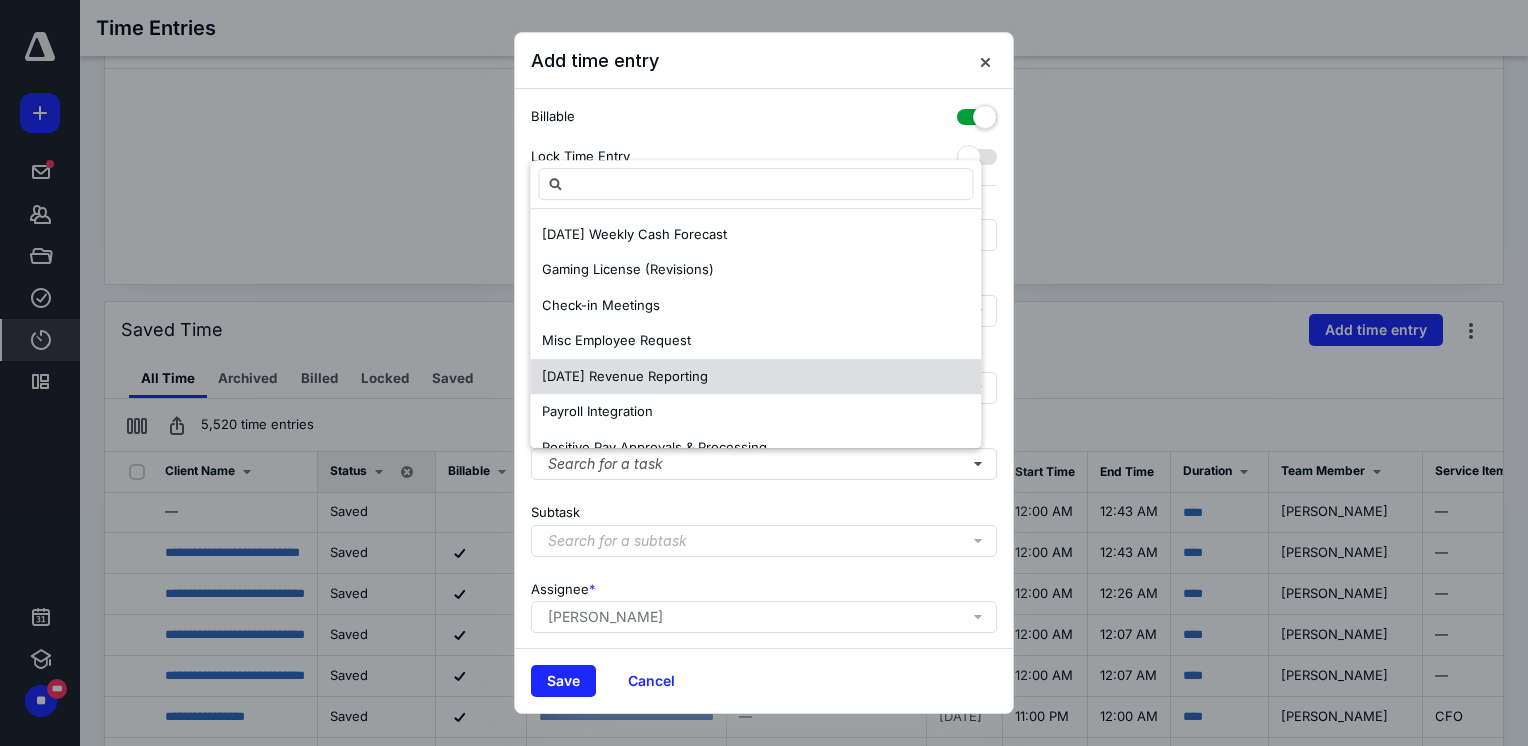 scroll, scrollTop: 100, scrollLeft: 0, axis: vertical 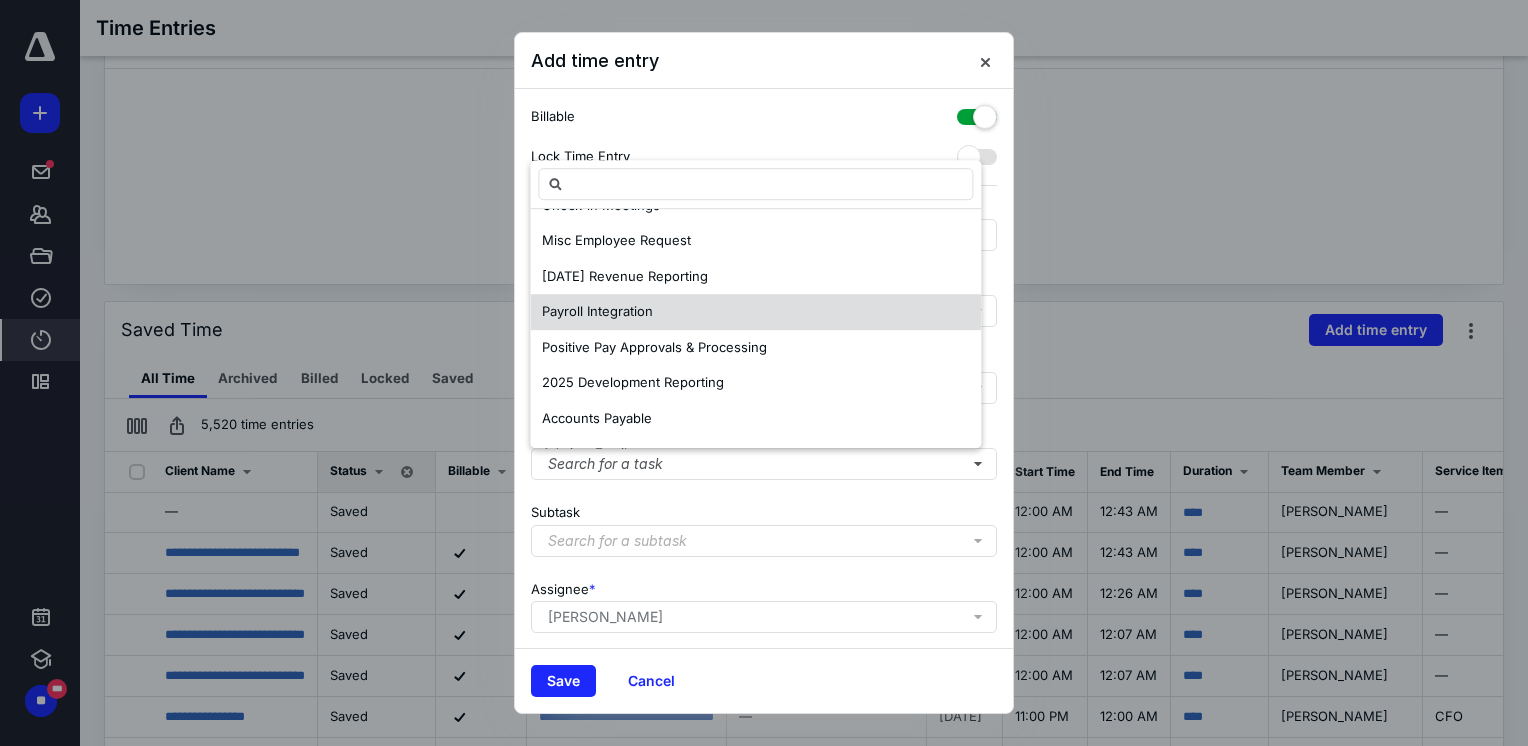 click on "Payroll Integration" at bounding box center [597, 312] 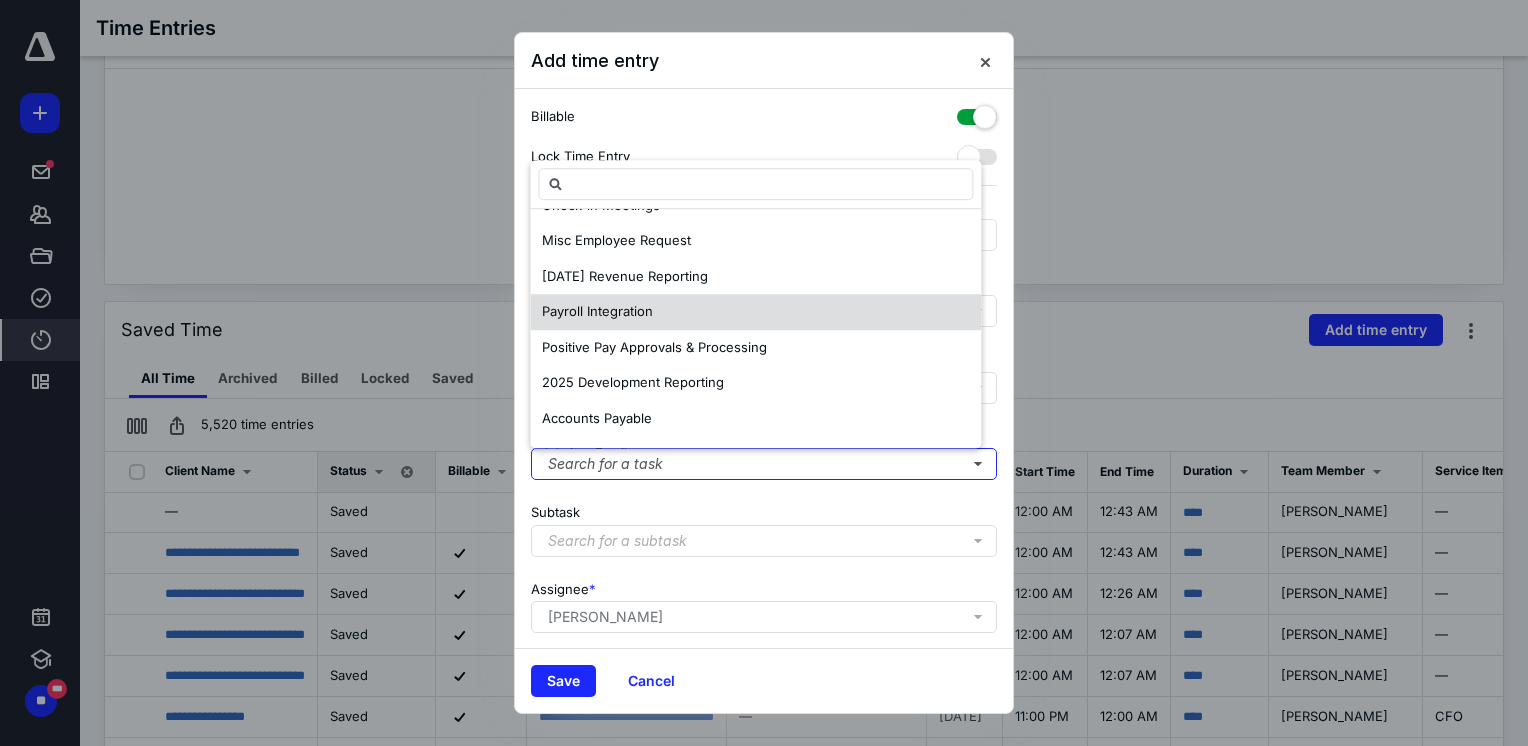 scroll, scrollTop: 0, scrollLeft: 0, axis: both 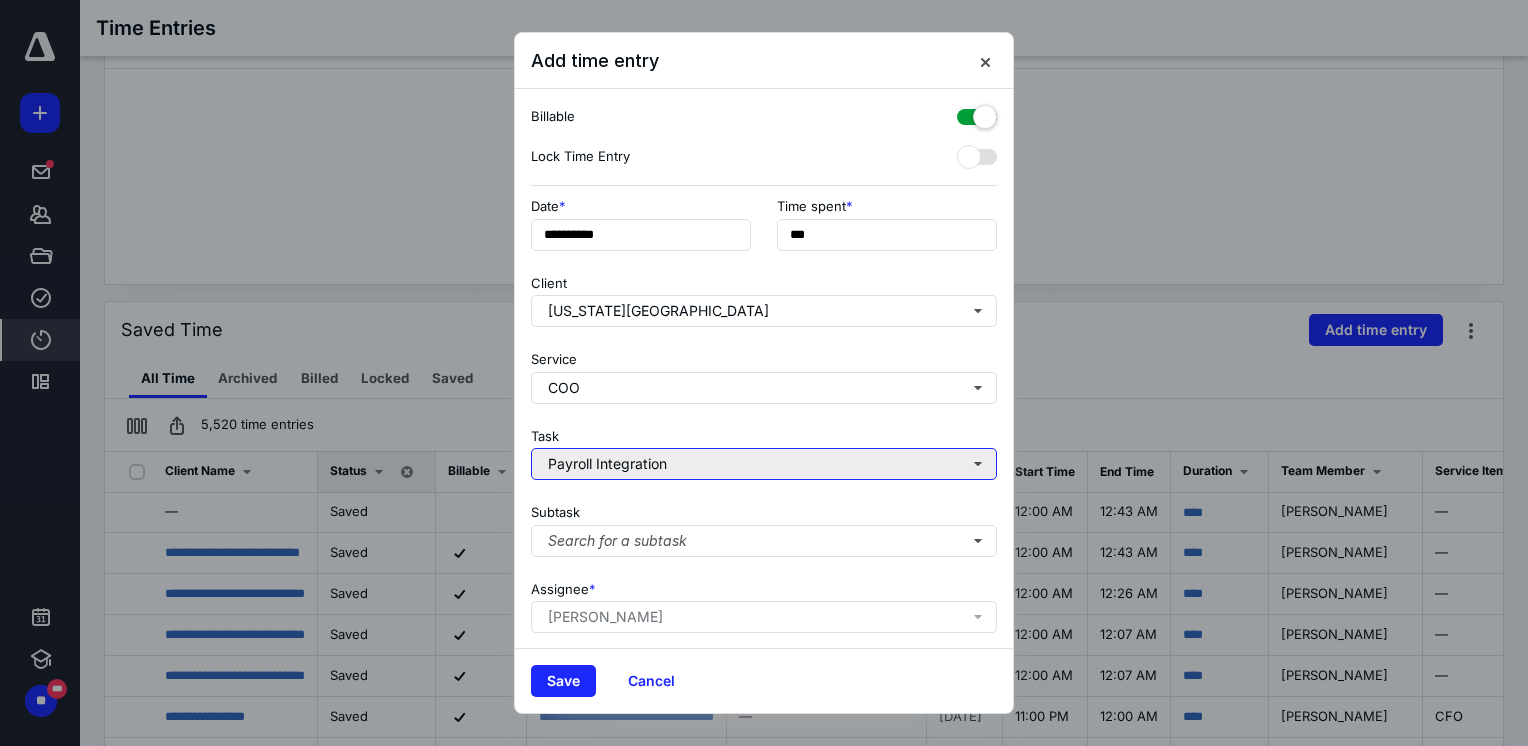 click on "Payroll Integration" at bounding box center [764, 464] 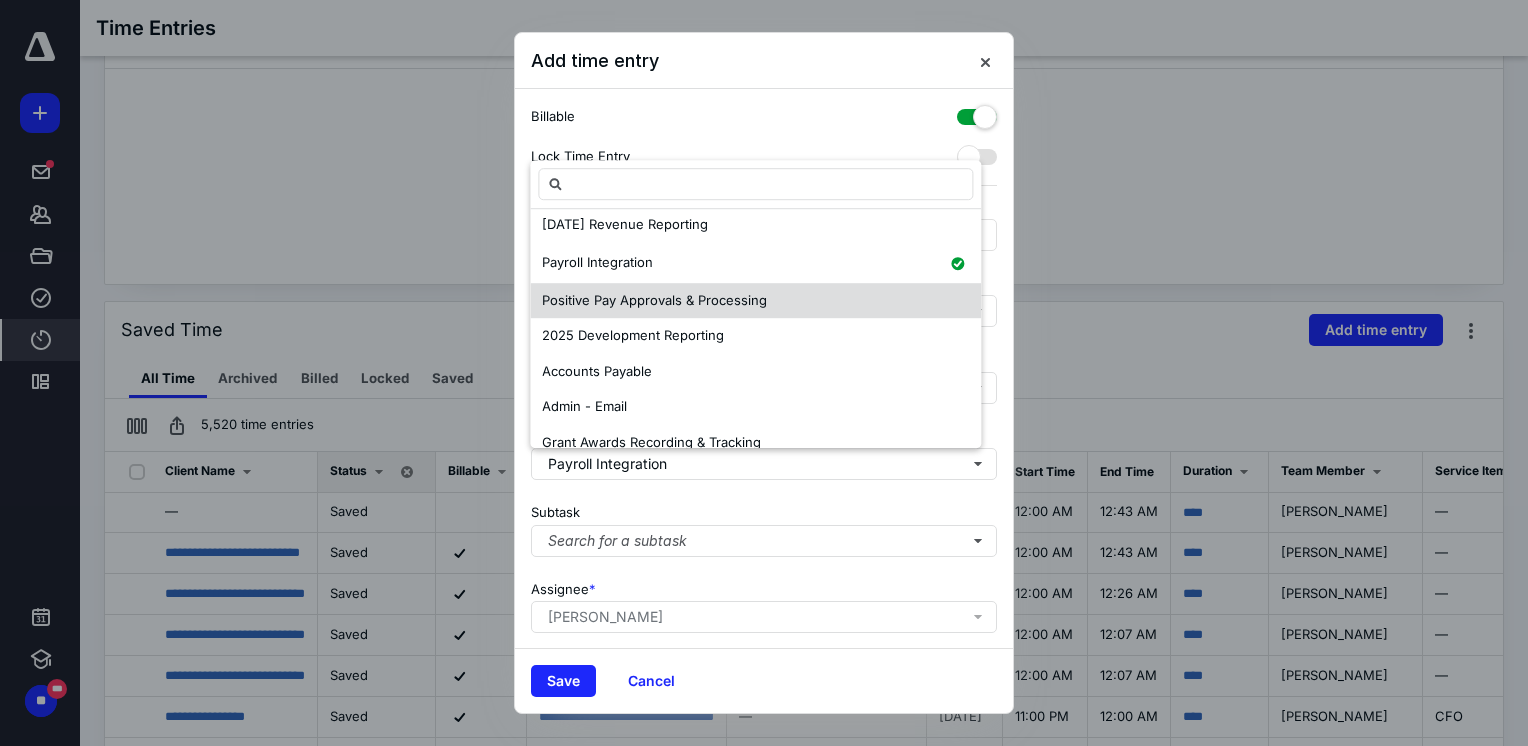scroll, scrollTop: 200, scrollLeft: 0, axis: vertical 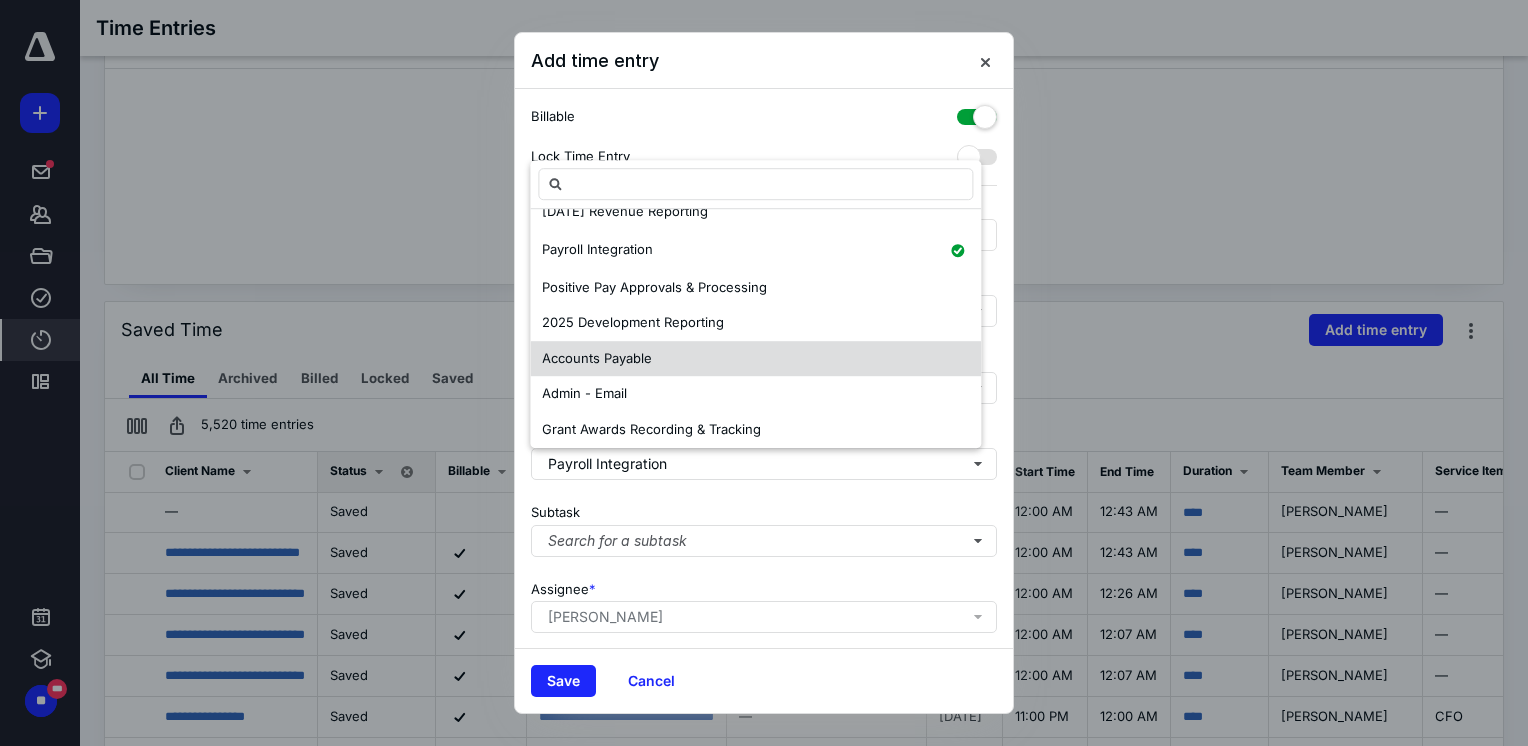 click on "Accounts Payable" at bounding box center [755, 359] 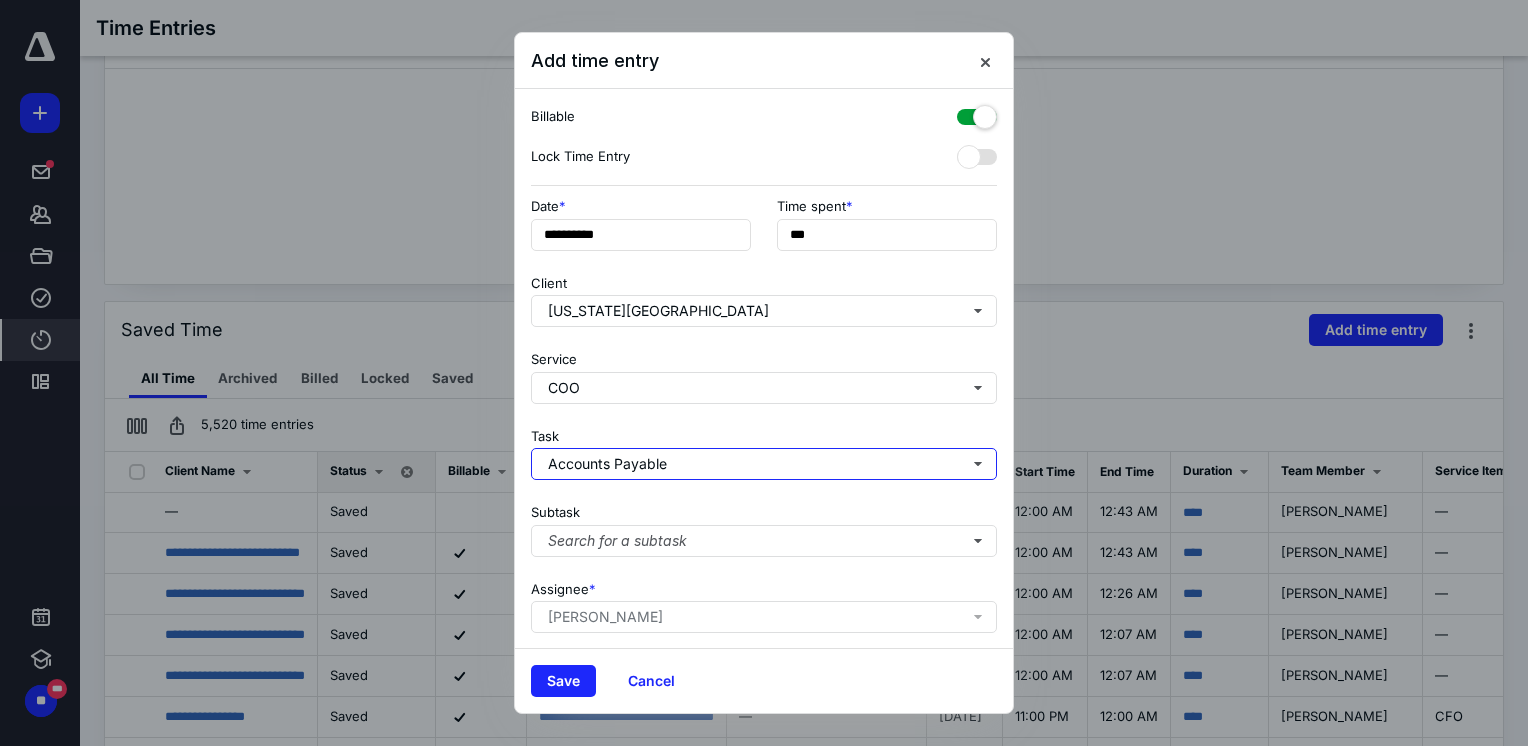 scroll, scrollTop: 0, scrollLeft: 0, axis: both 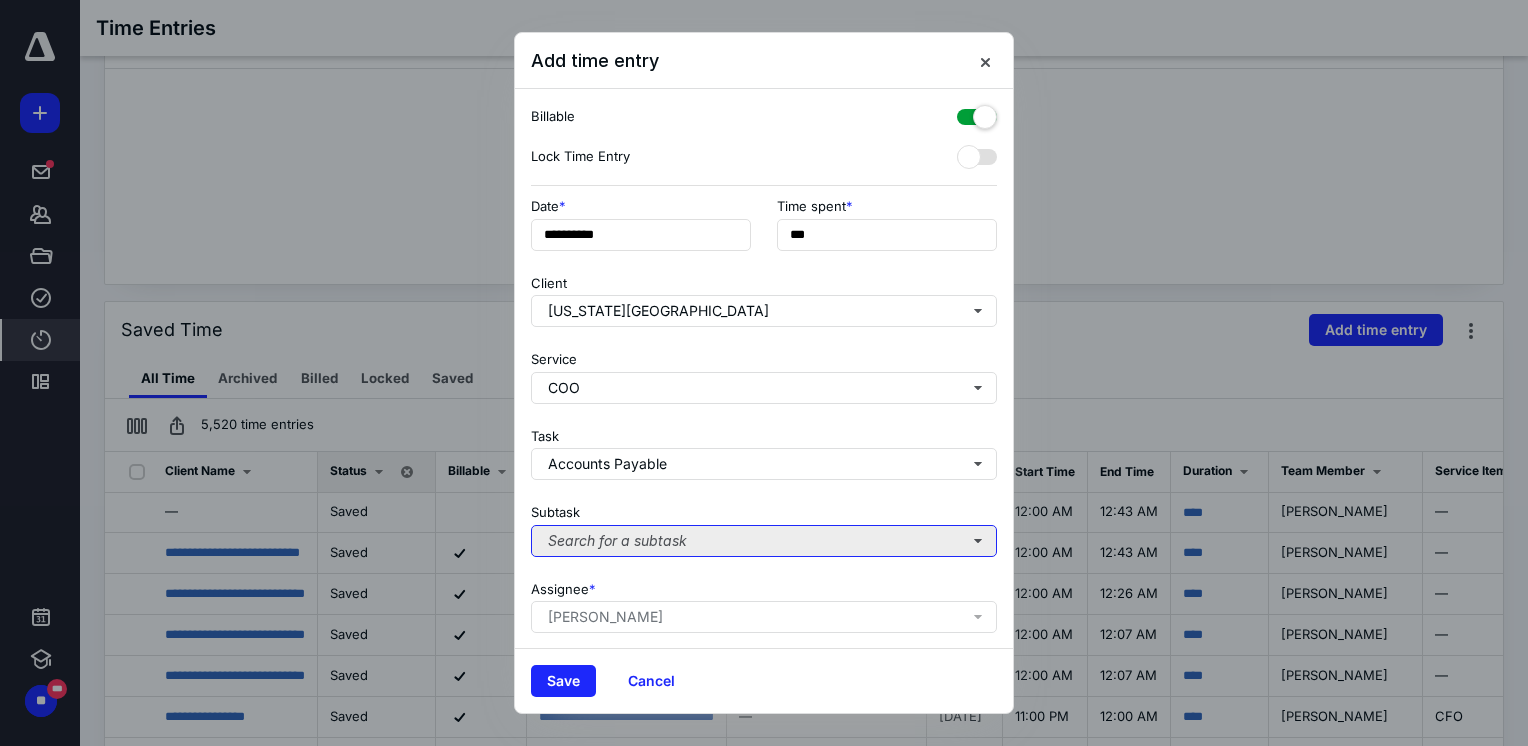 click on "Search for a subtask" at bounding box center (764, 541) 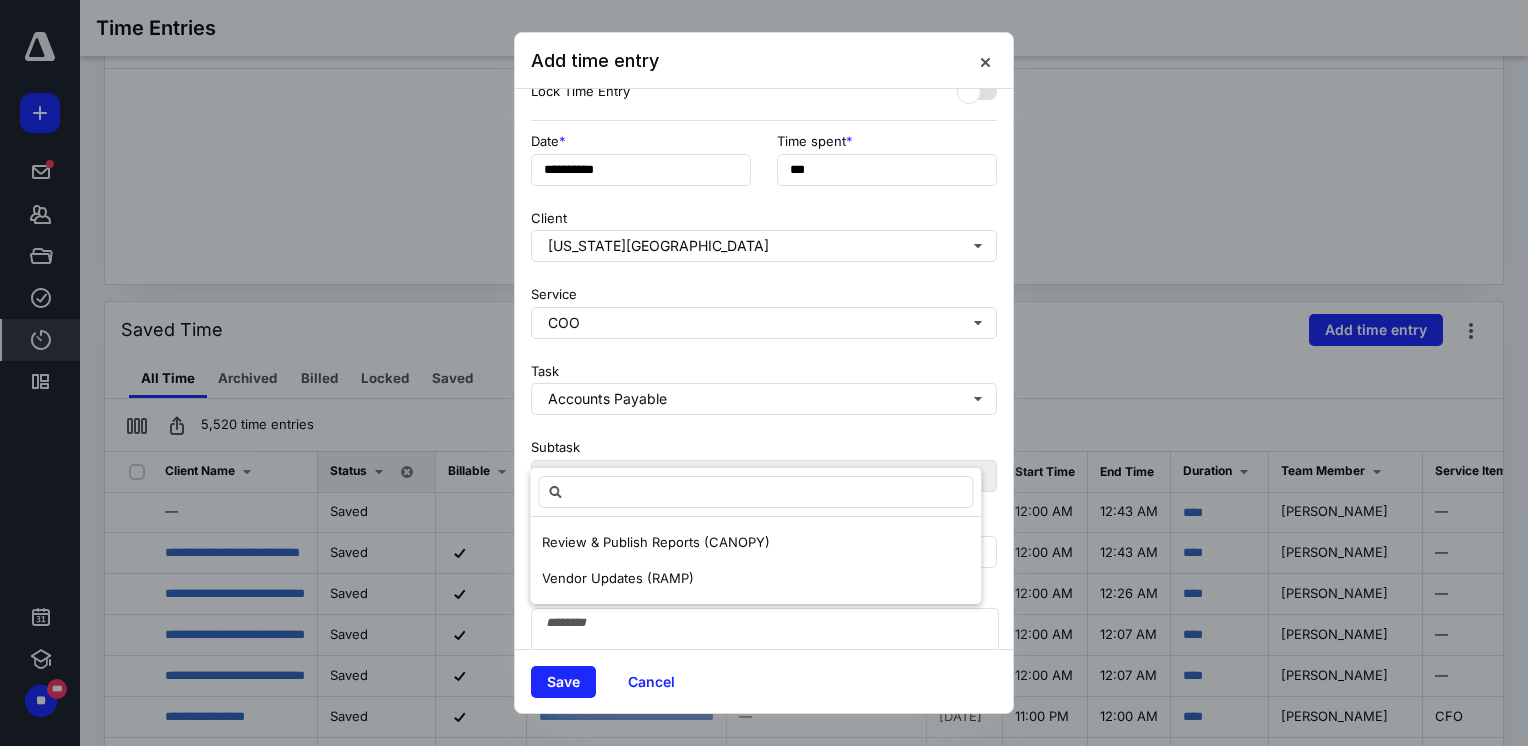 scroll, scrollTop: 100, scrollLeft: 0, axis: vertical 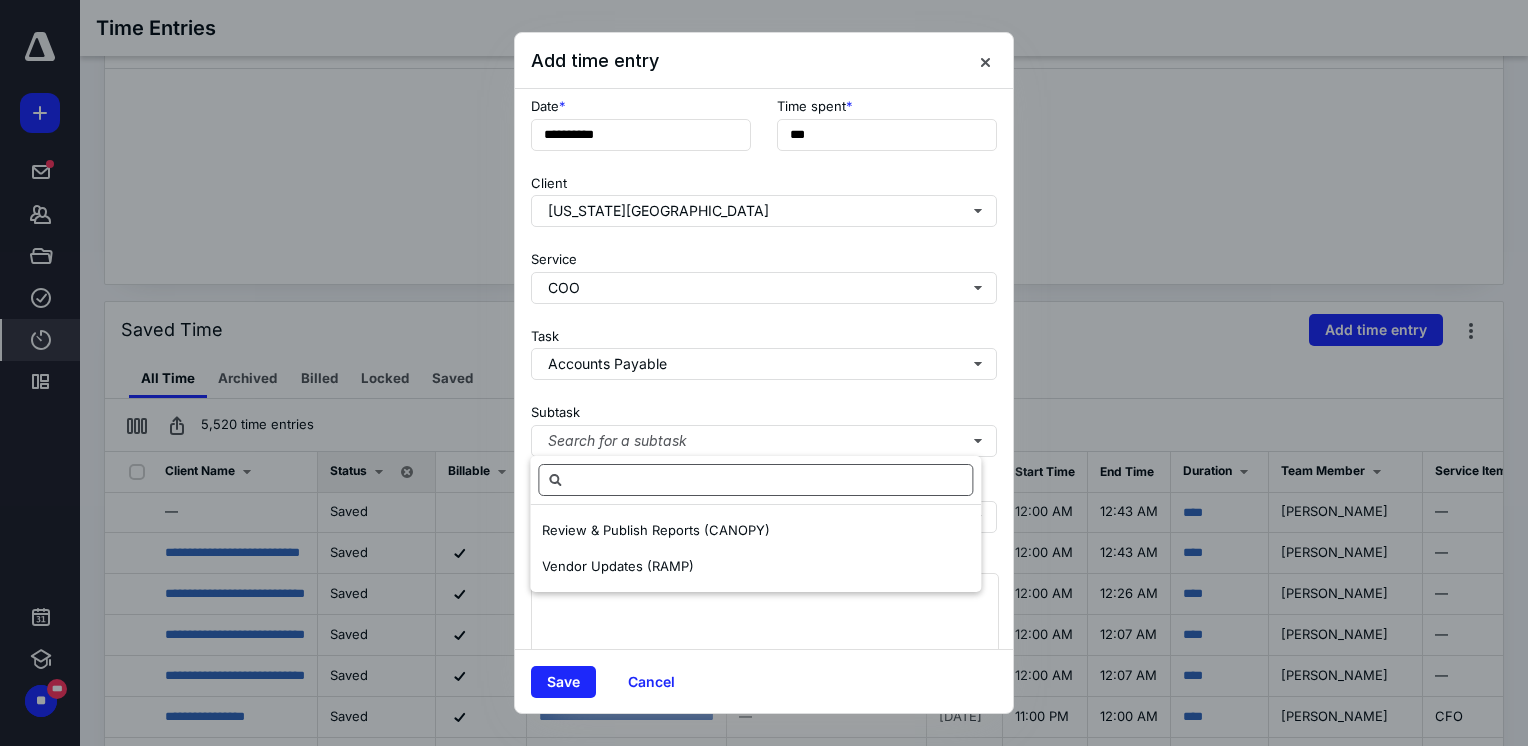 click at bounding box center (755, 480) 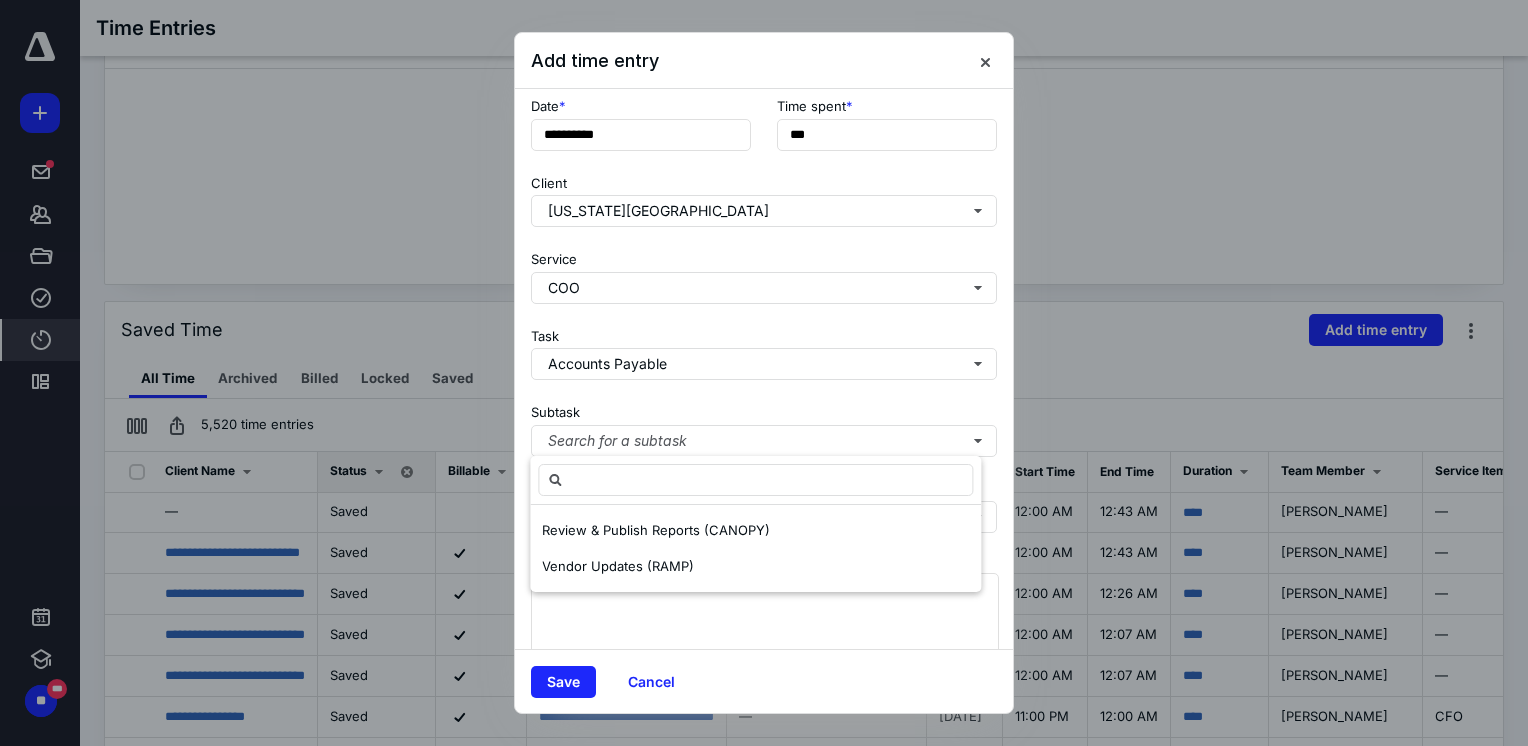 click on "**********" at bounding box center [764, 369] 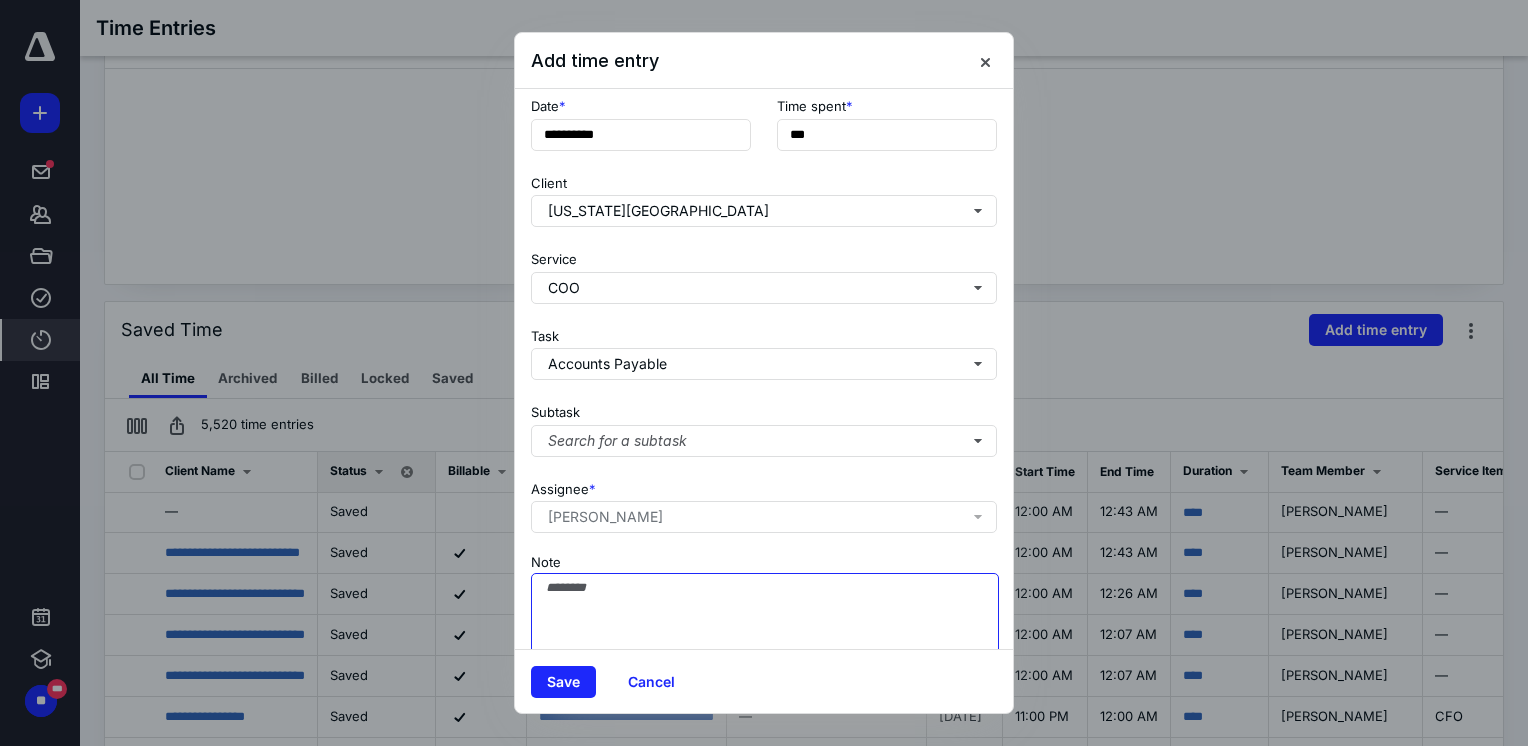 click on "Note" at bounding box center [765, 623] 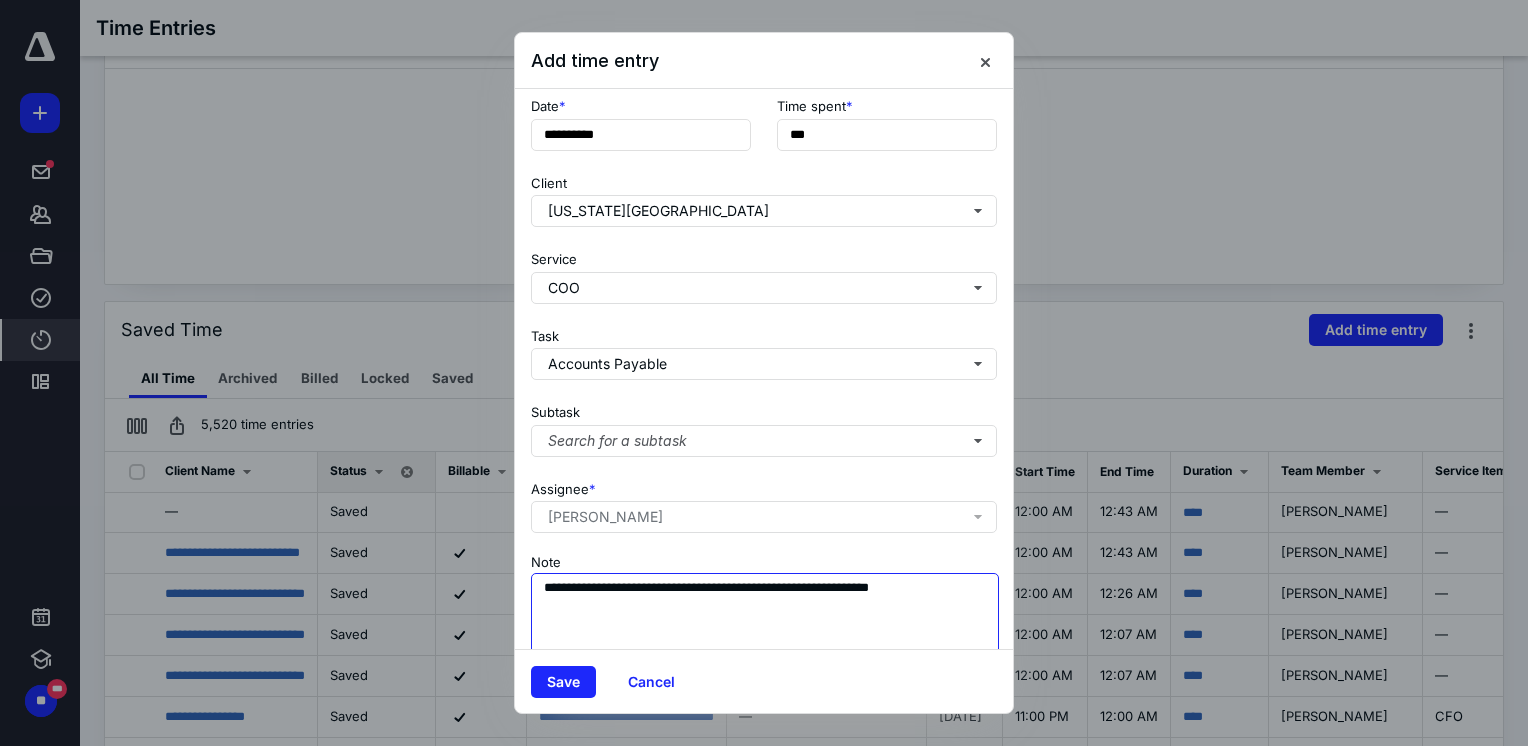 drag, startPoint x: 764, startPoint y: 586, endPoint x: 871, endPoint y: 587, distance: 107.00467 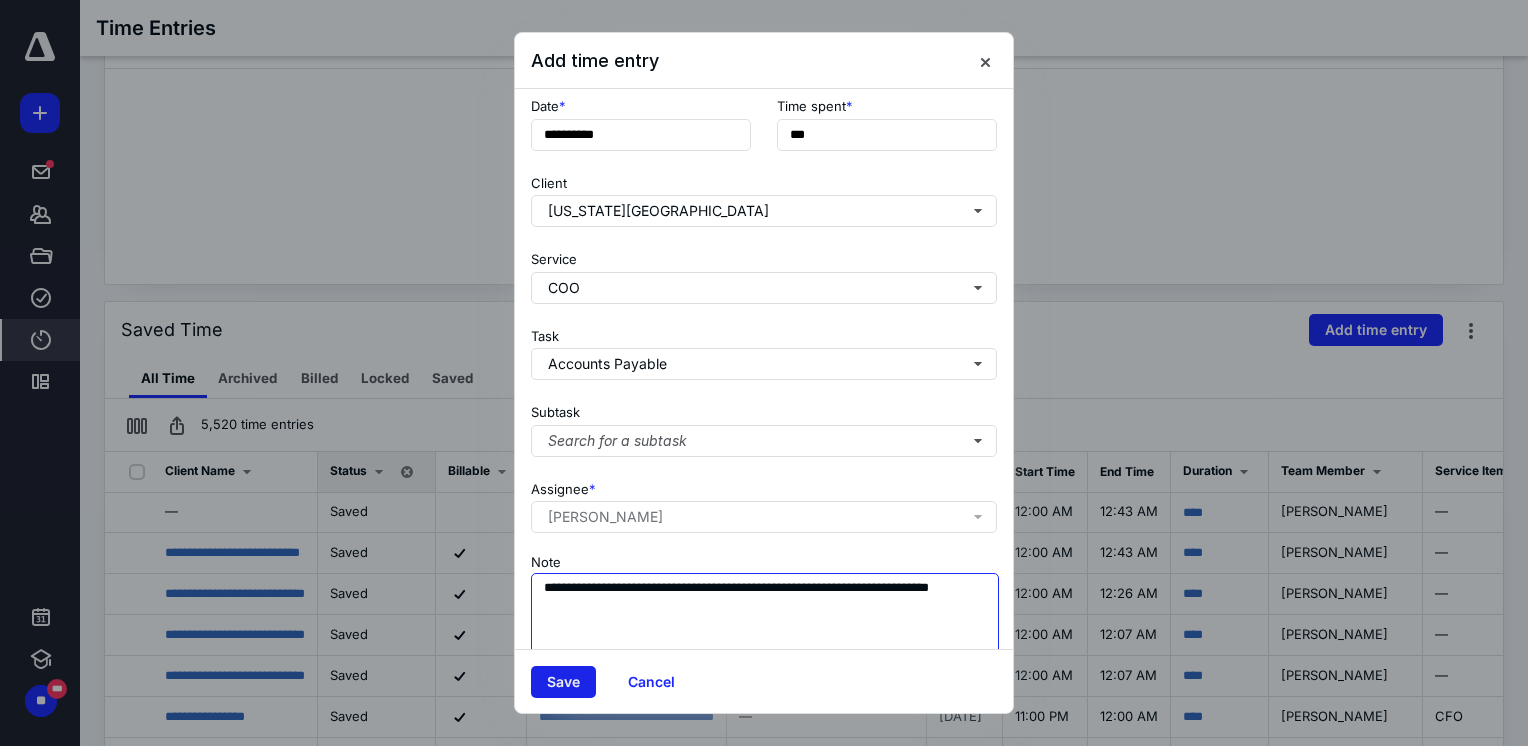 type on "**********" 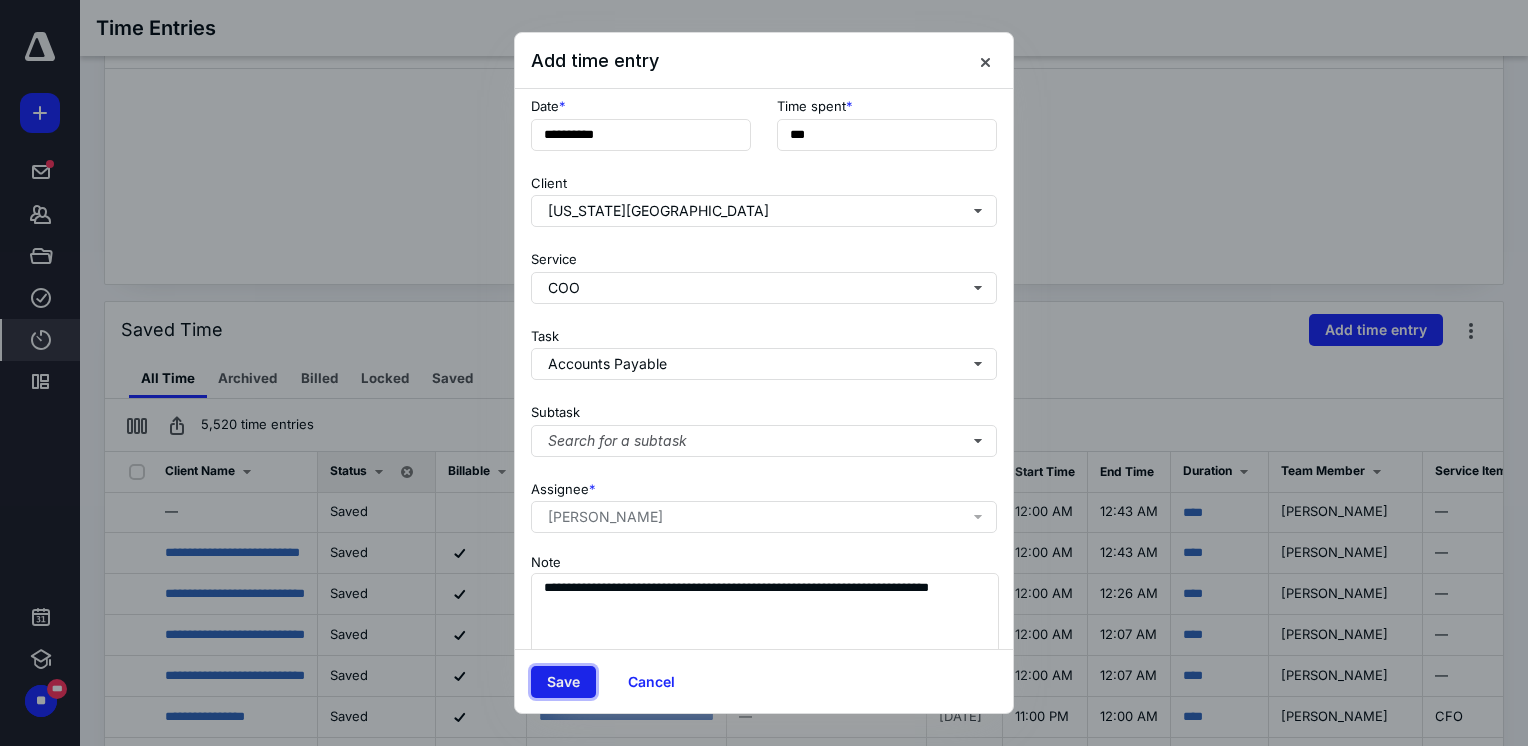 click on "Save" at bounding box center [563, 682] 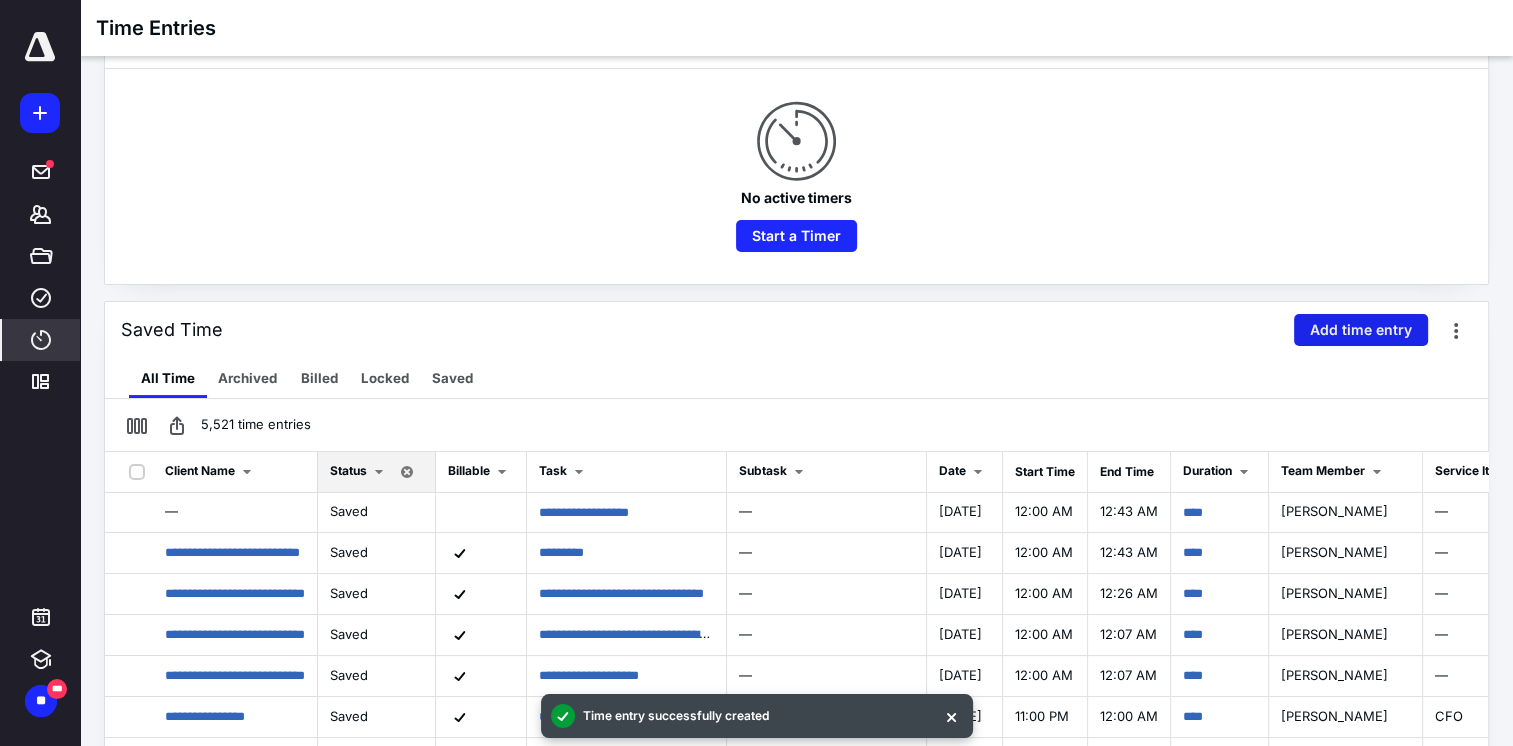 click on "Add time entry" at bounding box center [1361, 330] 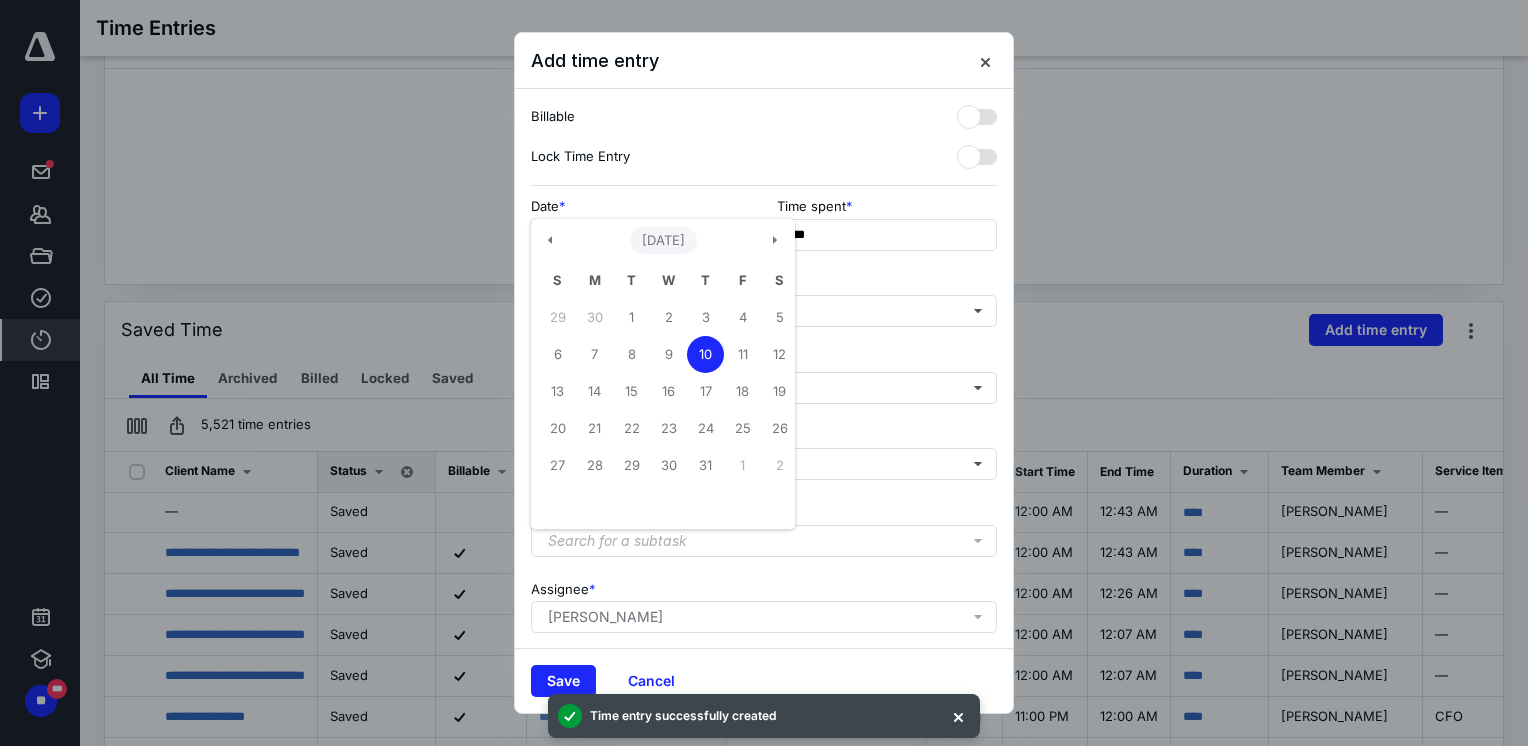 click on "**********" at bounding box center [641, 235] 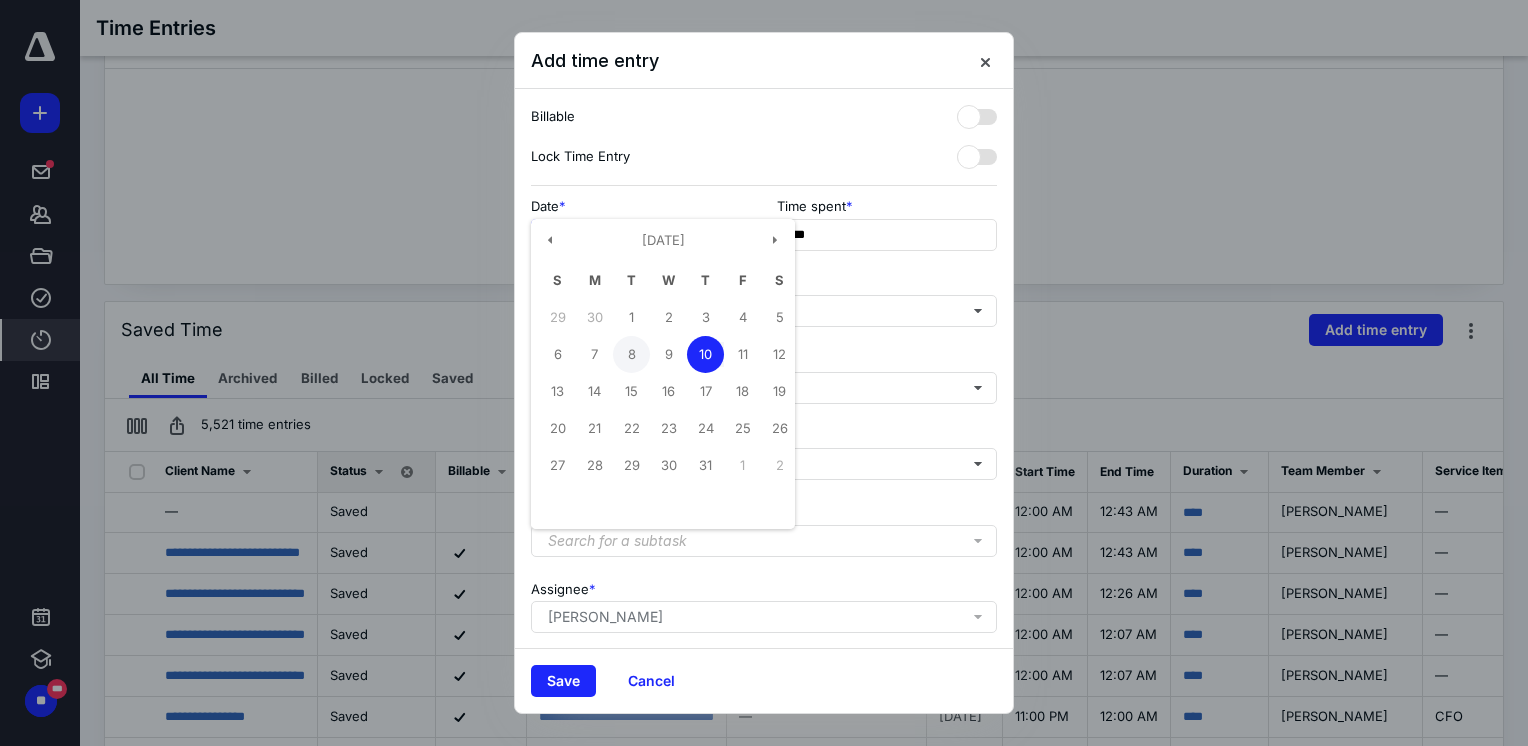 click on "8" at bounding box center [631, 354] 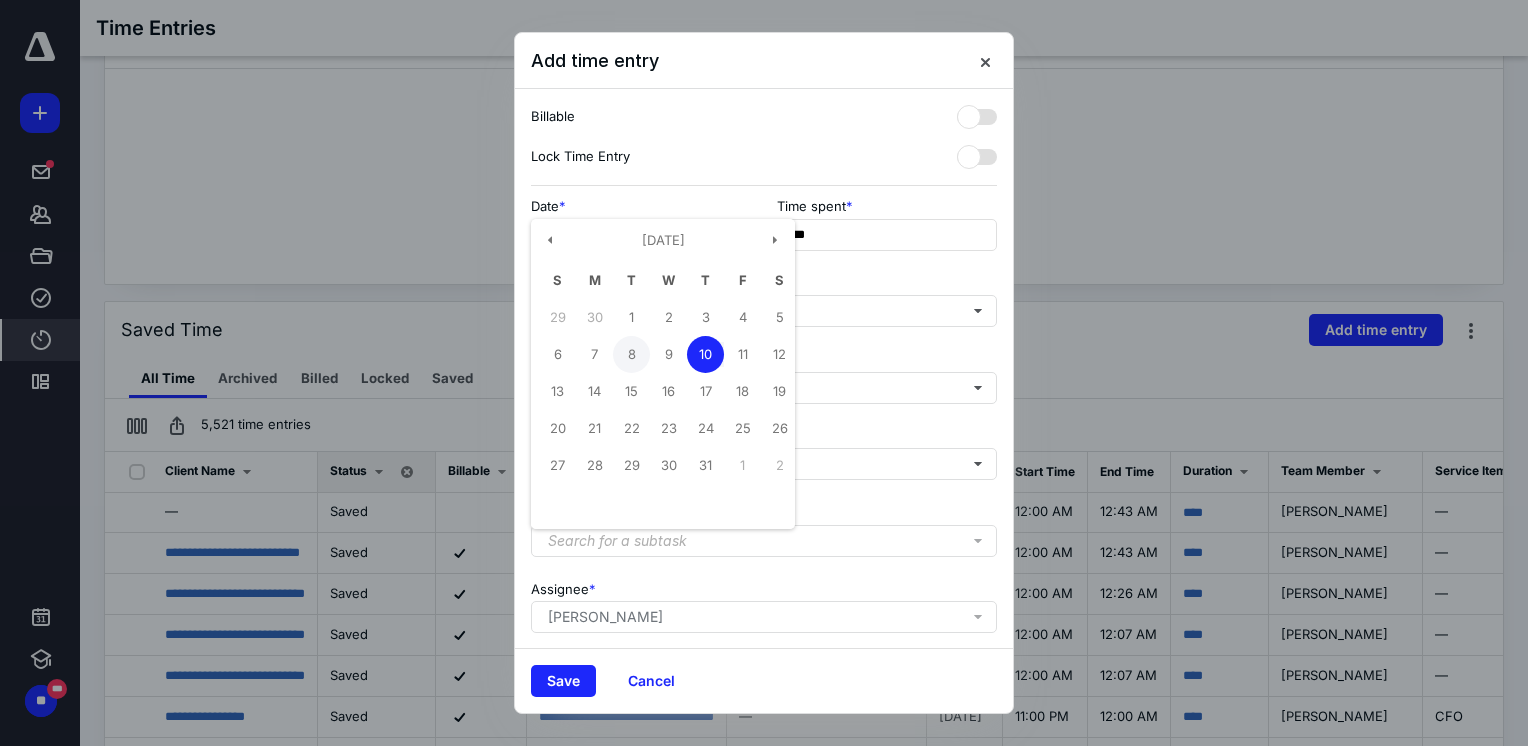 type on "**********" 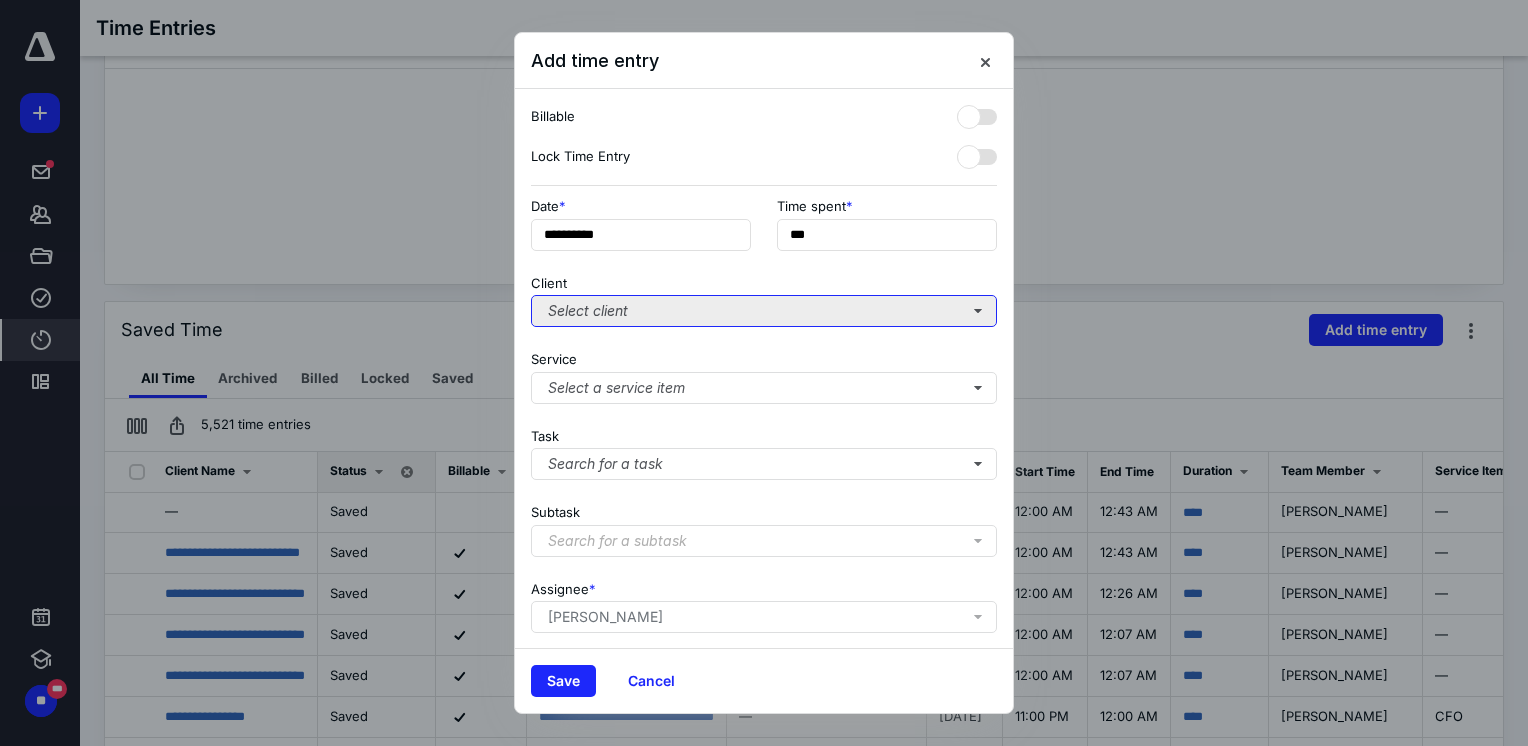click on "Select client" at bounding box center (764, 311) 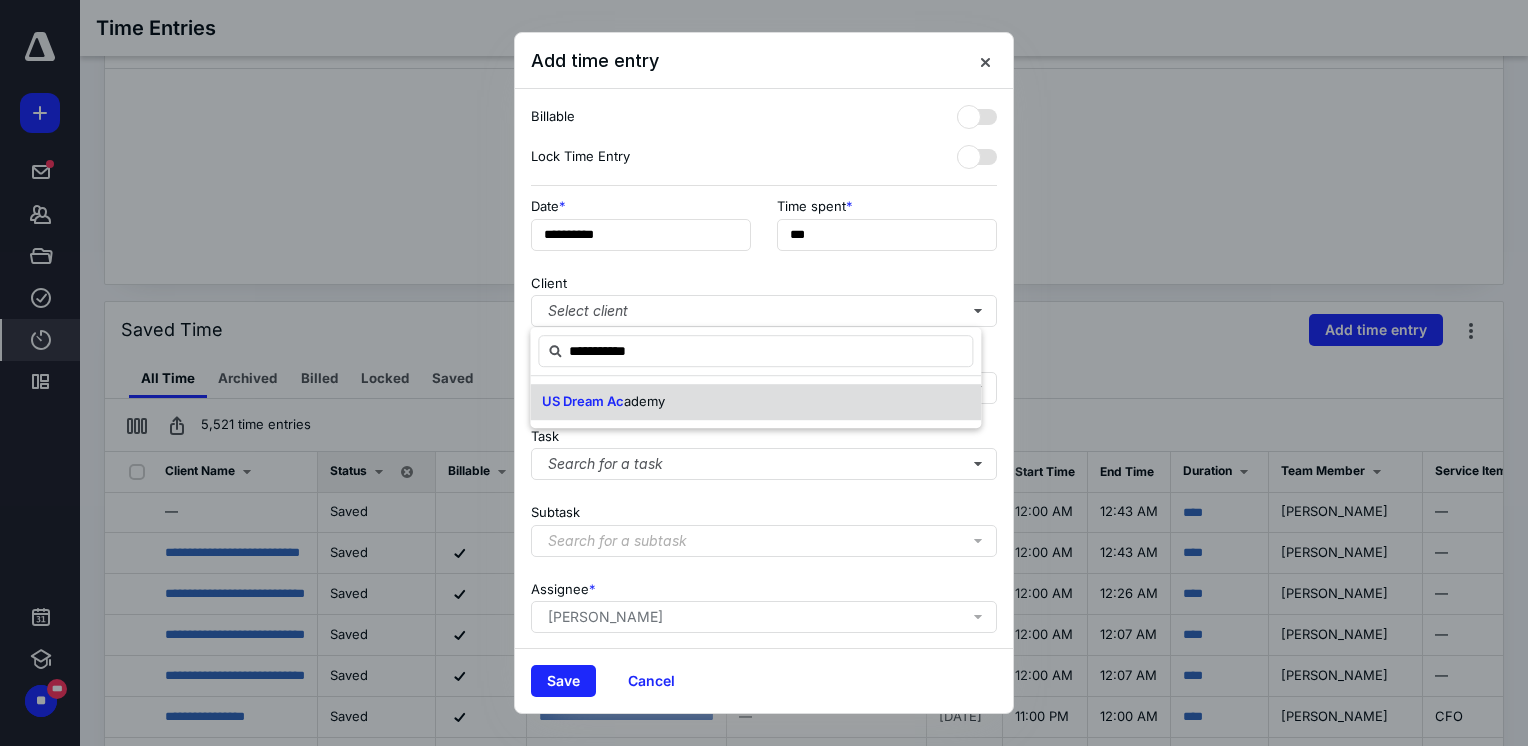 click on "ademy" at bounding box center (644, 401) 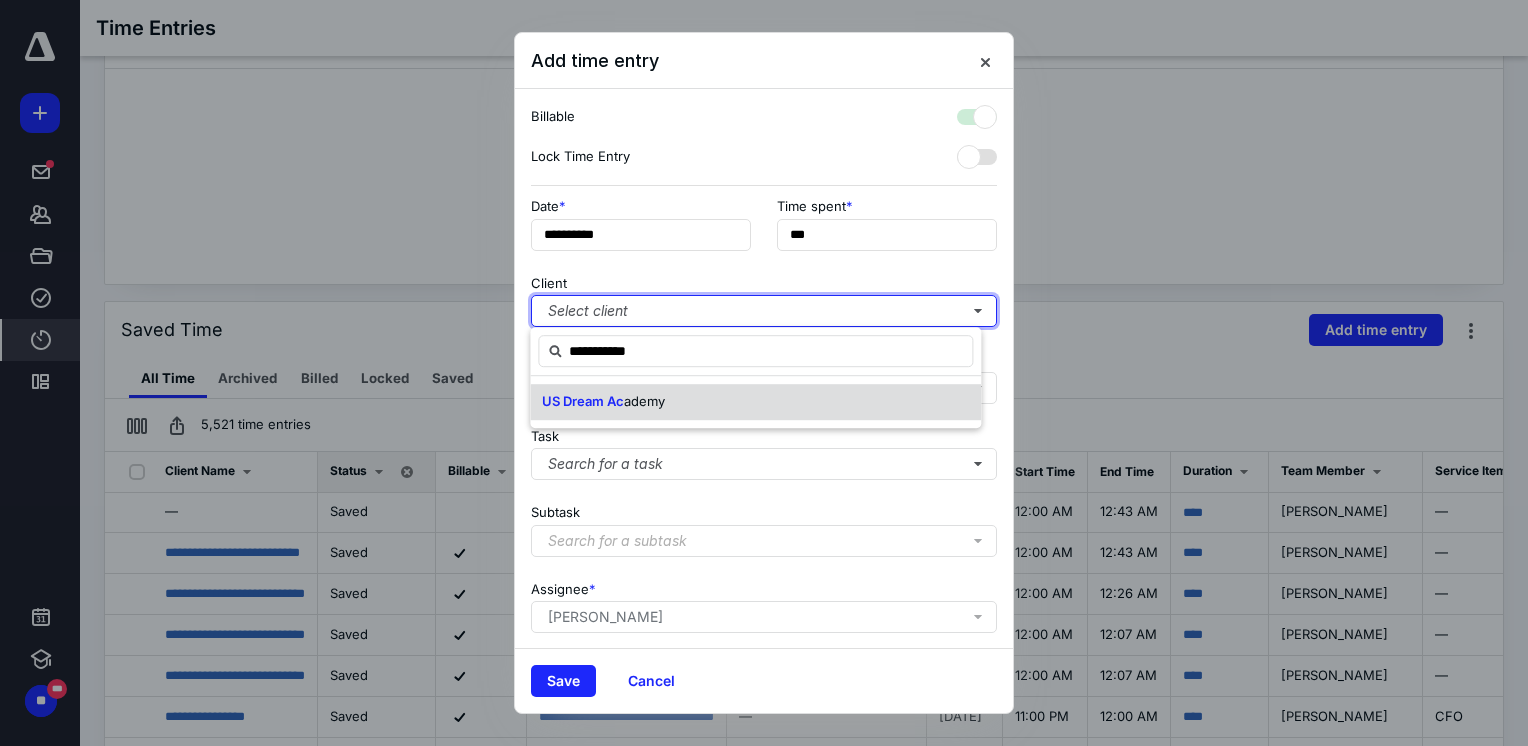checkbox on "true" 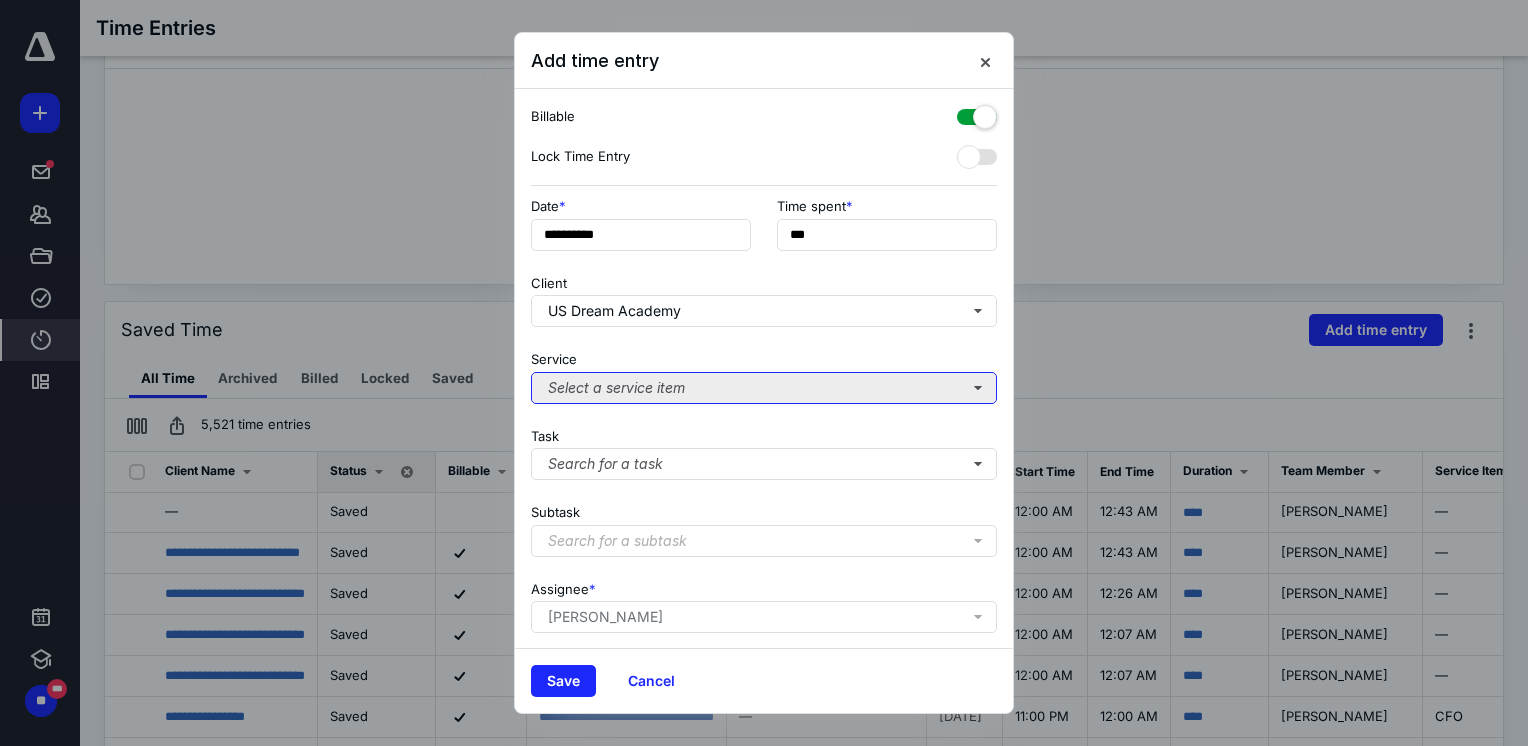click on "Select a service item" at bounding box center (764, 388) 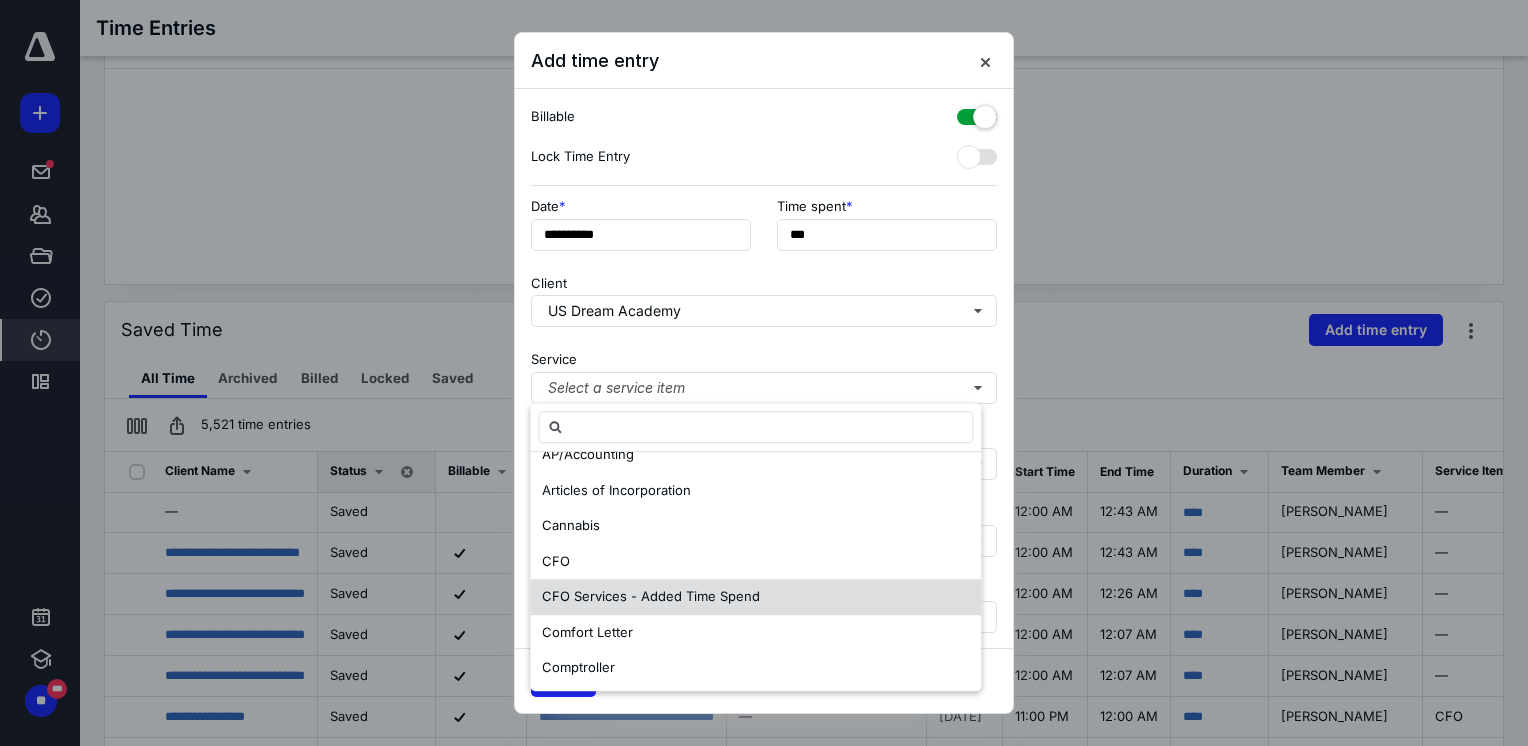 scroll, scrollTop: 200, scrollLeft: 0, axis: vertical 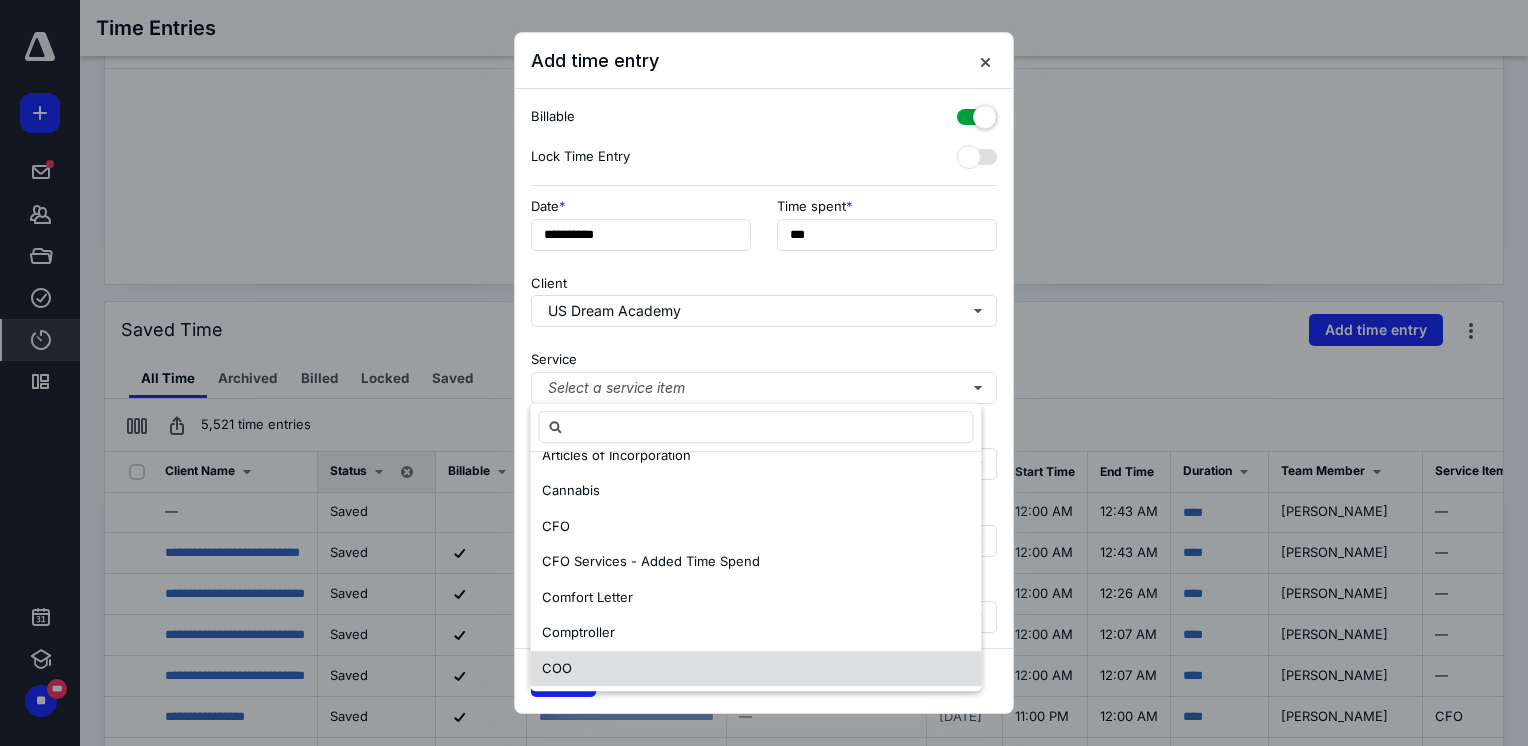 click on "COO" at bounding box center (557, 668) 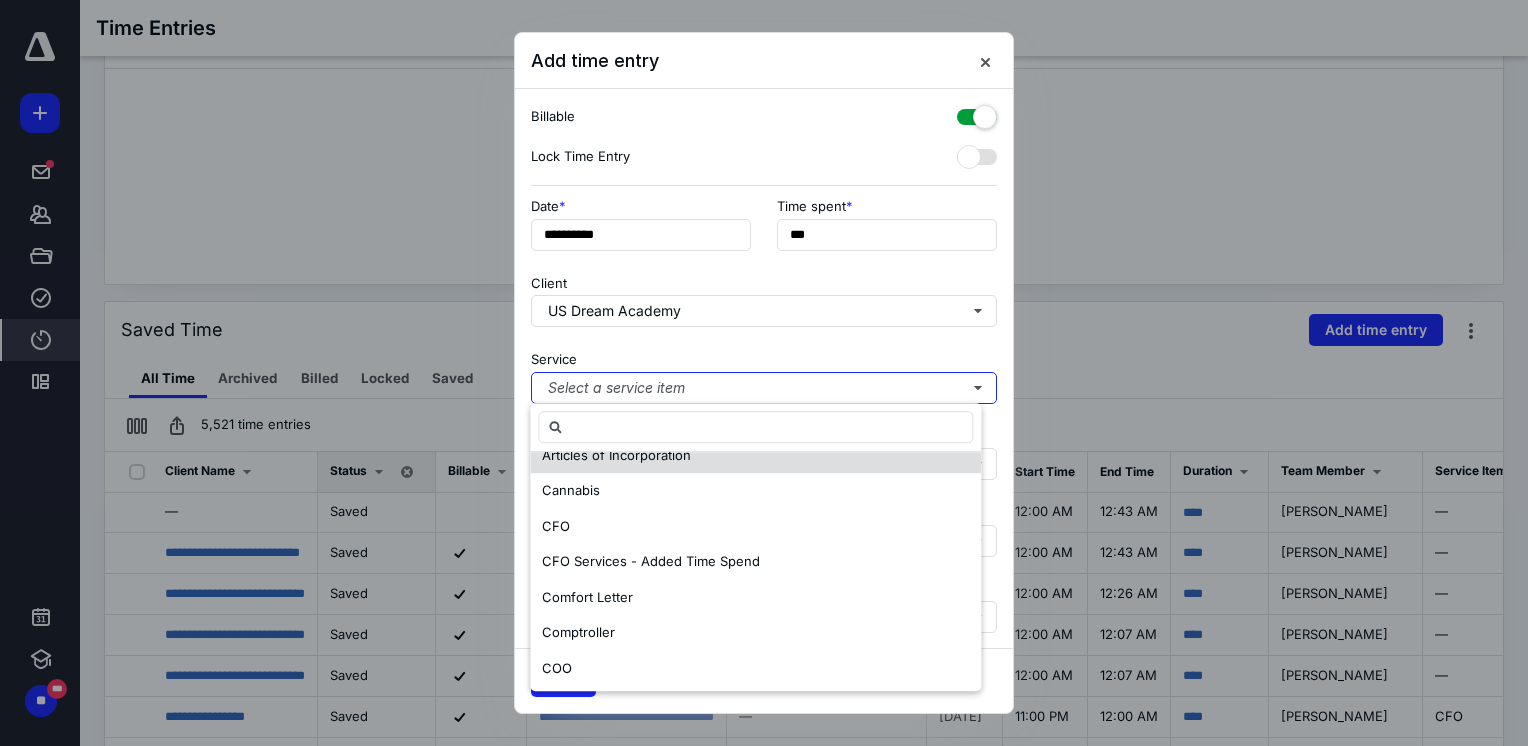 scroll, scrollTop: 0, scrollLeft: 0, axis: both 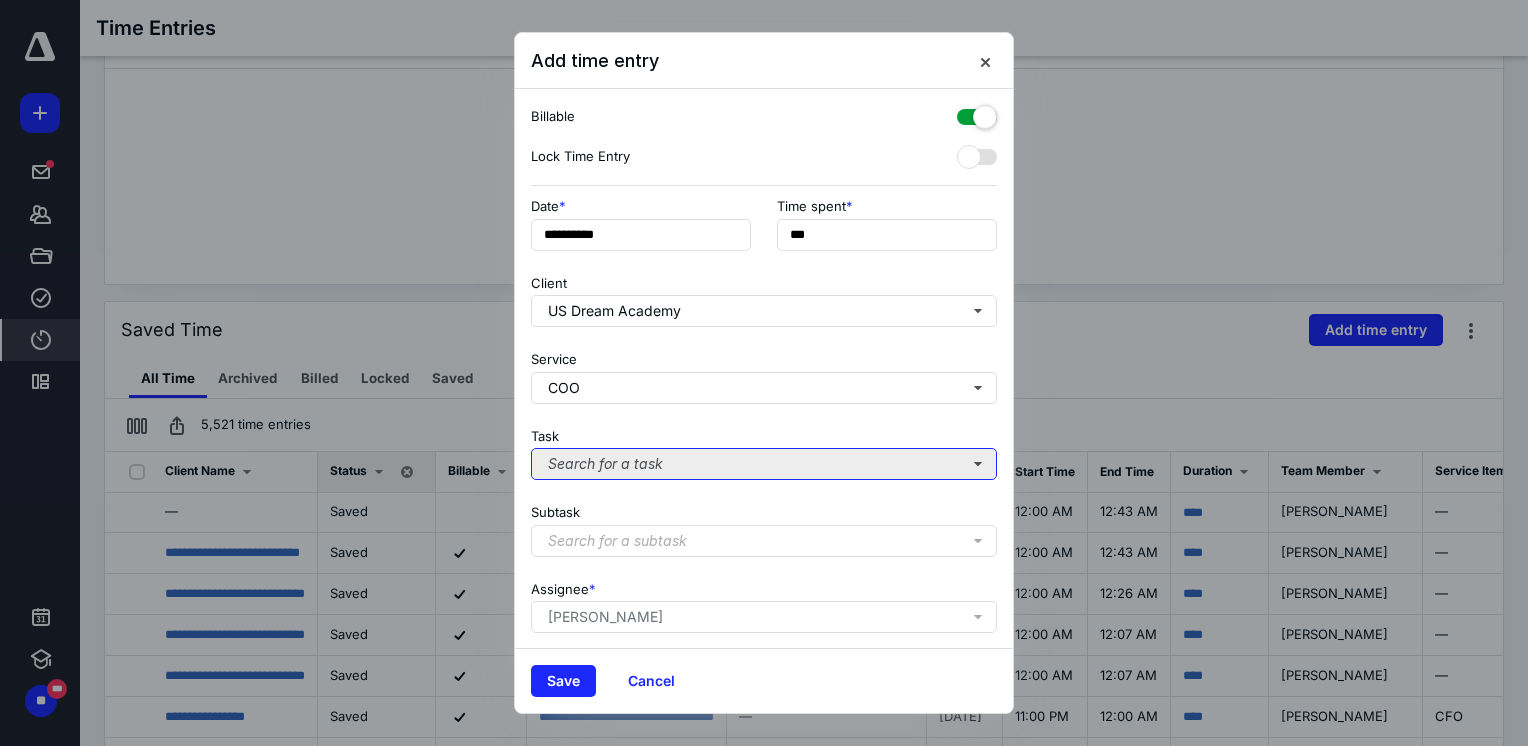 click on "Search for a task" at bounding box center [764, 464] 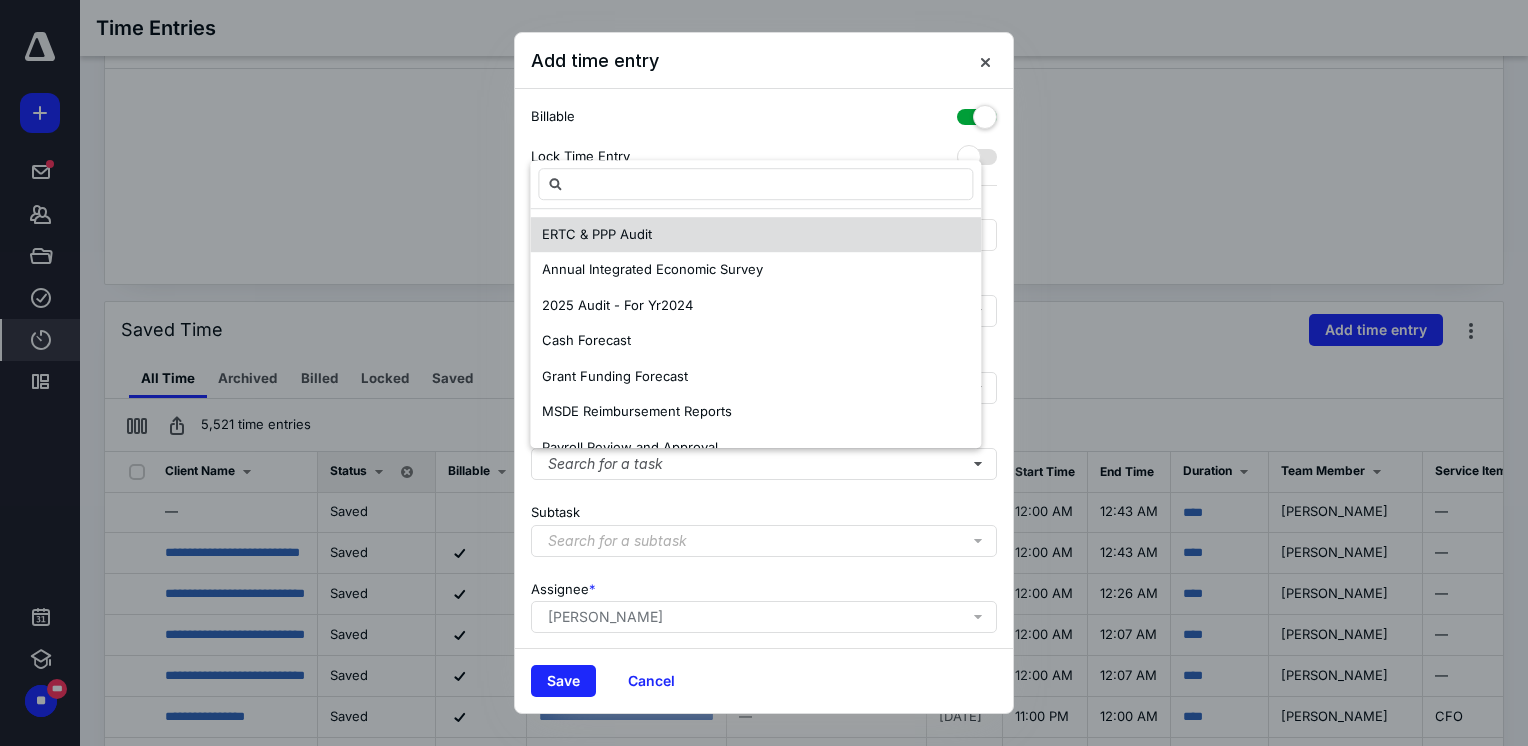 click on "ERTC & PPP Audit" at bounding box center (755, 235) 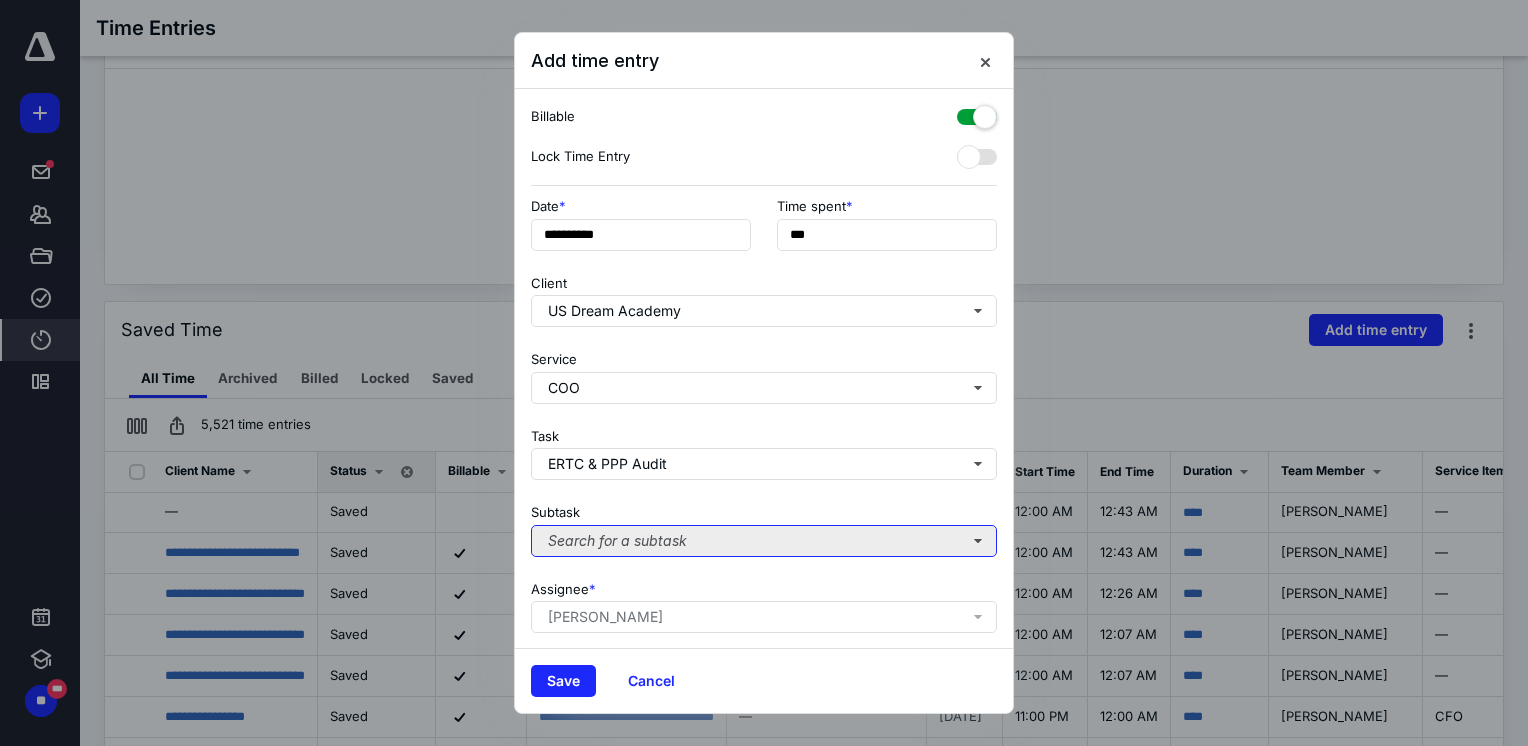 click on "Search for a subtask" at bounding box center (764, 541) 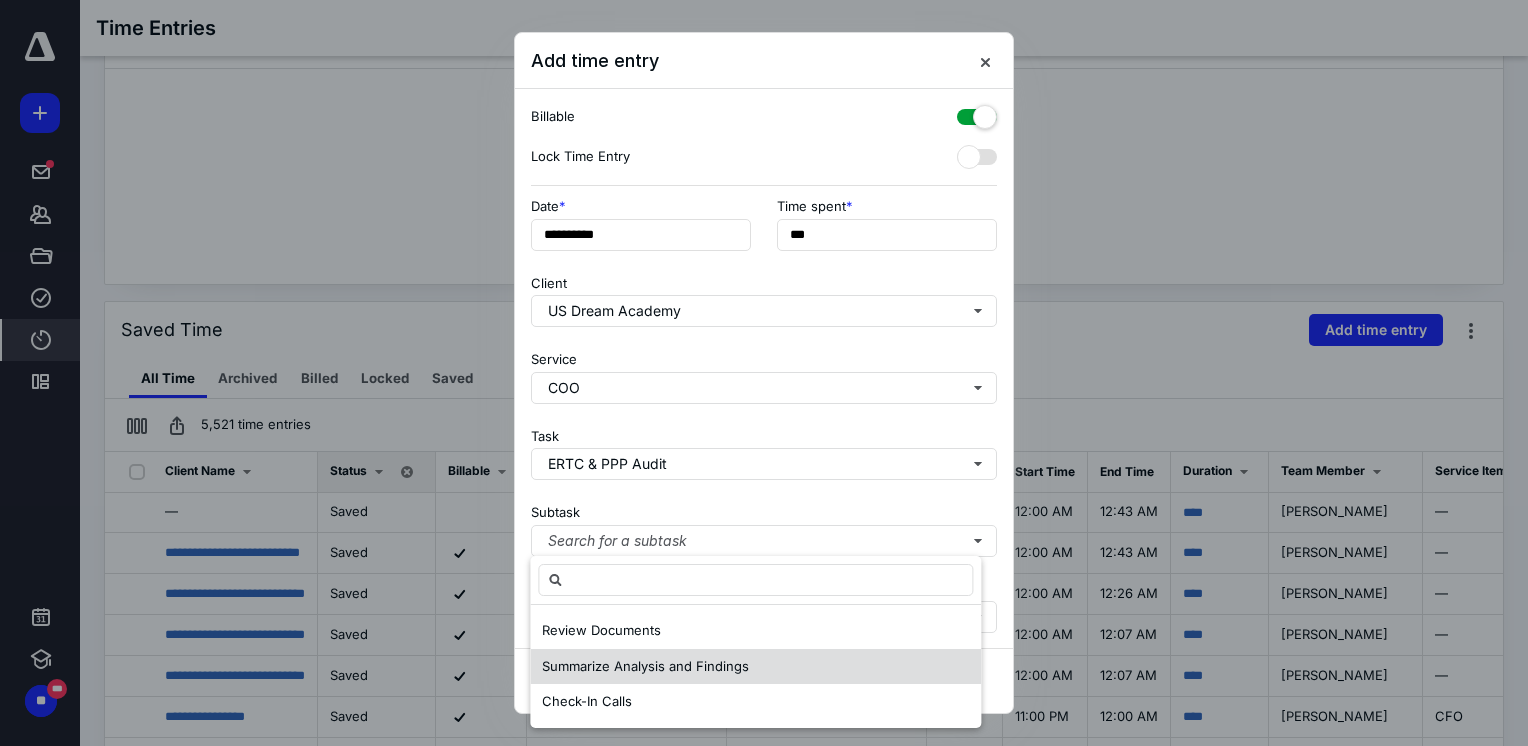 click on "Summarize Analysis and Findings" at bounding box center (645, 666) 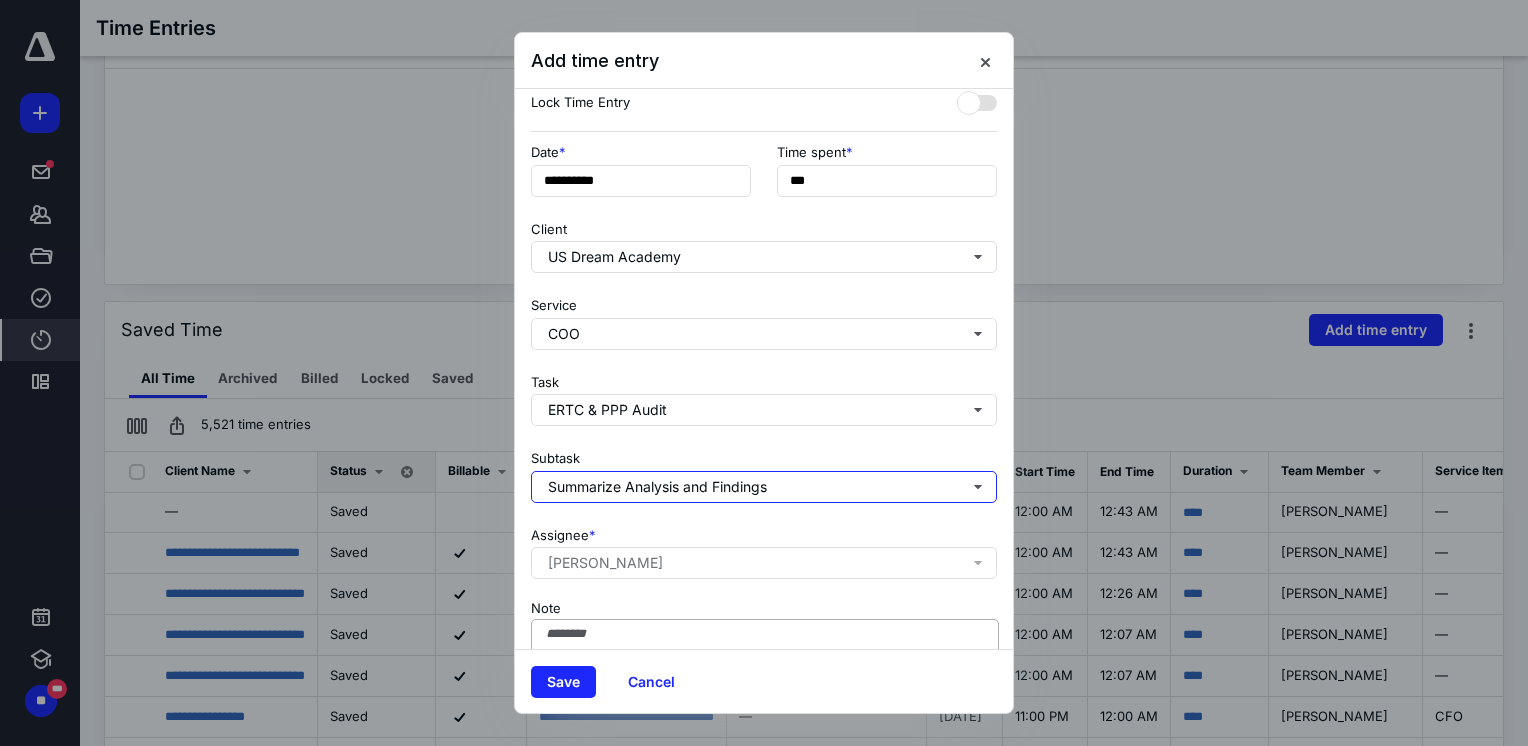 scroll, scrollTop: 154, scrollLeft: 0, axis: vertical 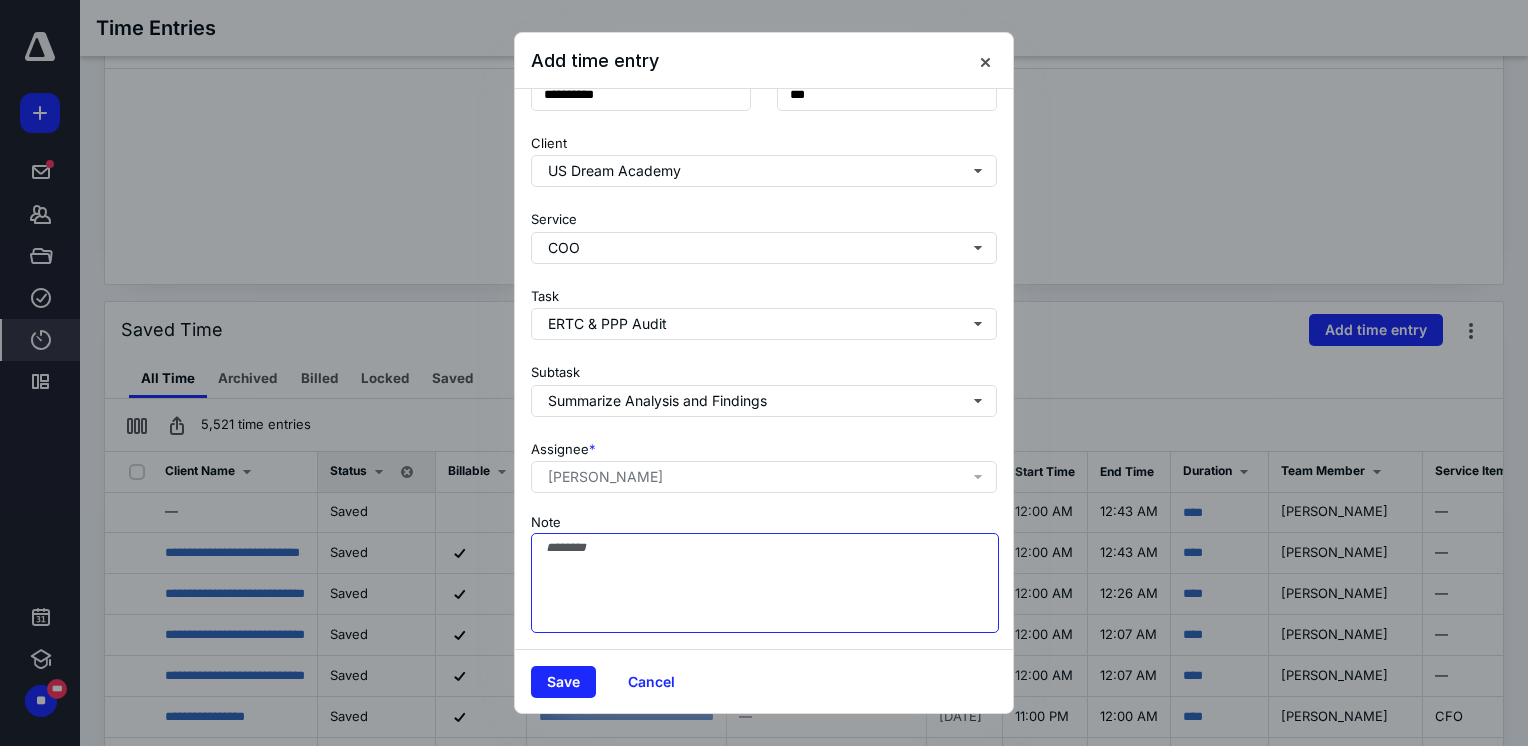 click on "Note" at bounding box center [765, 583] 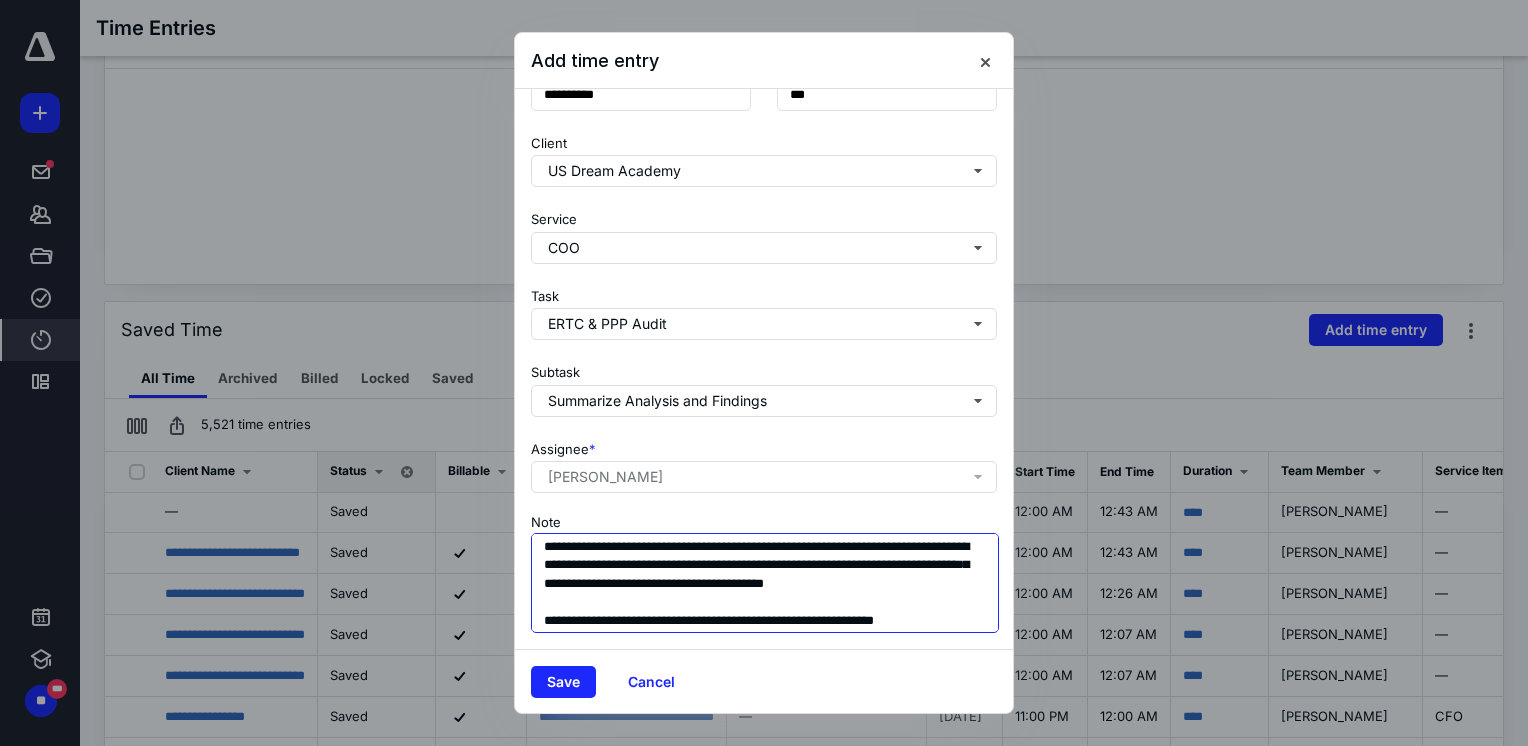 scroll, scrollTop: 35, scrollLeft: 0, axis: vertical 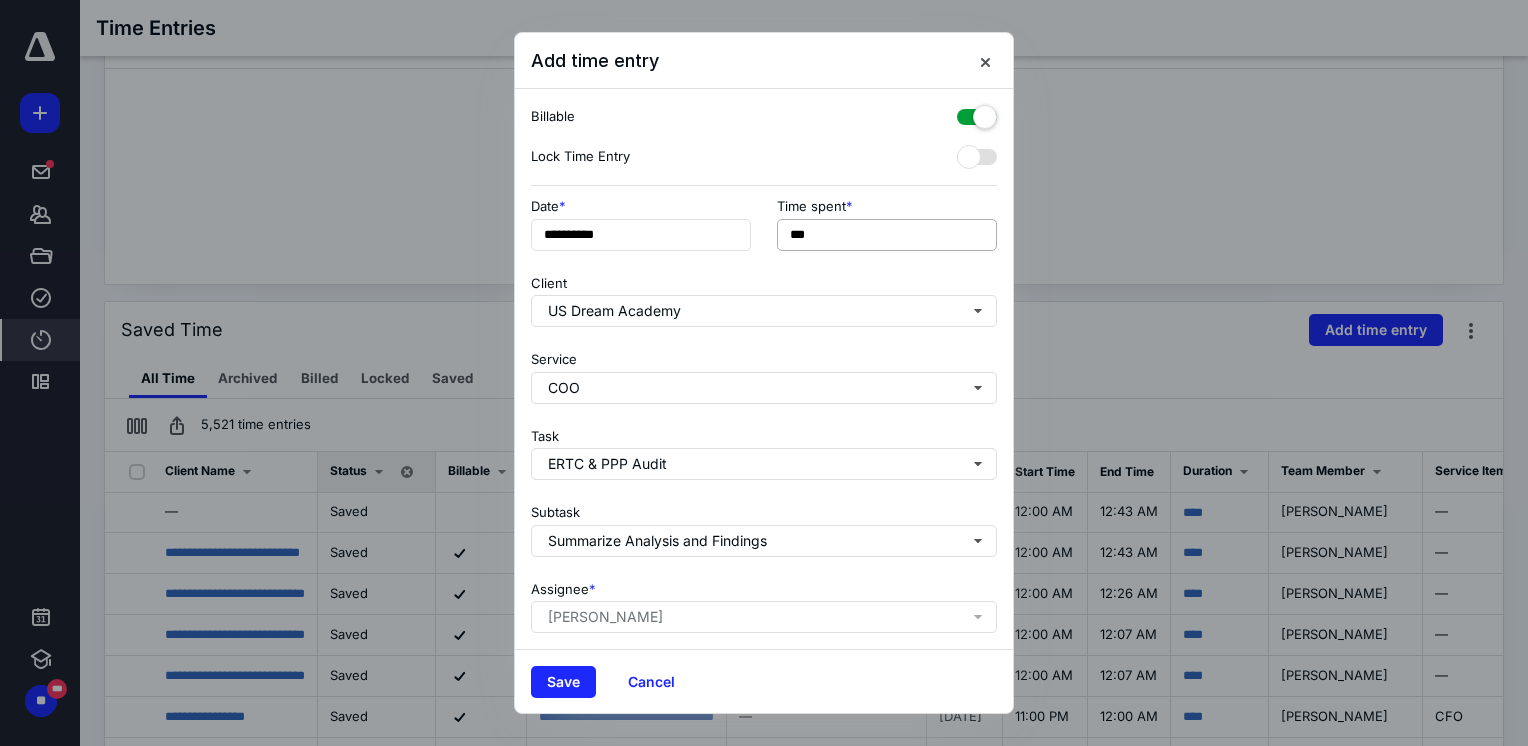 type on "**********" 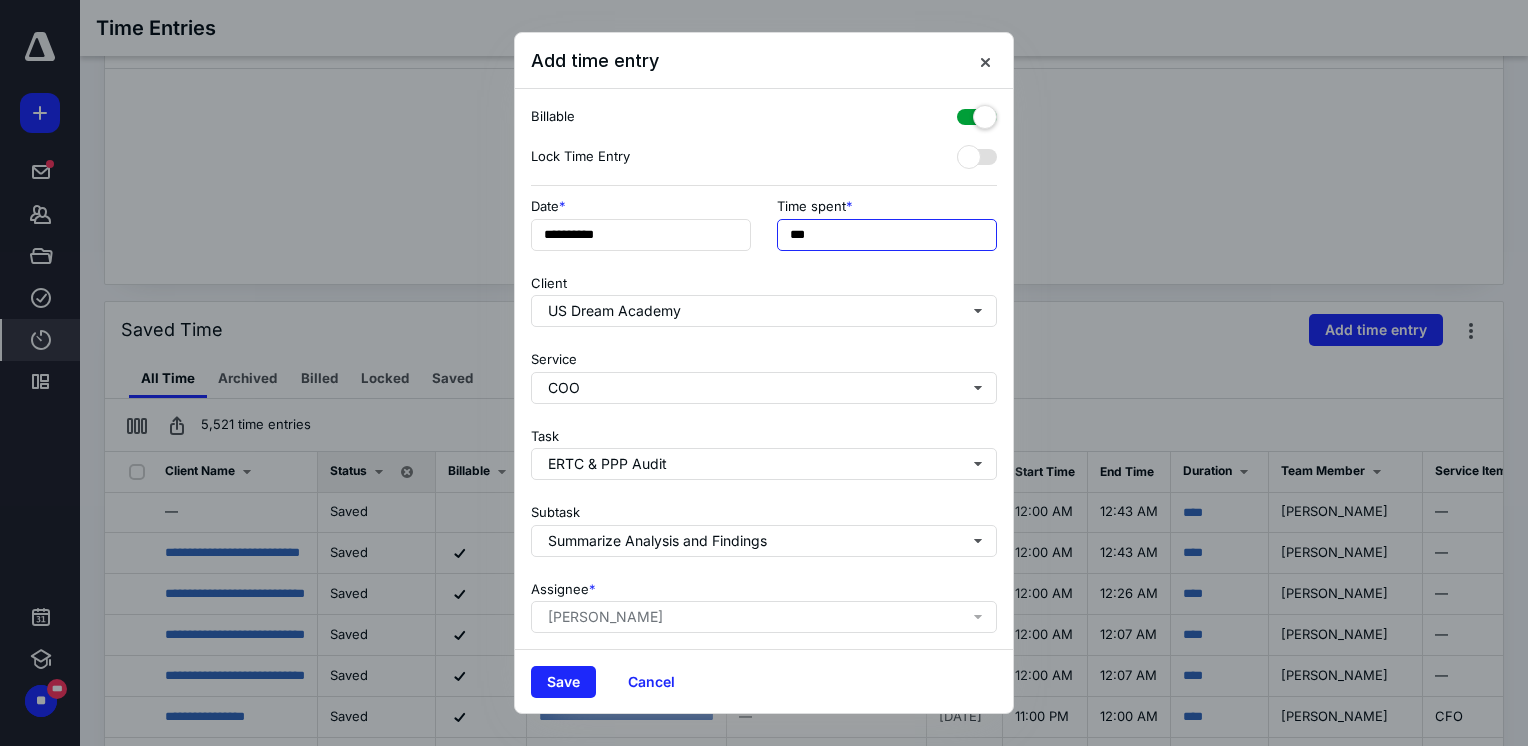 drag, startPoint x: 856, startPoint y: 228, endPoint x: 700, endPoint y: 187, distance: 161.29787 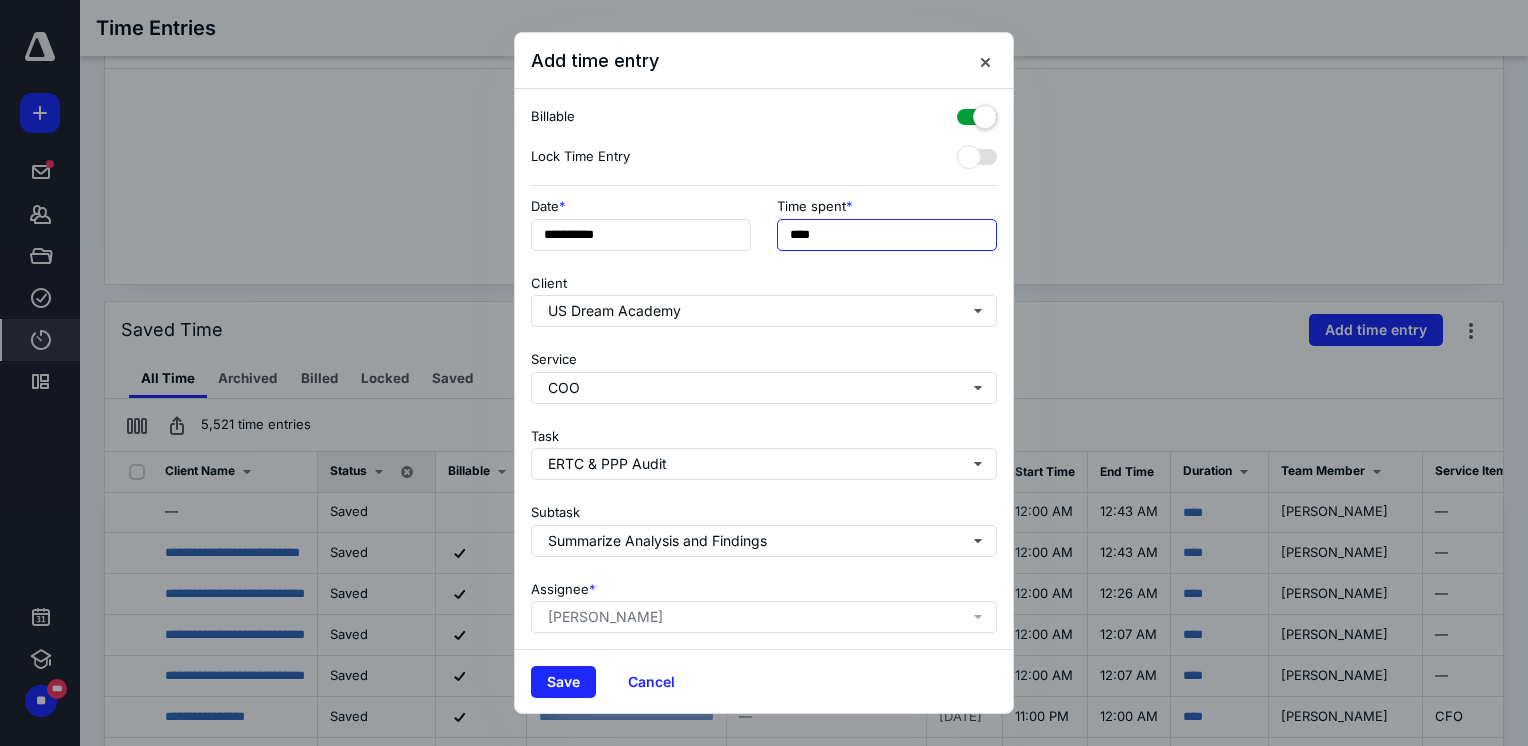 scroll, scrollTop: 154, scrollLeft: 0, axis: vertical 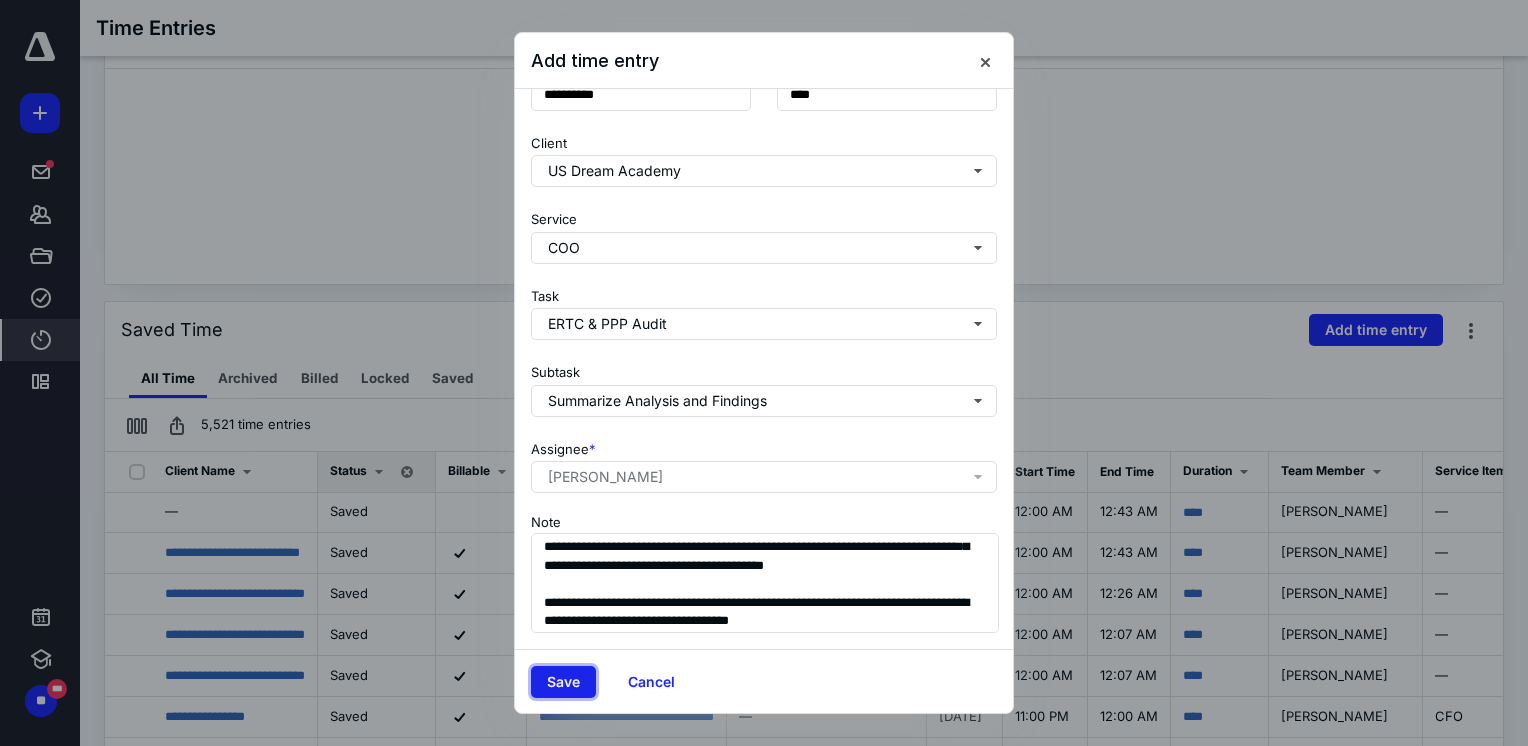 type on "******" 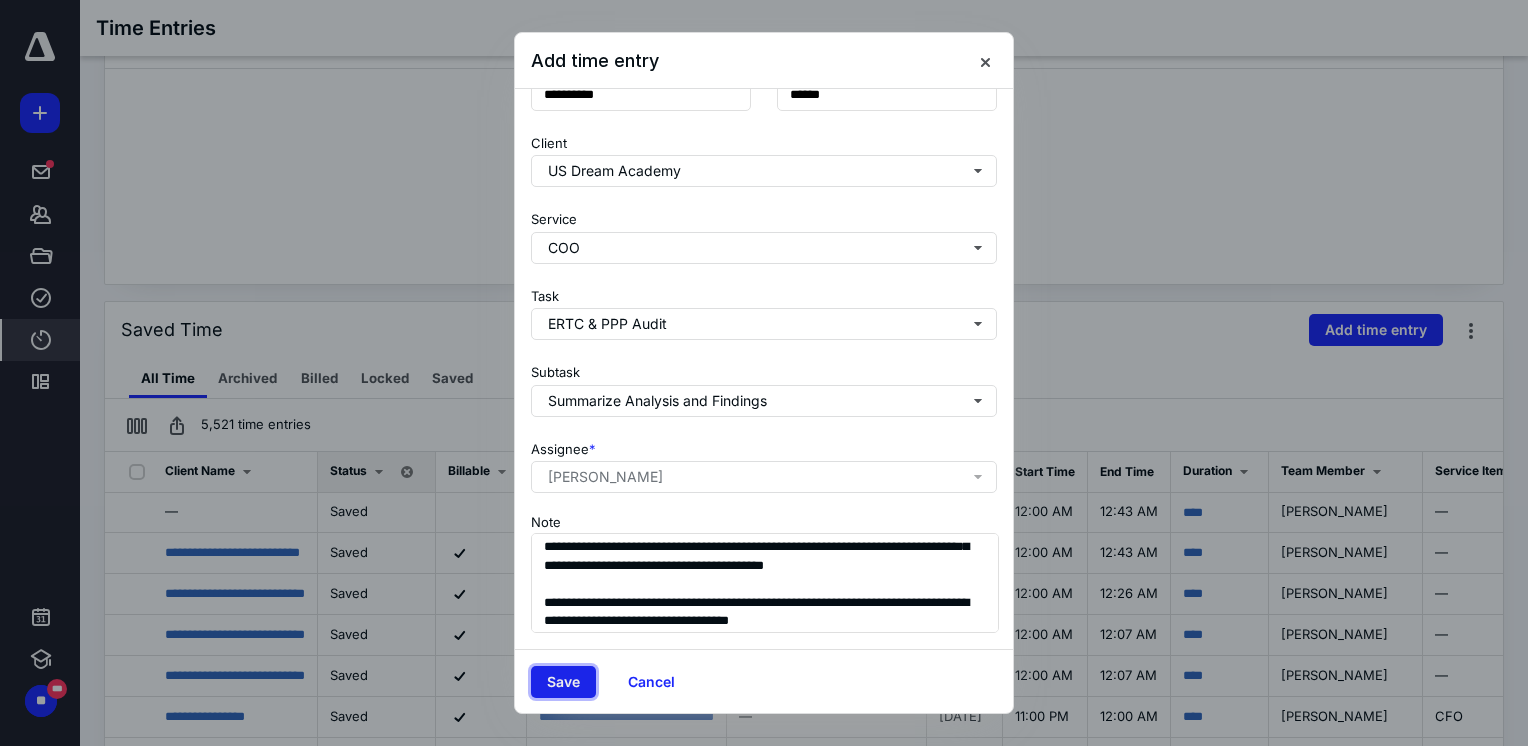 click on "Save" at bounding box center [563, 682] 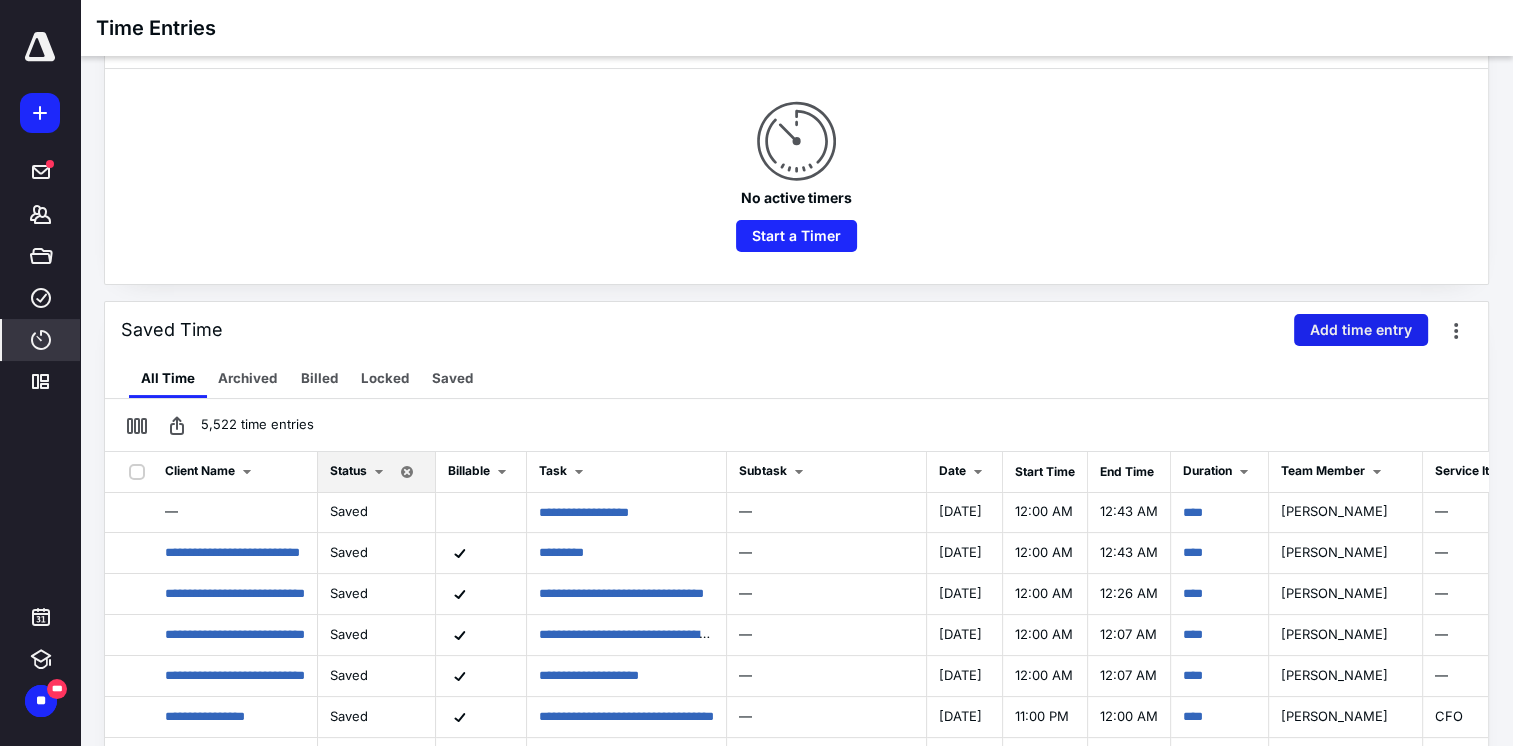 click on "Add time entry" at bounding box center (1361, 330) 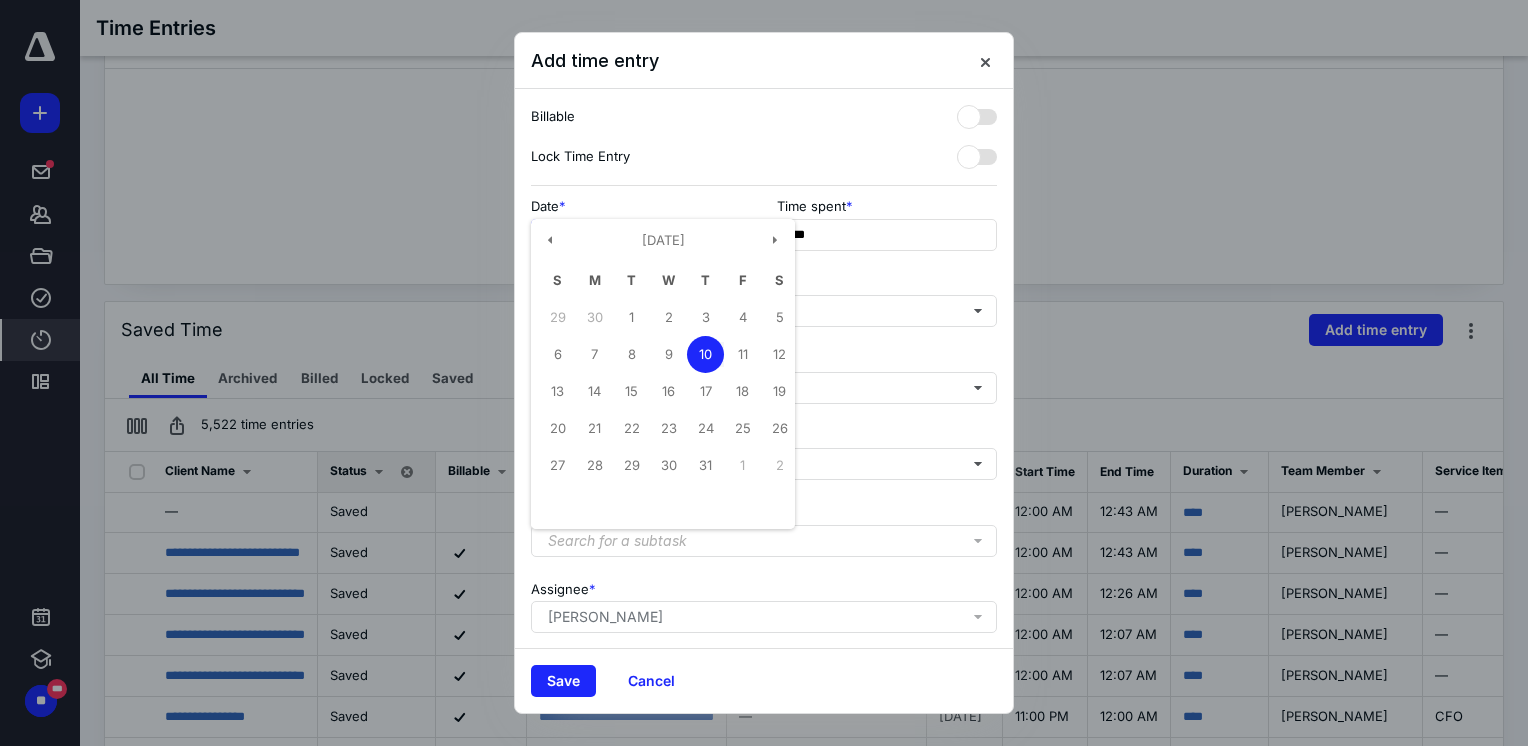 click on "**********" at bounding box center (641, 235) 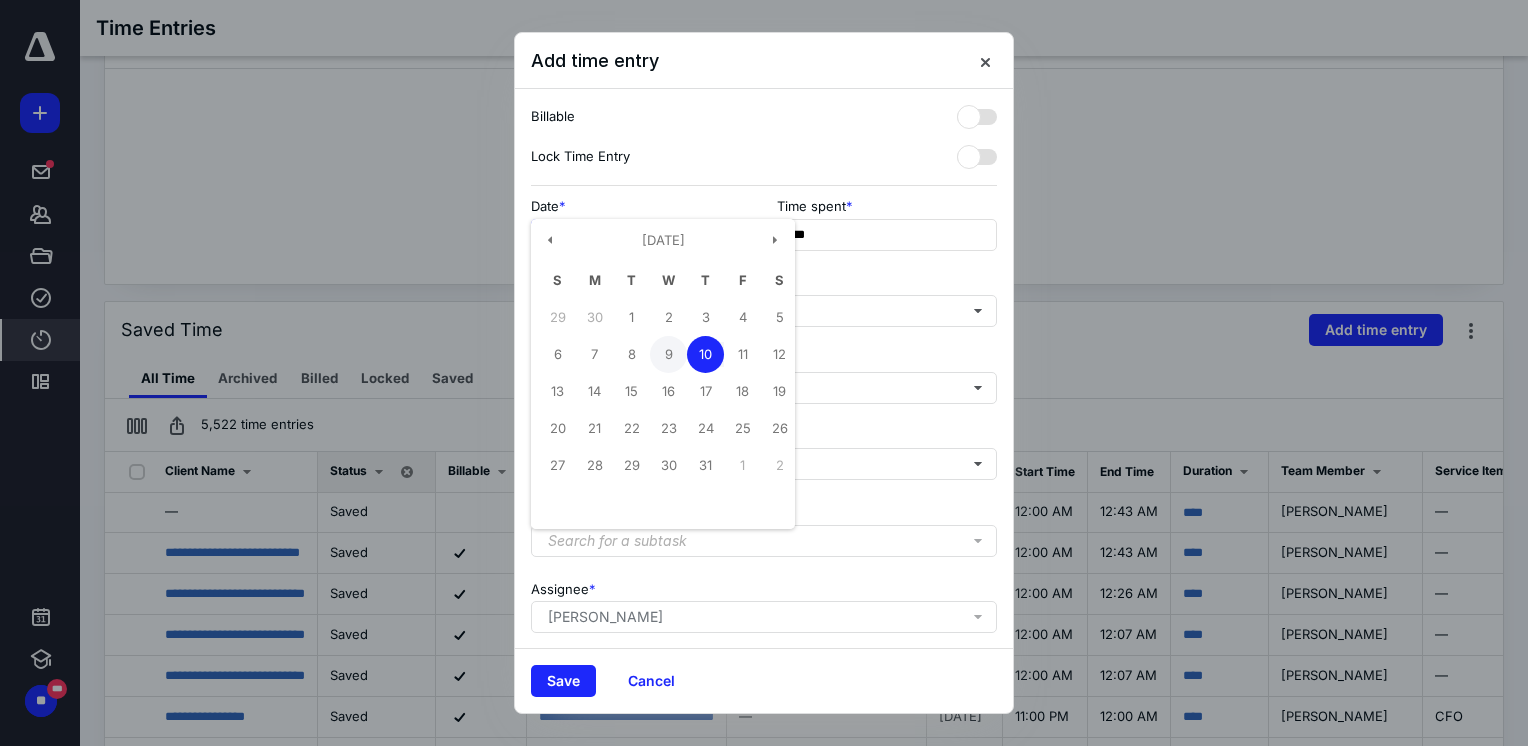 click on "9" at bounding box center [668, 354] 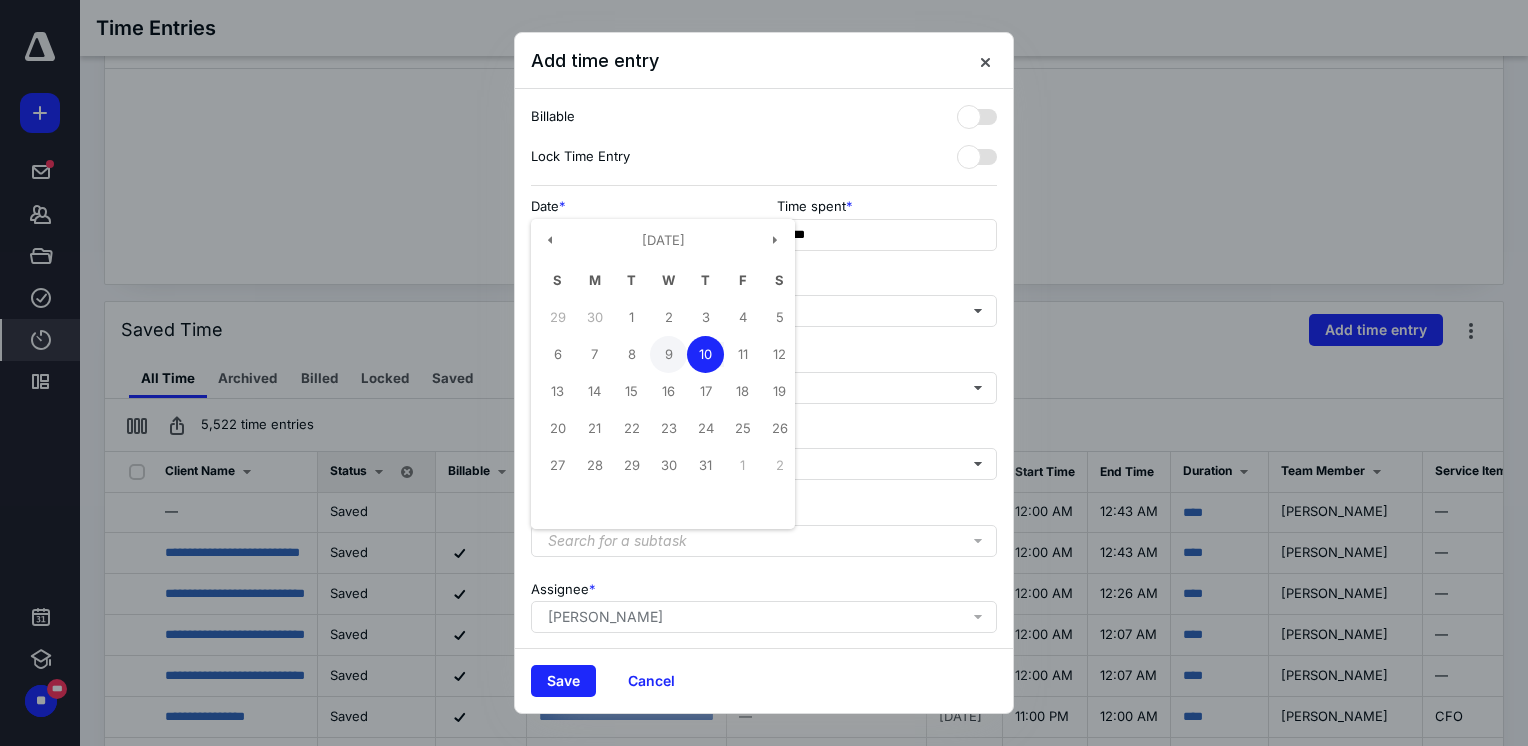 type on "**********" 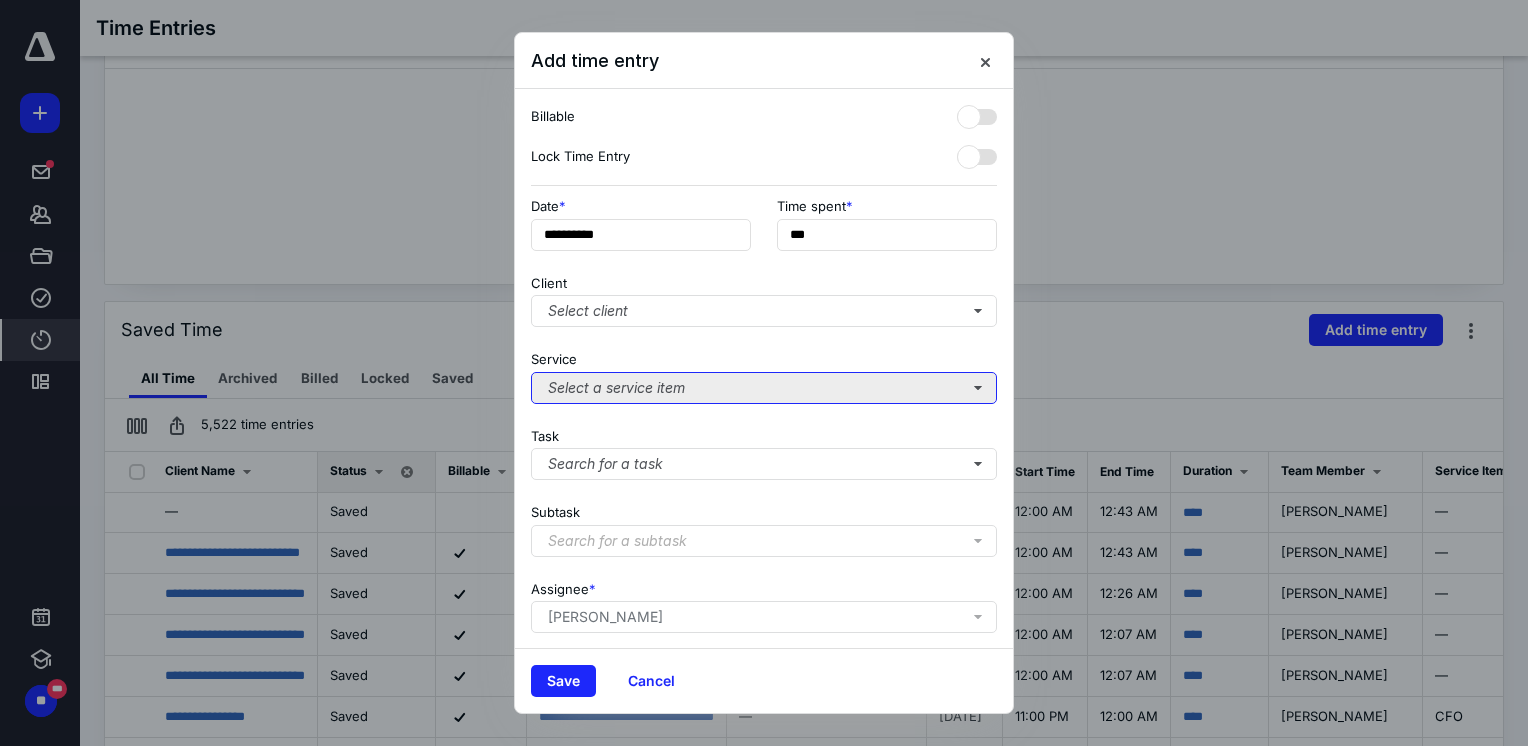 click on "Select a service item" at bounding box center (764, 388) 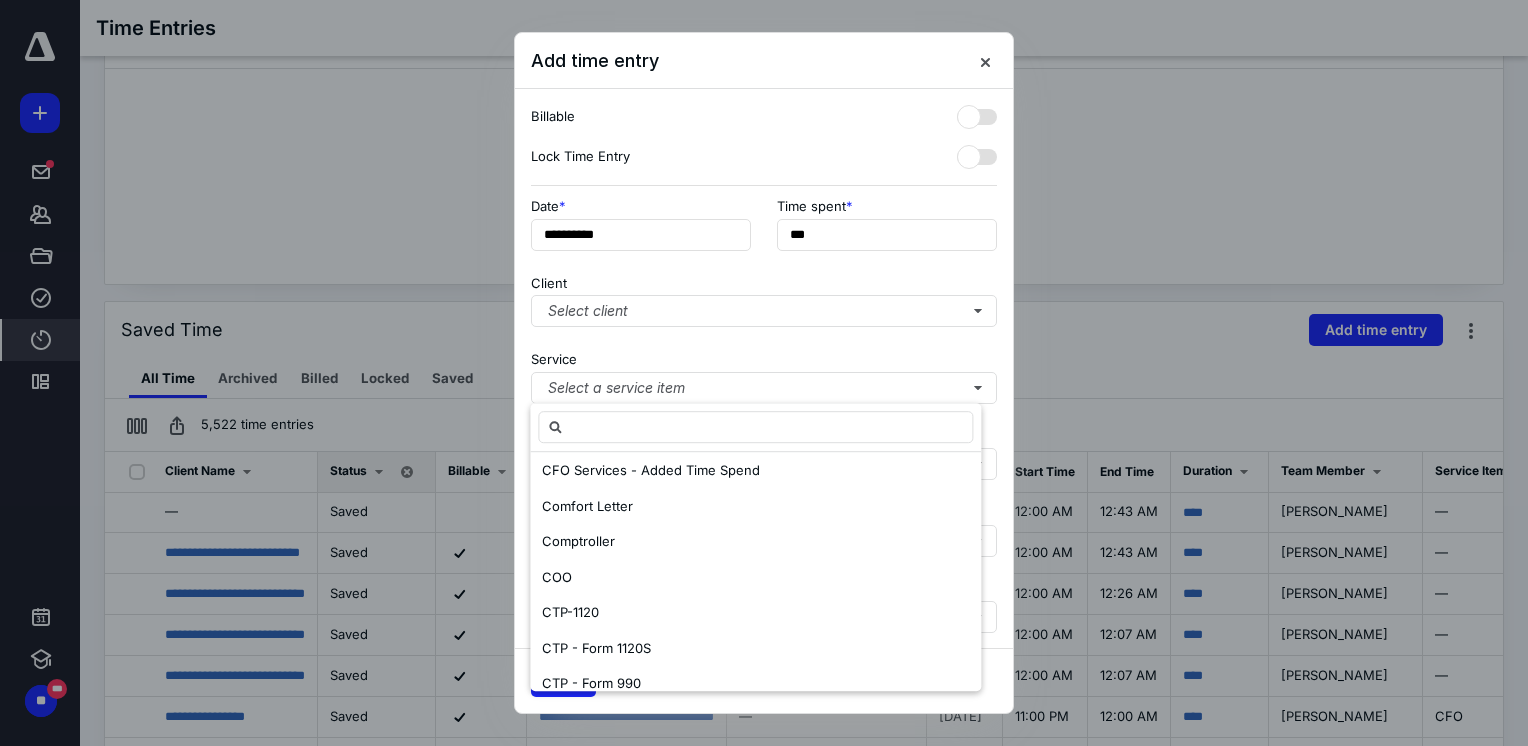 scroll, scrollTop: 300, scrollLeft: 0, axis: vertical 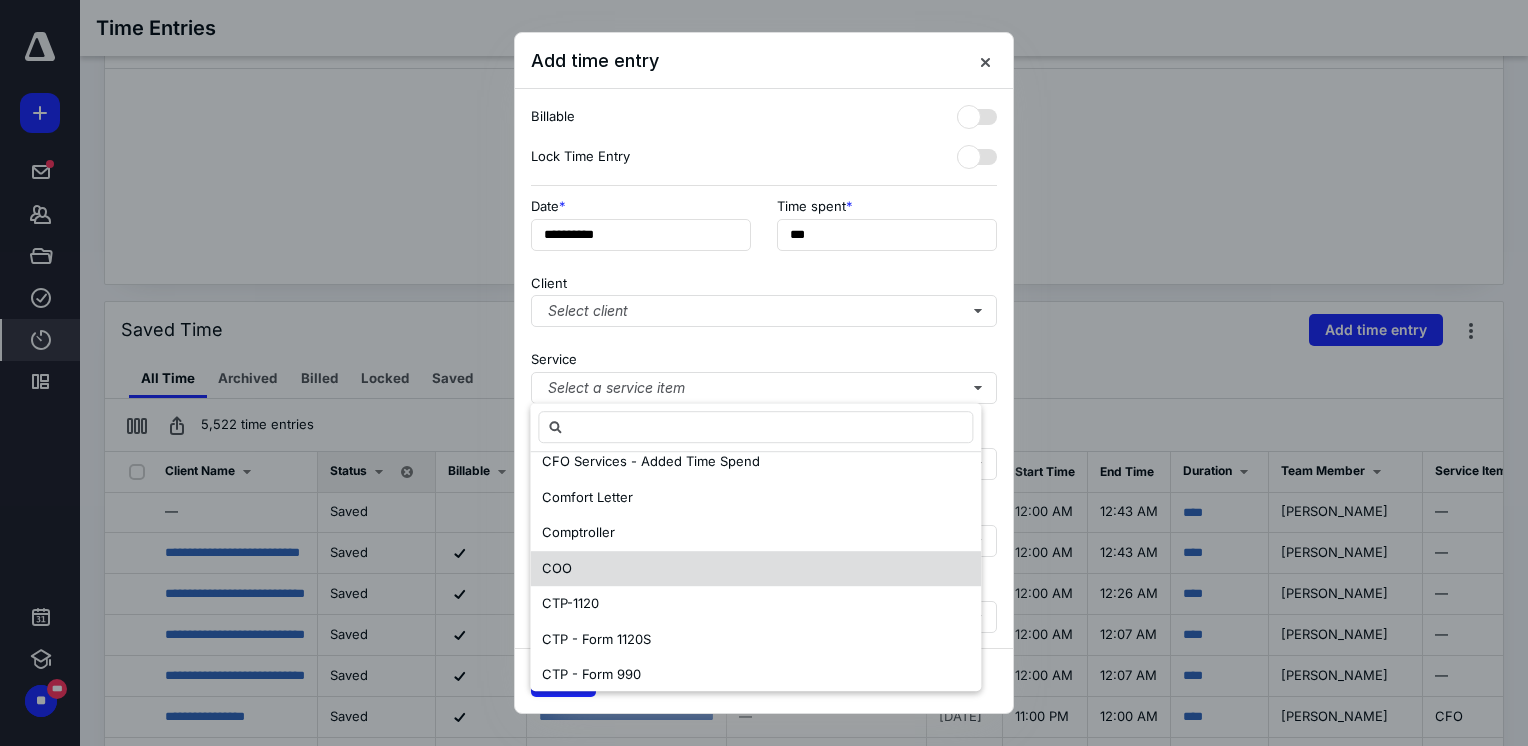 click on "COO" at bounding box center [755, 569] 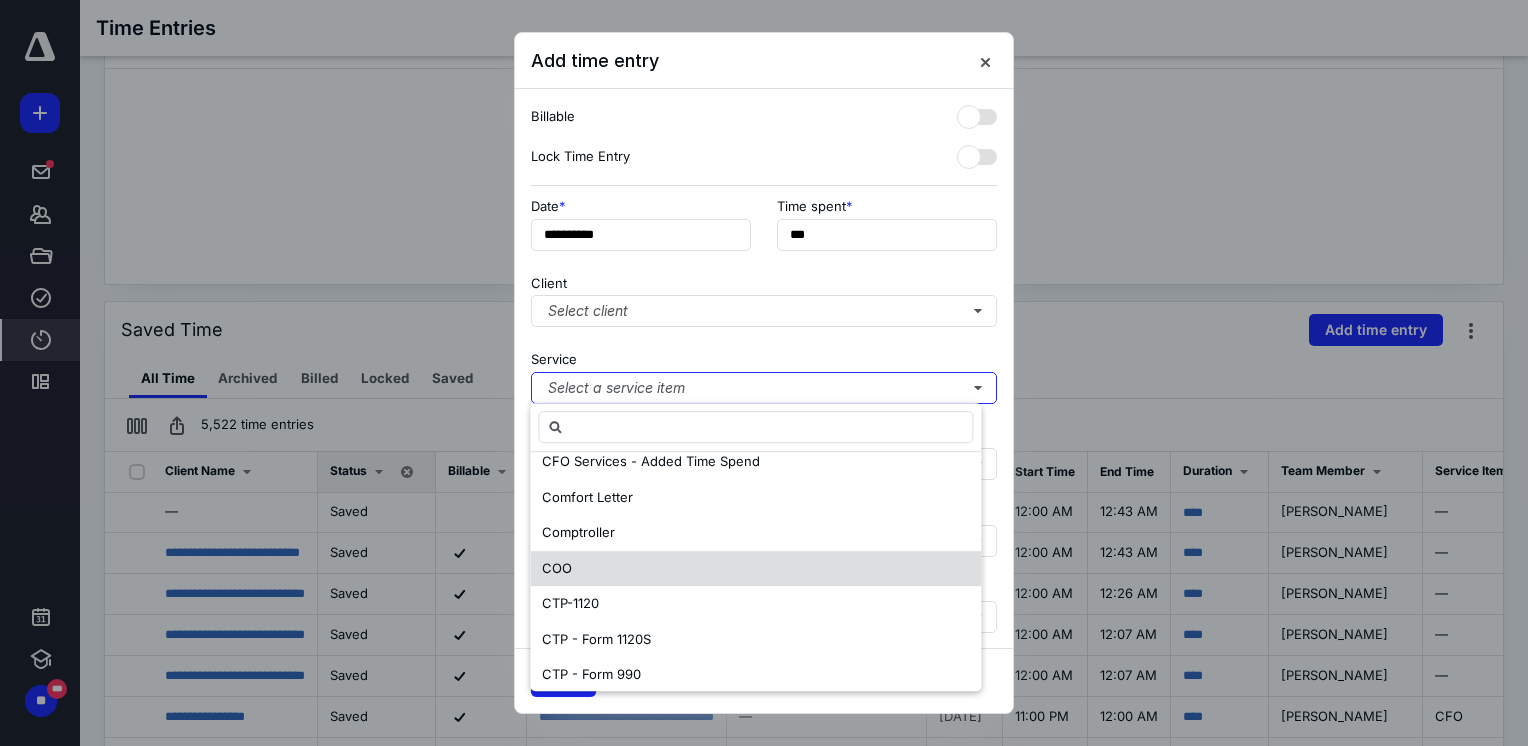 scroll, scrollTop: 0, scrollLeft: 0, axis: both 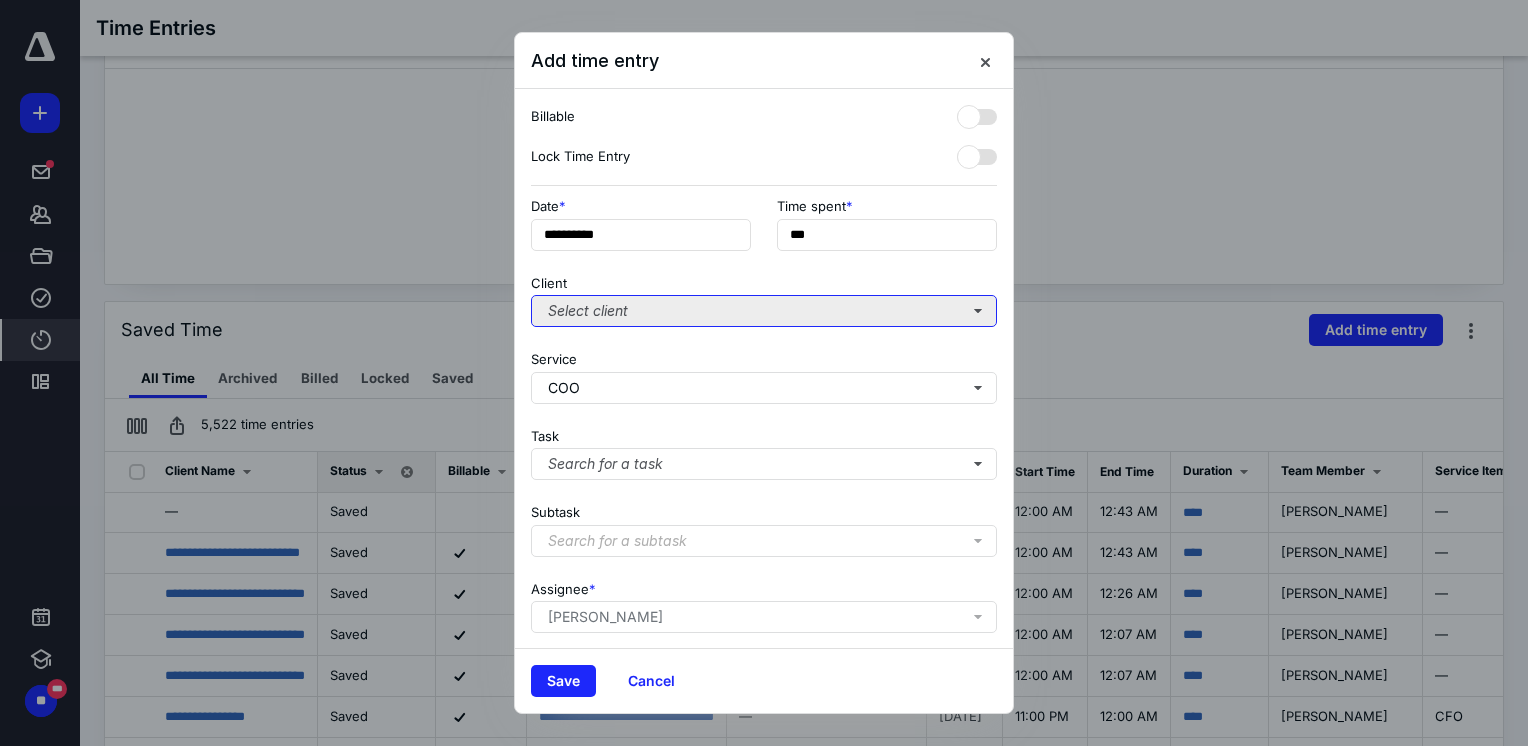 click on "Select client" at bounding box center (764, 311) 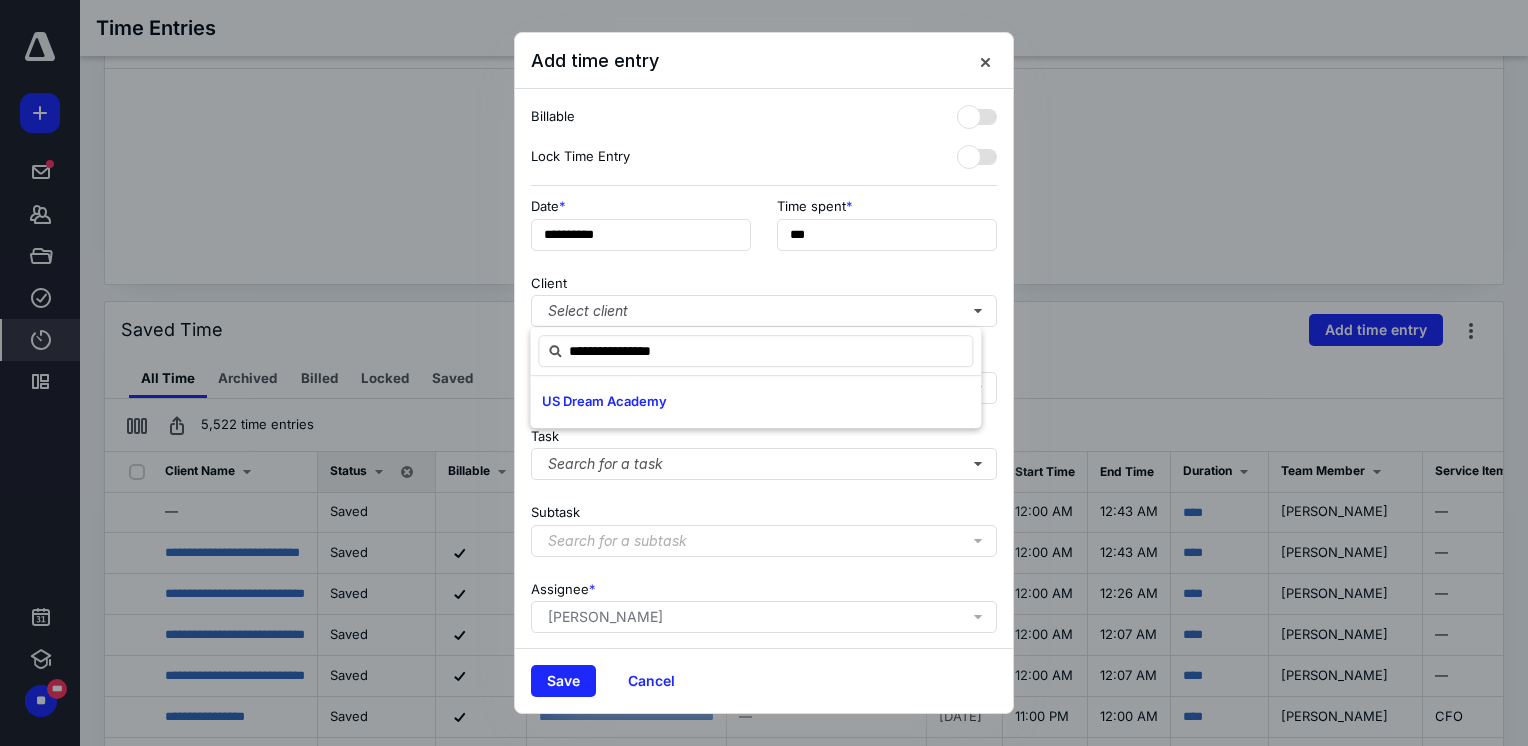 type on "**********" 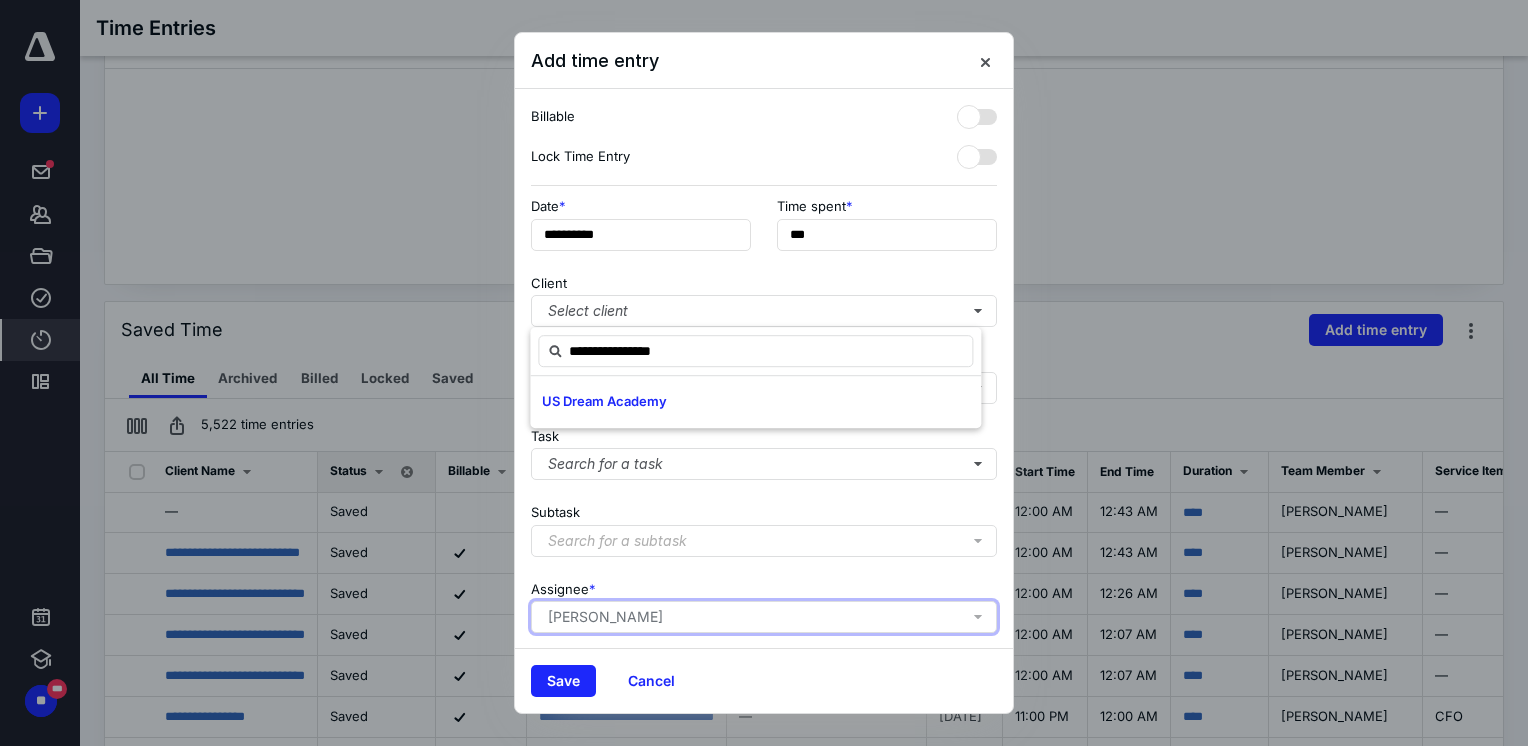 click on "[PERSON_NAME]" at bounding box center (605, 617) 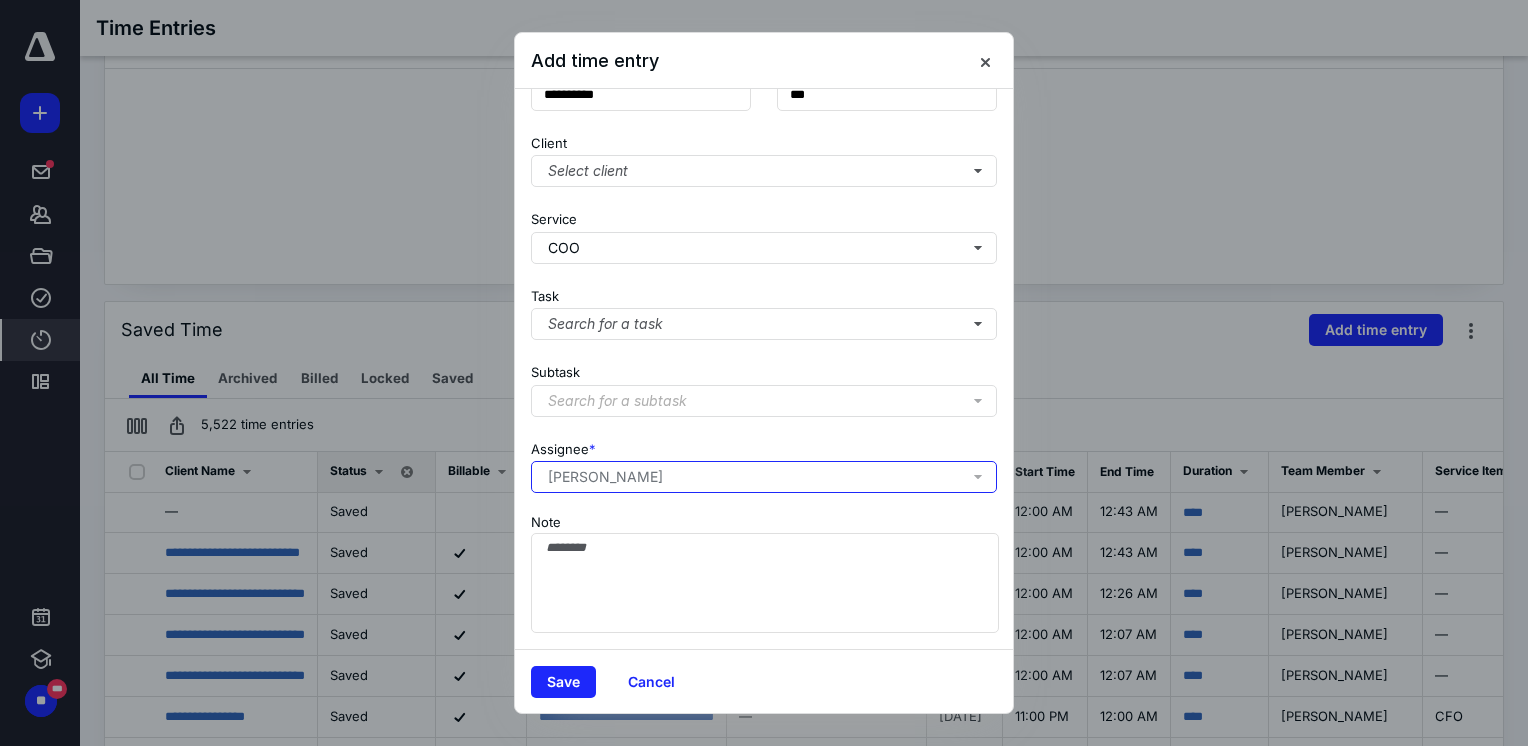 scroll, scrollTop: 154, scrollLeft: 0, axis: vertical 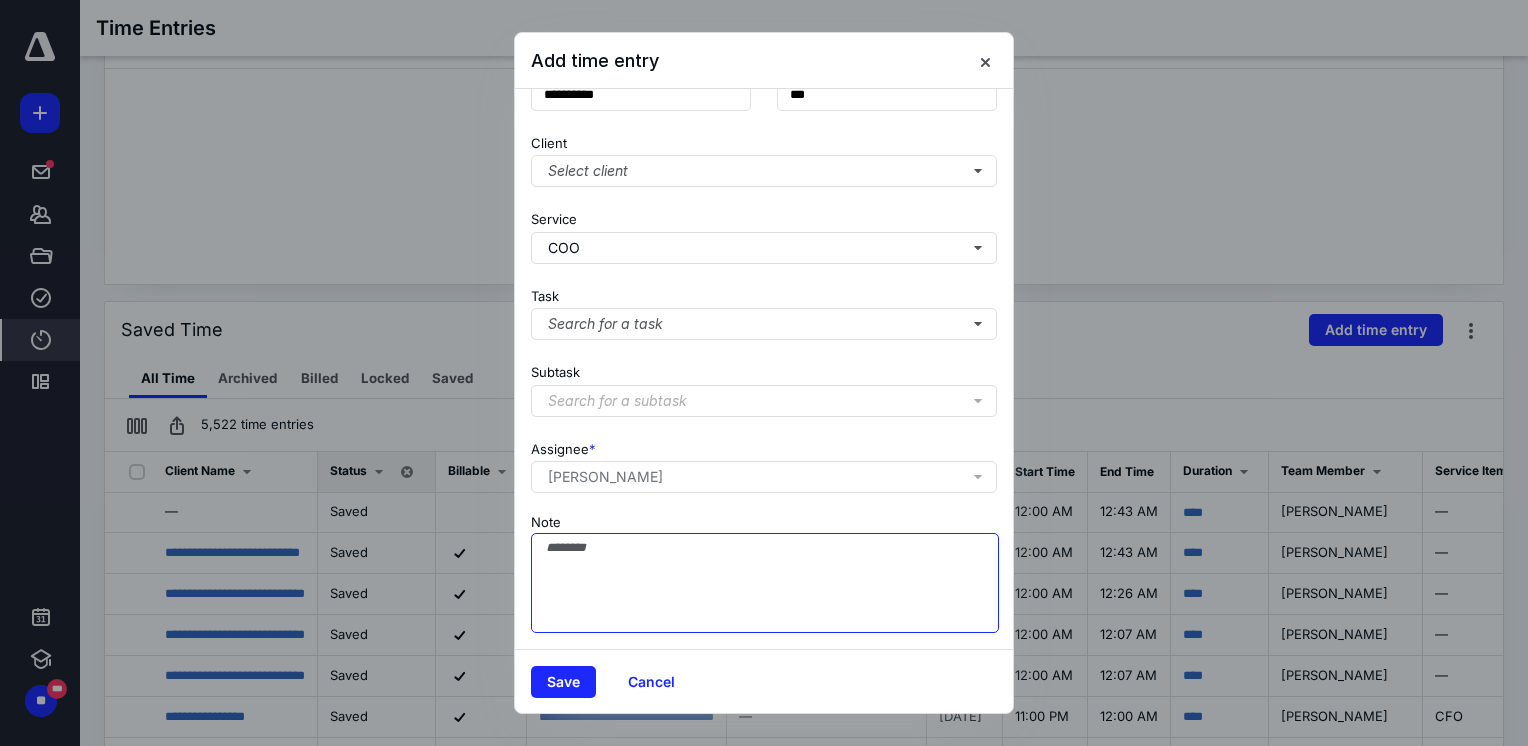click on "Note" at bounding box center [765, 583] 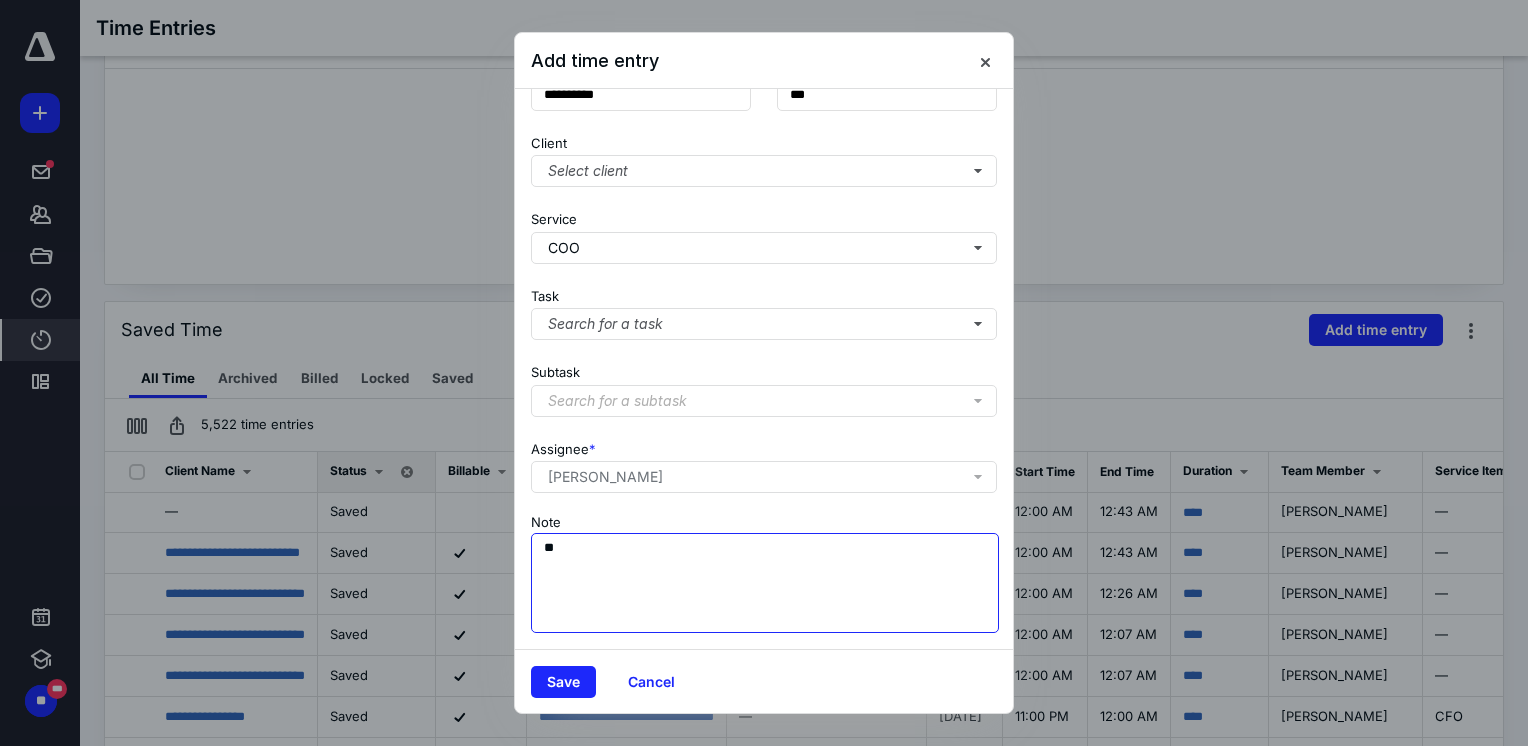 type on "*" 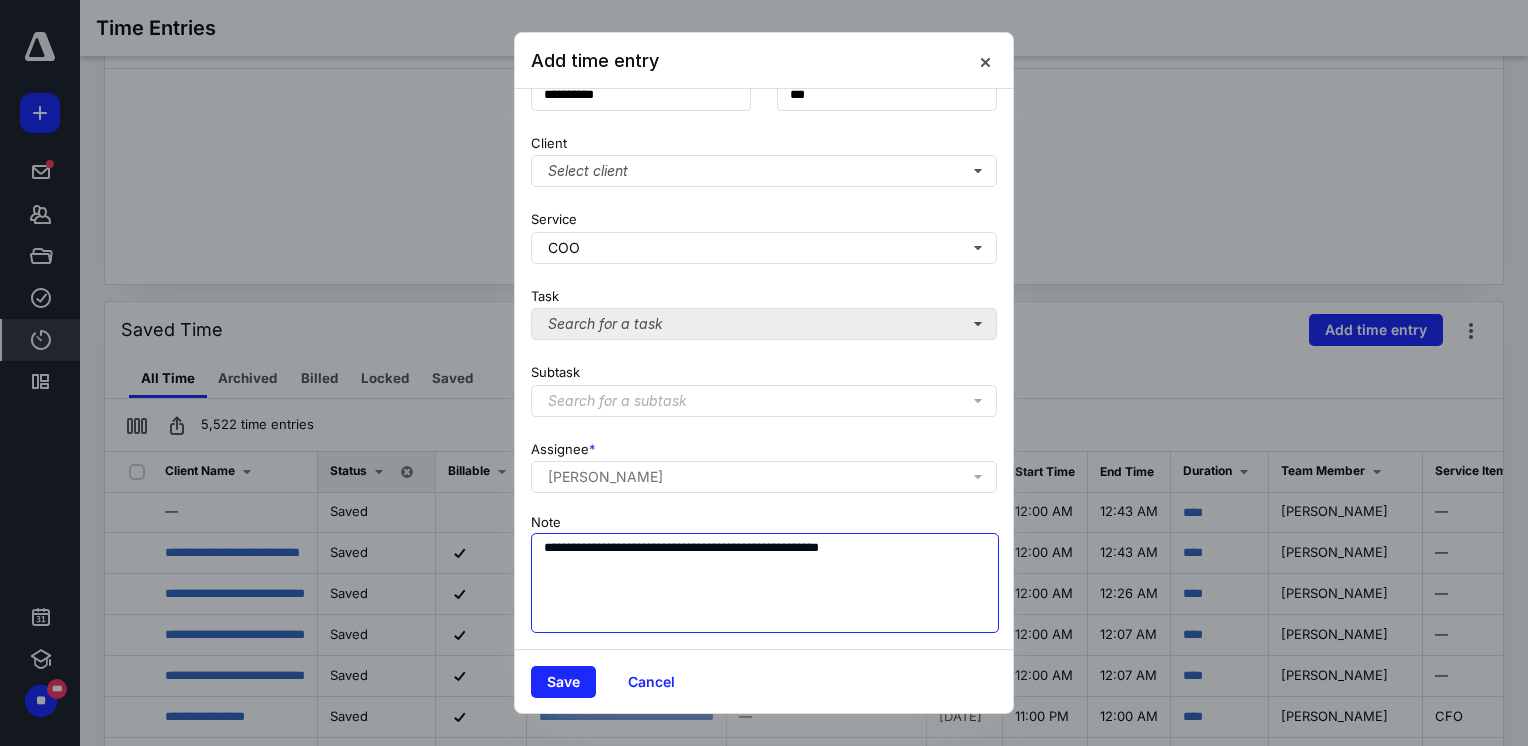 type on "**********" 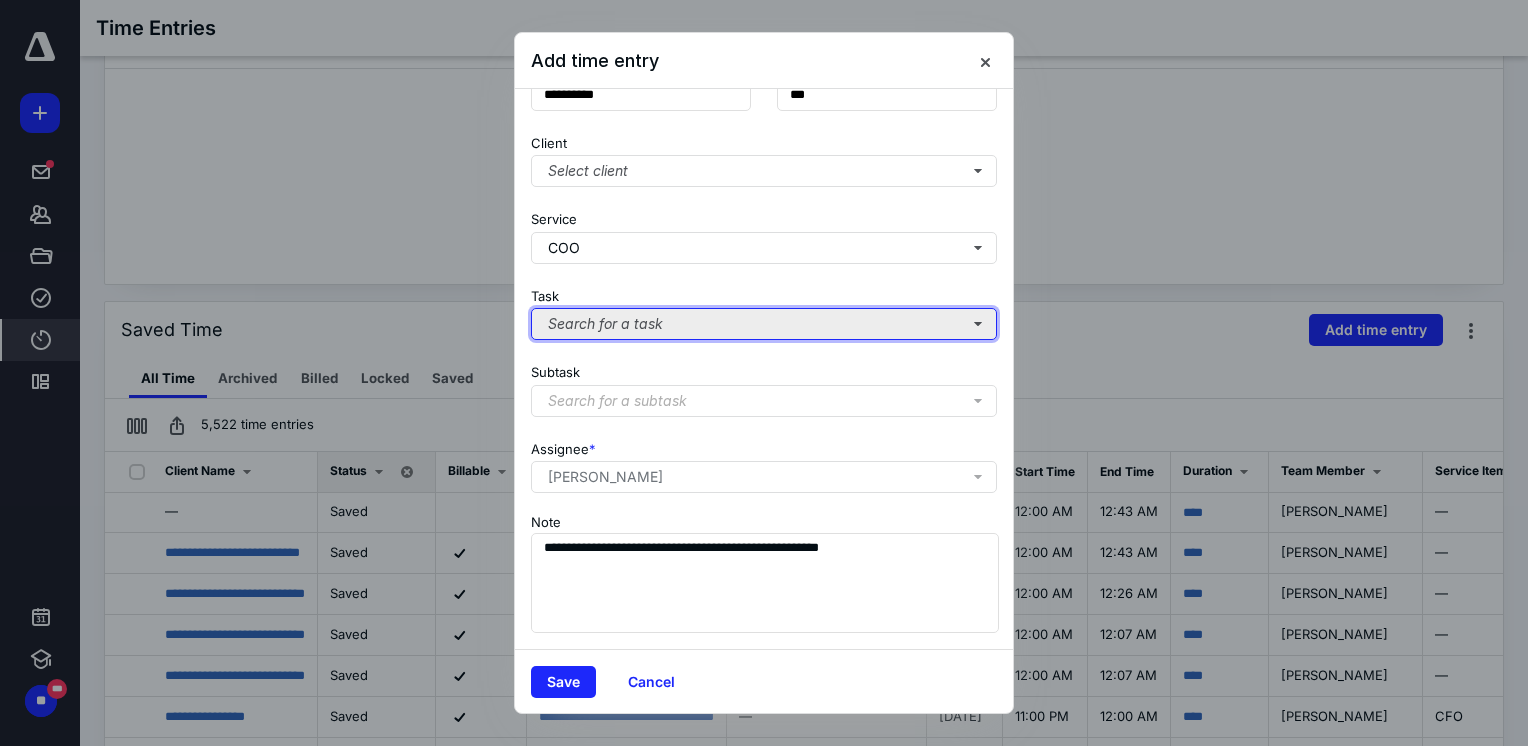 click on "Search for a task" at bounding box center [764, 324] 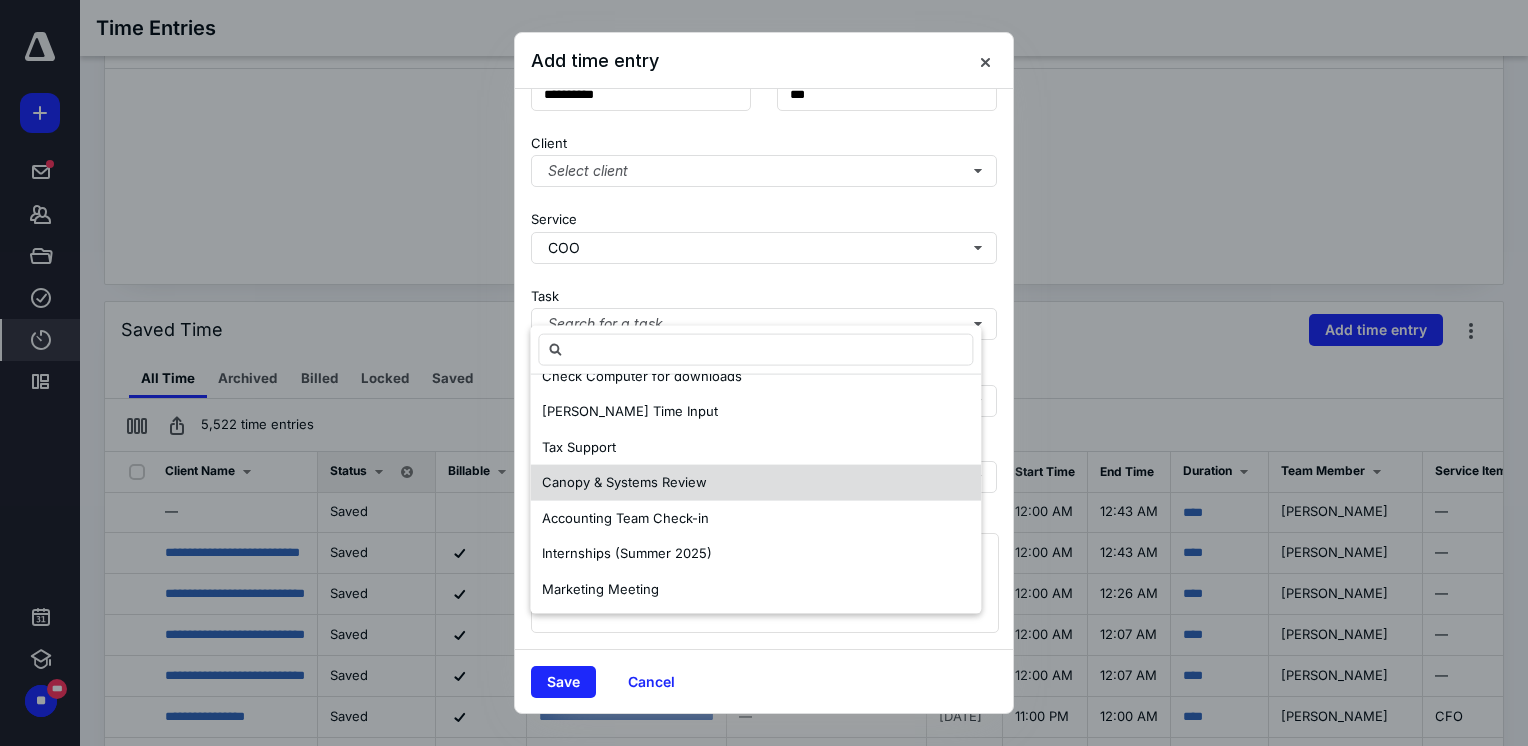 scroll, scrollTop: 0, scrollLeft: 0, axis: both 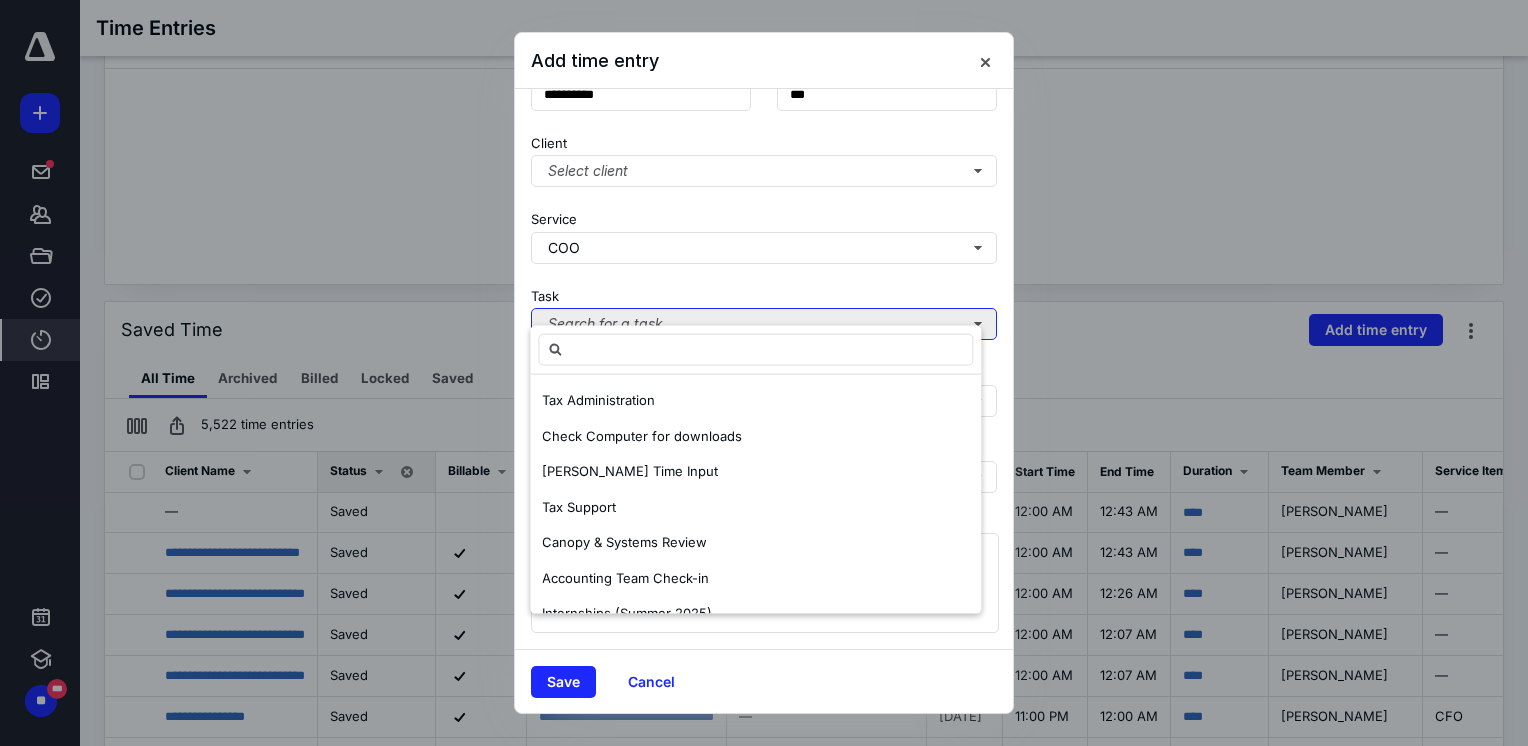 click on "Search for a task" at bounding box center [764, 324] 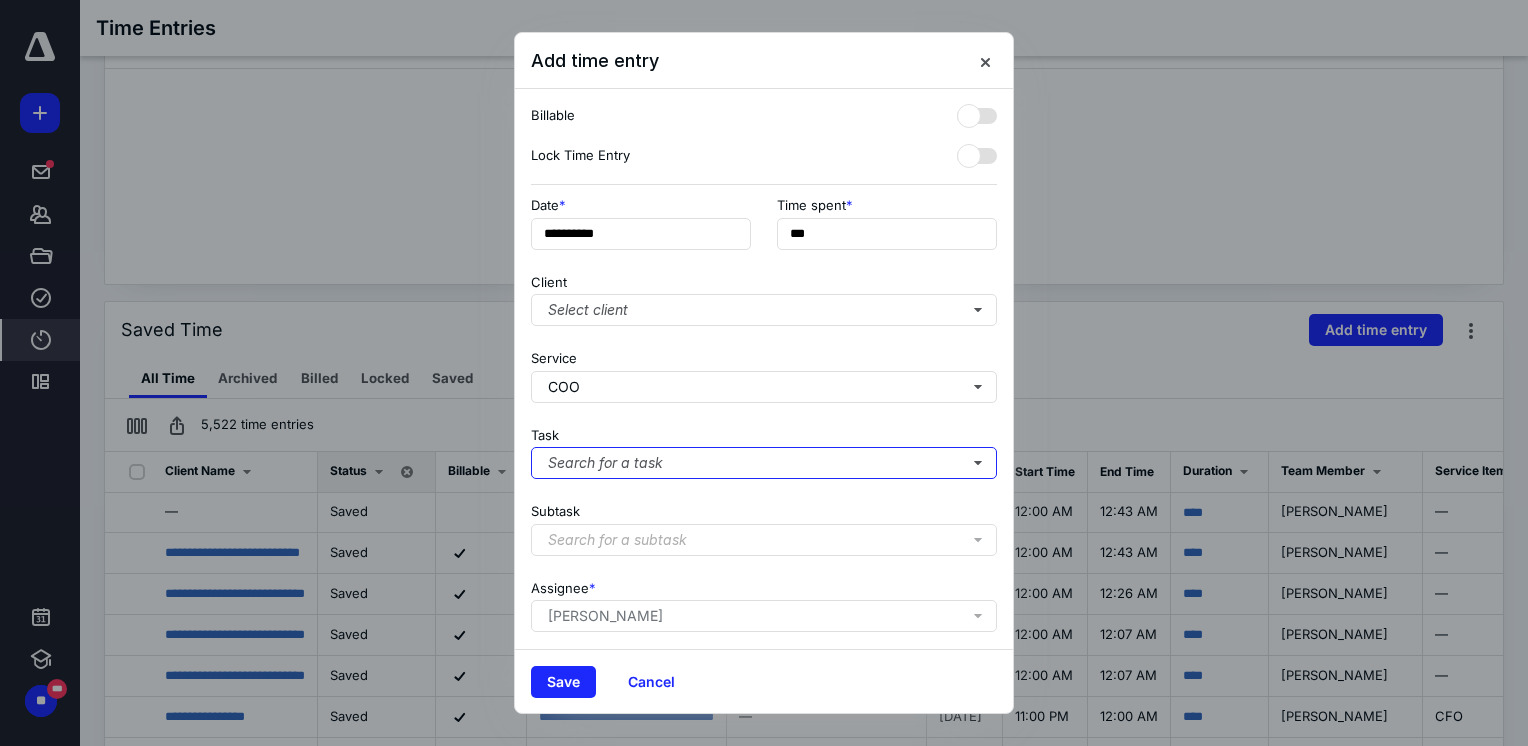 scroll, scrollTop: 0, scrollLeft: 0, axis: both 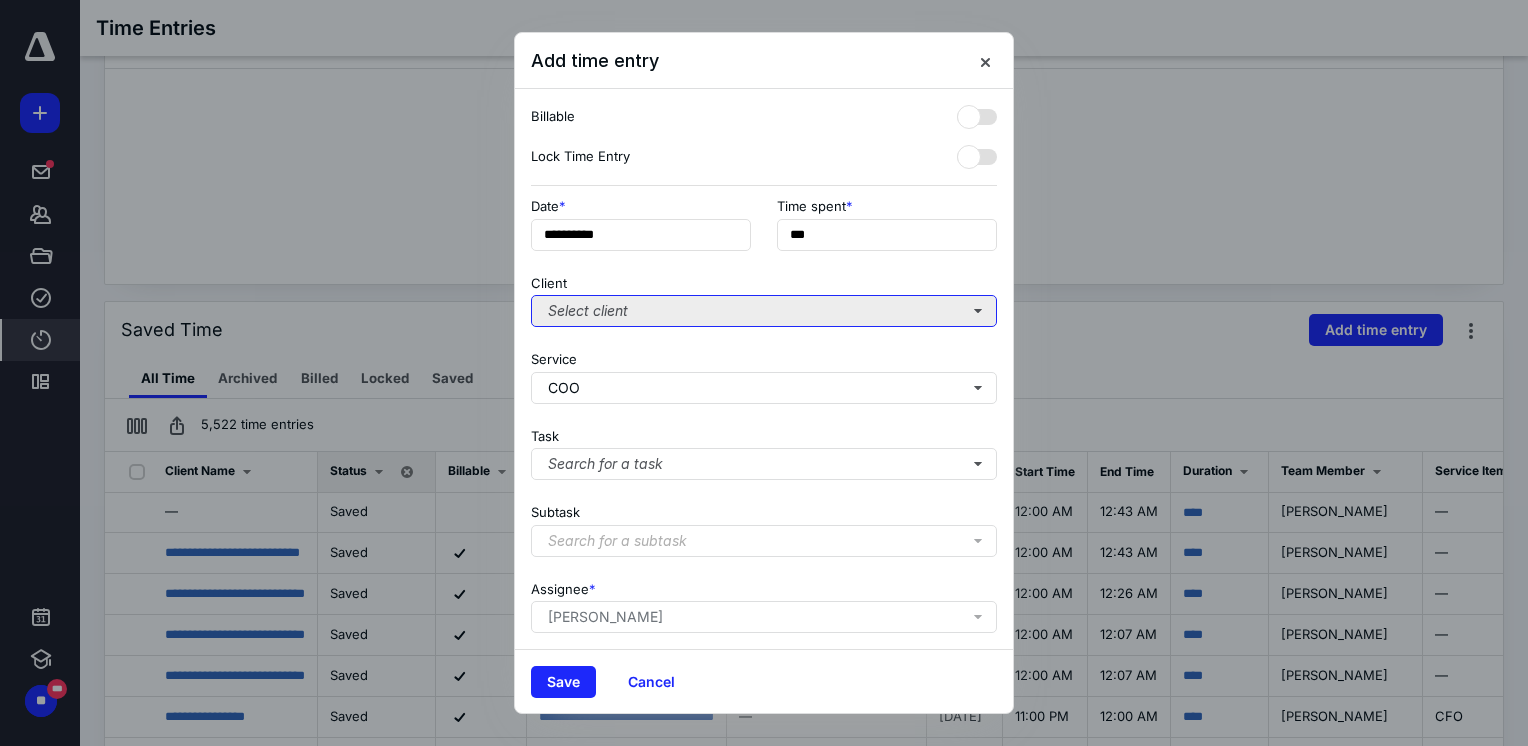 click on "Select client" at bounding box center [764, 311] 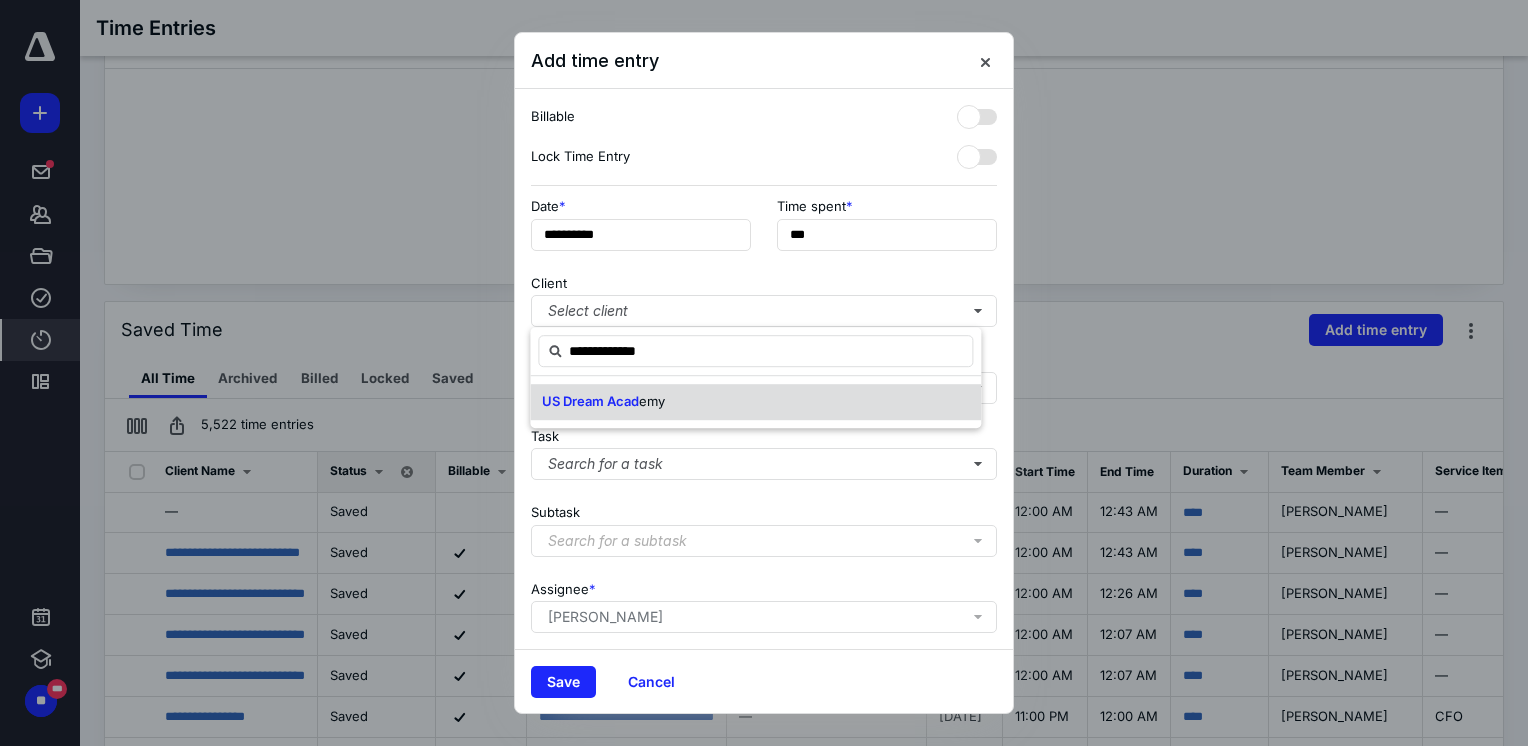 click on "emy" at bounding box center (652, 401) 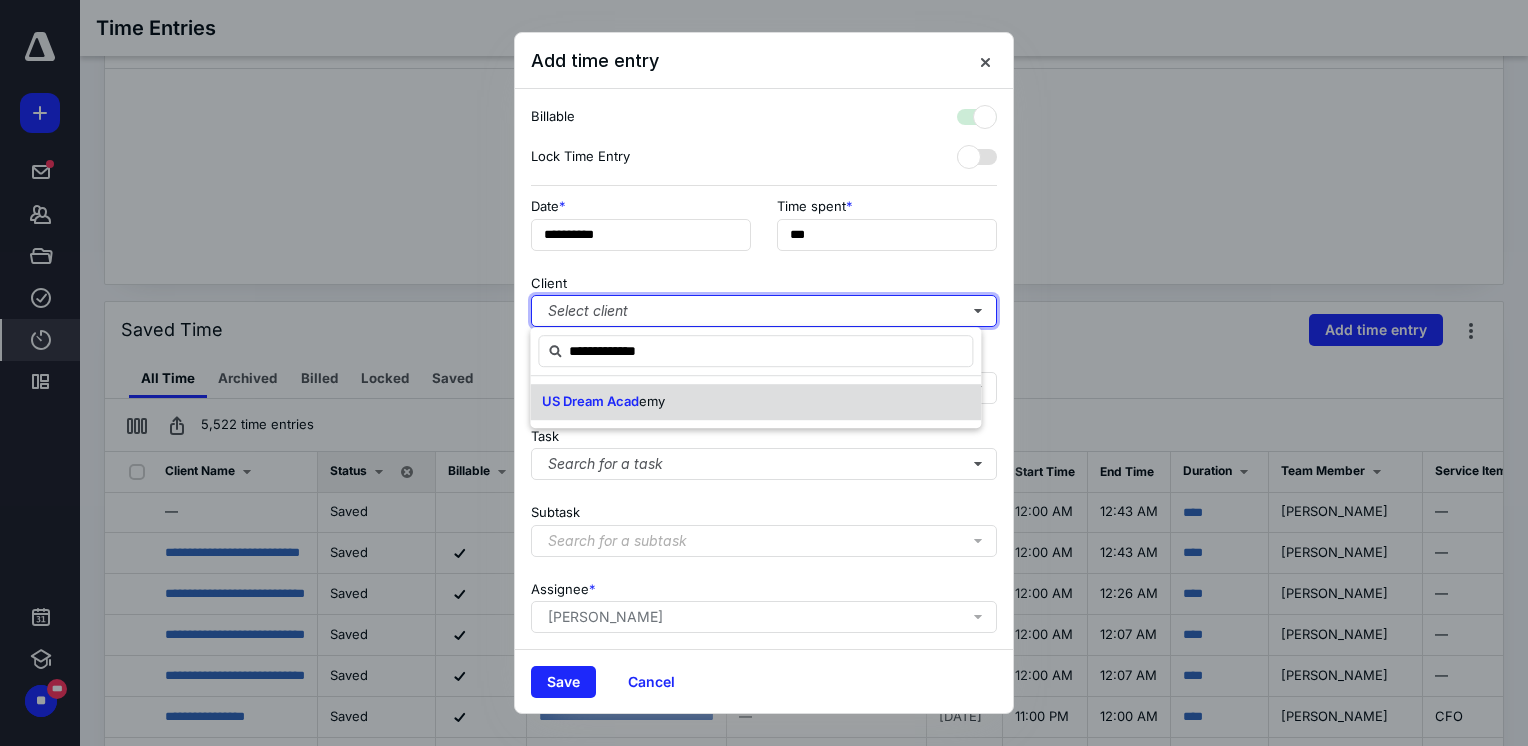 checkbox on "true" 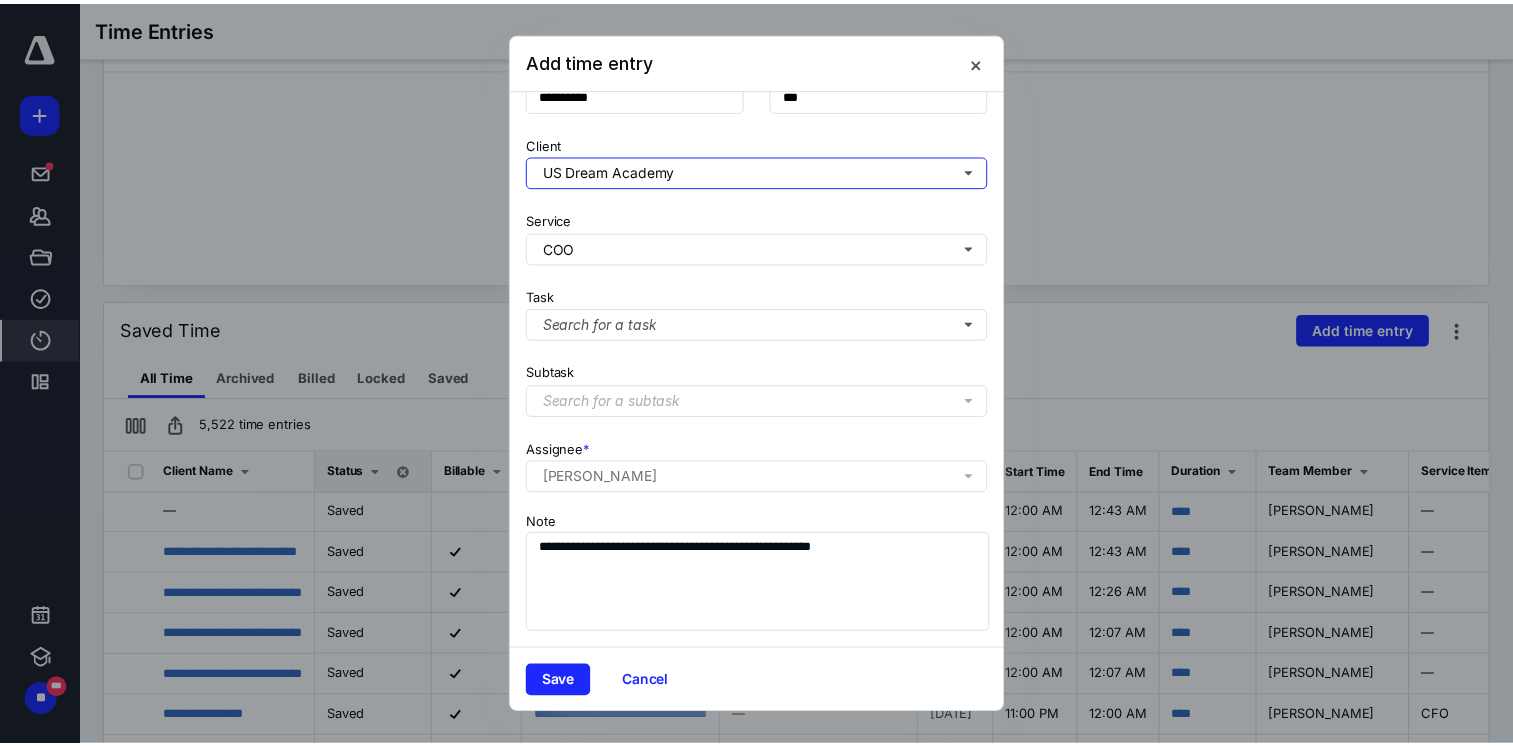 scroll, scrollTop: 154, scrollLeft: 0, axis: vertical 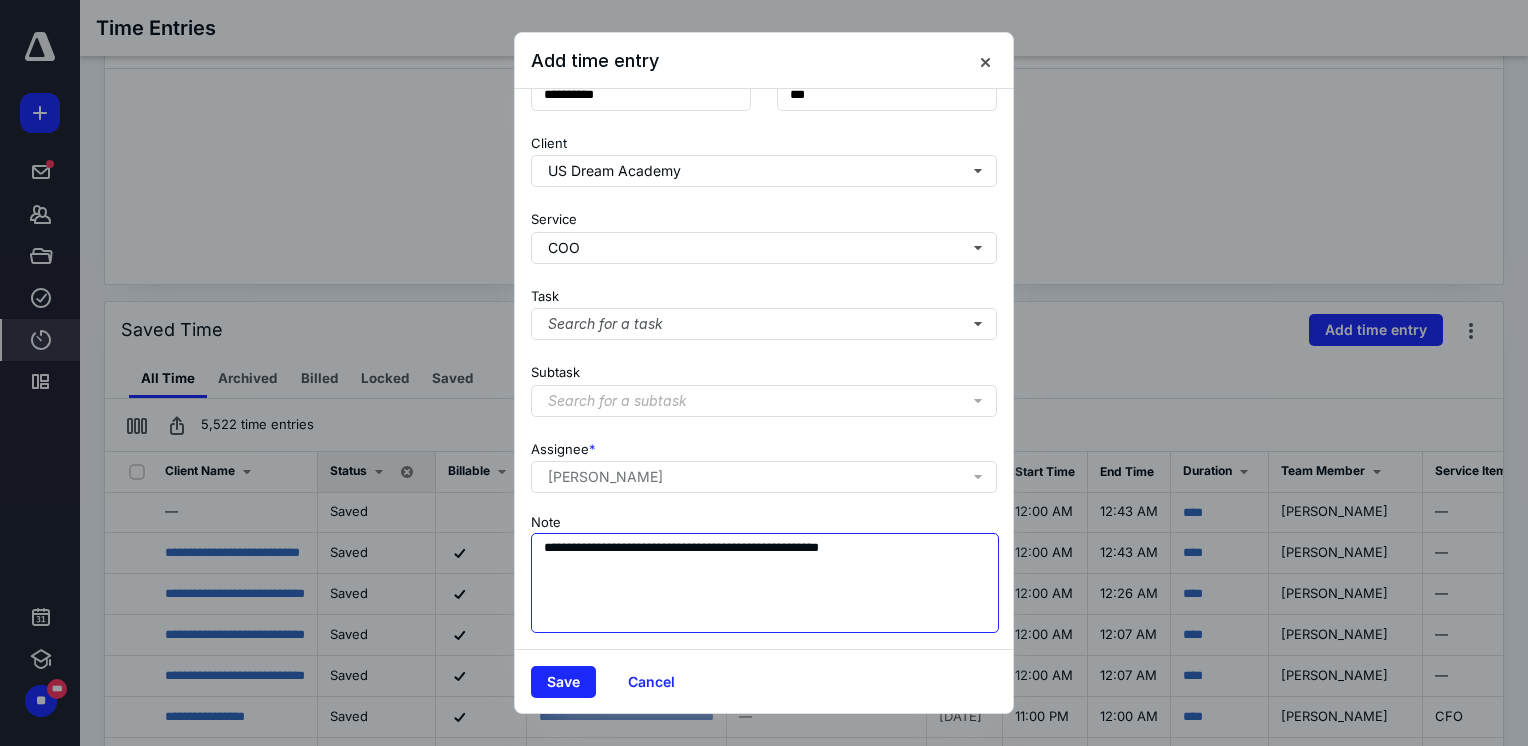 click on "**********" at bounding box center (765, 583) 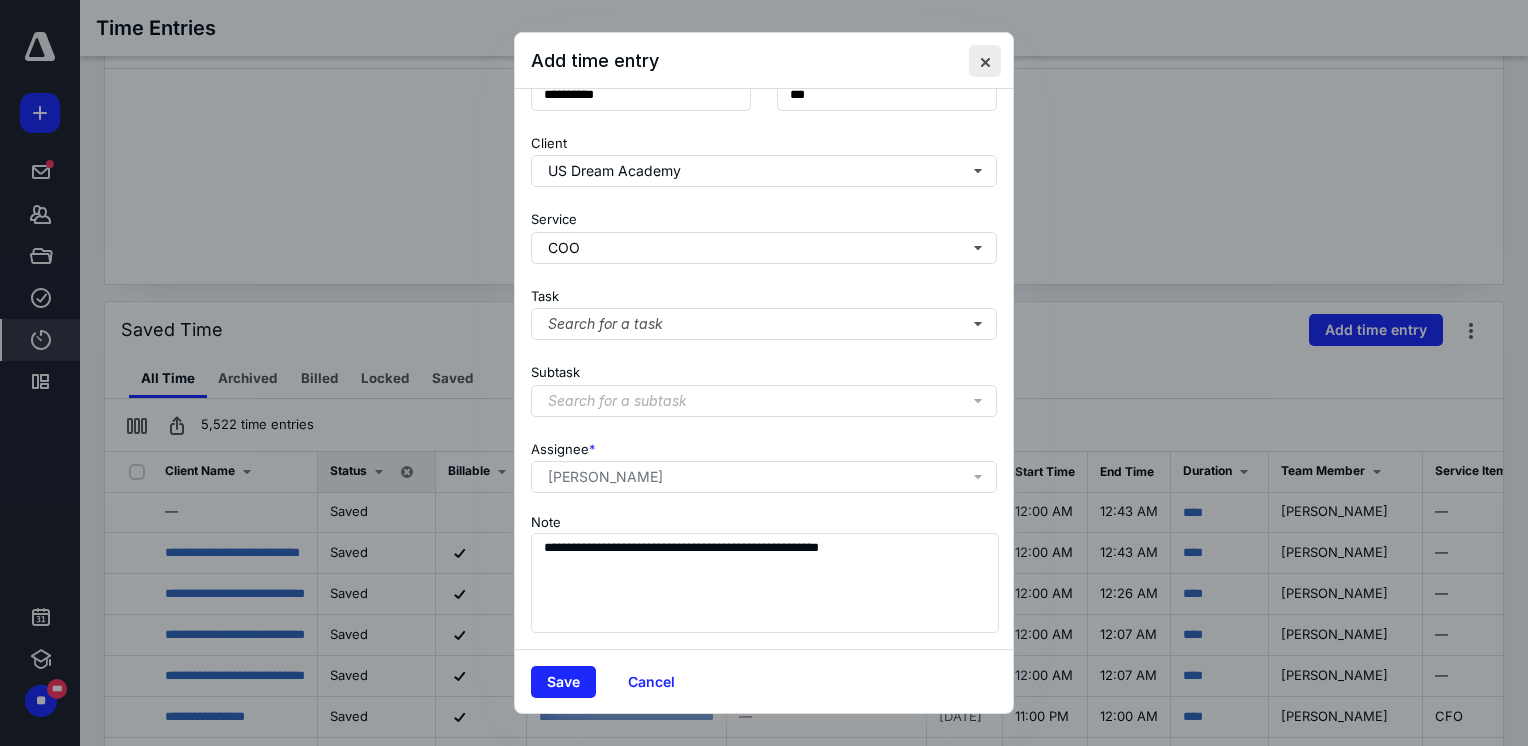 click at bounding box center (985, 61) 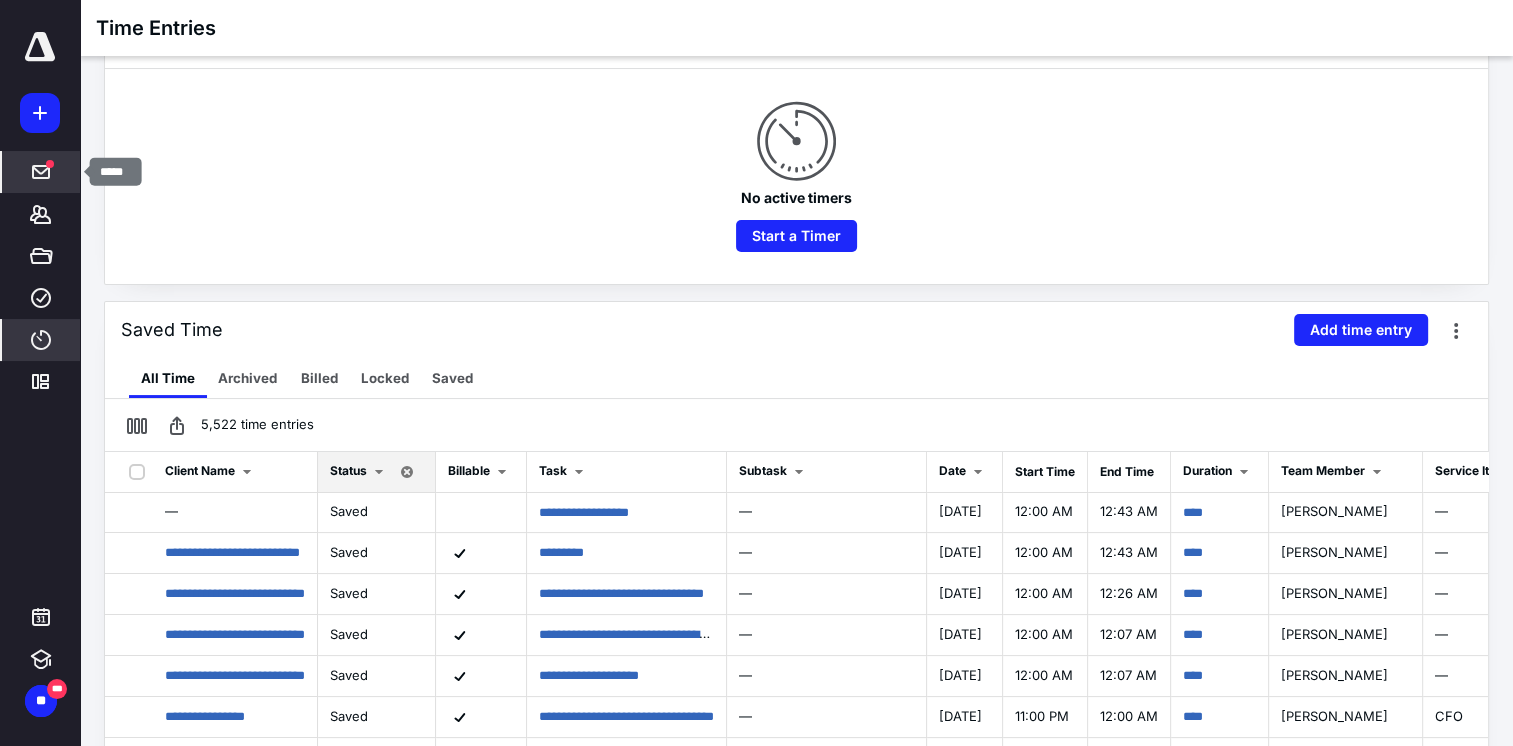 click 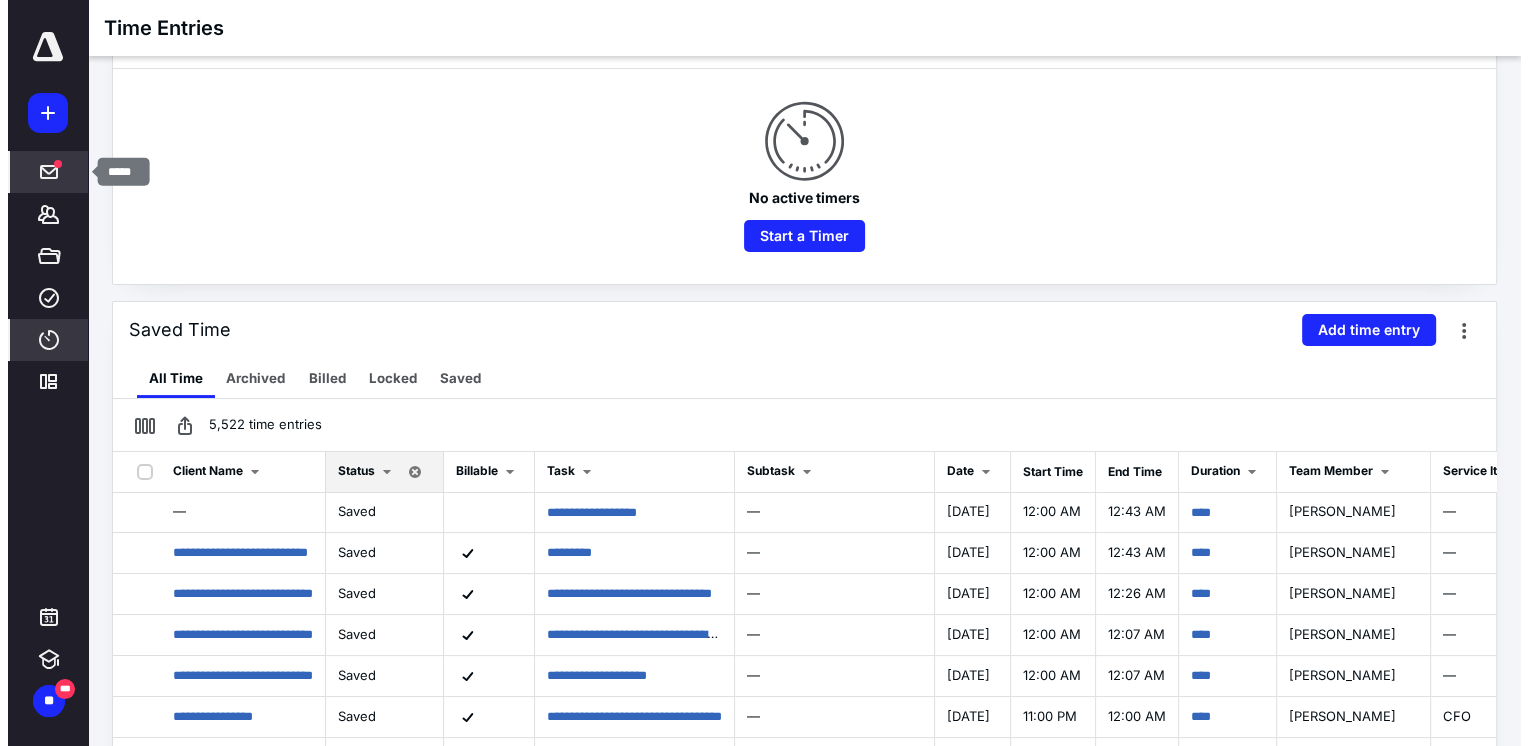 scroll, scrollTop: 0, scrollLeft: 0, axis: both 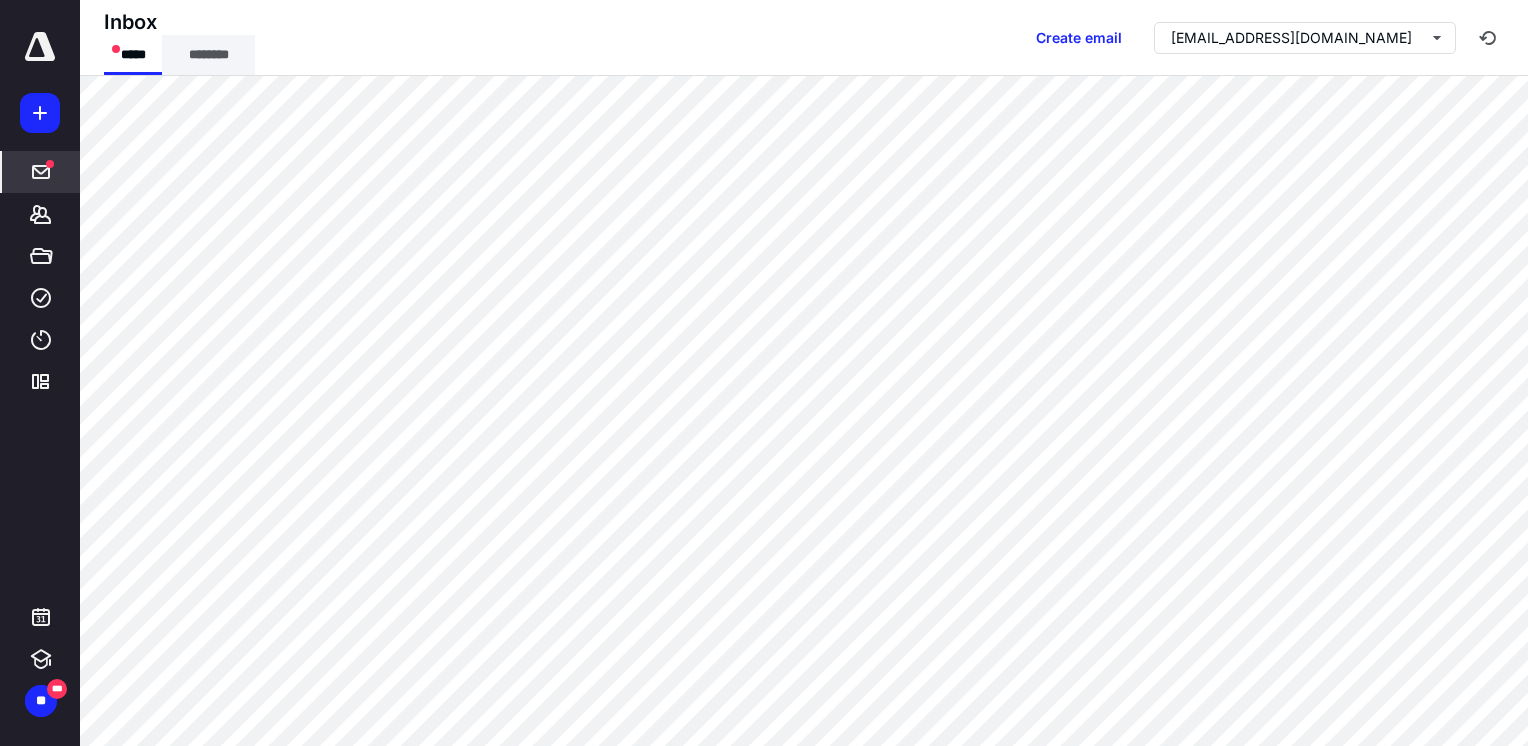 click on "********" at bounding box center [208, 55] 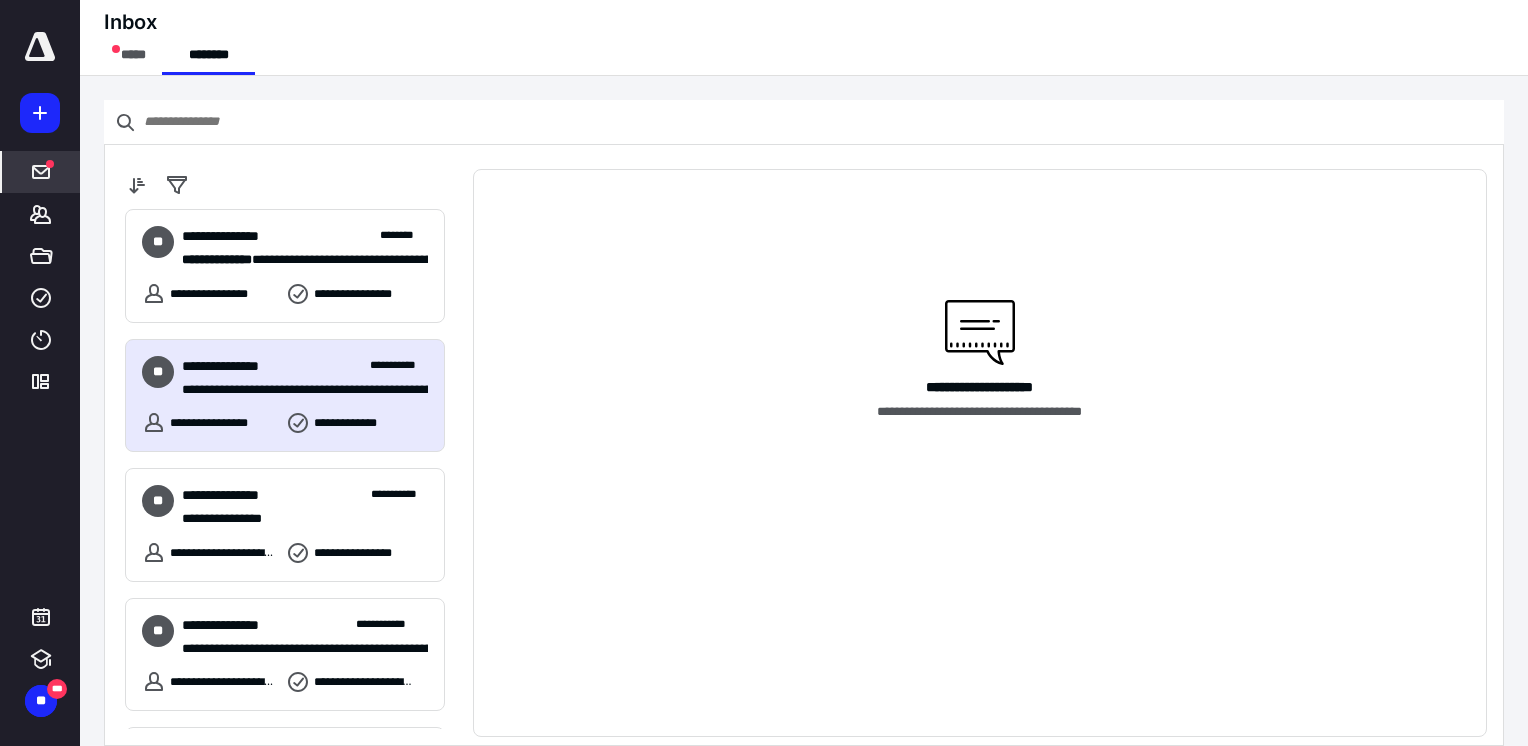 click on "**********" at bounding box center (285, 396) 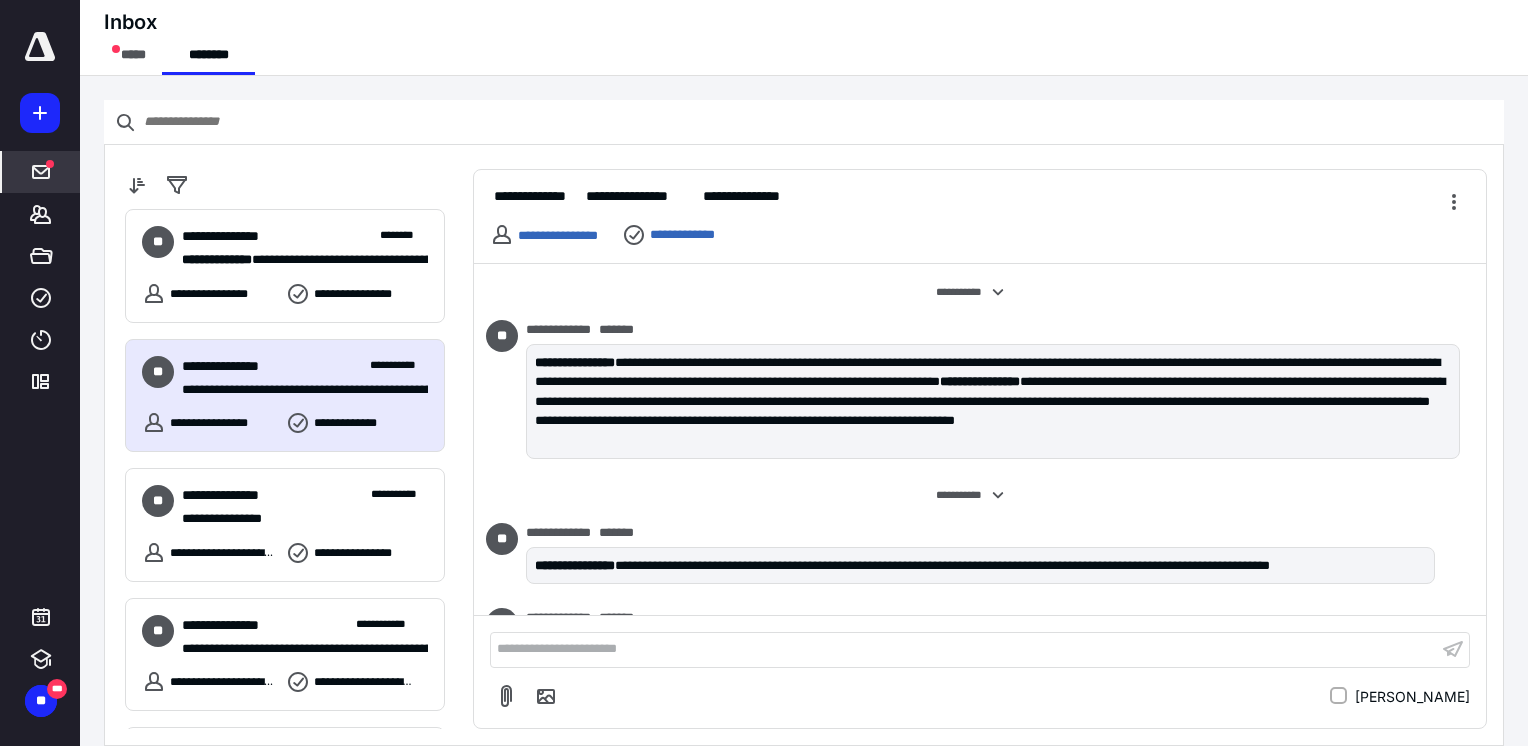 scroll, scrollTop: 1276, scrollLeft: 0, axis: vertical 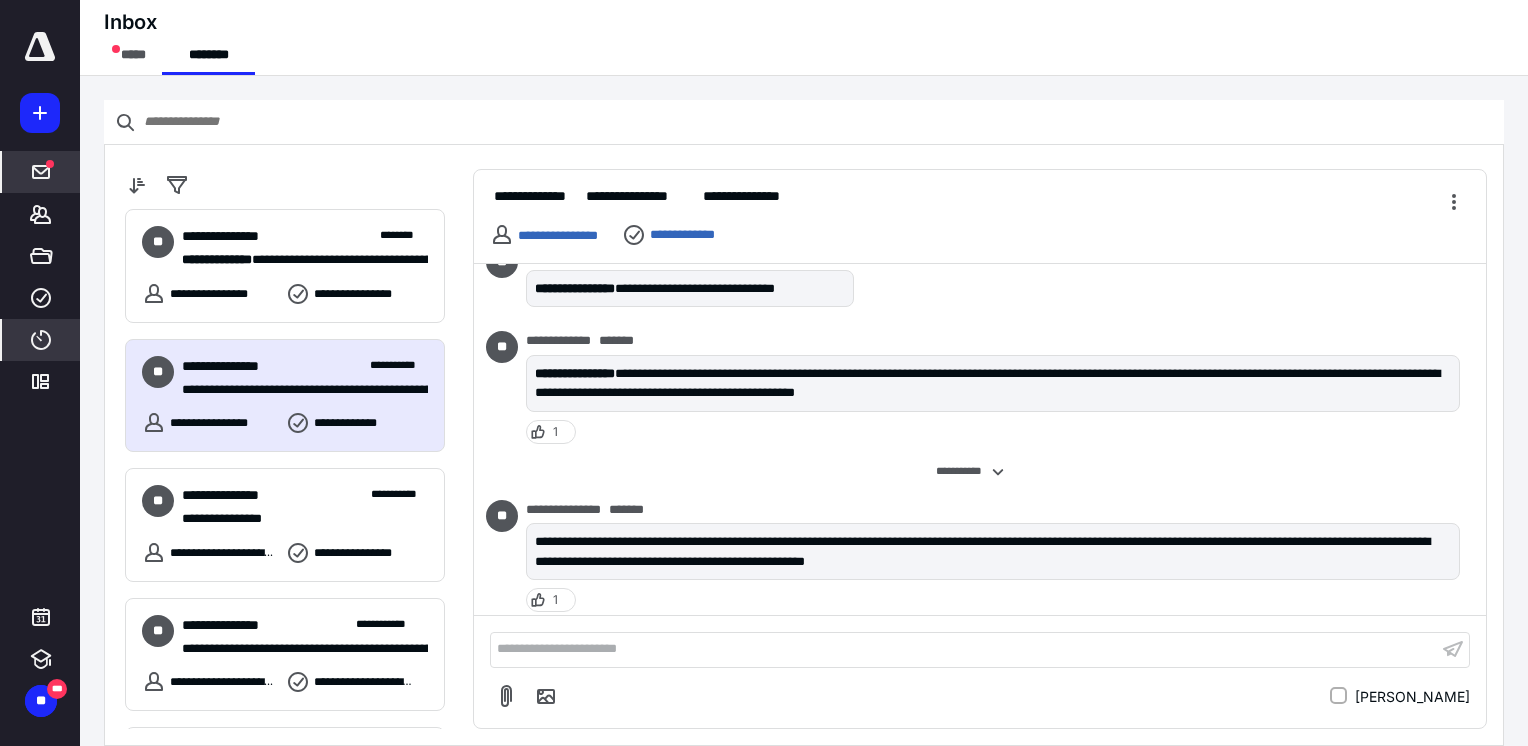 click 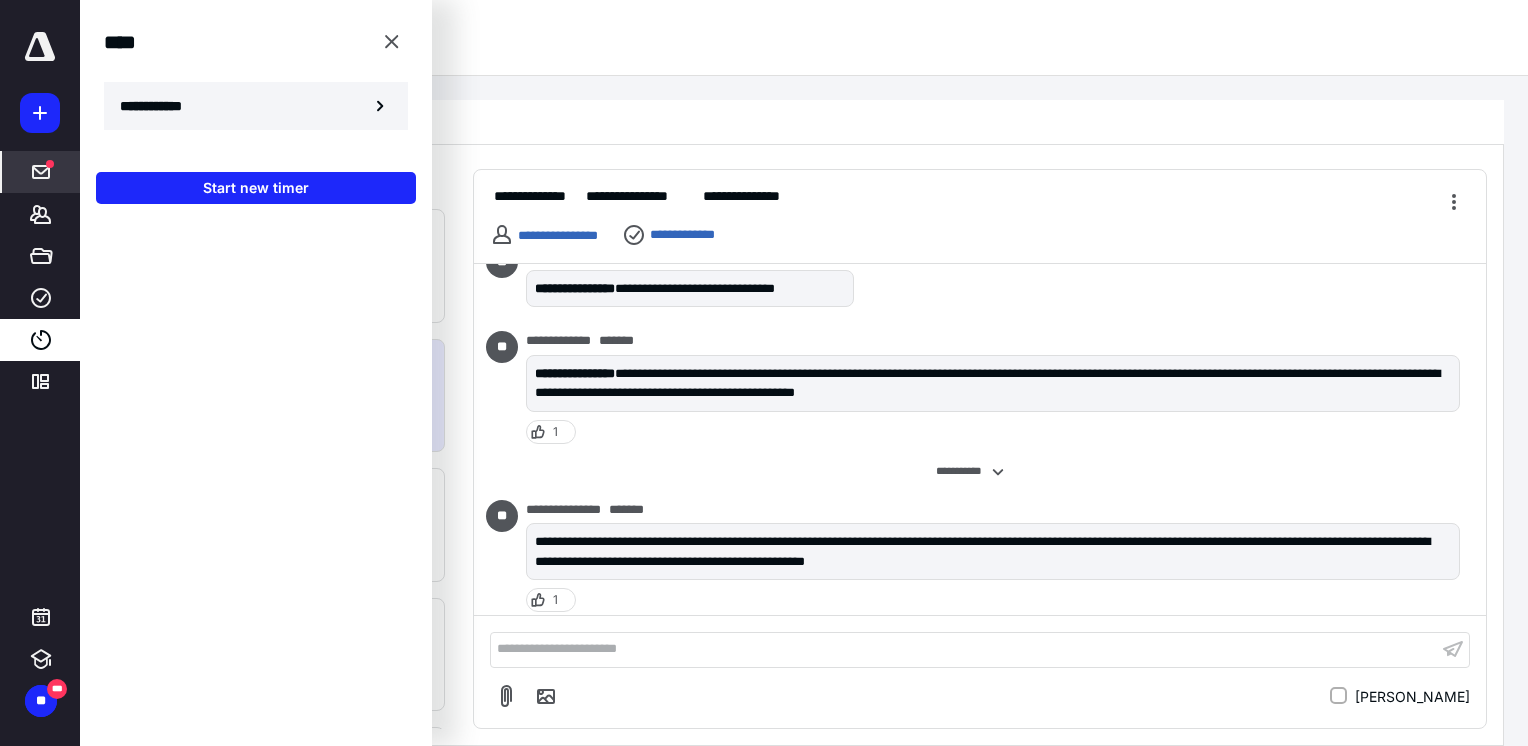 click on "**********" at bounding box center [256, 106] 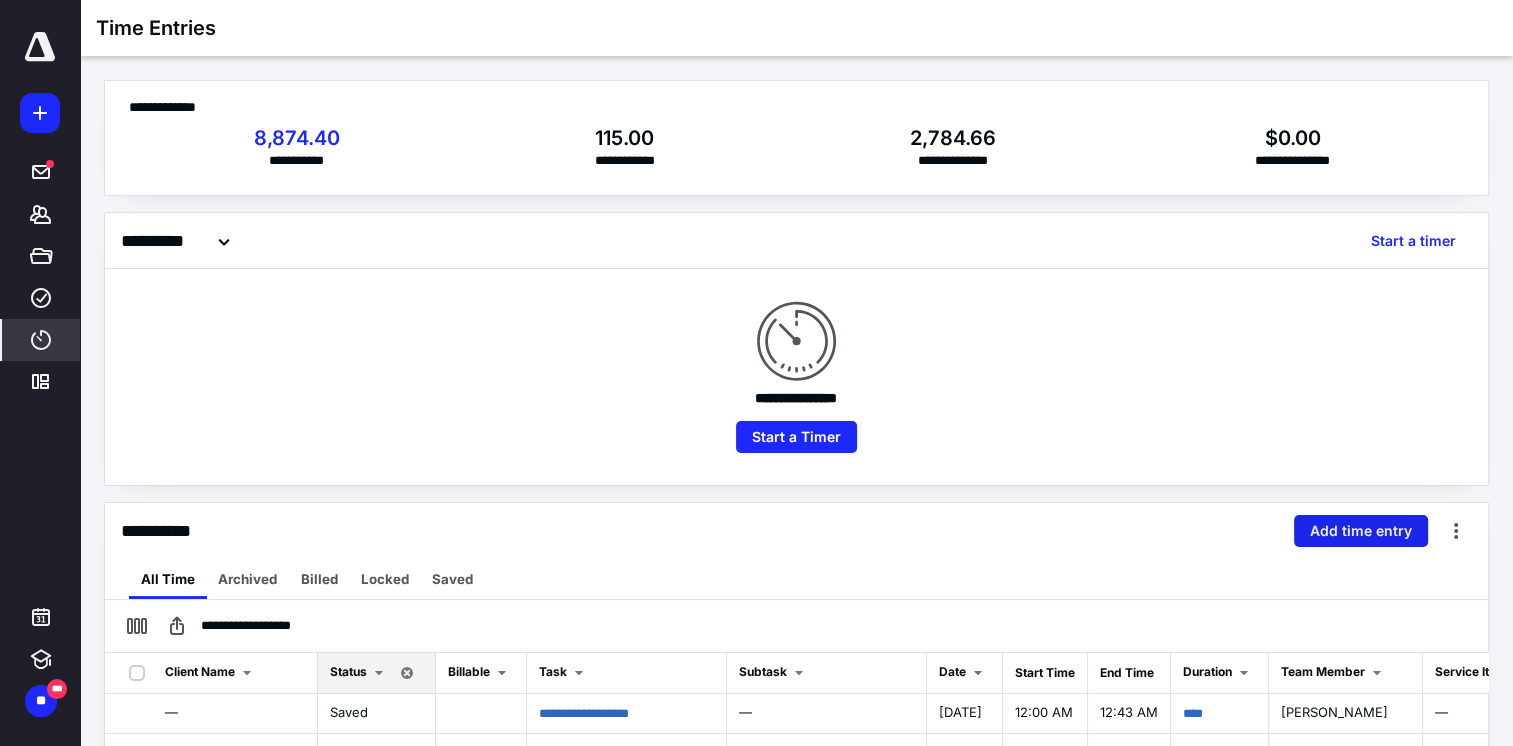 click on "Add time entry" at bounding box center (1361, 531) 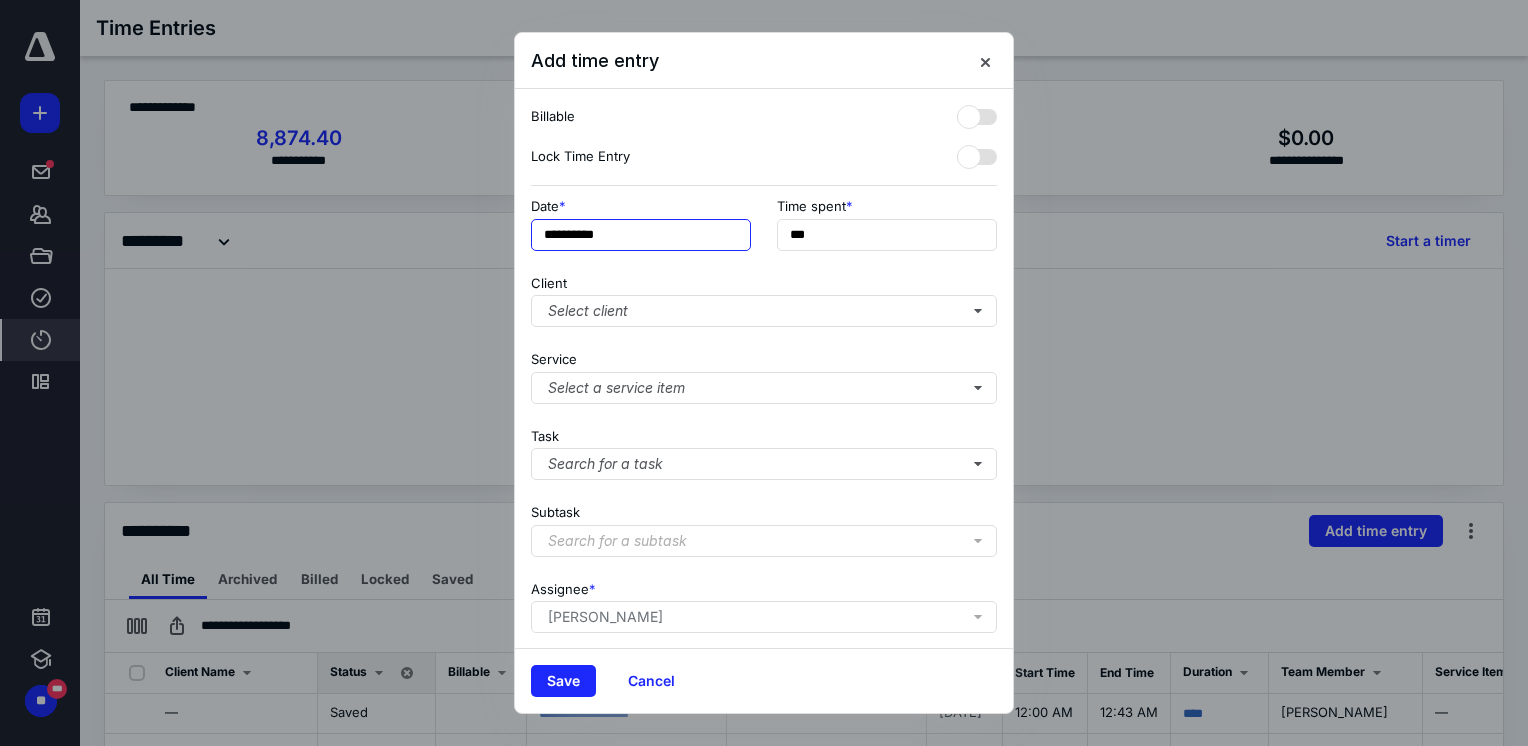 click on "**********" at bounding box center [641, 235] 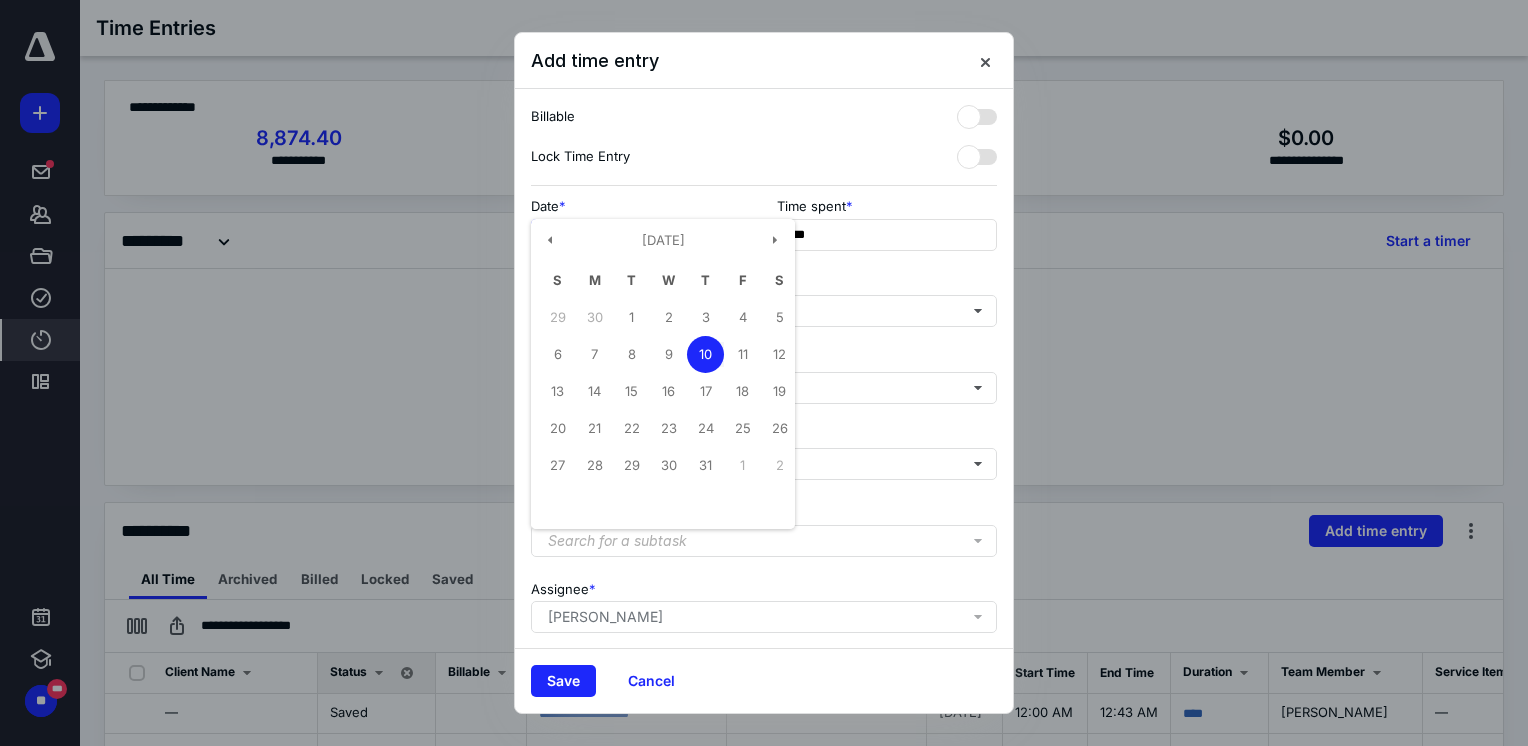 click on "8" at bounding box center (631, 354) 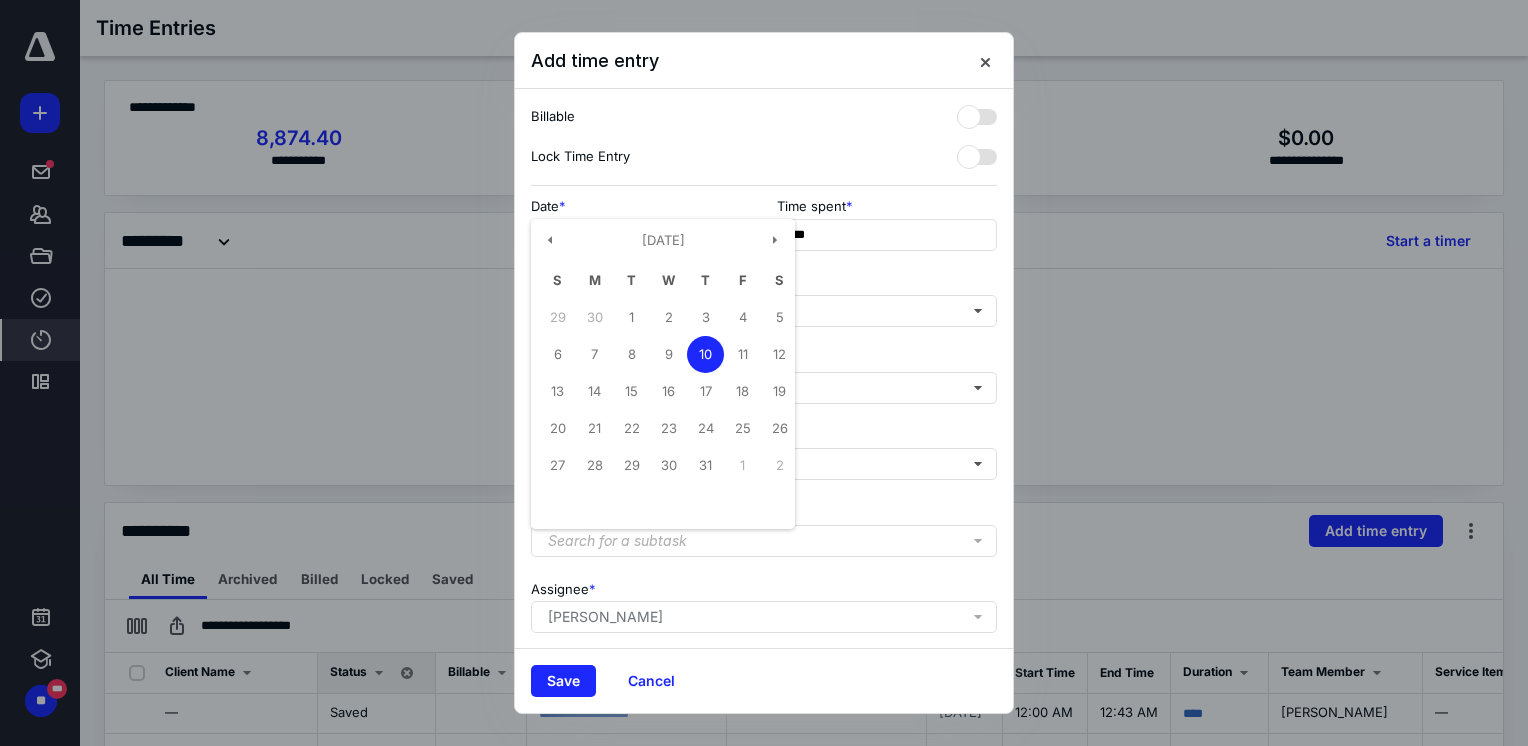 type on "**********" 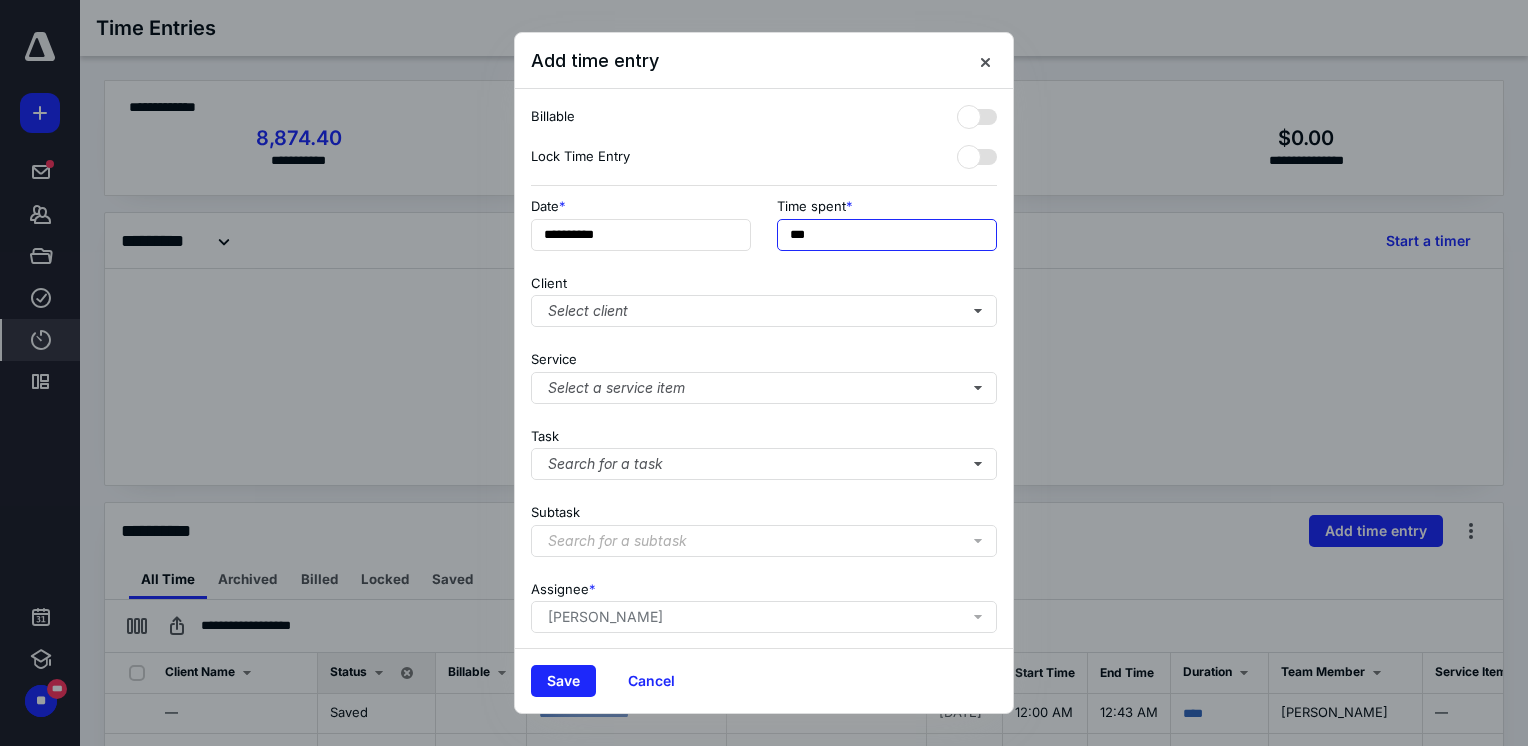 click on "***" at bounding box center [887, 235] 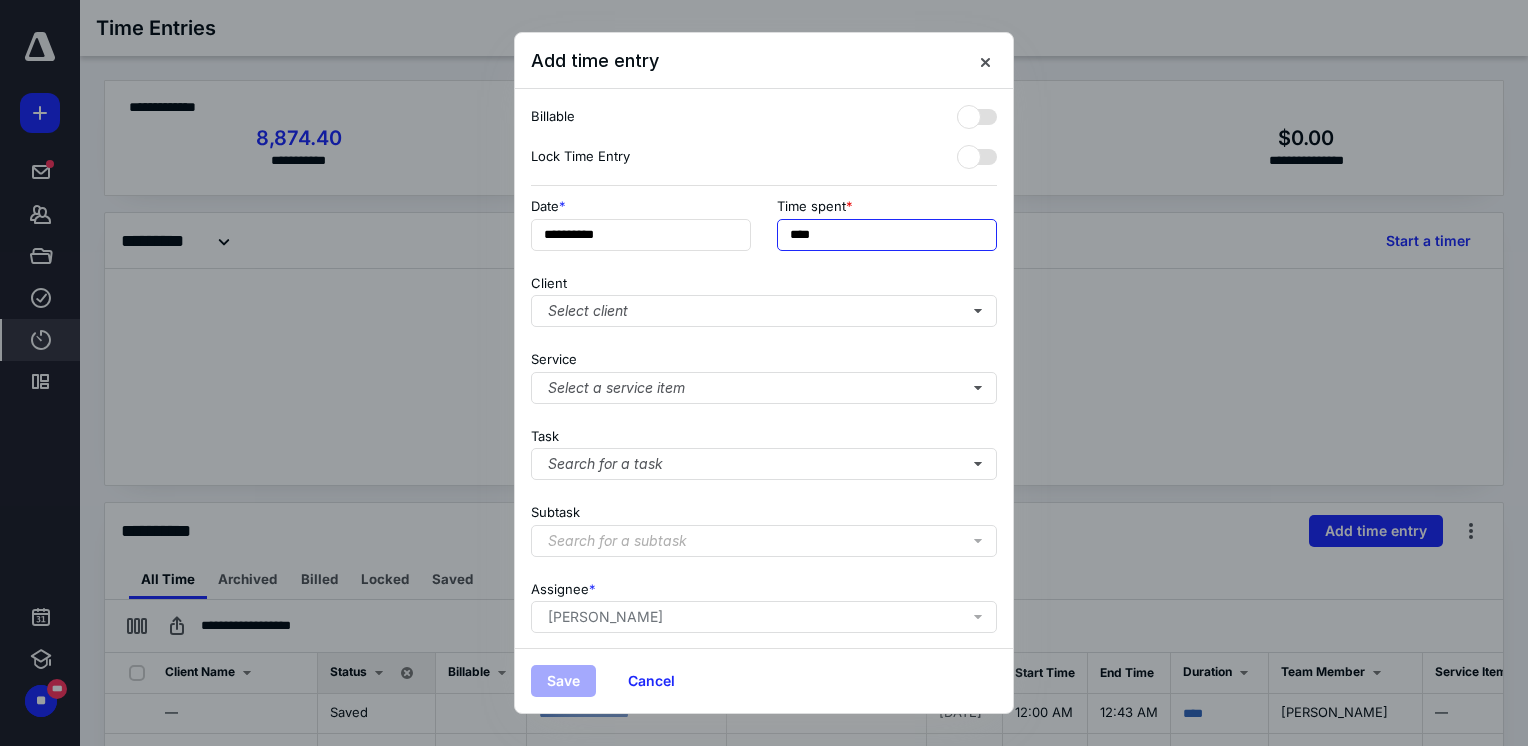 type on "****" 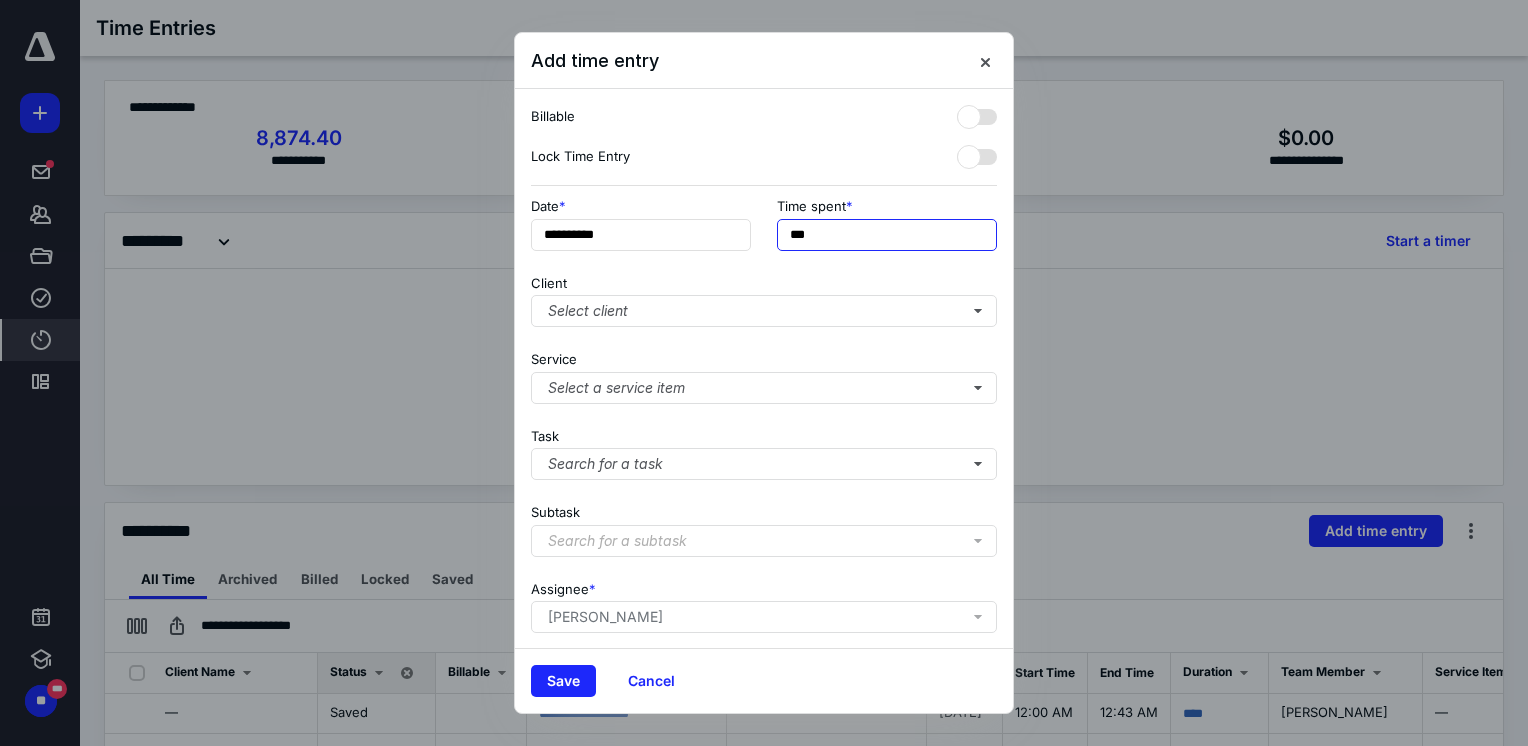 type on "***" 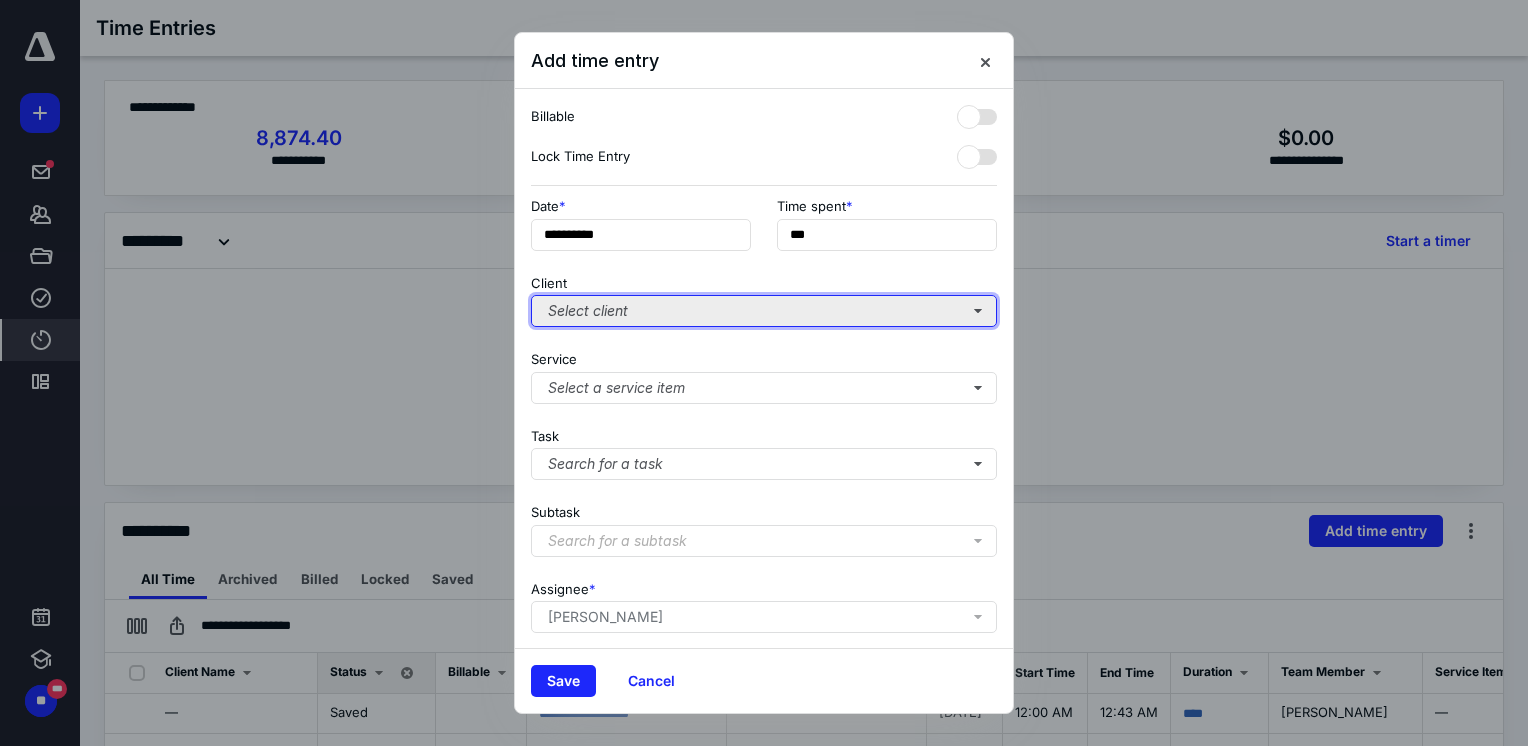 click on "Select client" at bounding box center [764, 311] 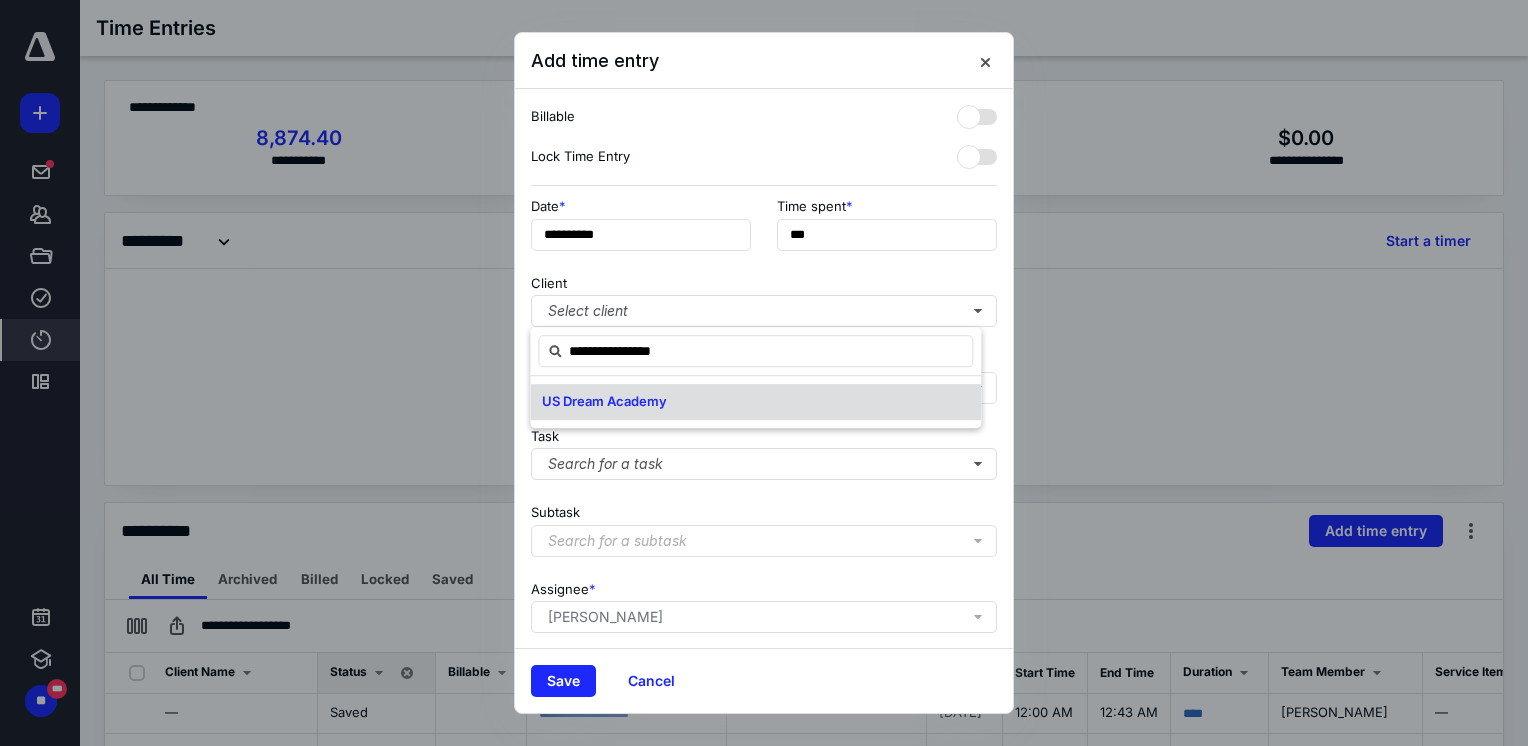 click on "US Dream Academy" at bounding box center (604, 401) 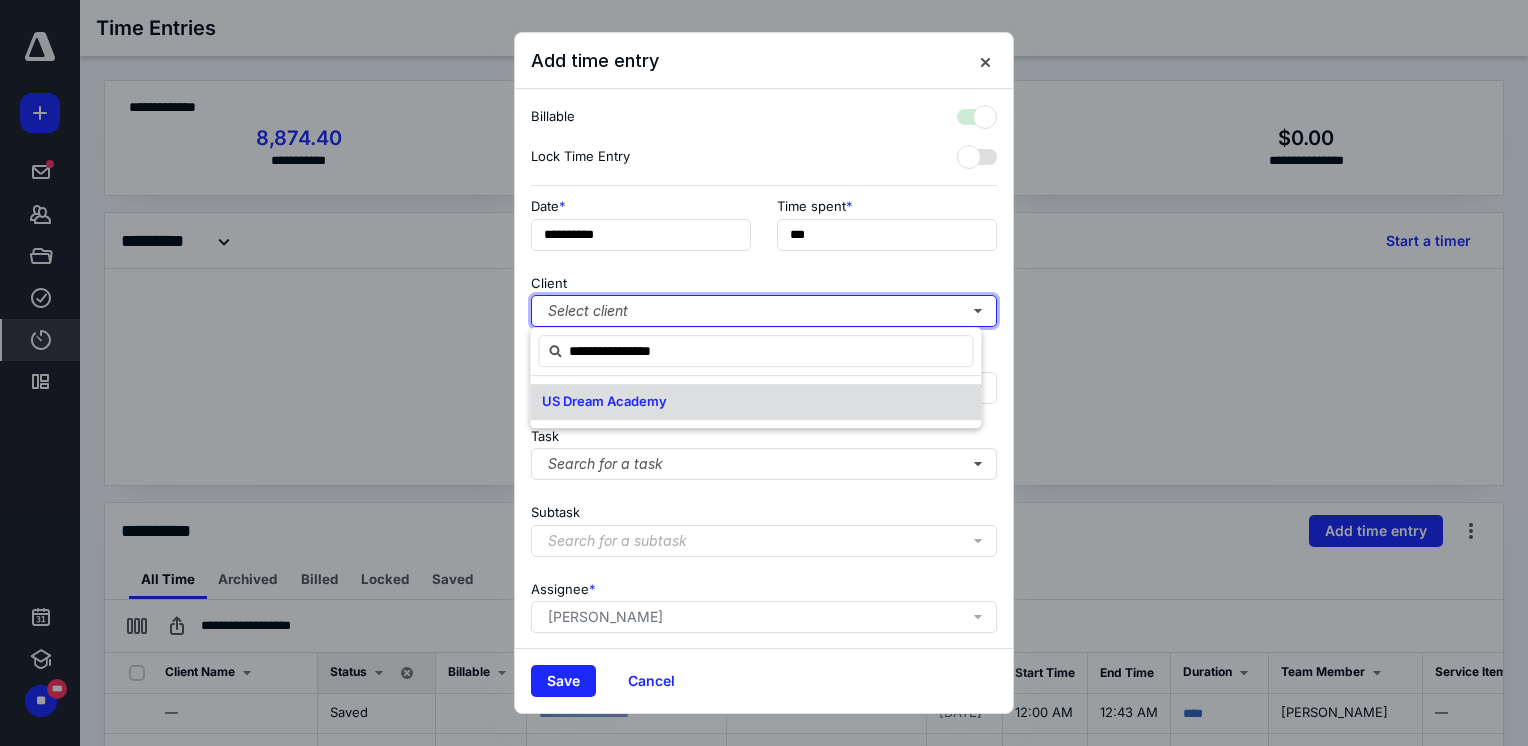 checkbox on "true" 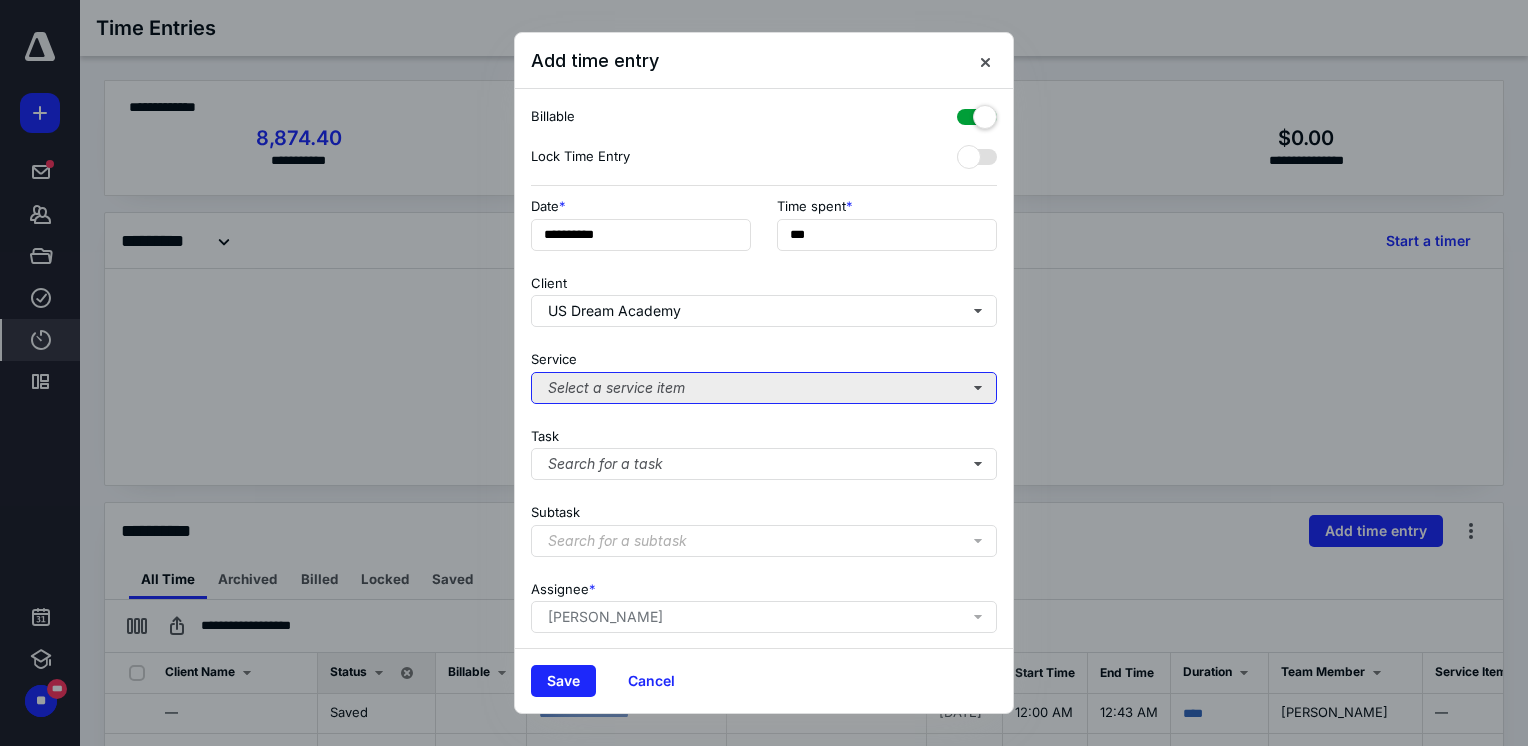 click on "Select a service item" at bounding box center (764, 388) 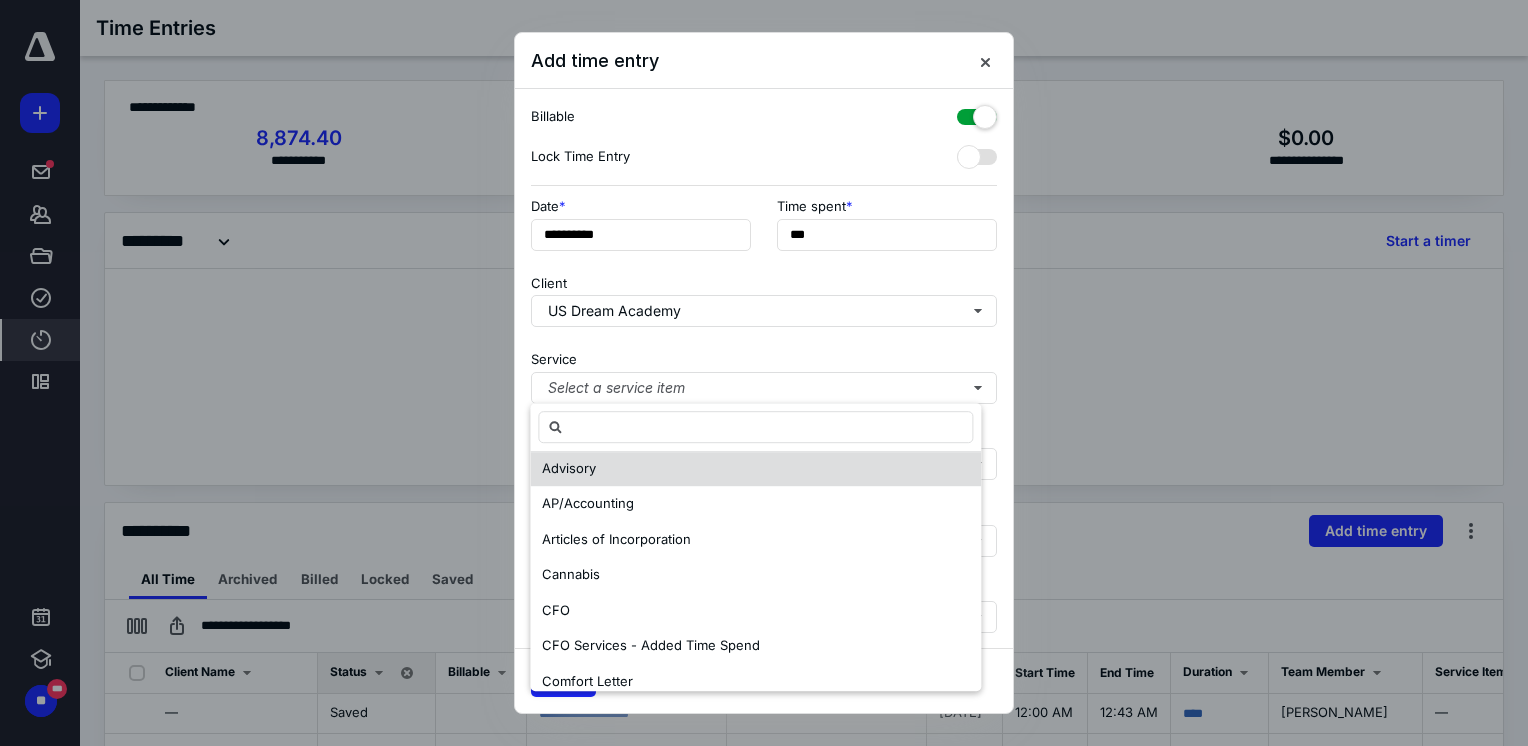 scroll, scrollTop: 200, scrollLeft: 0, axis: vertical 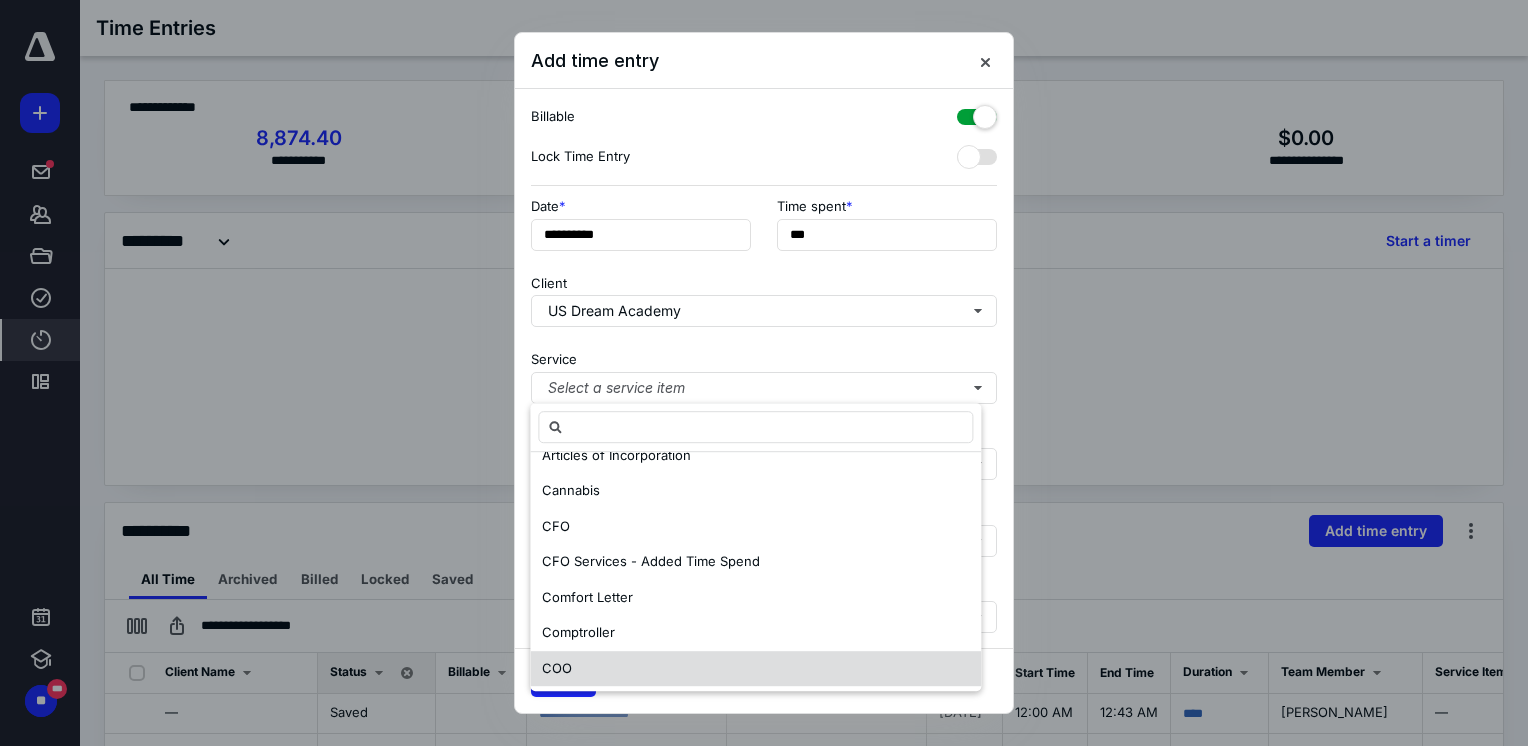click on "COO" at bounding box center [557, 668] 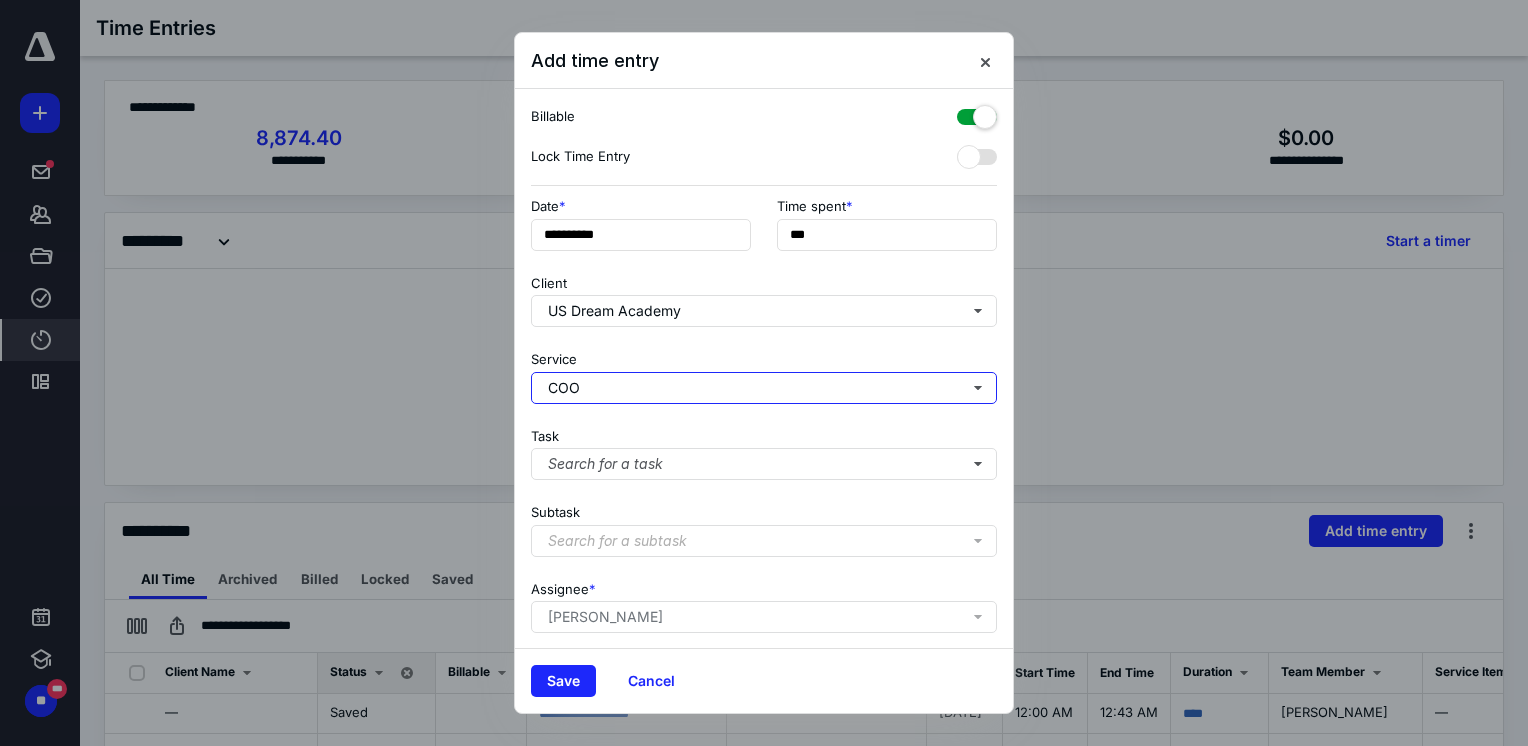 scroll, scrollTop: 0, scrollLeft: 0, axis: both 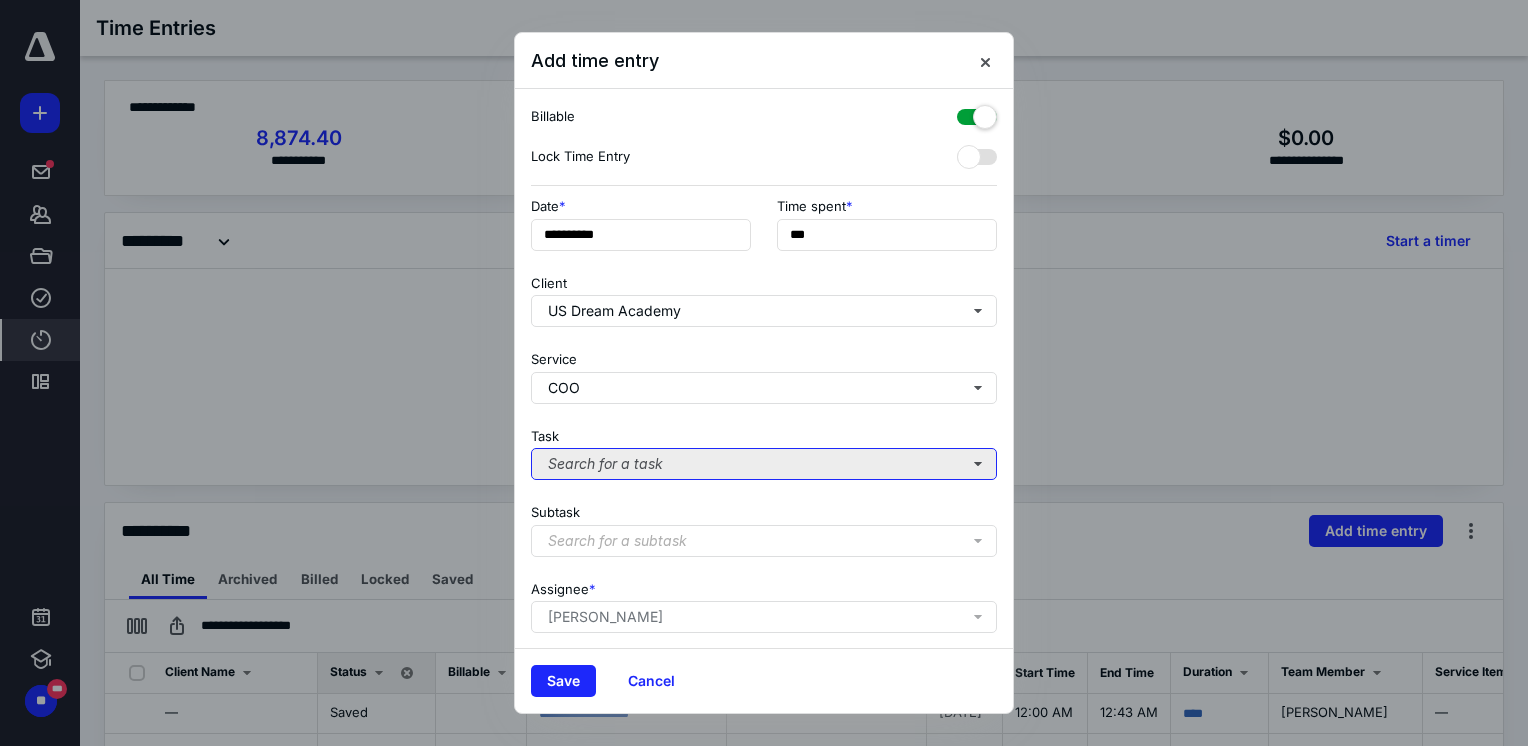 click on "Search for a task" at bounding box center [764, 464] 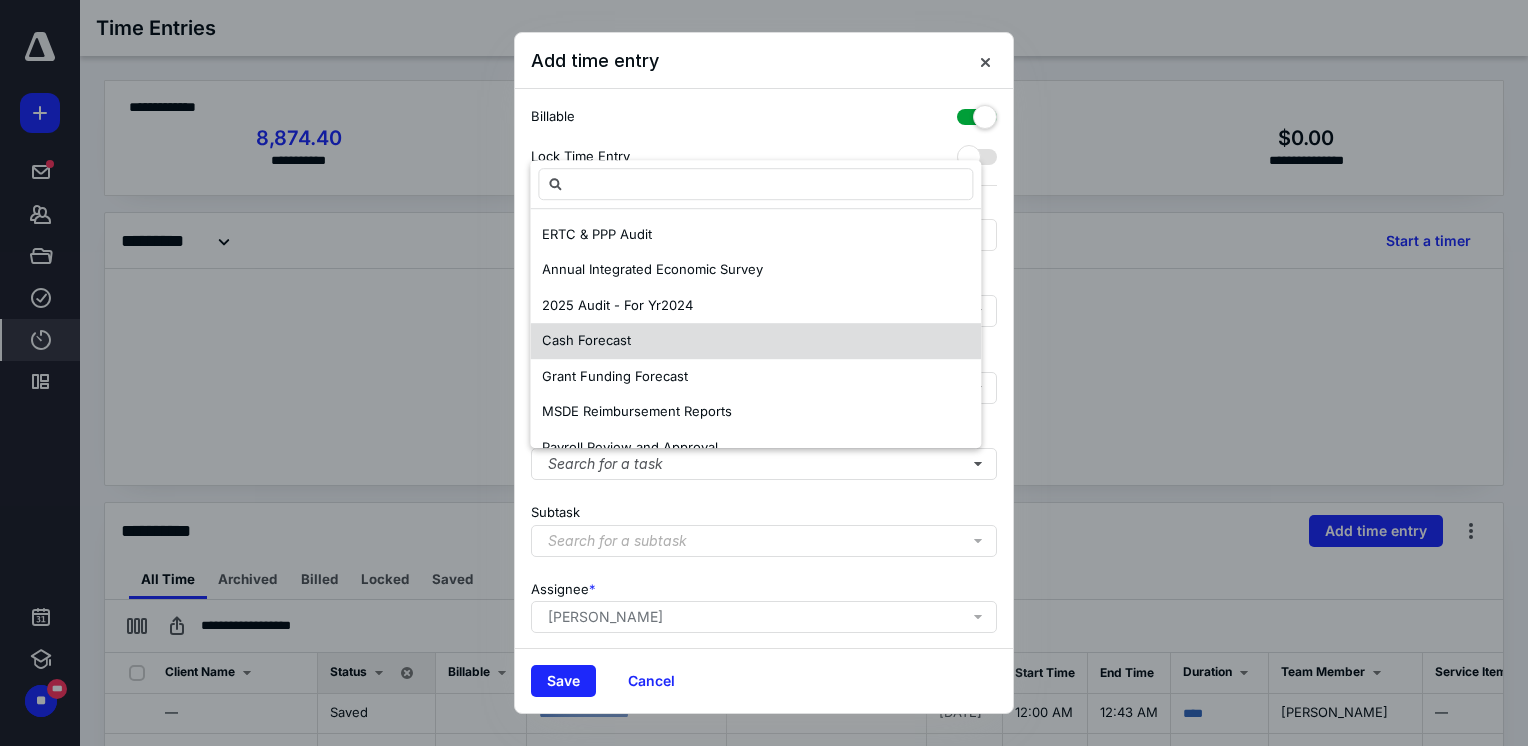 click on "Cash Forecast" at bounding box center [586, 341] 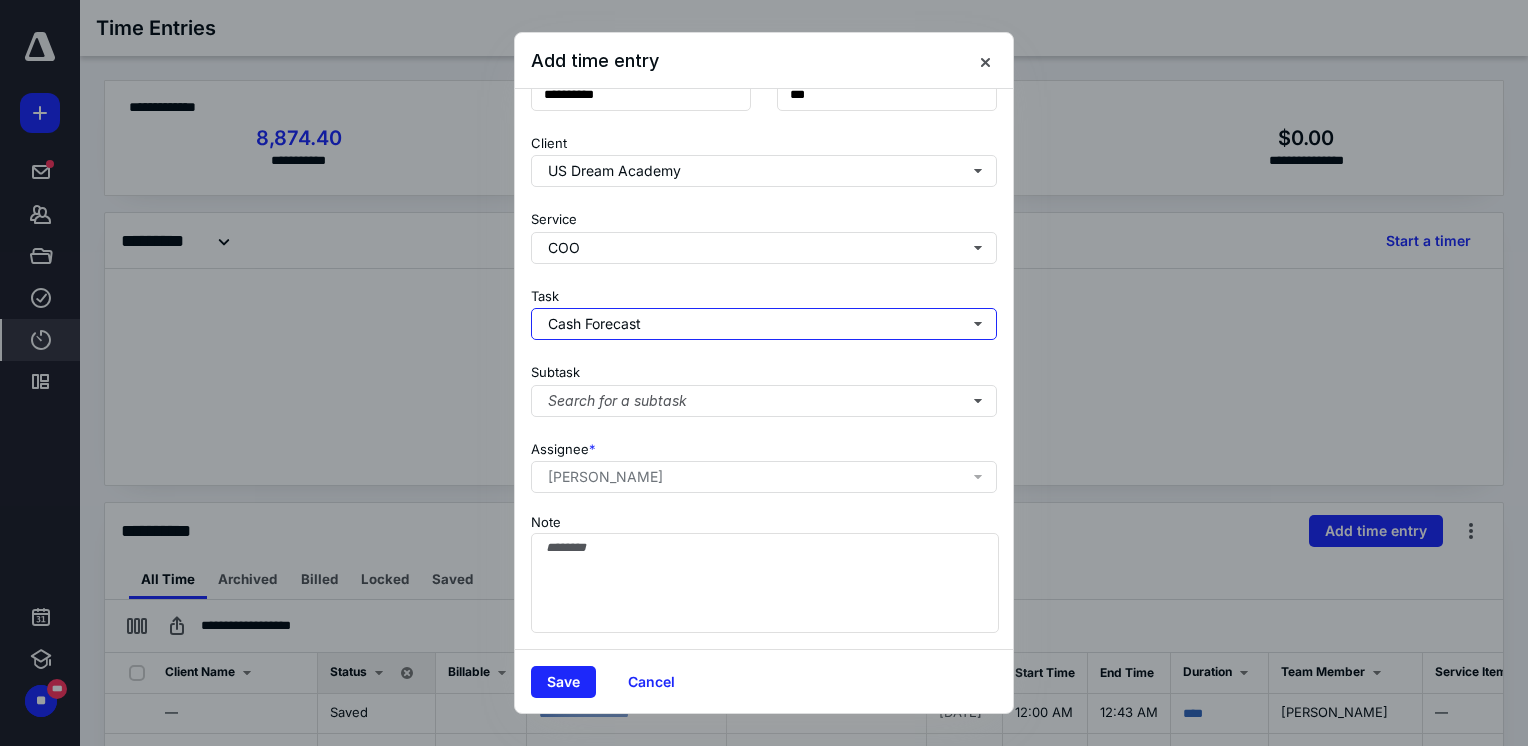 scroll, scrollTop: 154, scrollLeft: 0, axis: vertical 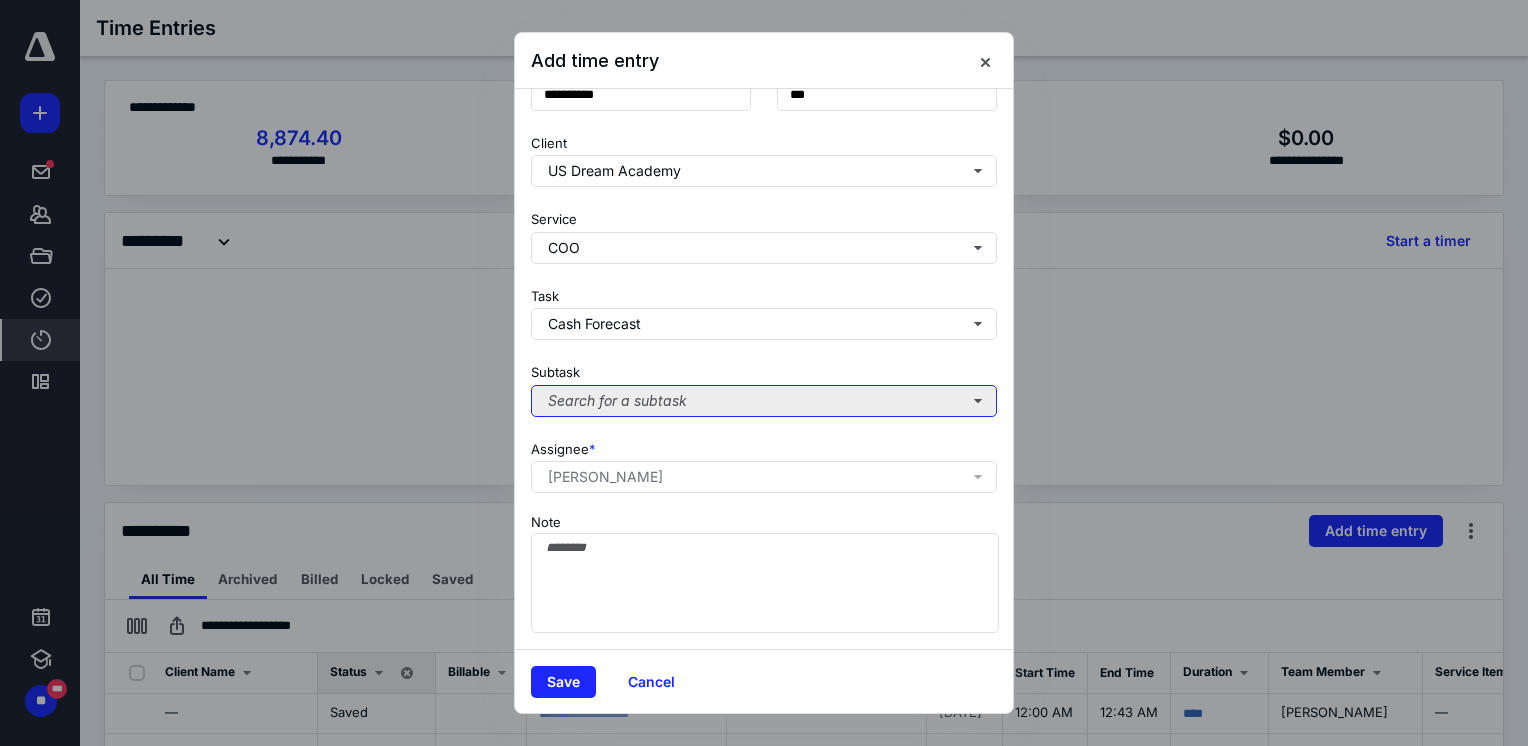 click on "Search for a subtask" at bounding box center [764, 401] 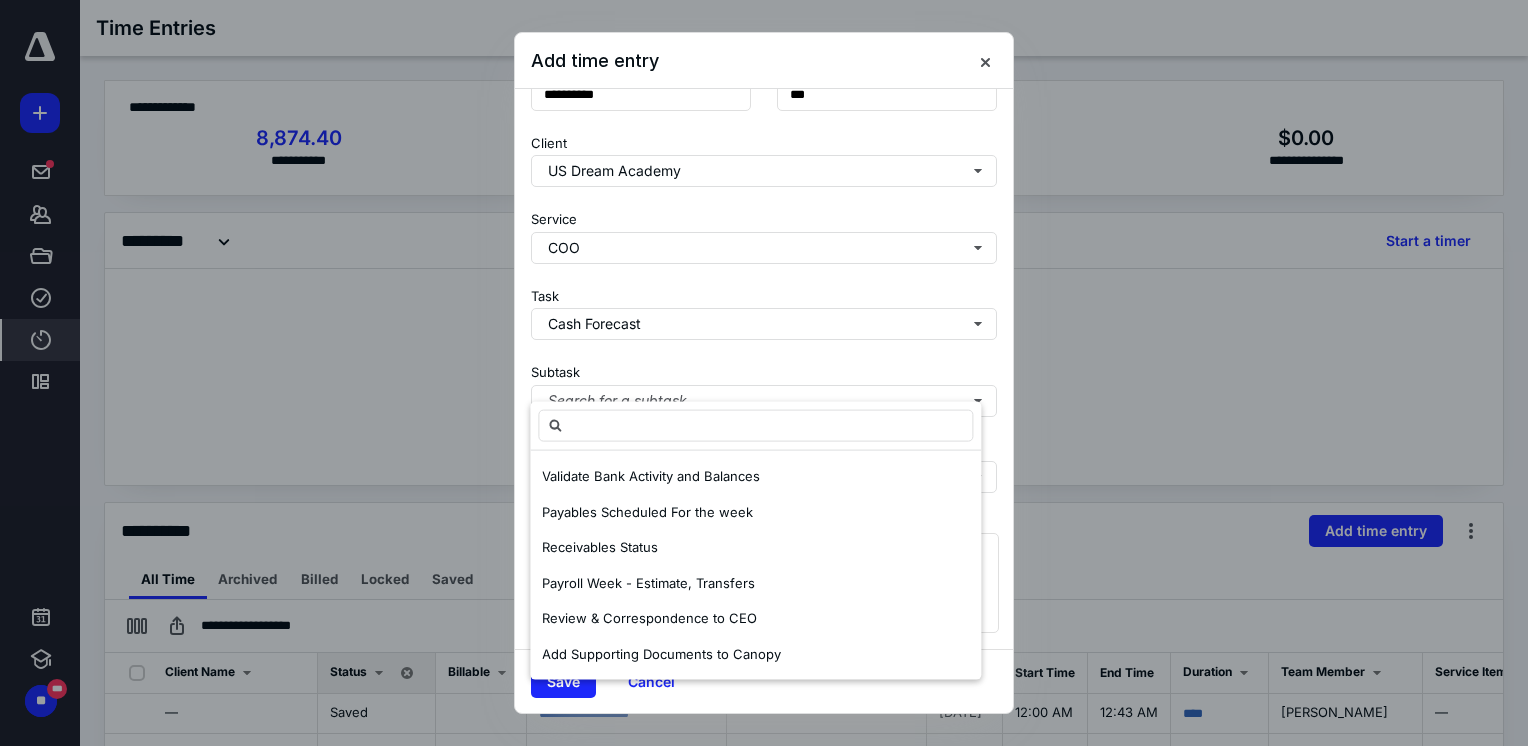 click on "Subtask Search for a subtask" at bounding box center (764, 386) 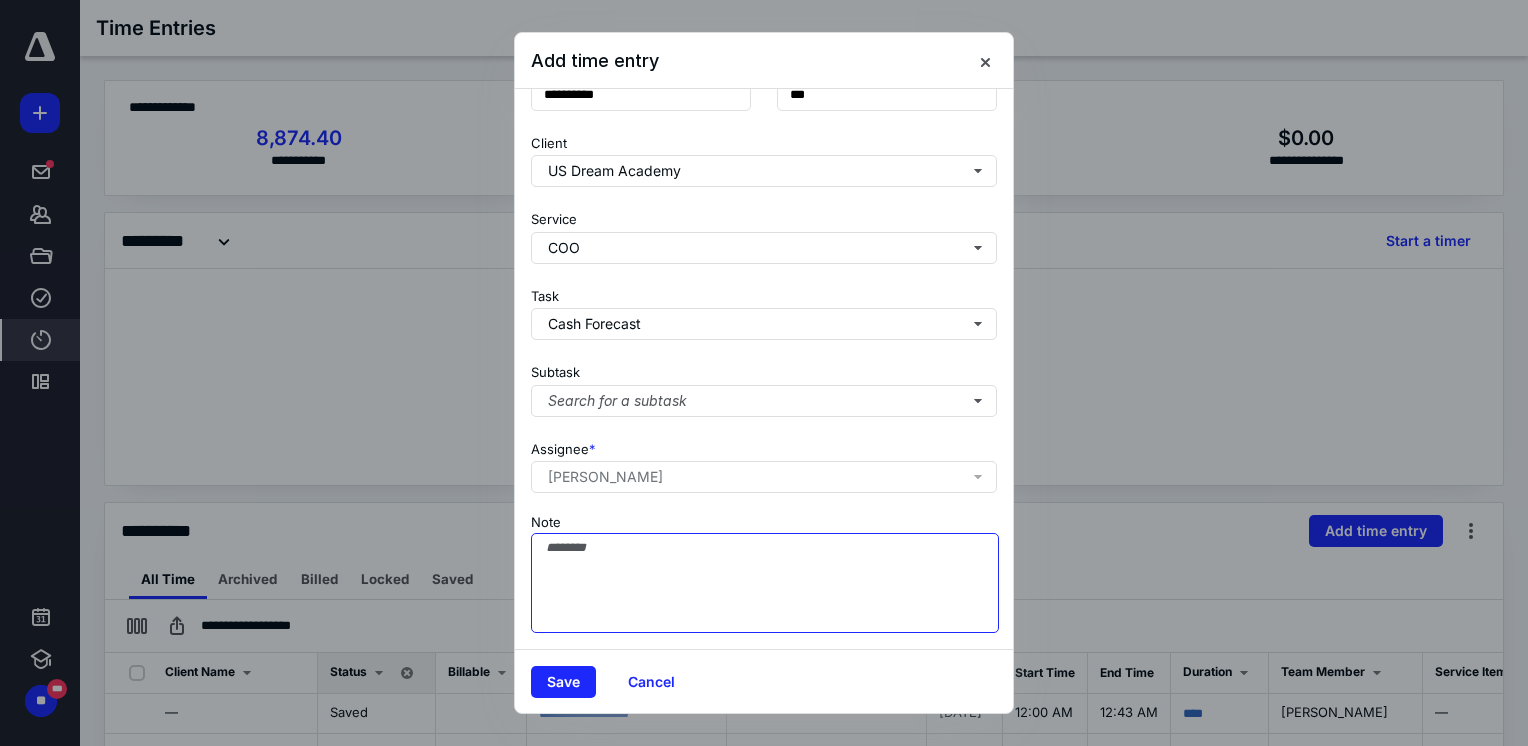 click on "Note" at bounding box center (765, 583) 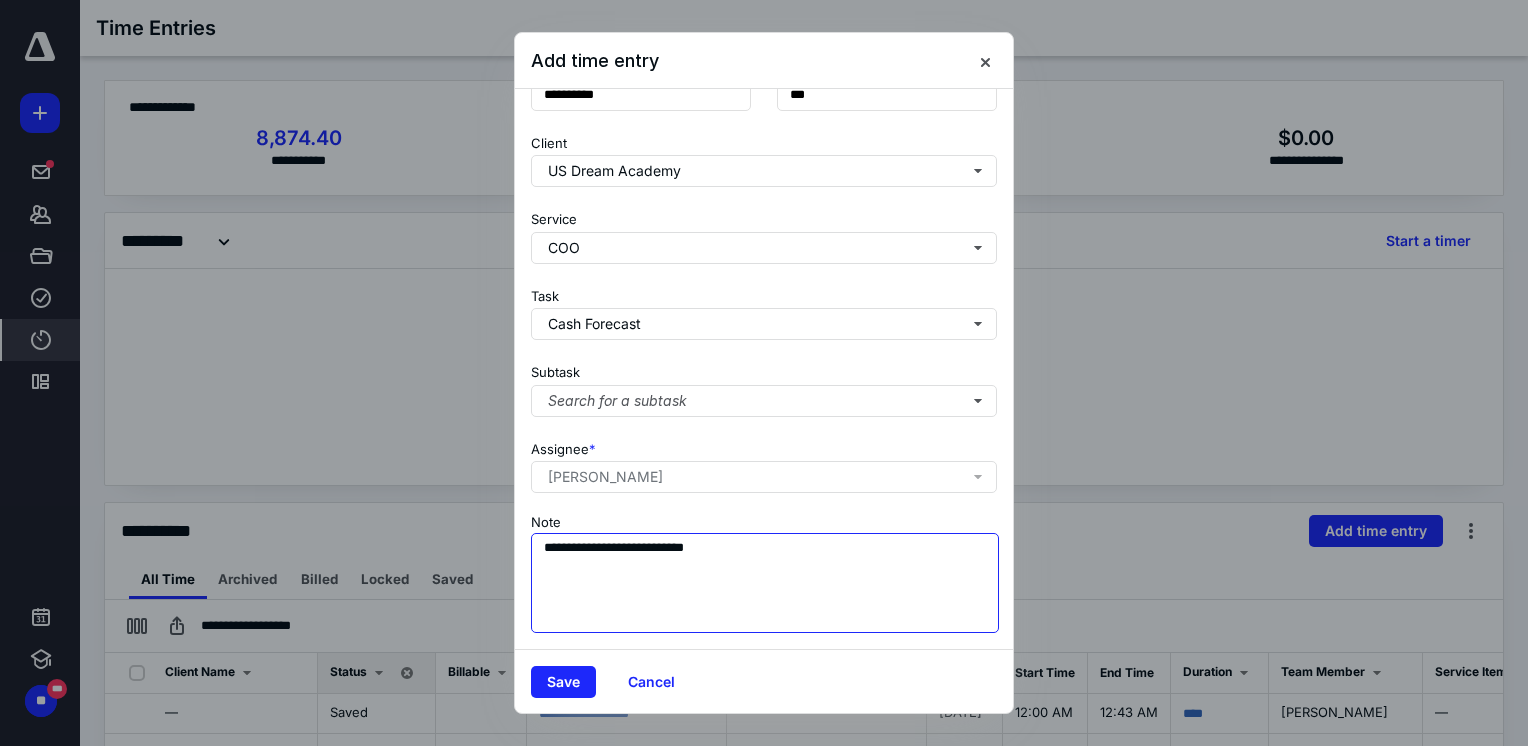 click on "**********" at bounding box center (765, 583) 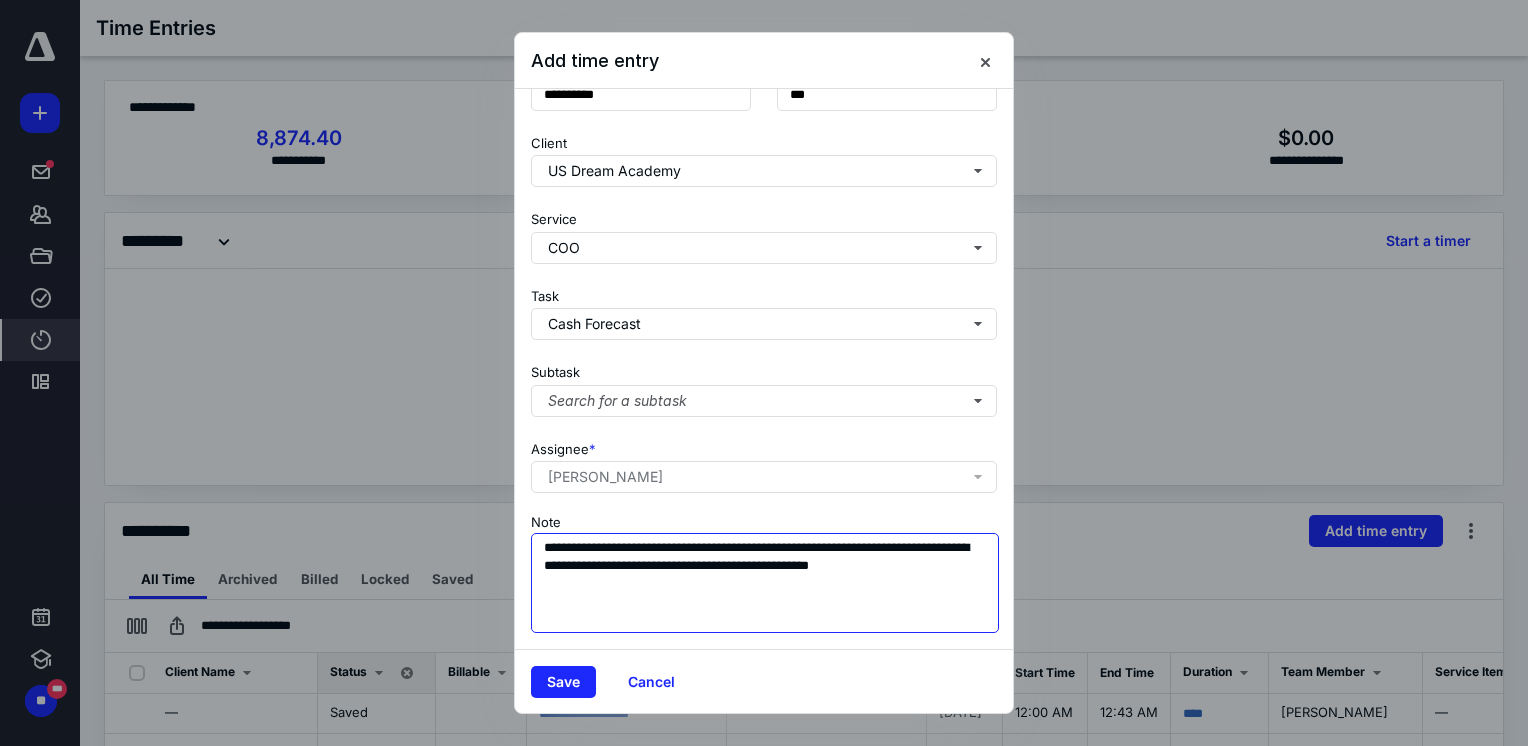 click on "**********" at bounding box center [765, 583] 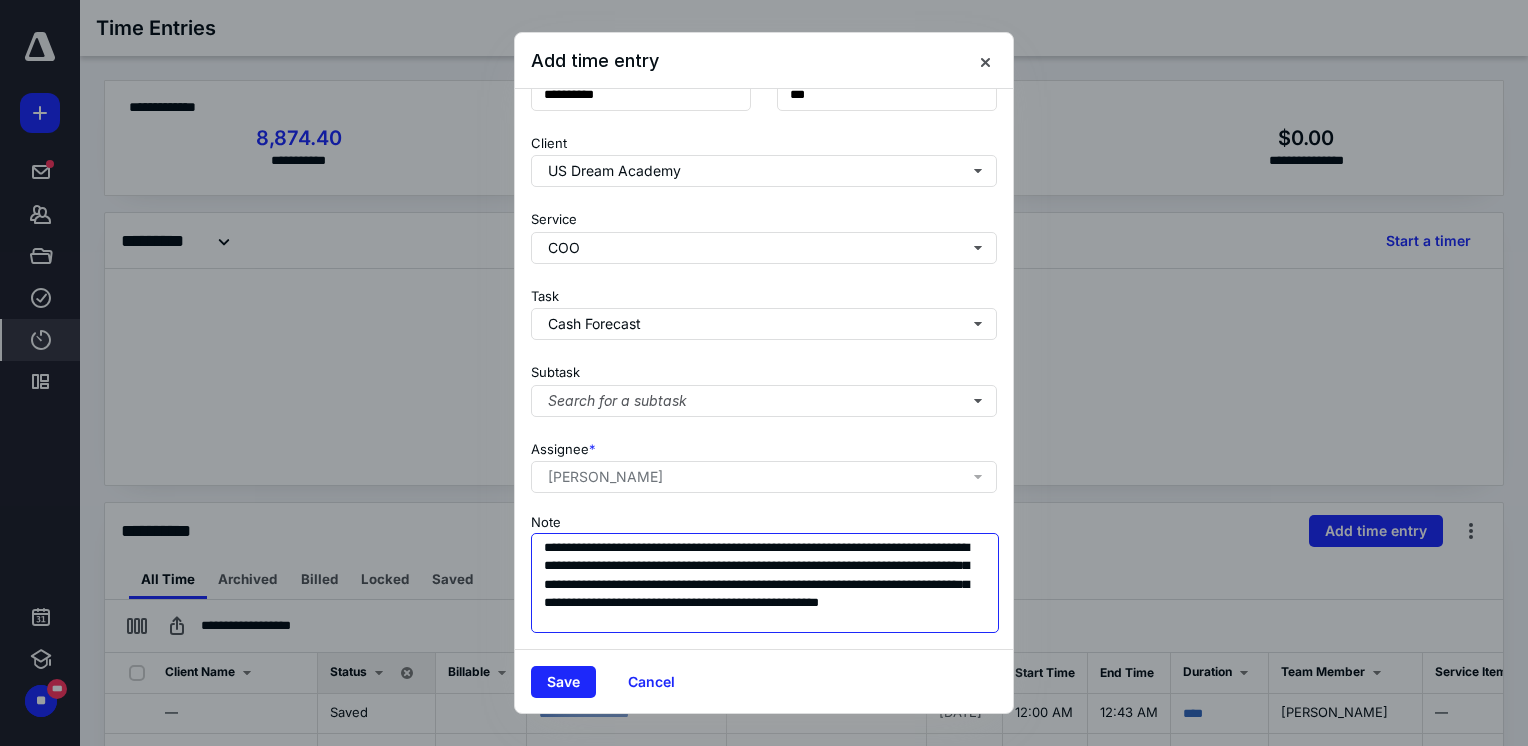 scroll, scrollTop: 0, scrollLeft: 0, axis: both 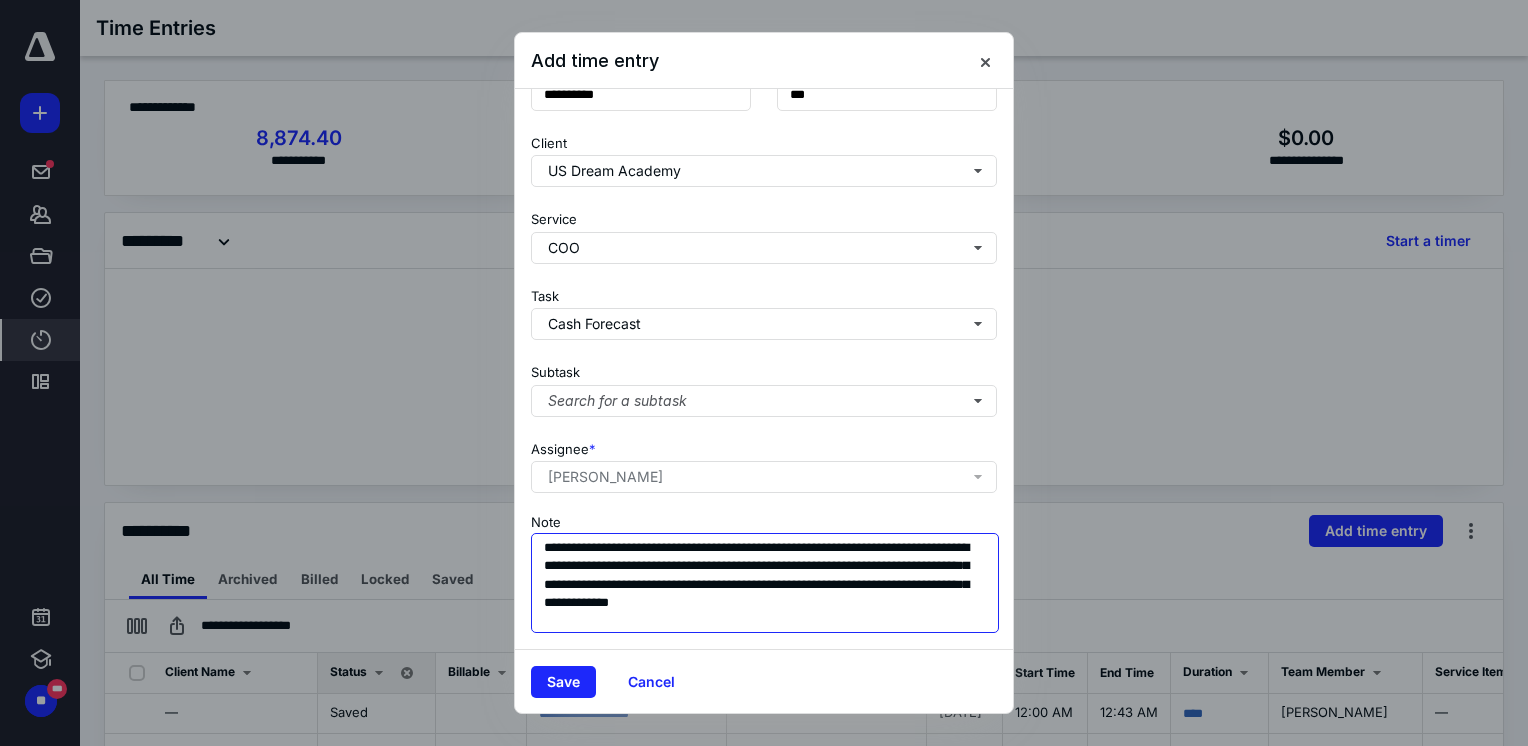 click on "**********" at bounding box center (765, 583) 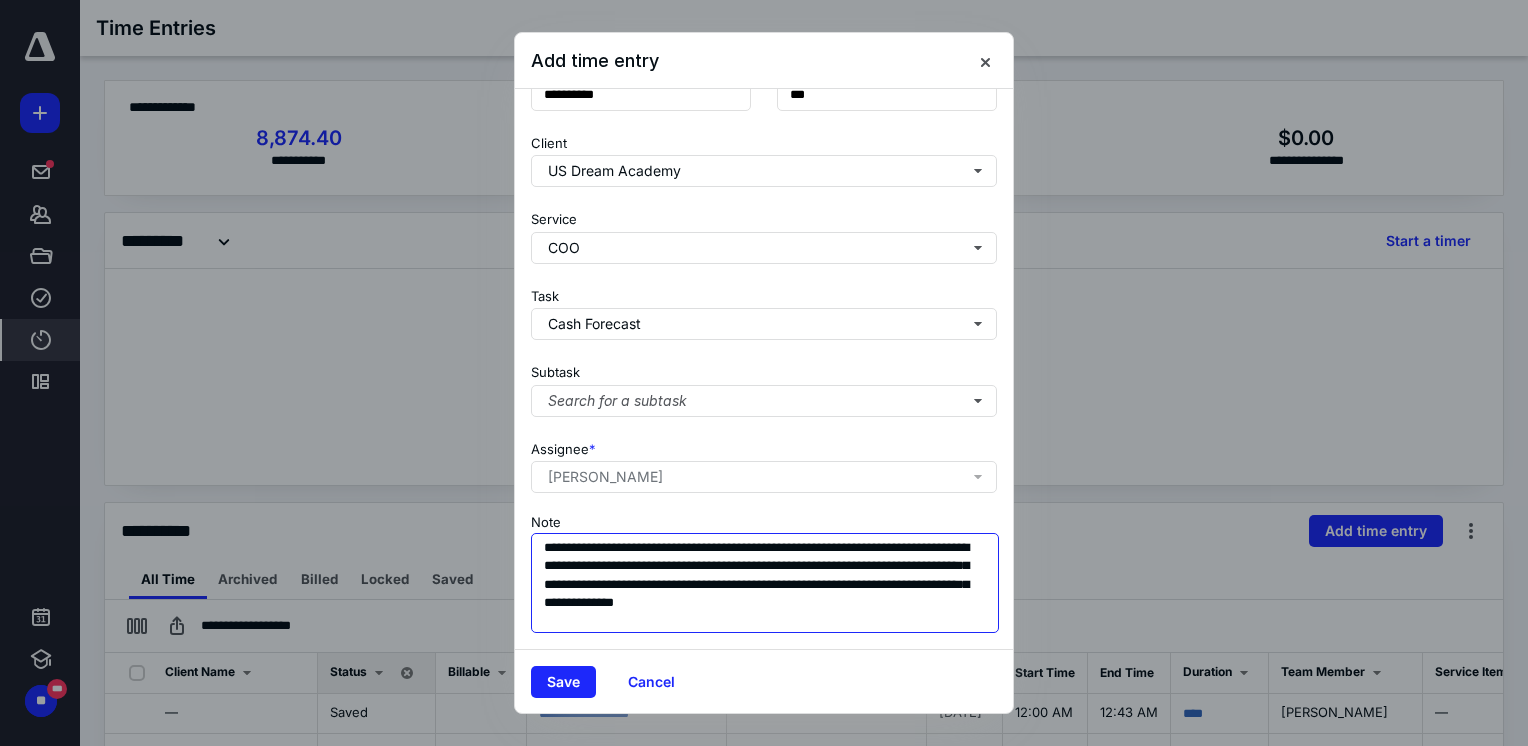 paste on "**********" 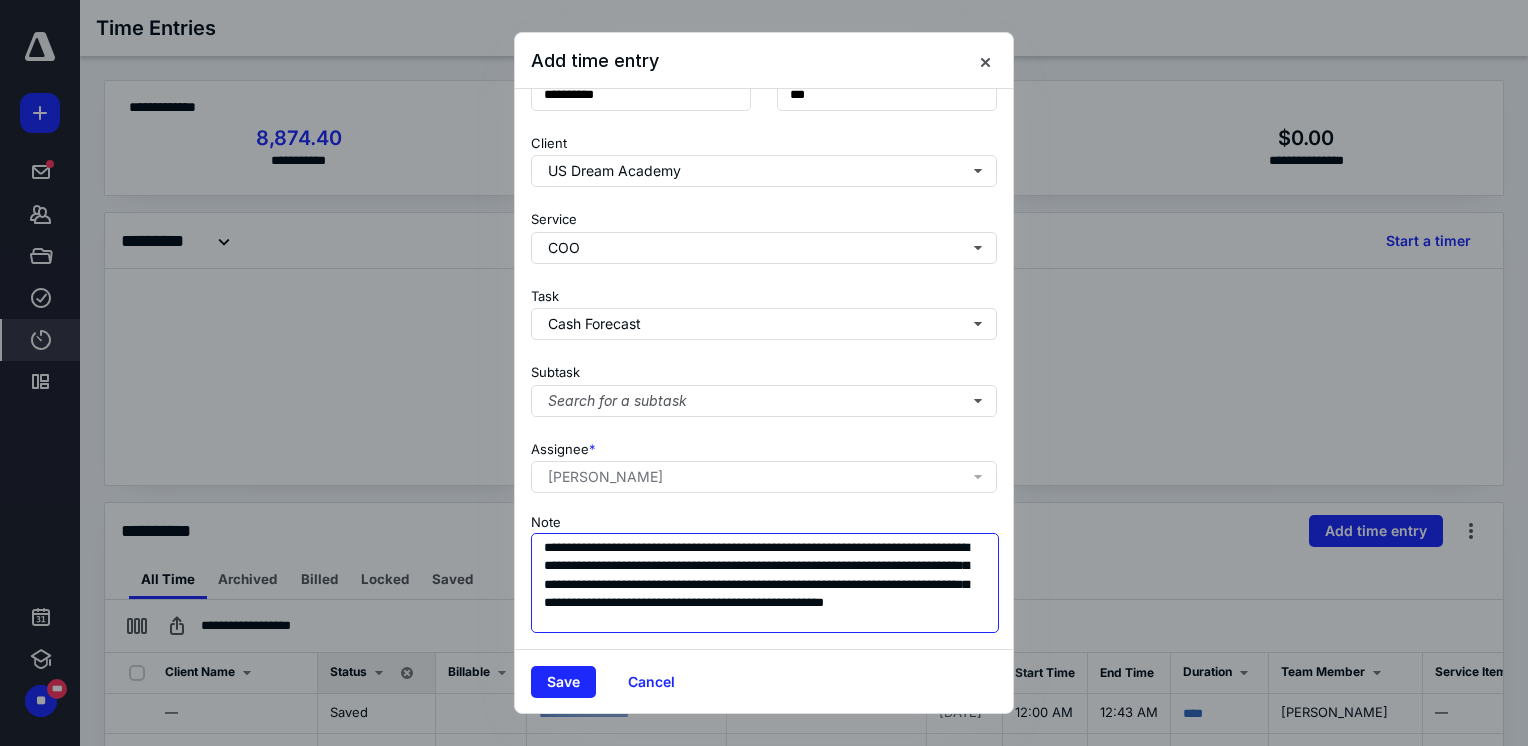click on "**********" at bounding box center (765, 583) 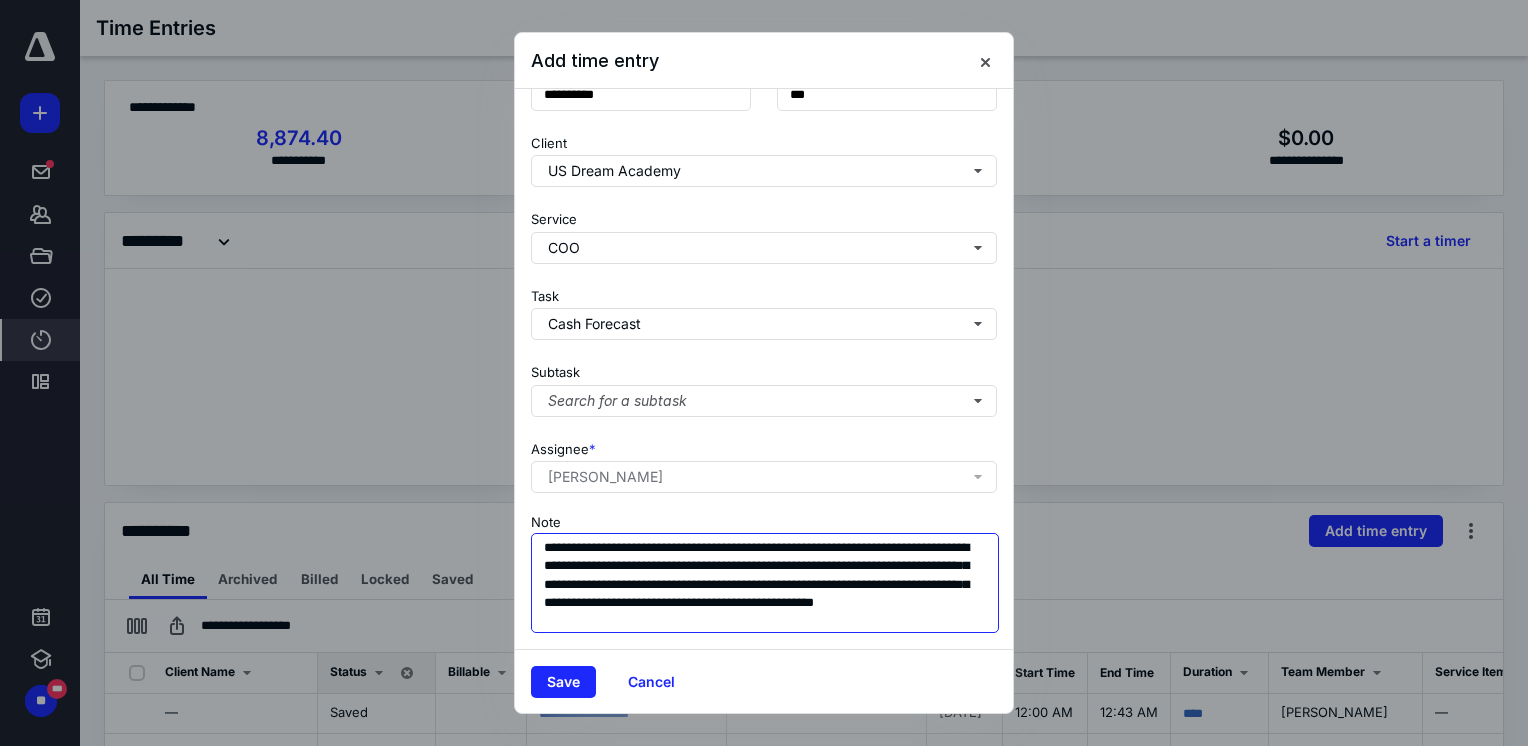 click on "**********" at bounding box center [765, 583] 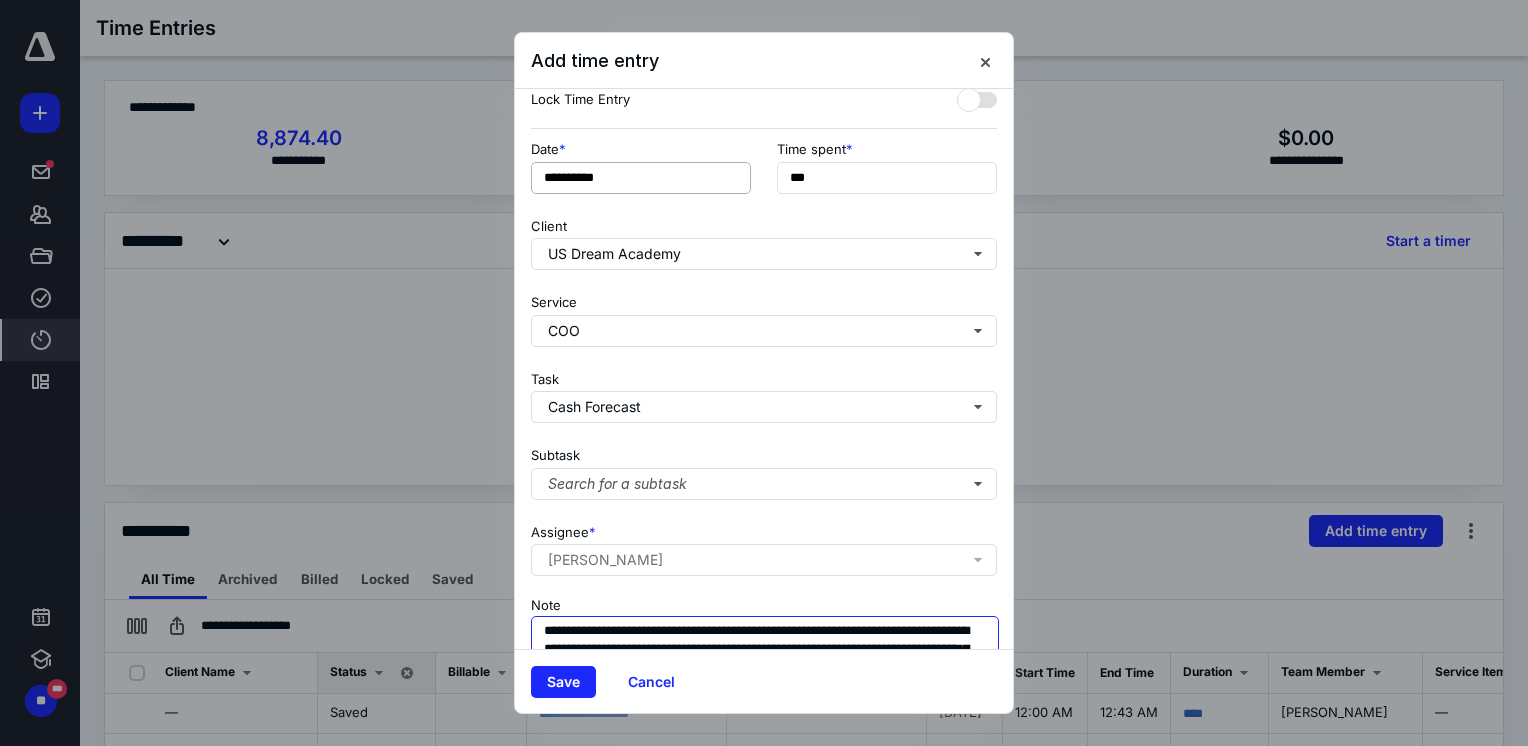scroll, scrollTop: 0, scrollLeft: 0, axis: both 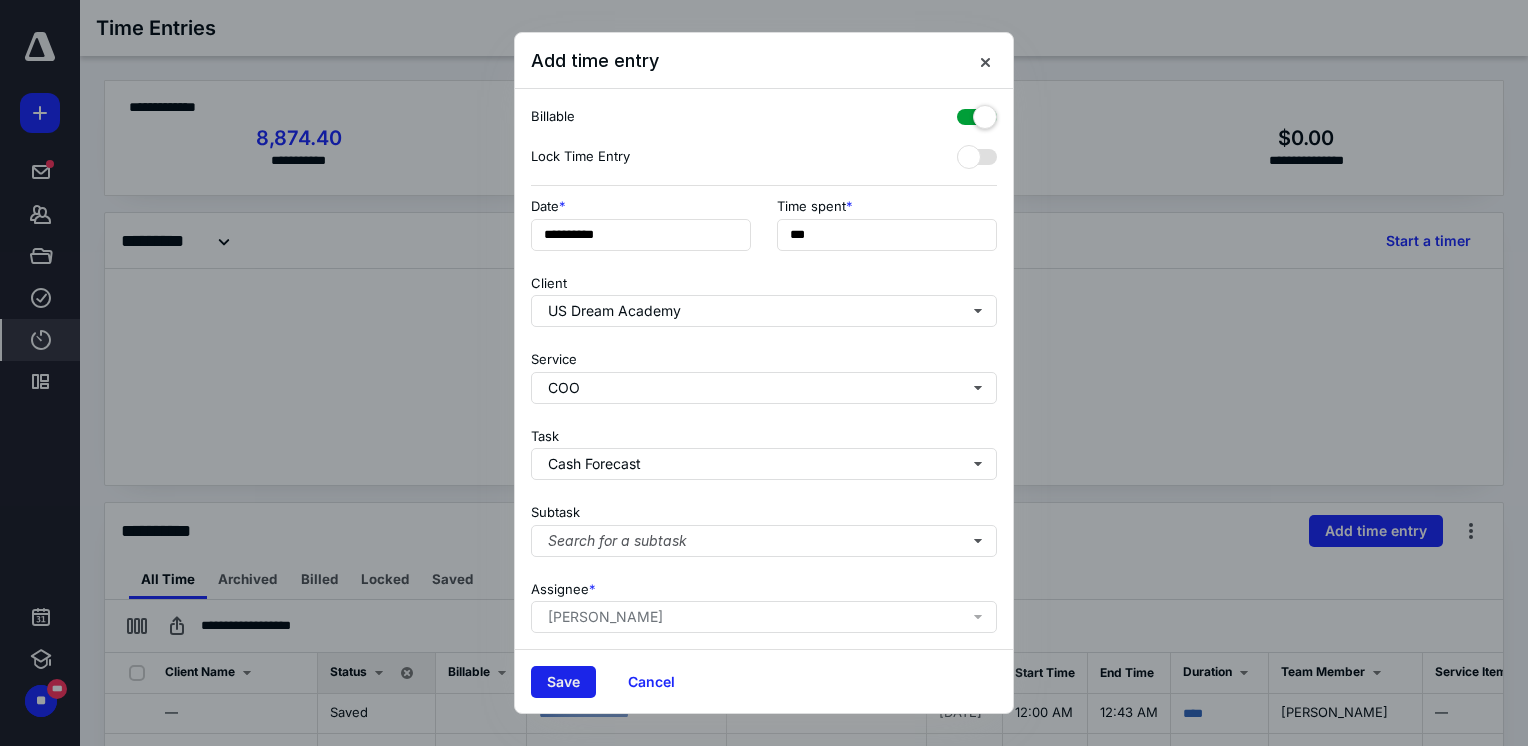 type on "**********" 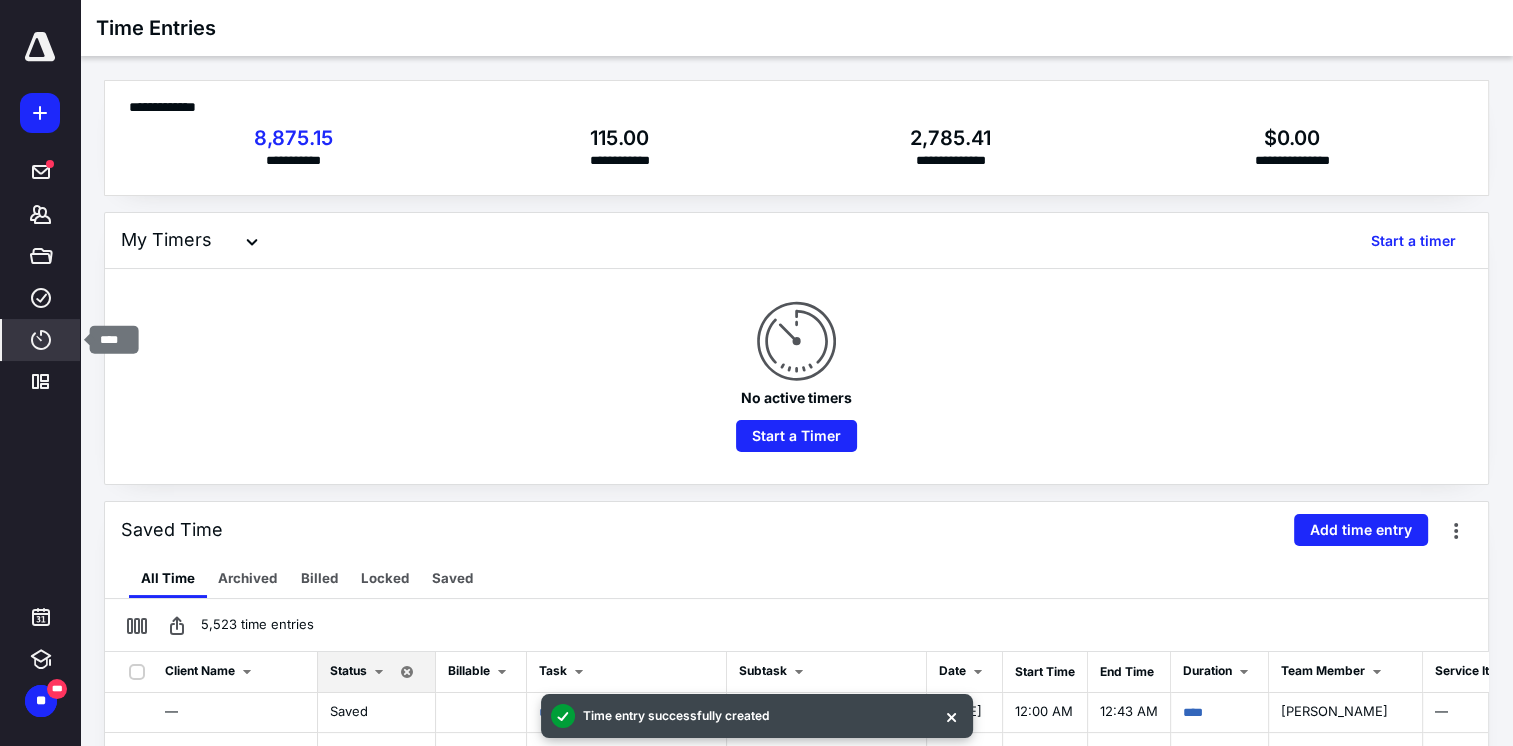 click 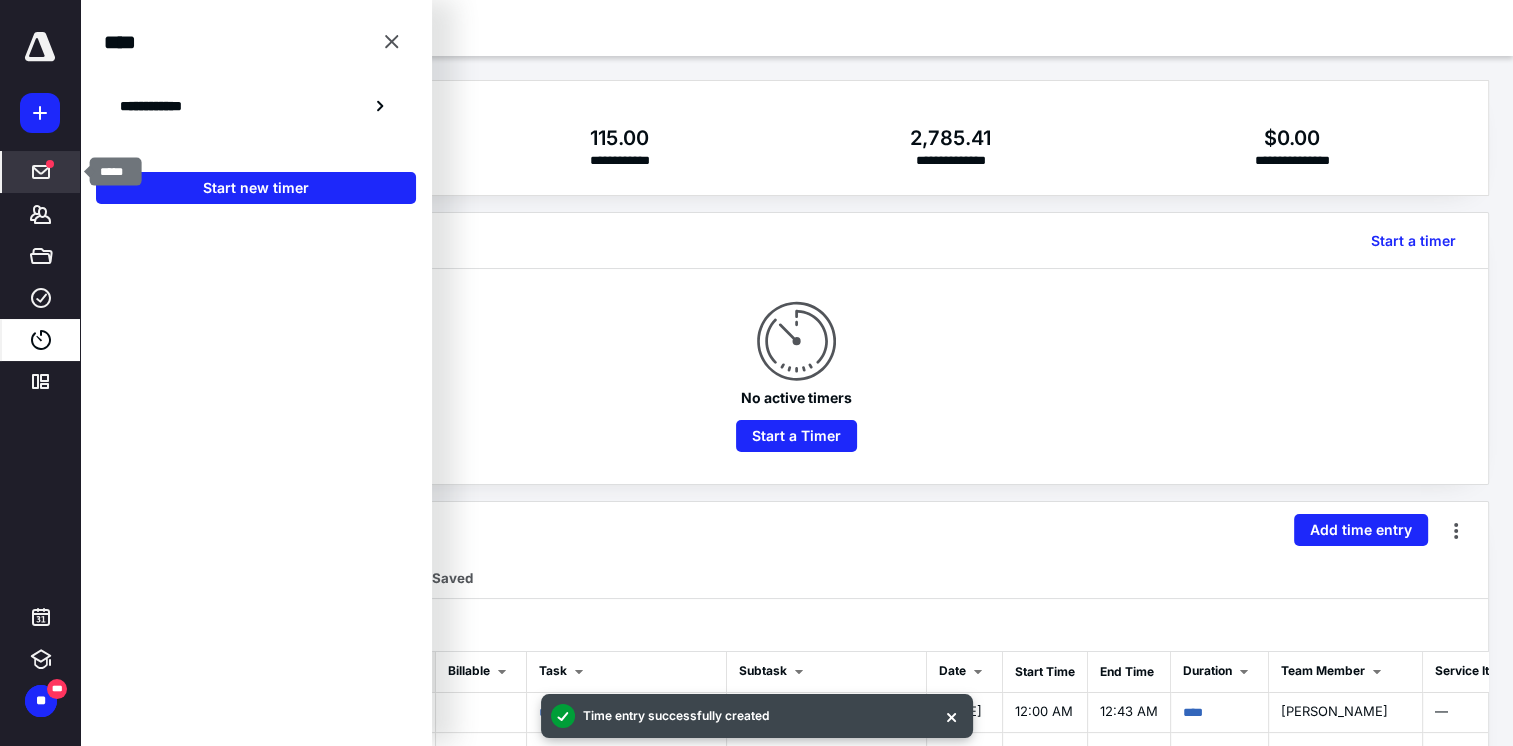 click 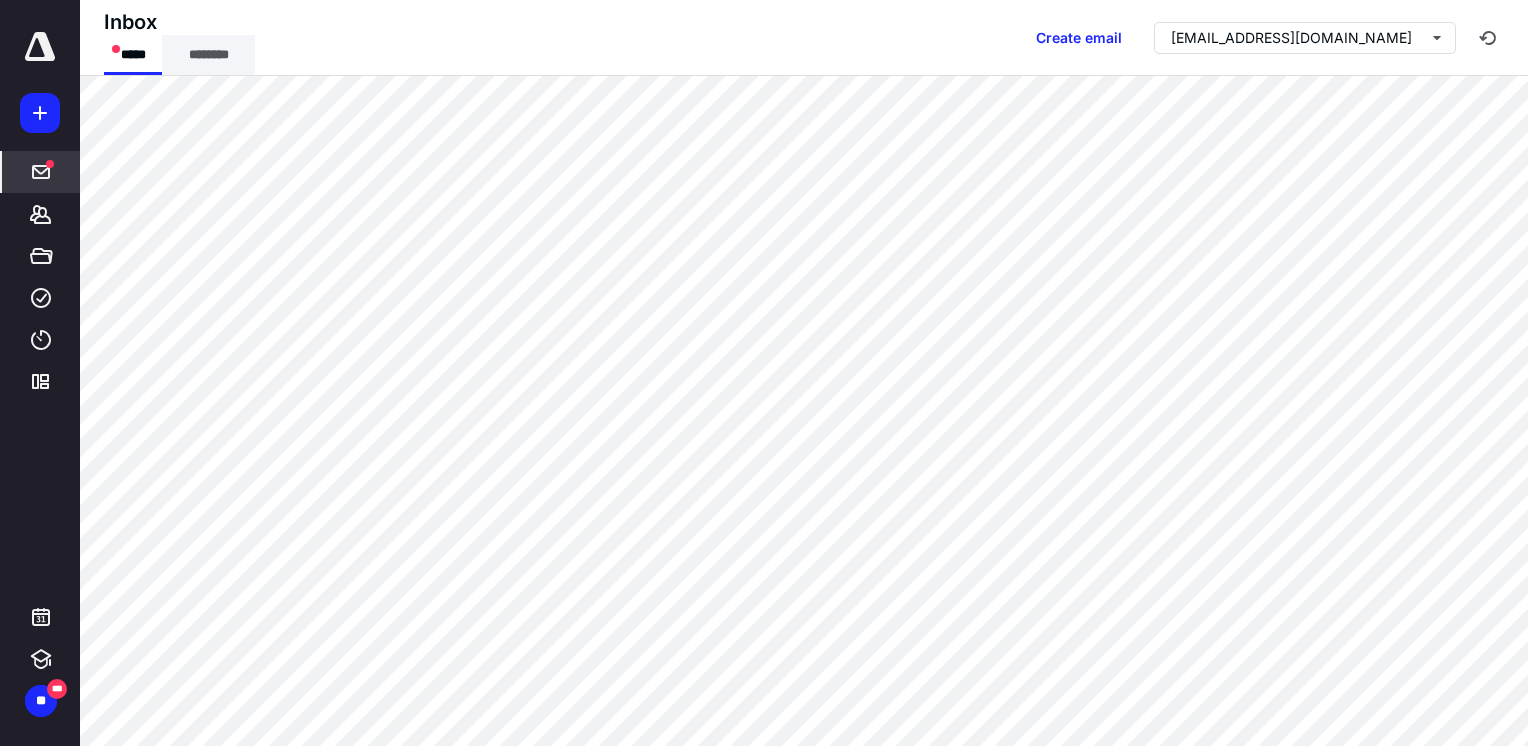 click on "********" at bounding box center (208, 55) 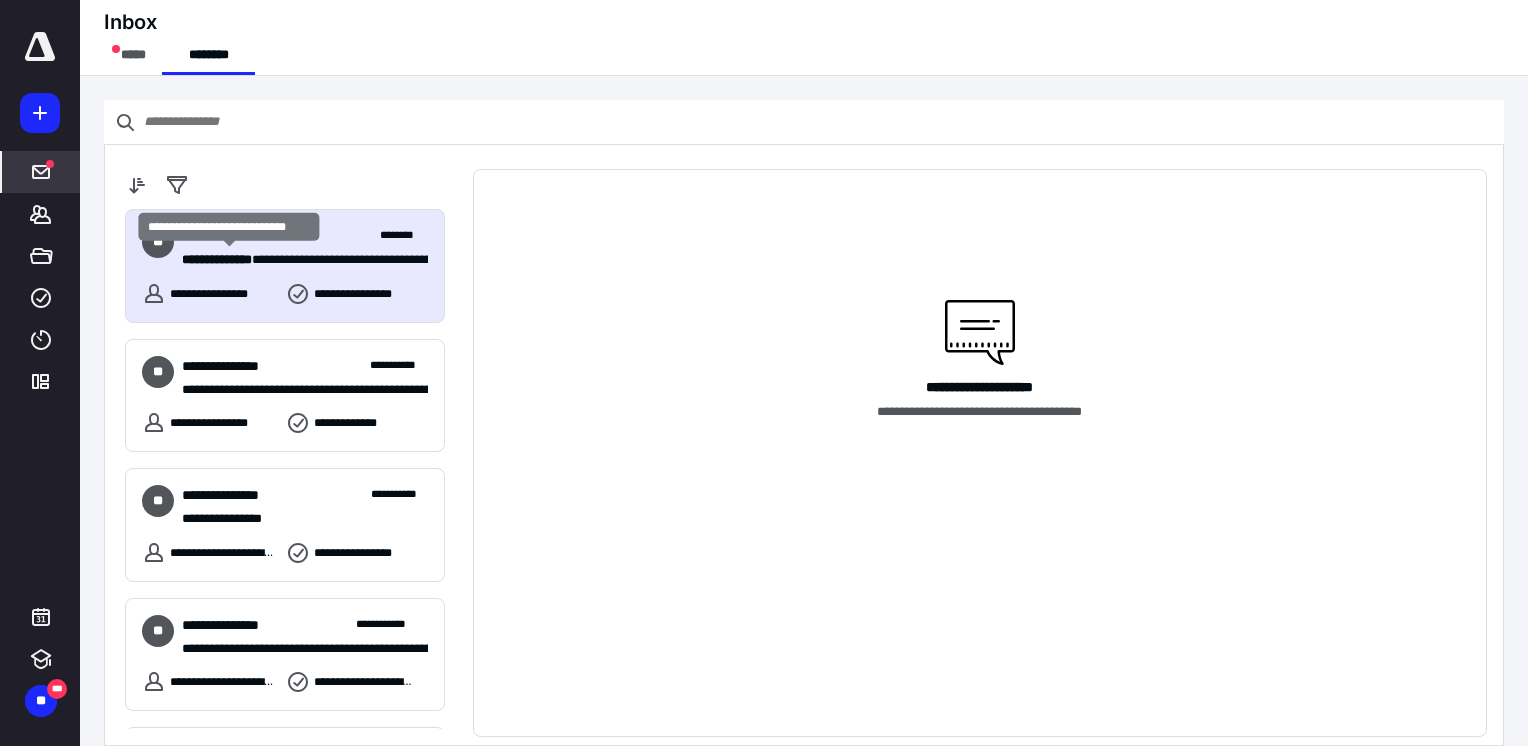 click on "**********" at bounding box center (217, 259) 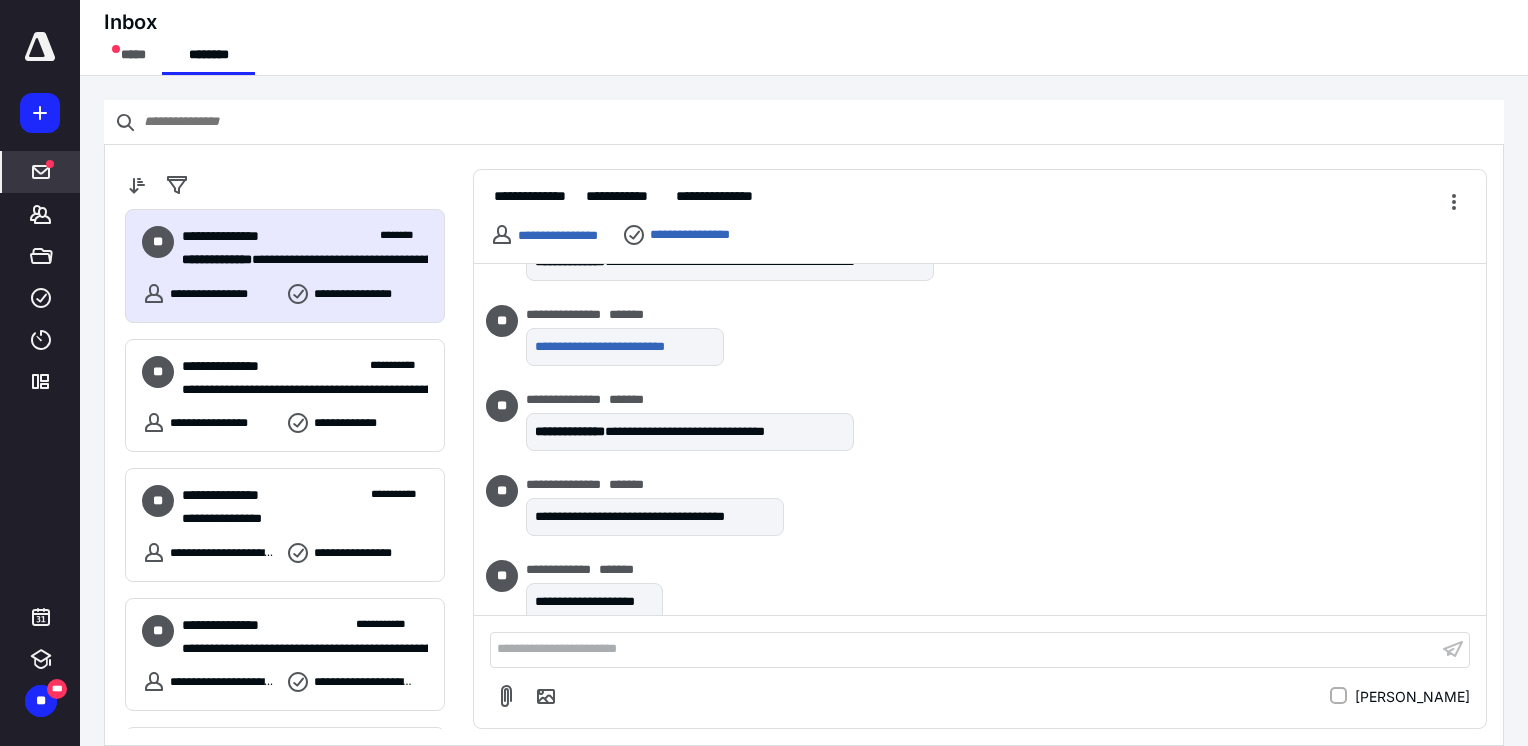 scroll, scrollTop: 1140, scrollLeft: 0, axis: vertical 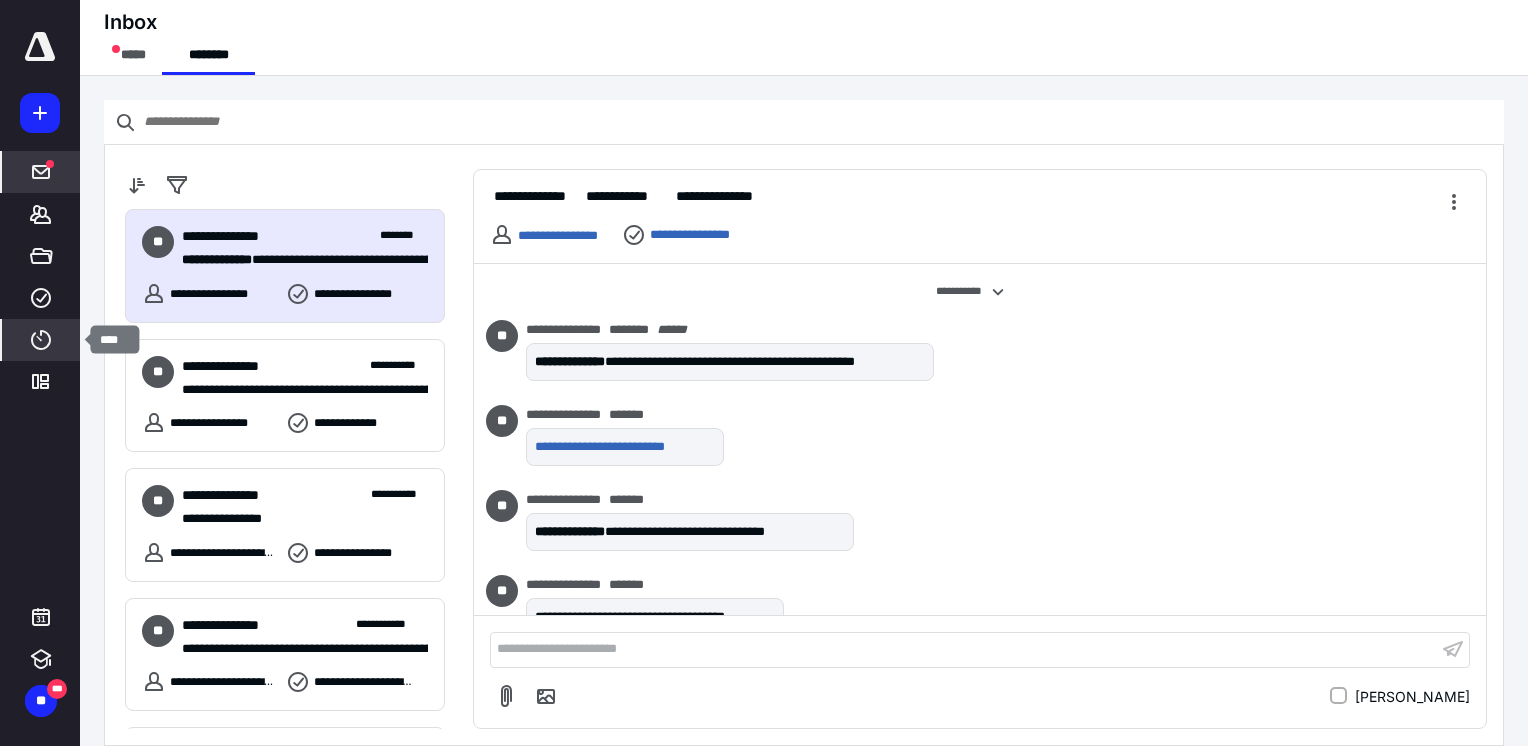 click on "****" at bounding box center (41, 340) 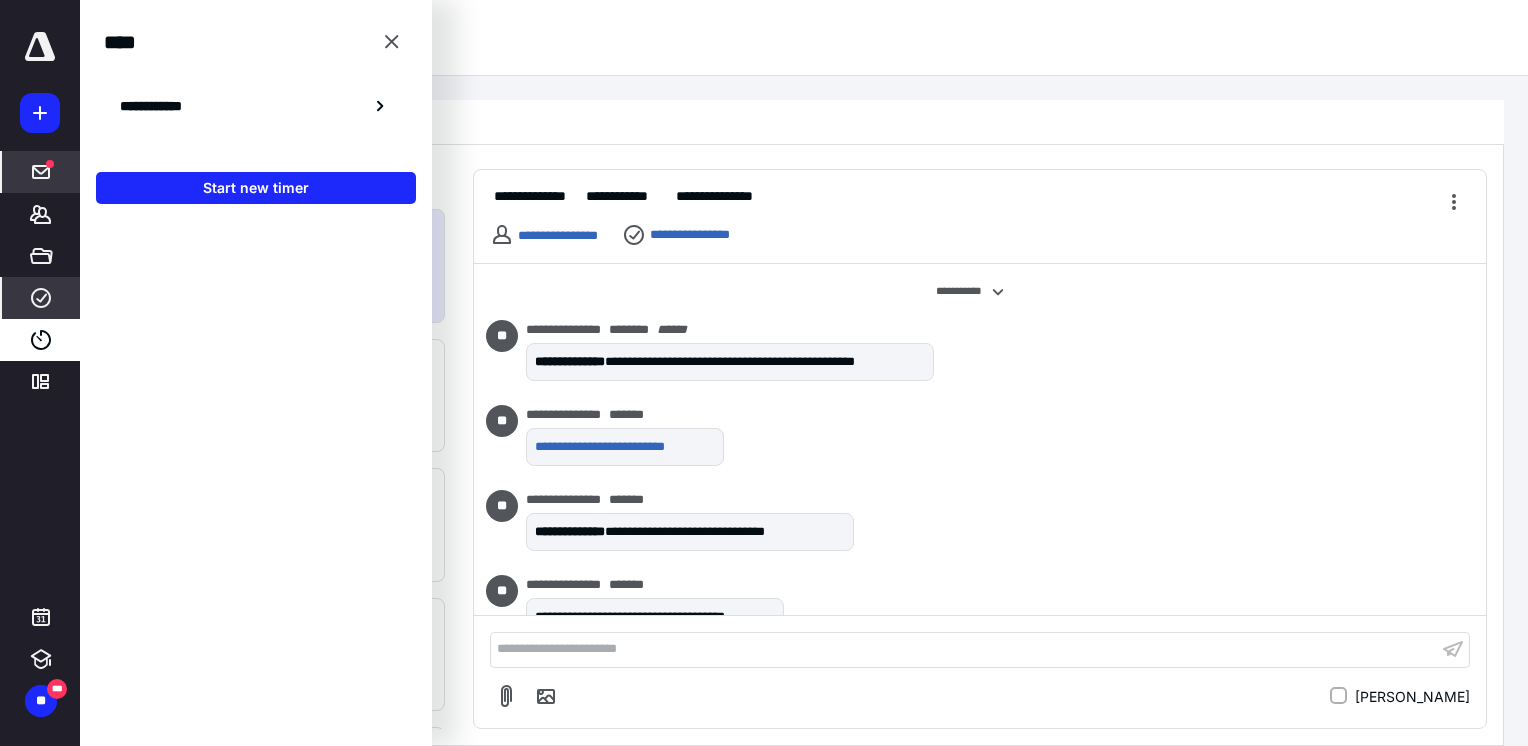 click 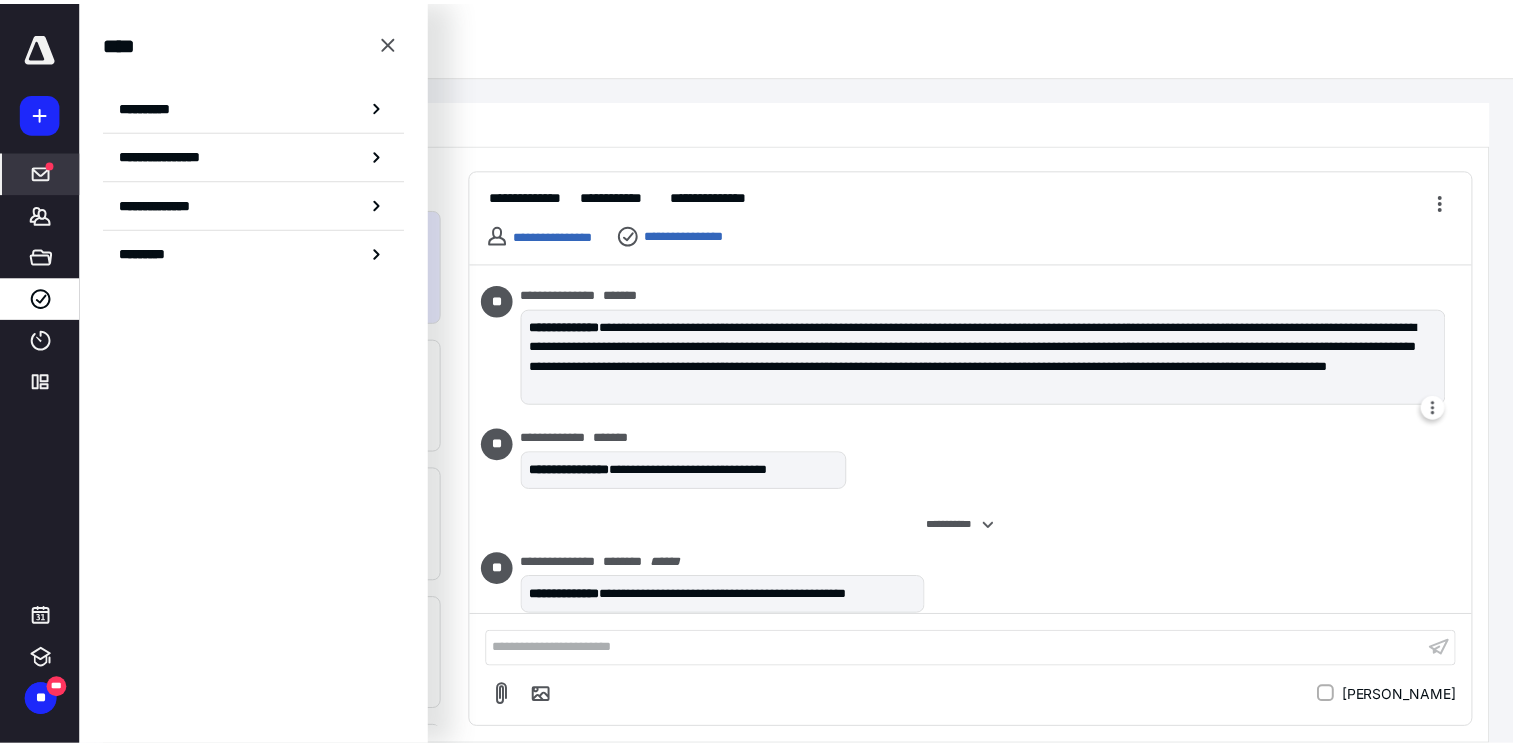 scroll, scrollTop: 940, scrollLeft: 0, axis: vertical 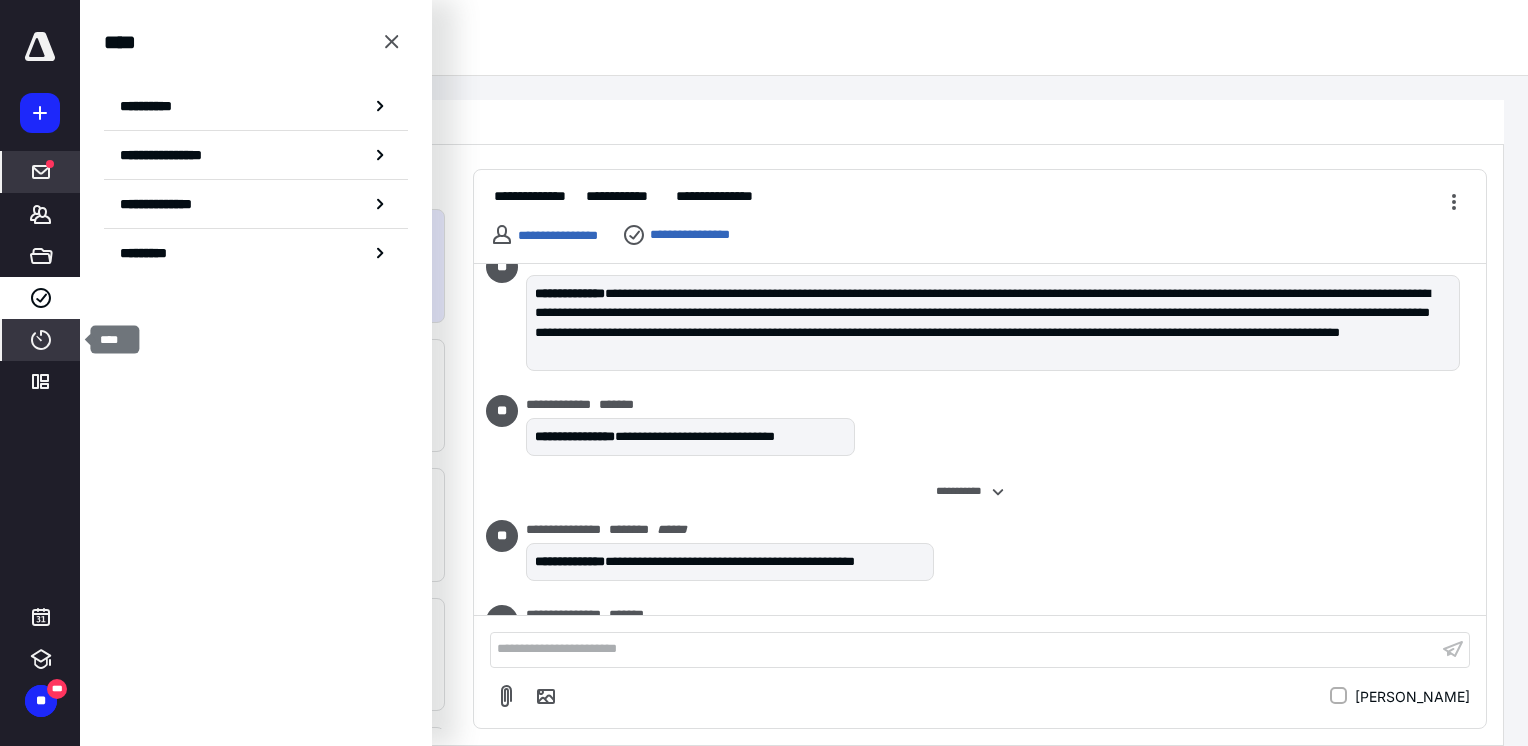 click on "****" at bounding box center (41, 340) 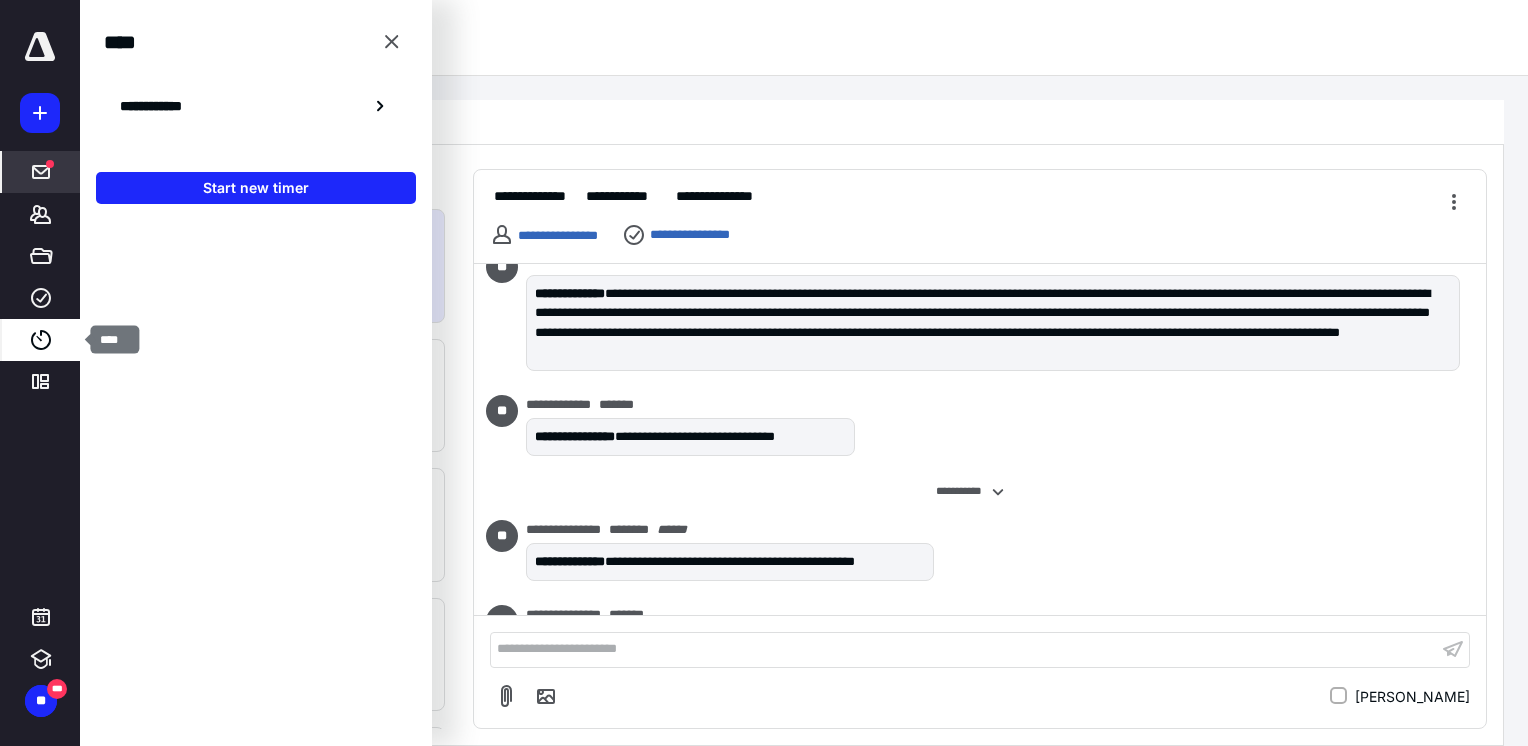 click 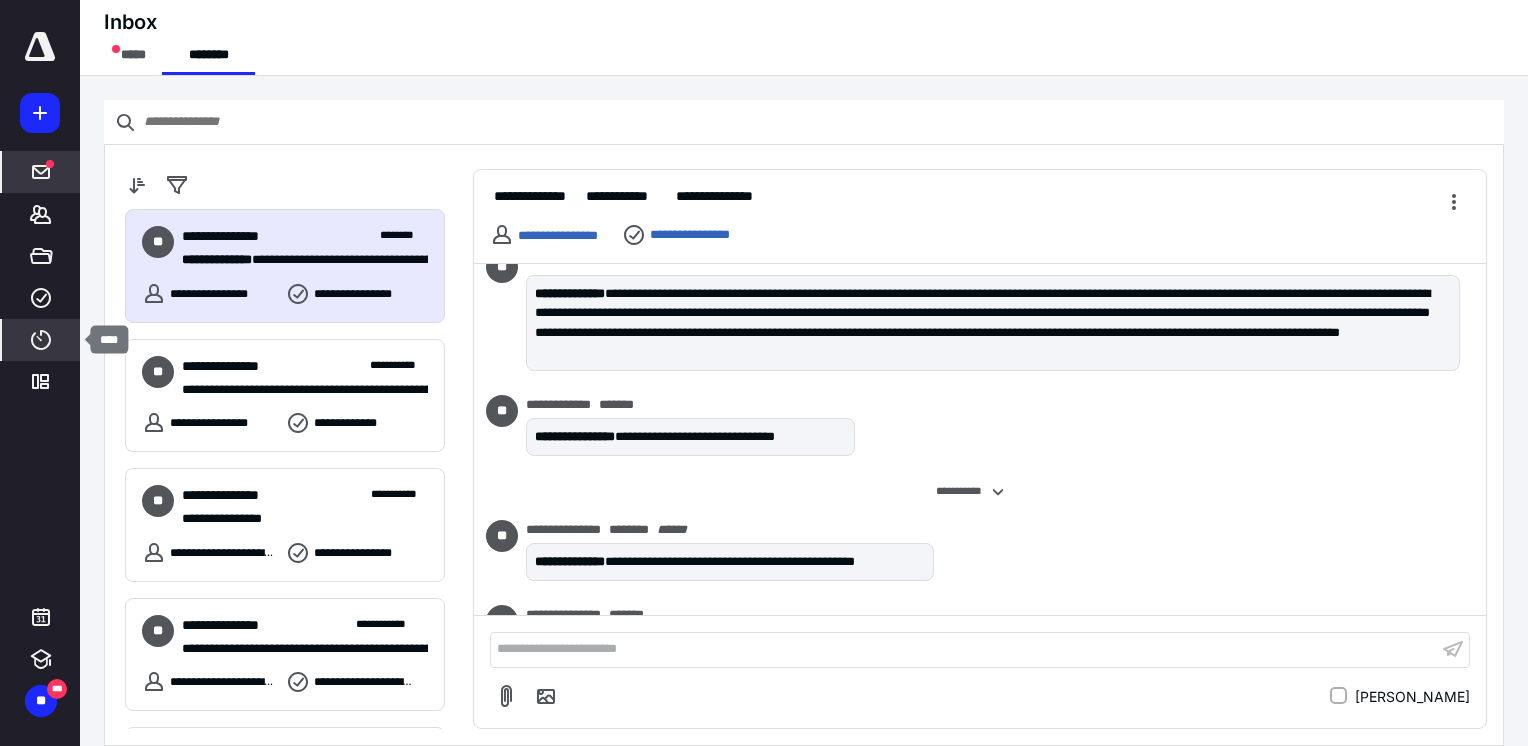 click on "****" at bounding box center [41, 340] 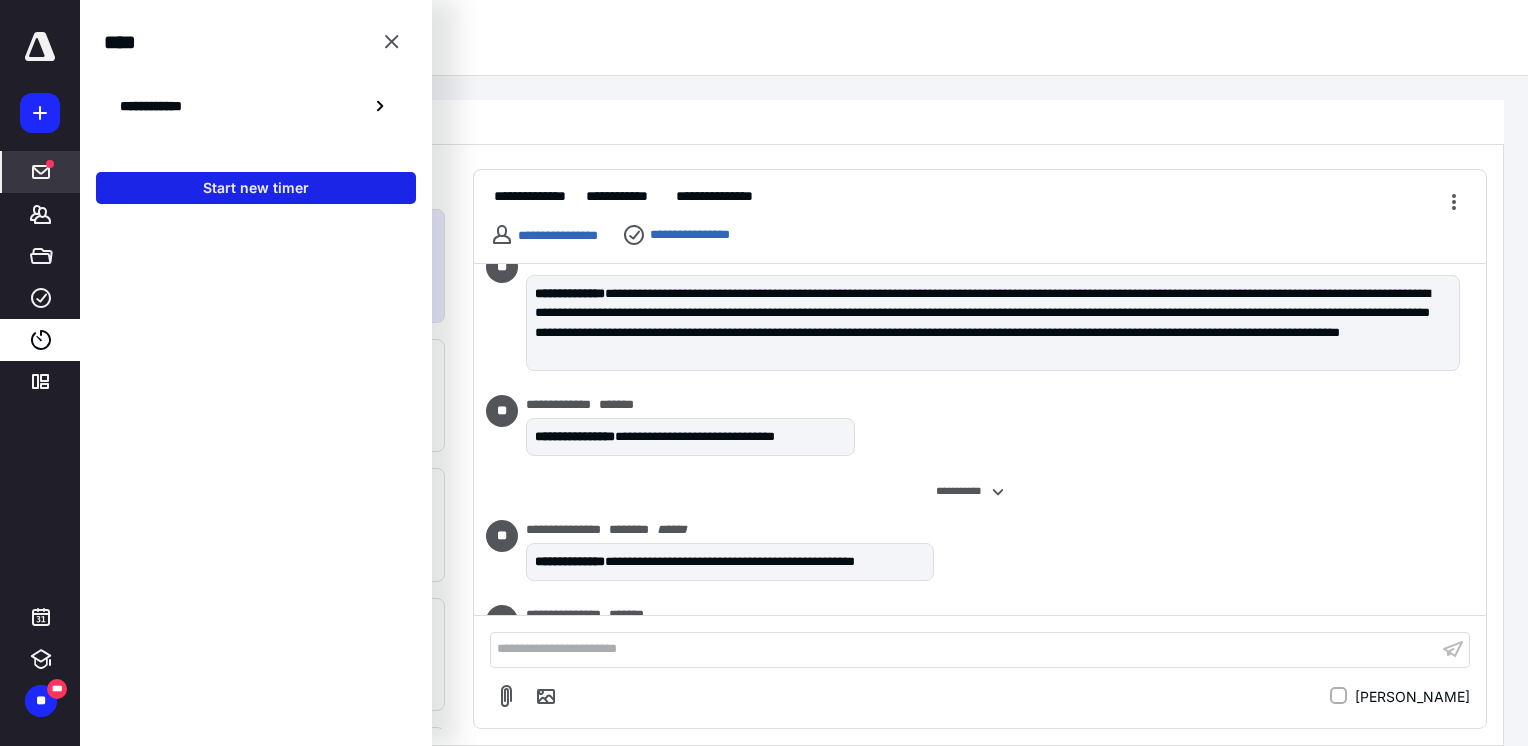 click on "Start new timer" at bounding box center (256, 188) 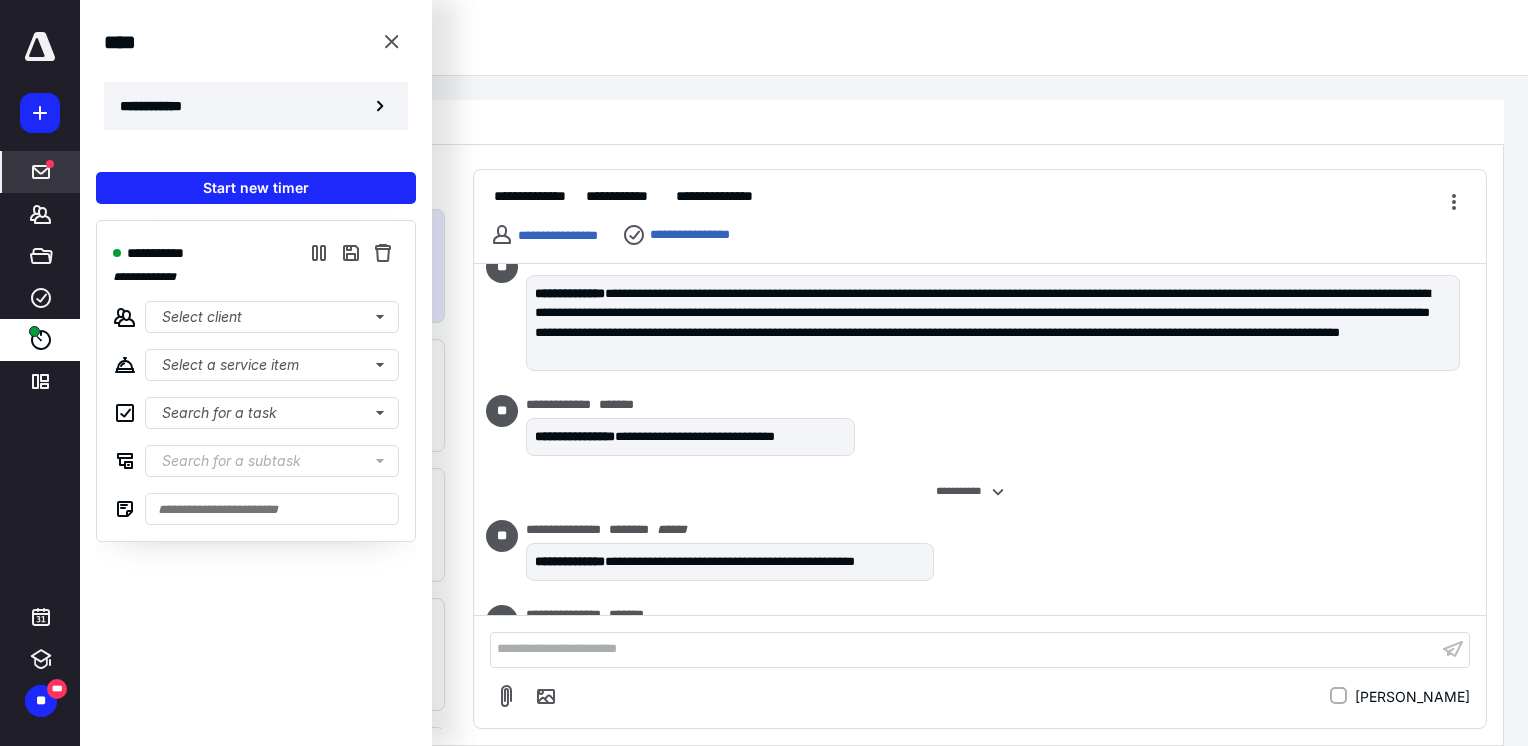 click on "**********" at bounding box center [162, 106] 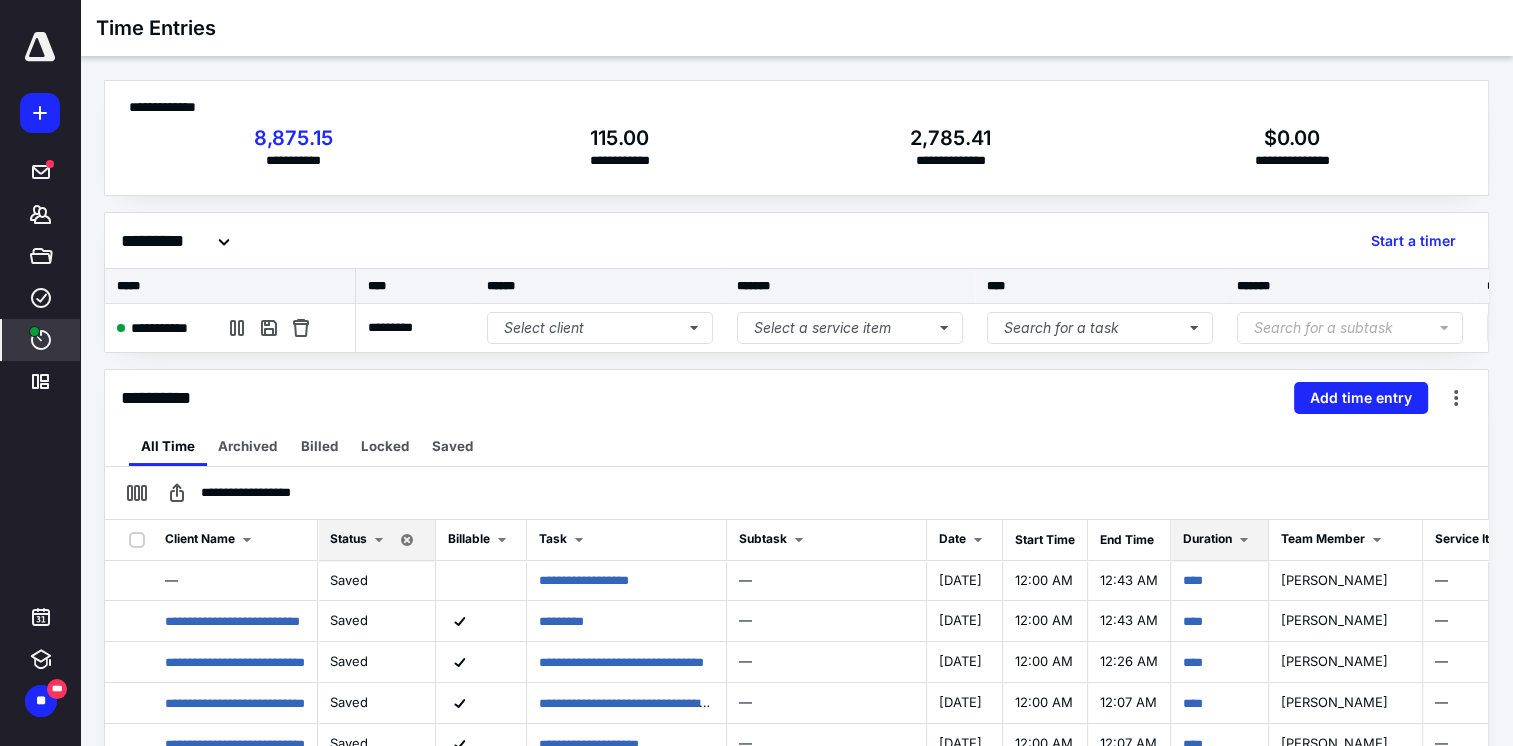 click at bounding box center [1244, 540] 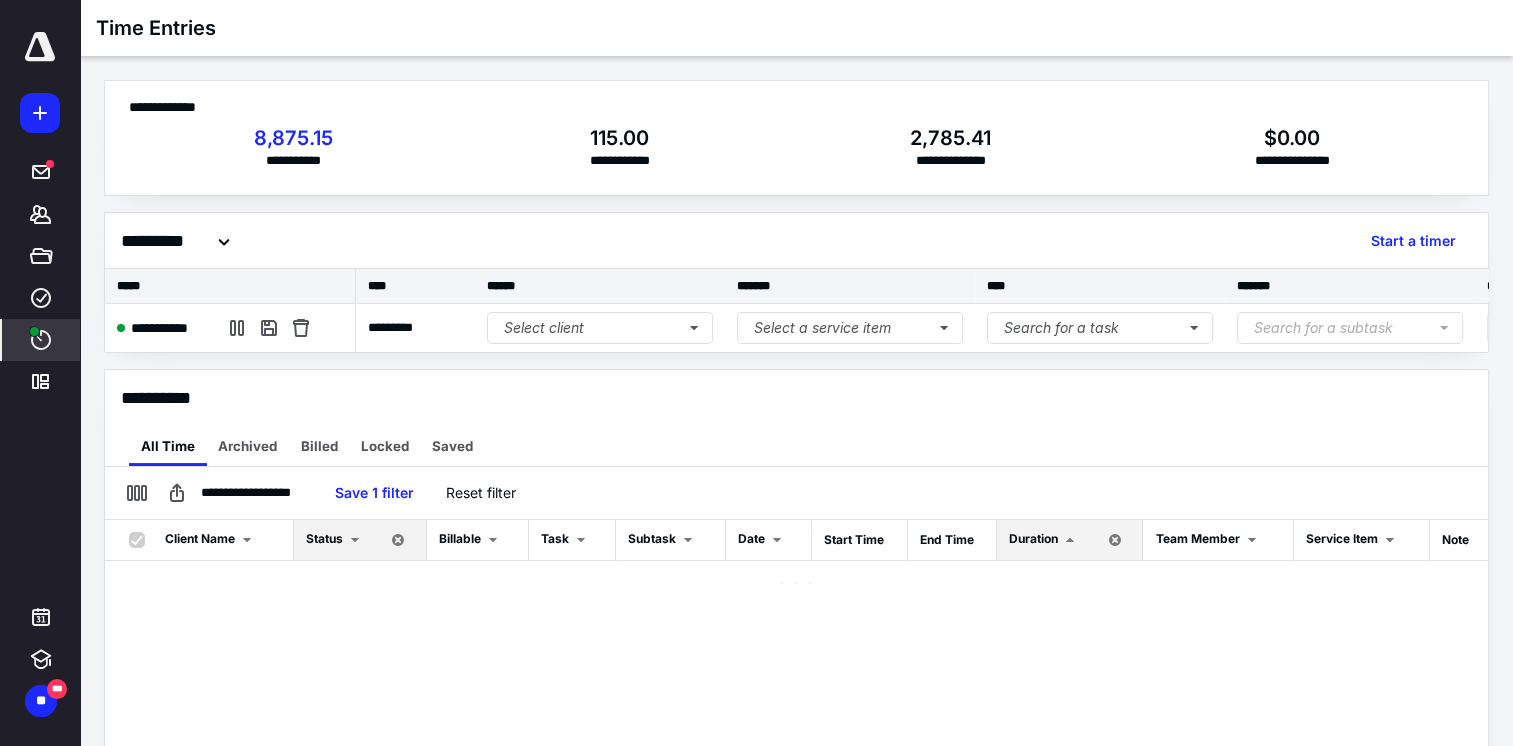 checkbox on "true" 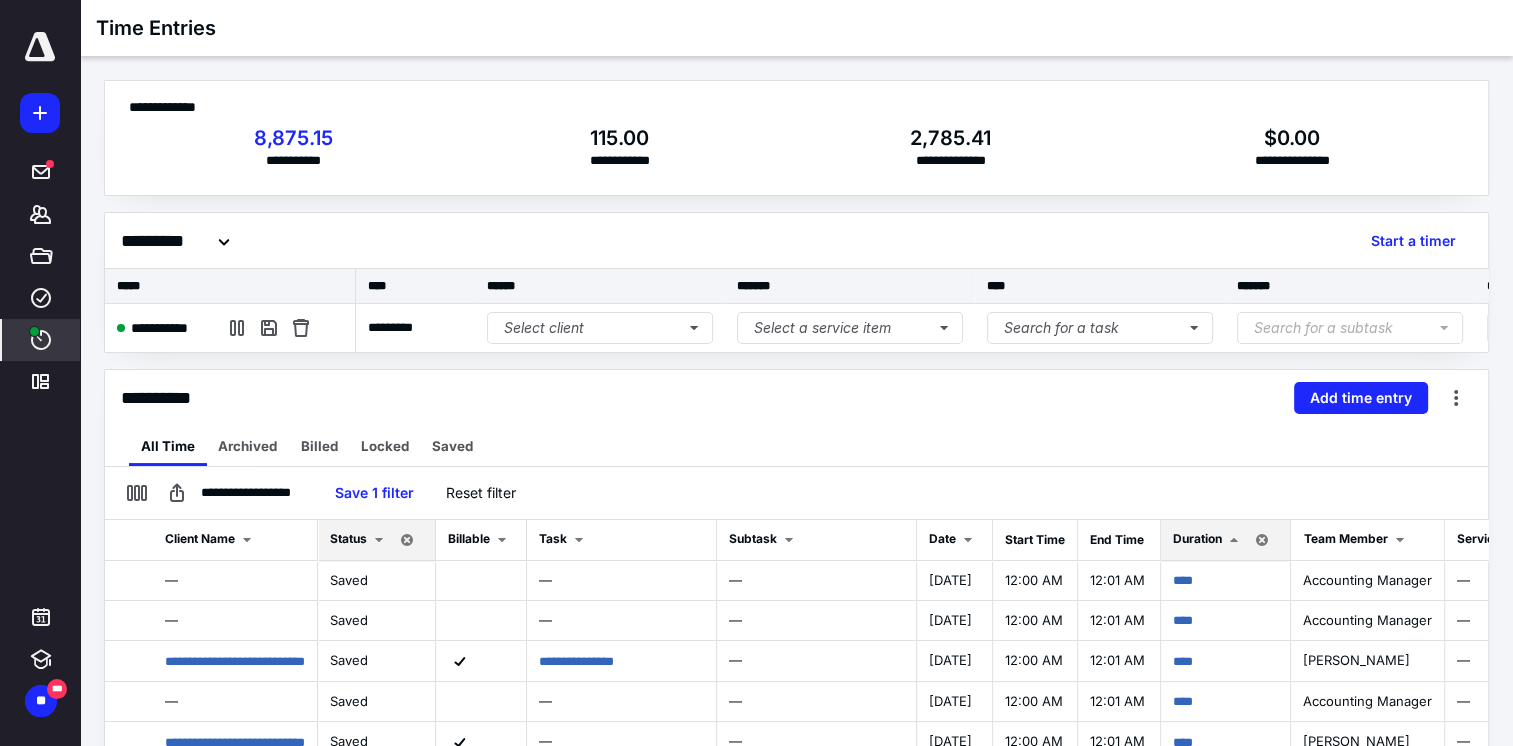 click at bounding box center (1234, 540) 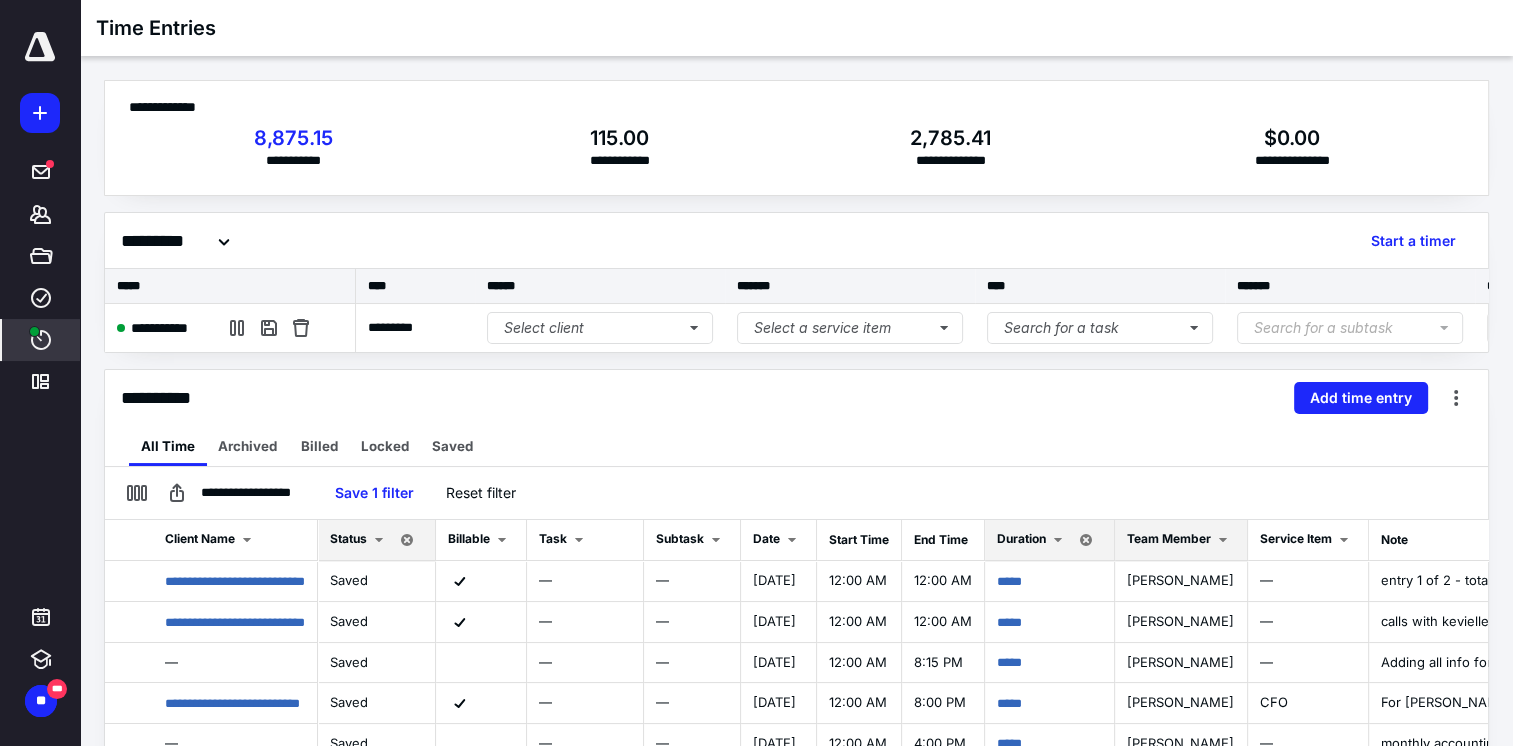 click on "Team Member" at bounding box center (1181, 540) 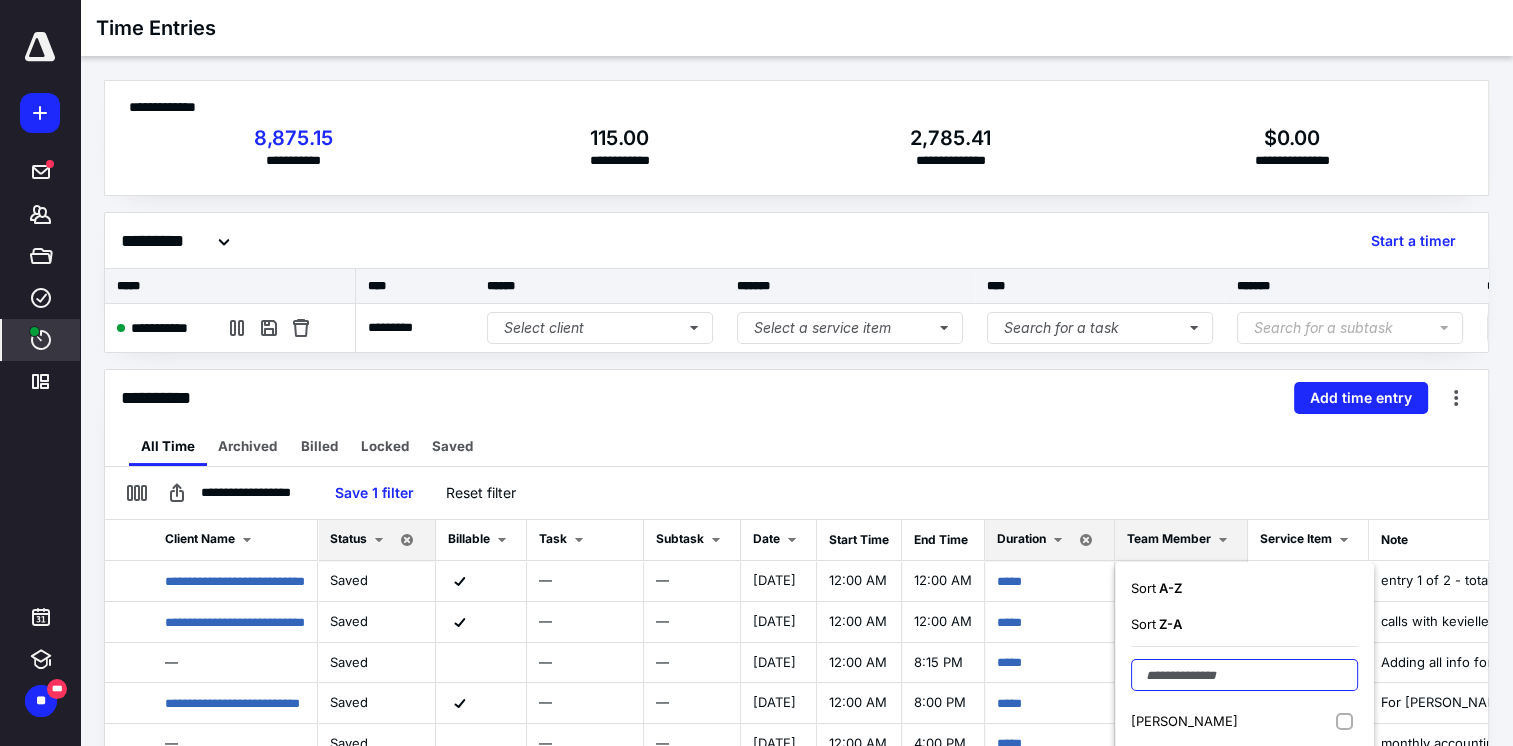 click at bounding box center [1244, 675] 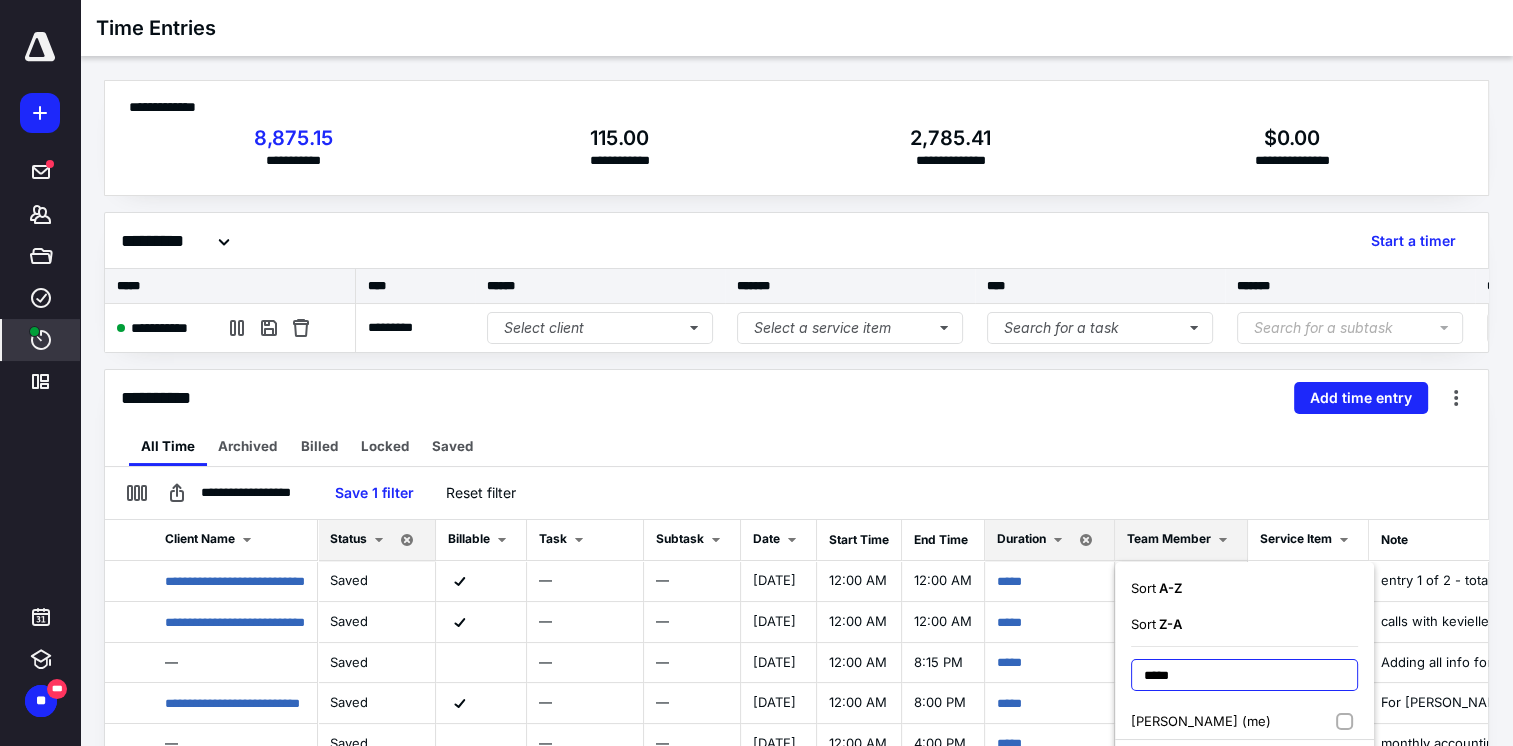 type on "*****" 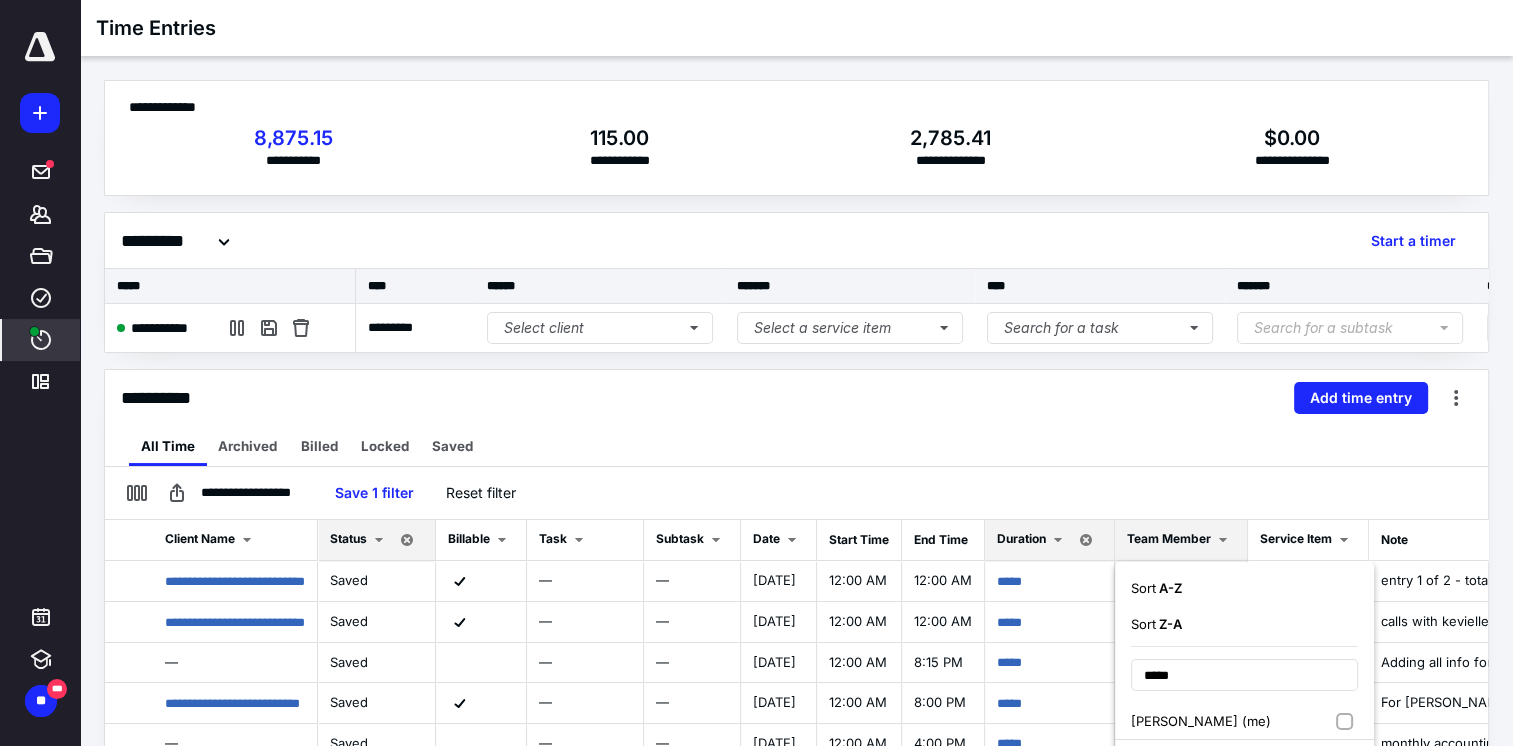 click on "[PERSON_NAME] (me)" at bounding box center [1201, 721] 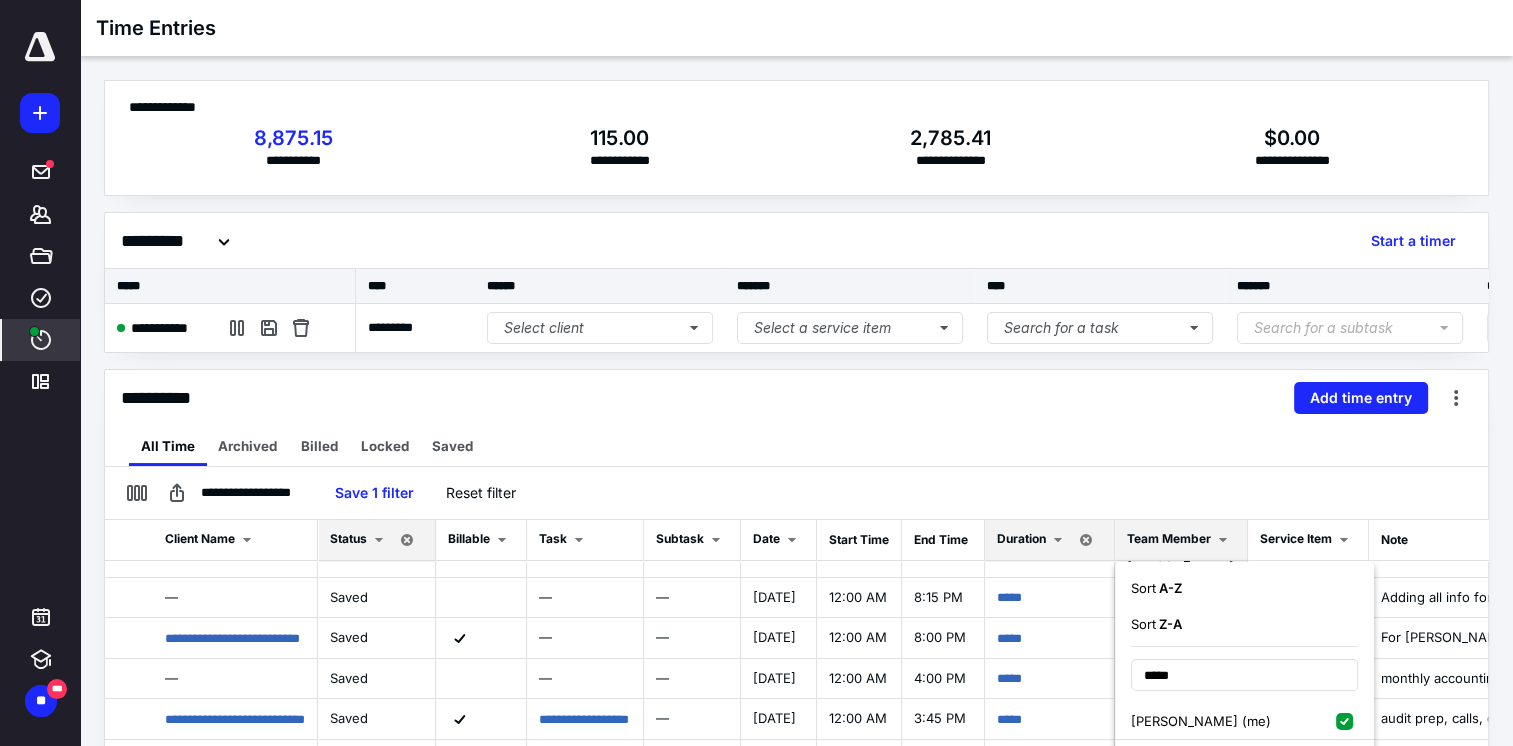 scroll, scrollTop: 100, scrollLeft: 0, axis: vertical 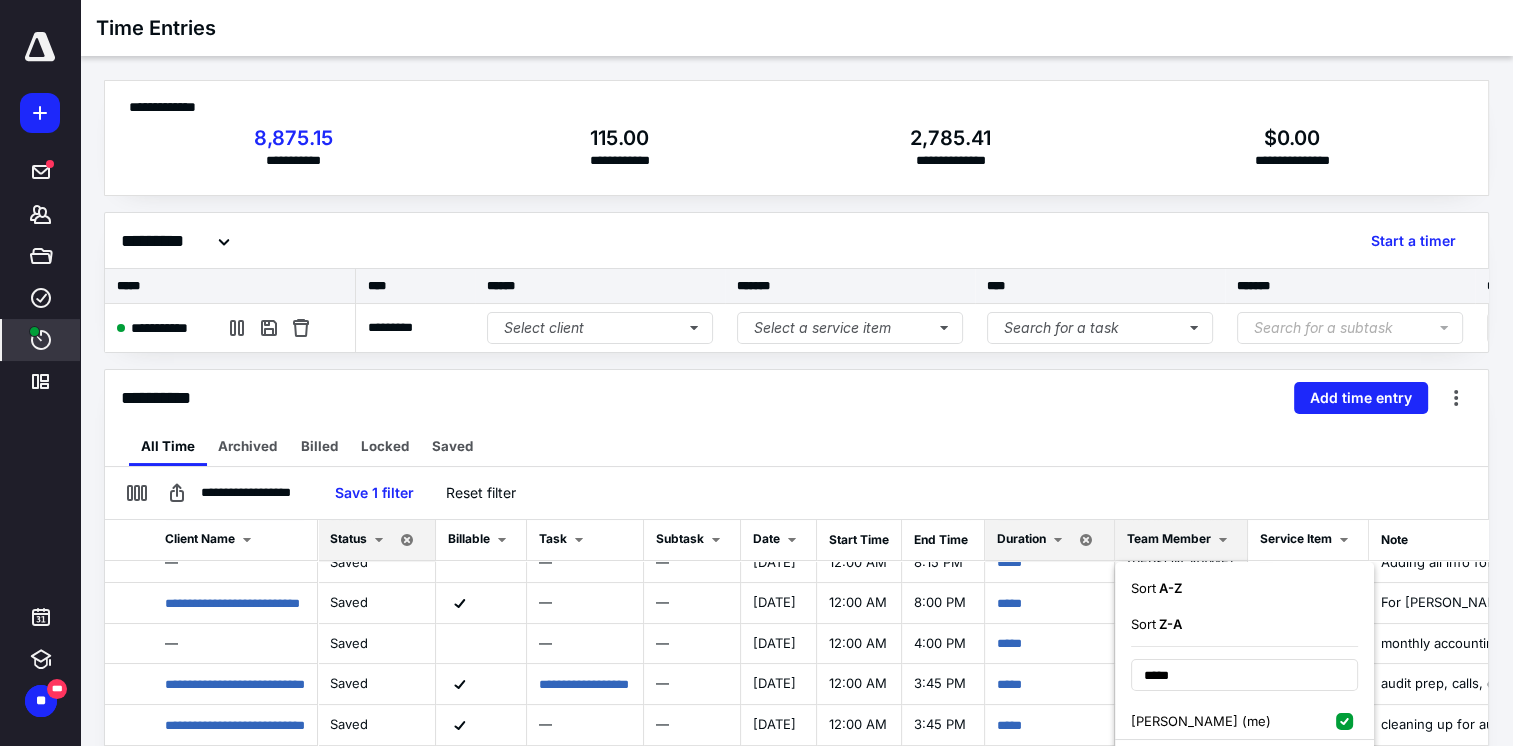 click on "[PERSON_NAME] (me)" at bounding box center (1201, 721) 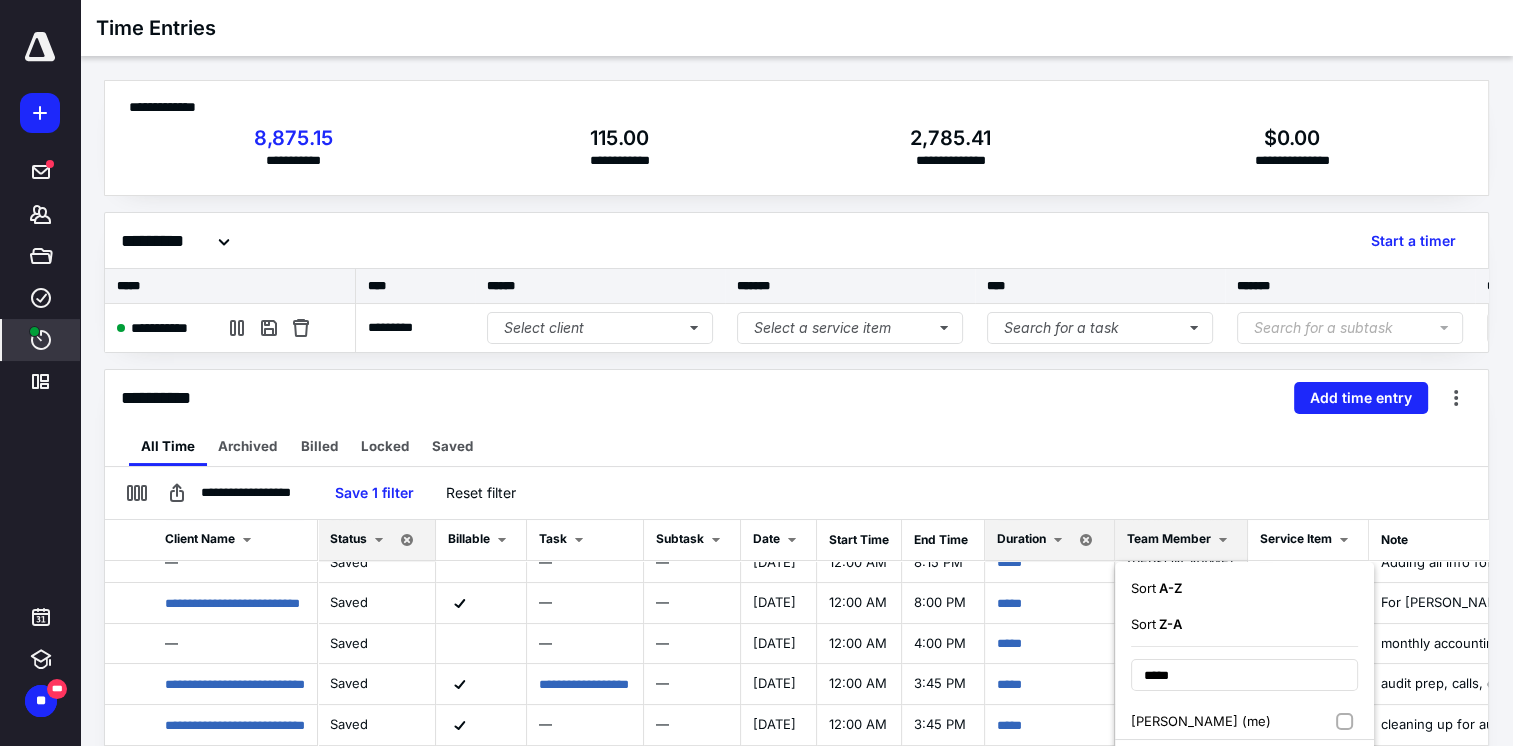 click on "[PERSON_NAME] (me)" at bounding box center (1201, 721) 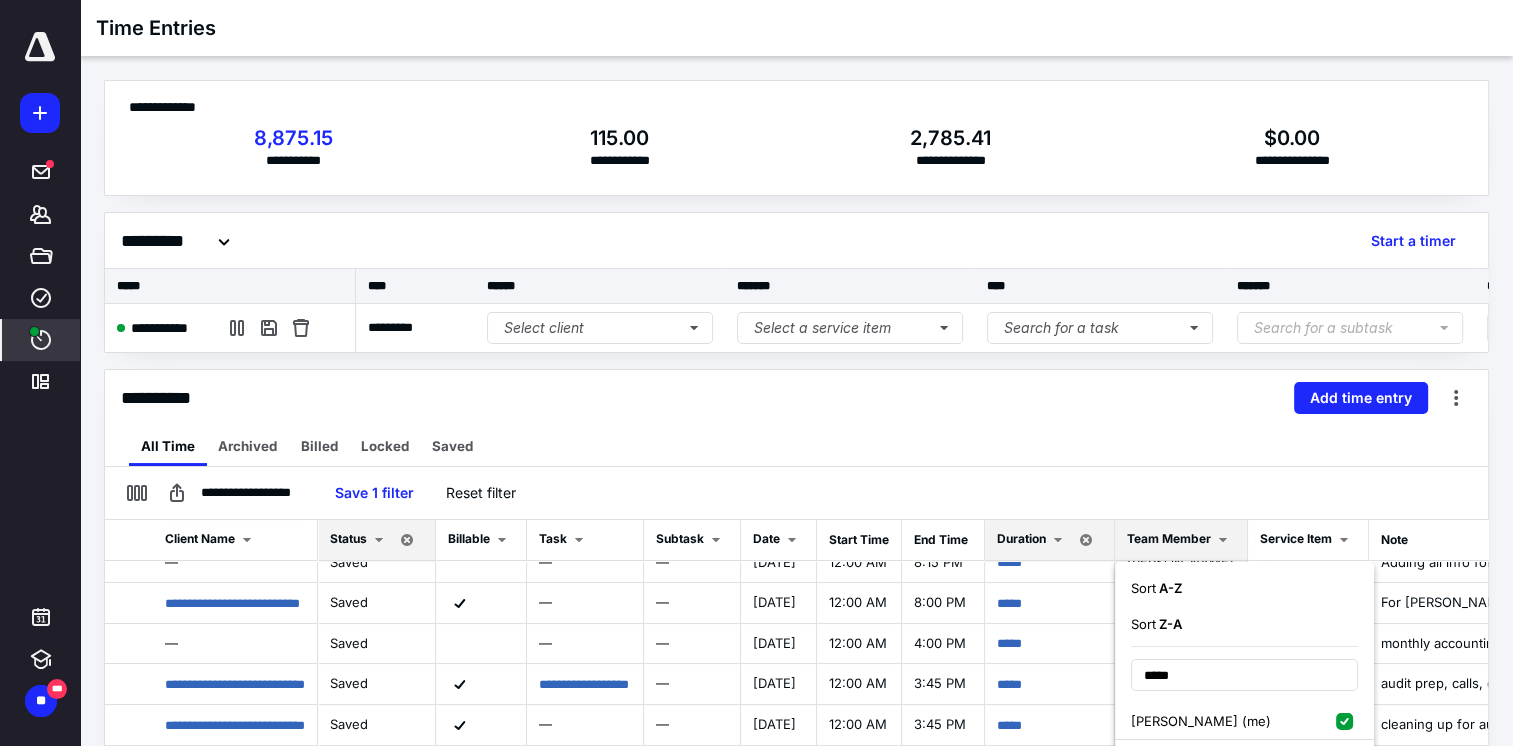 click on "[PERSON_NAME] (me)" at bounding box center [1201, 721] 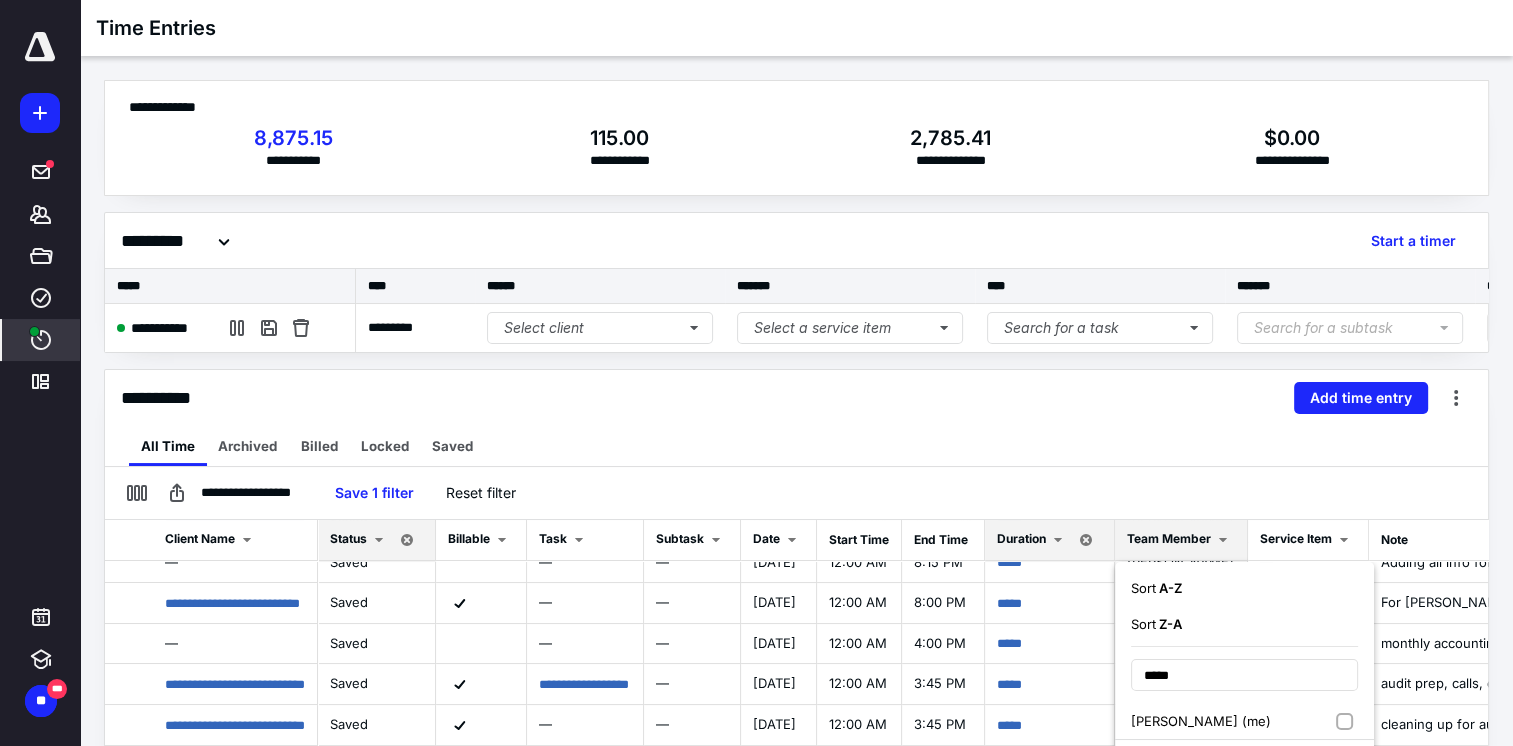 click on "[PERSON_NAME] (me)" at bounding box center (1201, 721) 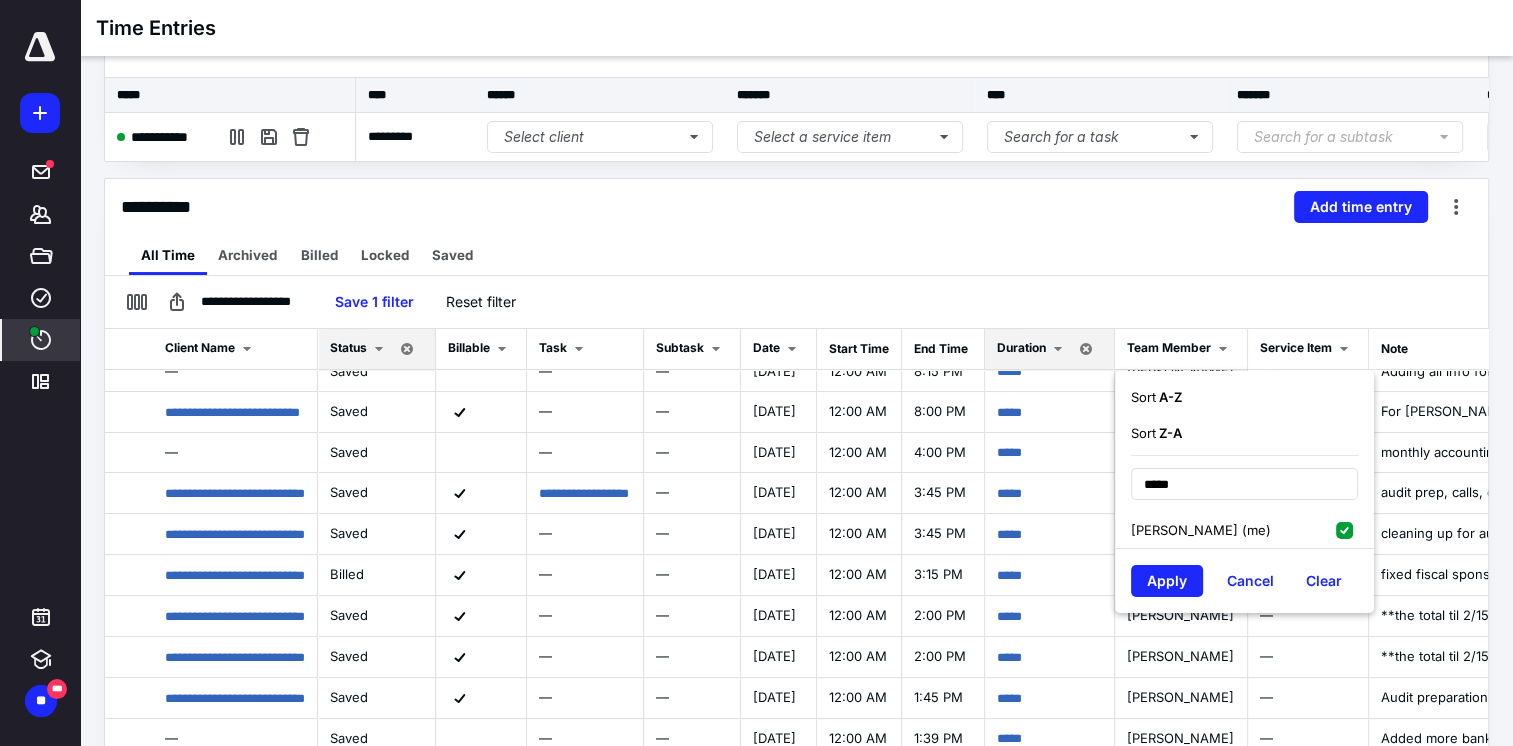 scroll, scrollTop: 326, scrollLeft: 0, axis: vertical 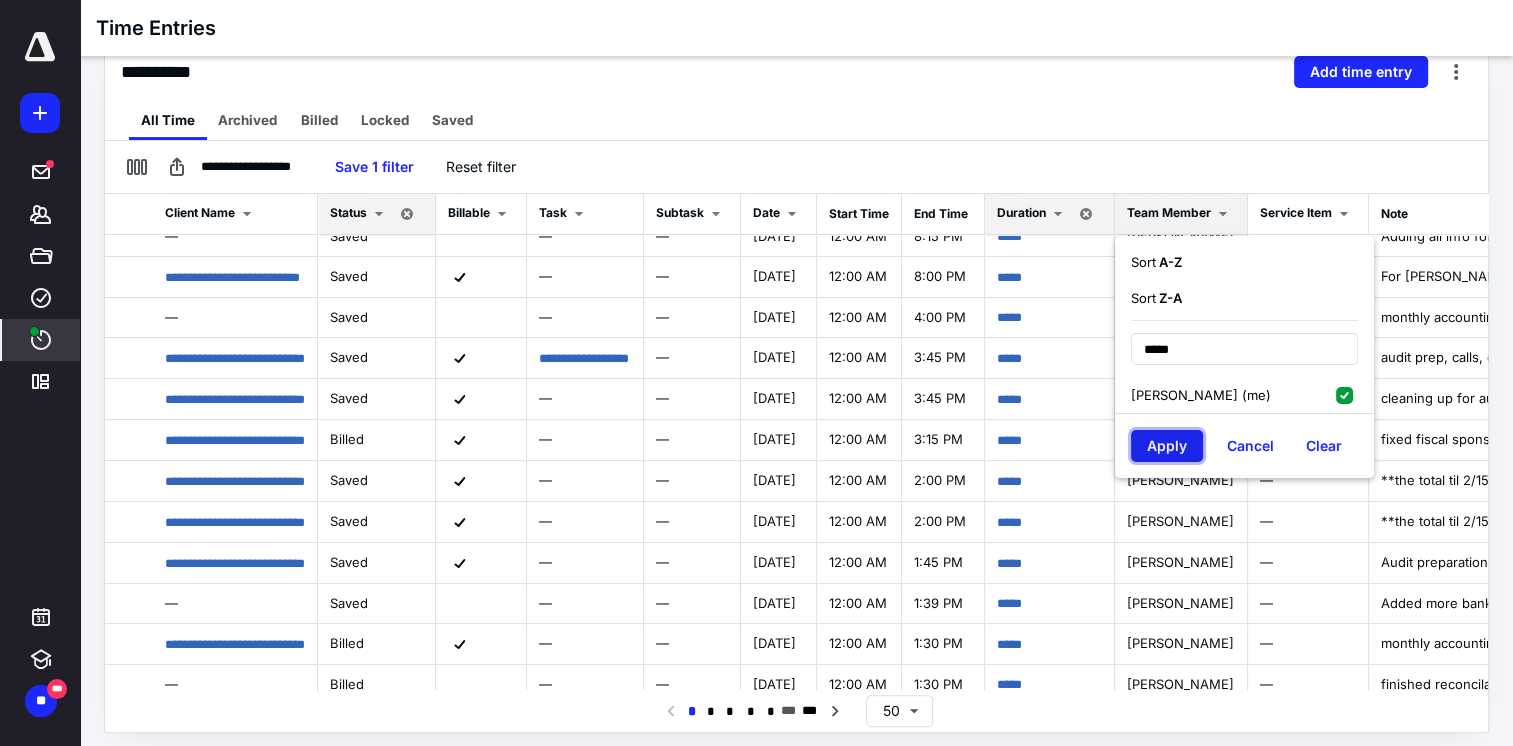 click on "Apply" at bounding box center (1167, 446) 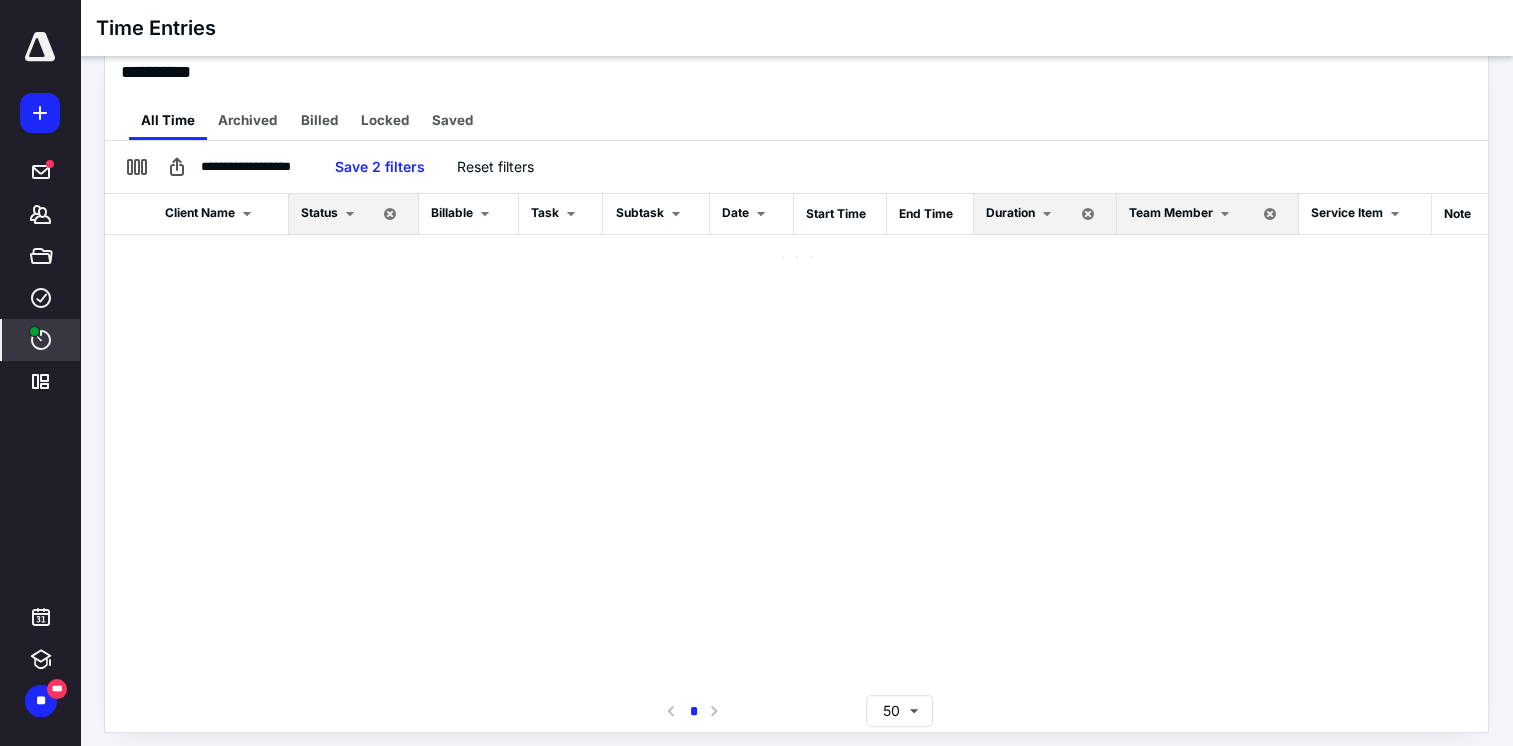 scroll, scrollTop: 0, scrollLeft: 0, axis: both 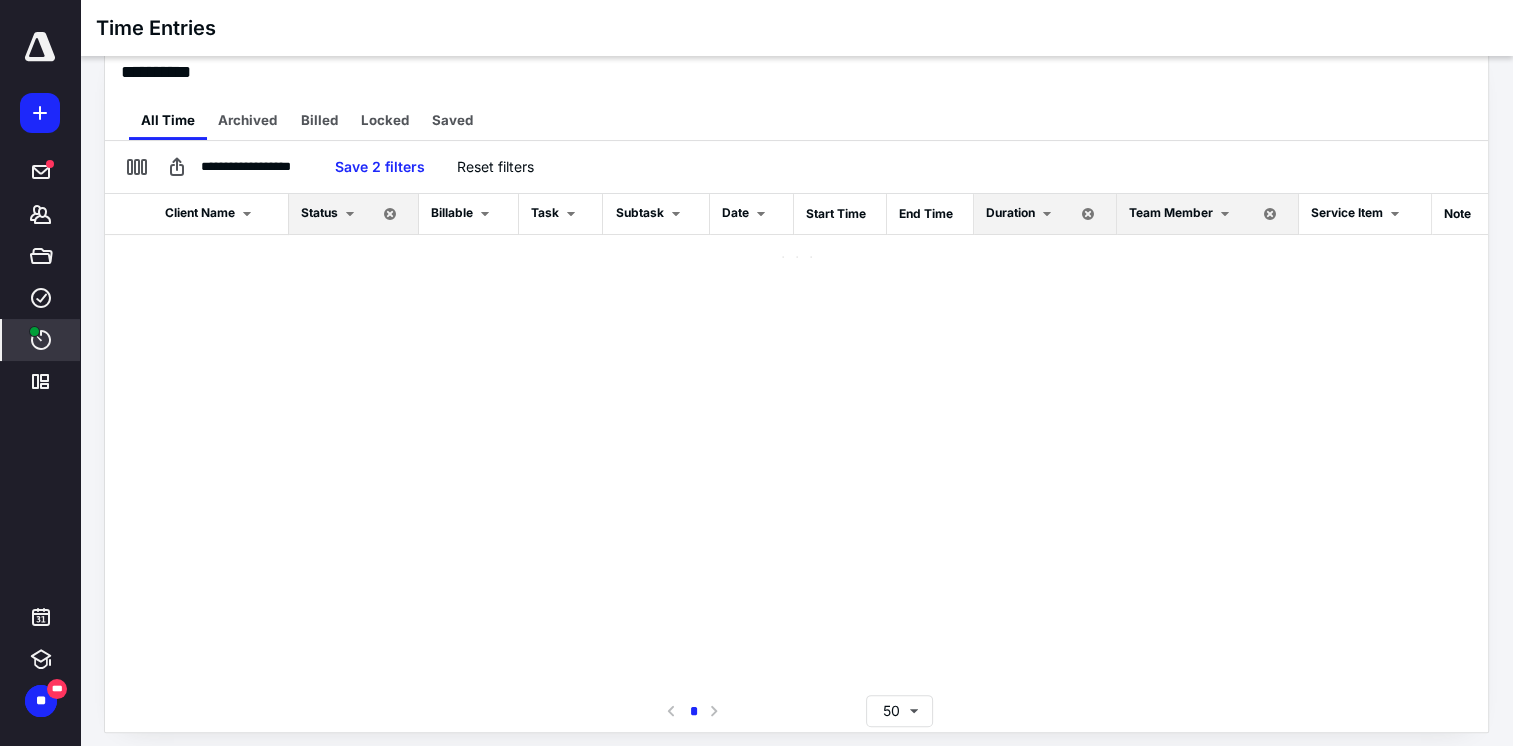 checkbox on "false" 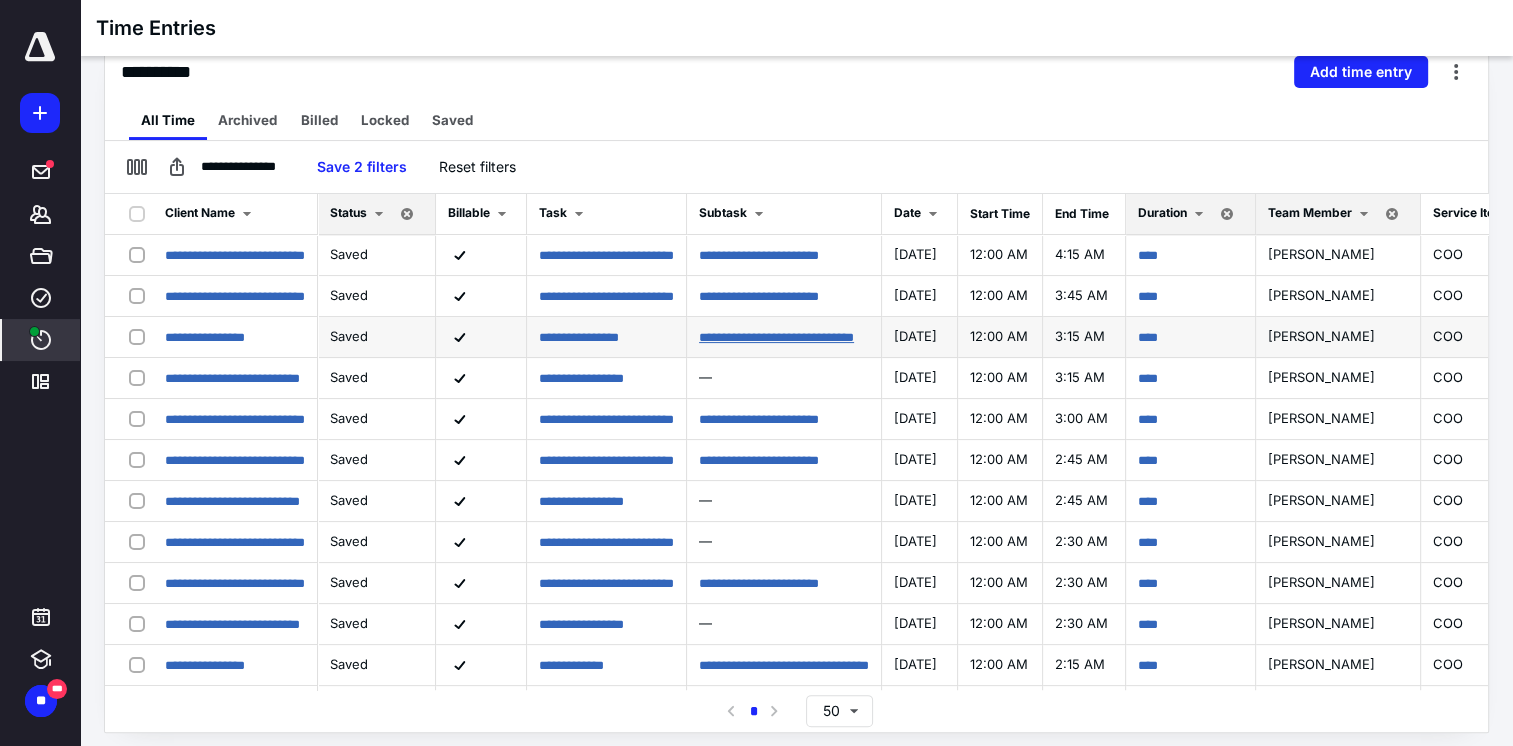 click on "**********" at bounding box center (776, 337) 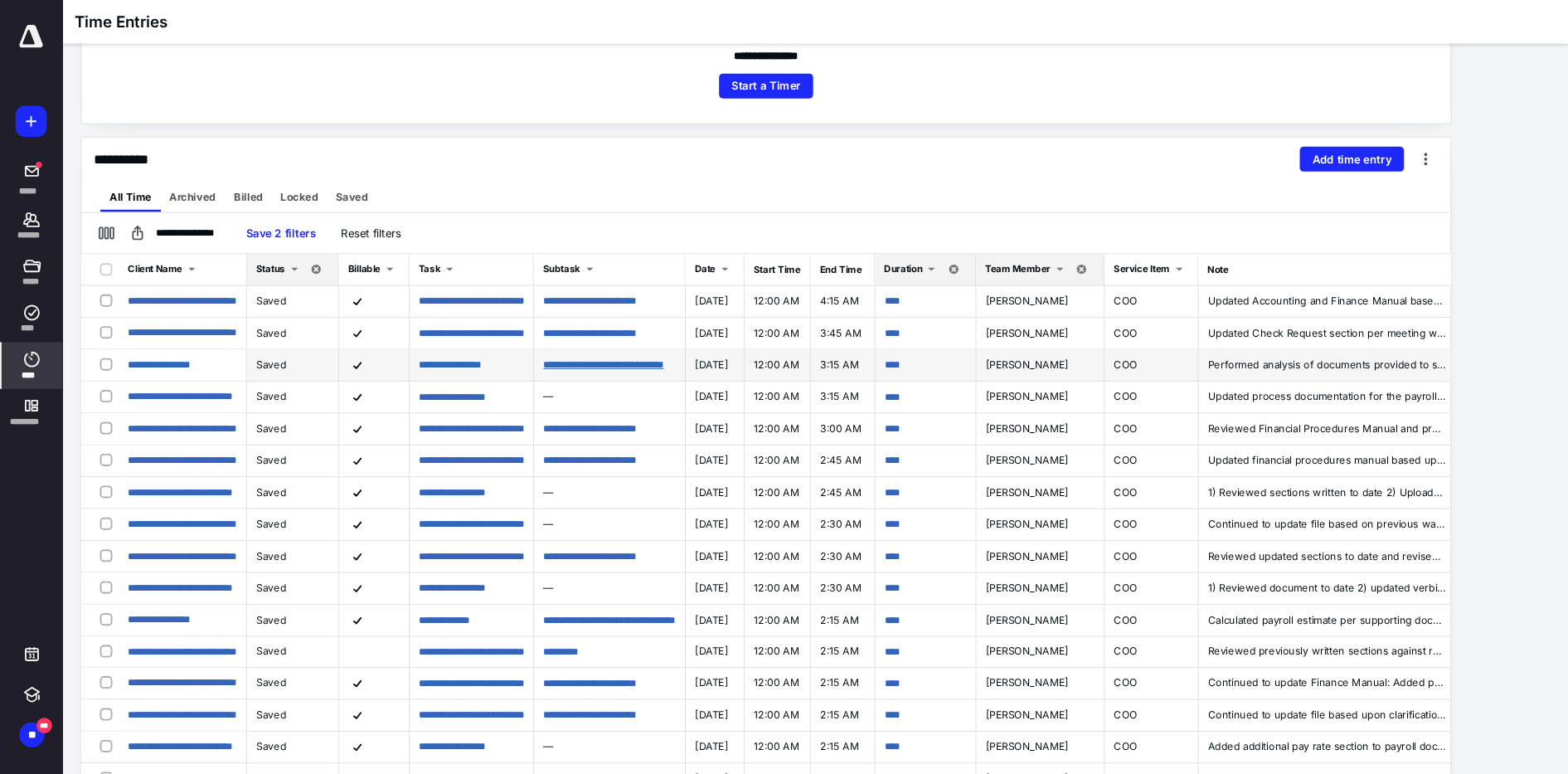 scroll, scrollTop: 270, scrollLeft: 0, axis: vertical 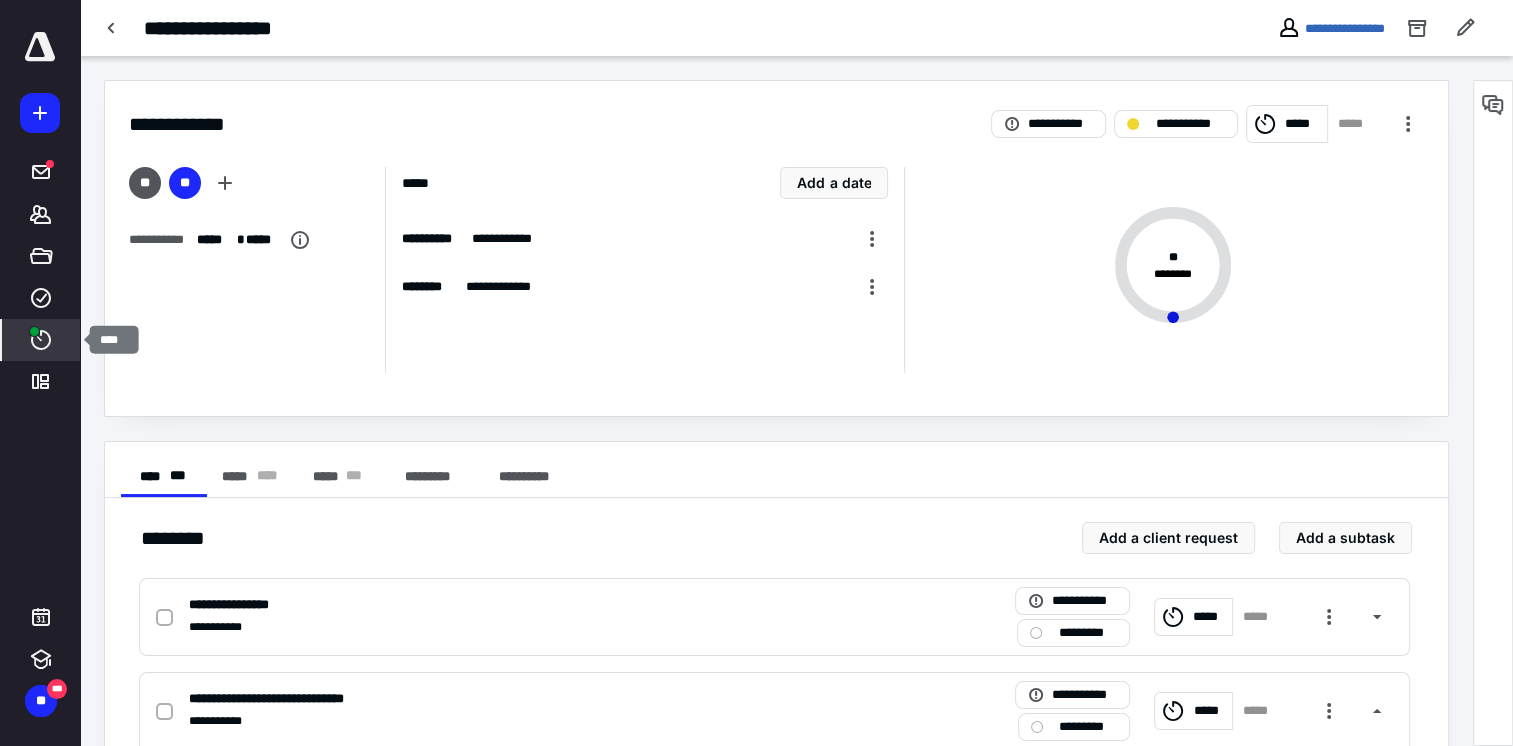 click at bounding box center [34, 331] 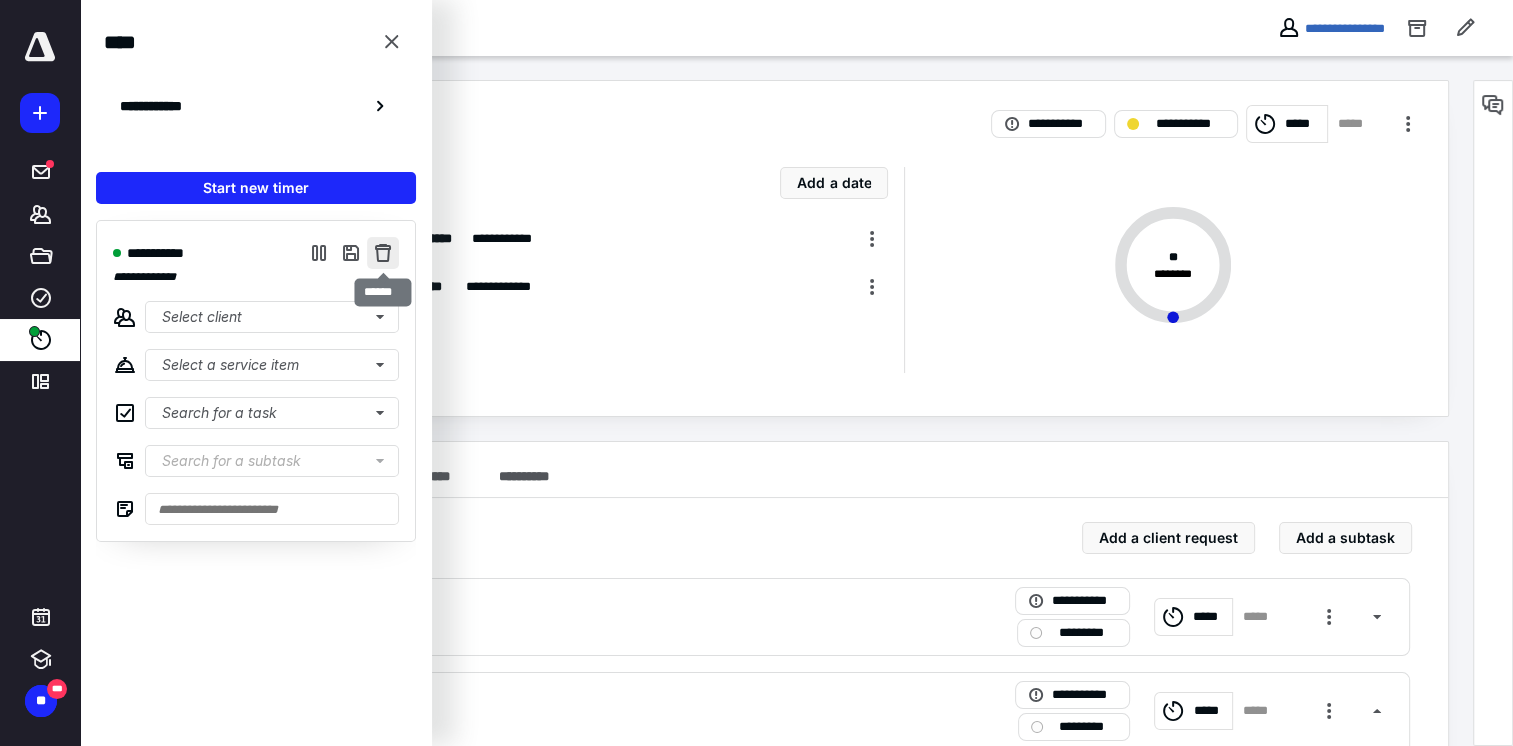 click at bounding box center [383, 253] 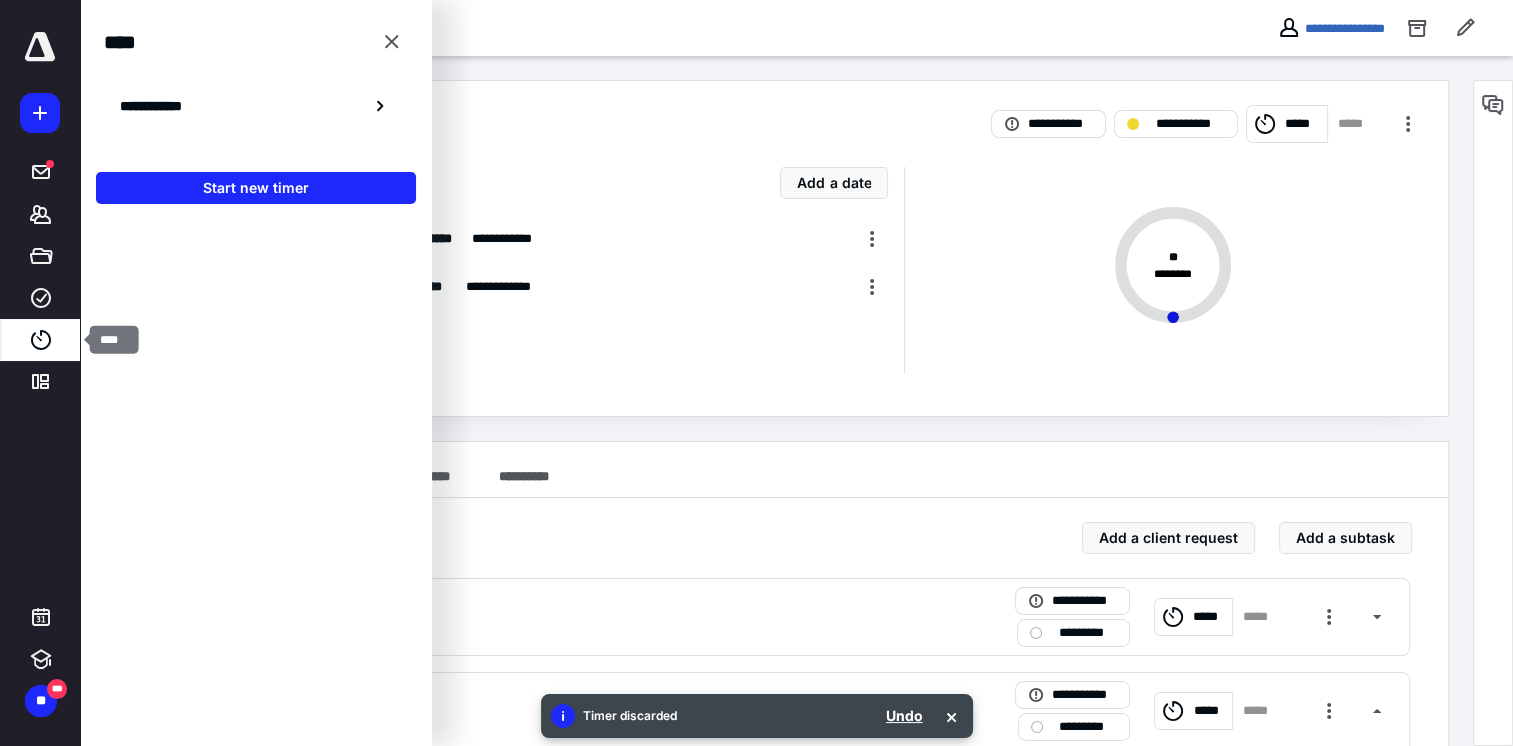 click 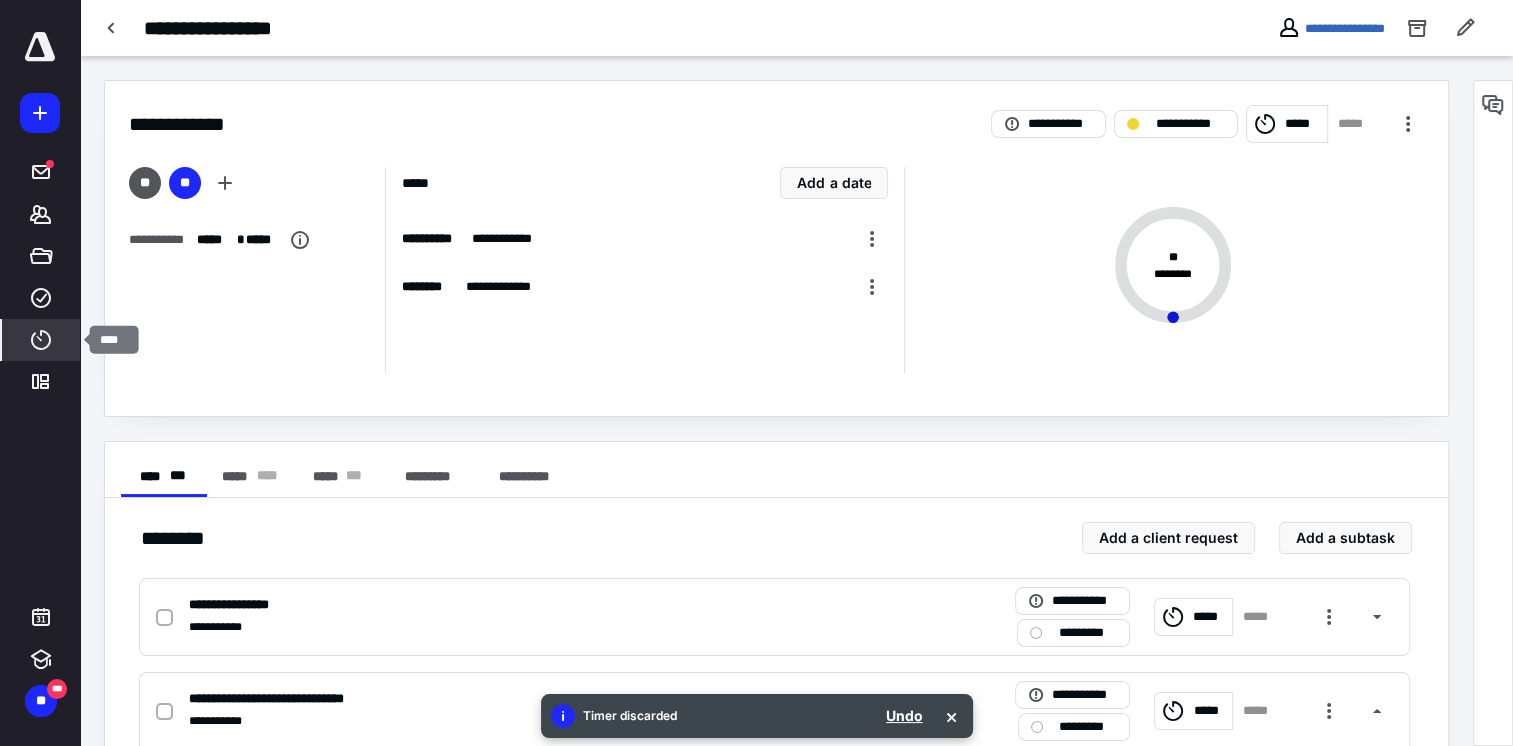 click 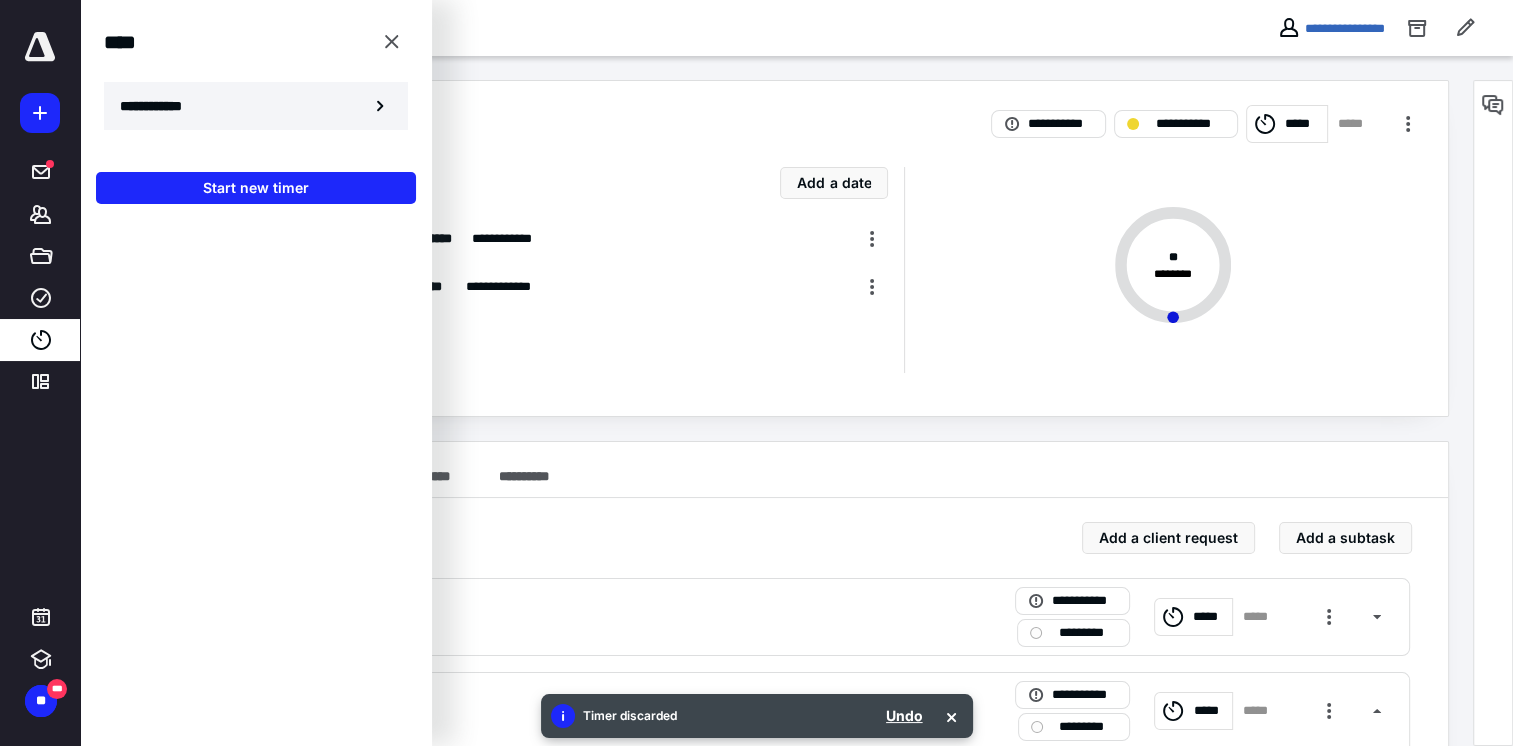 click on "**********" at bounding box center [162, 106] 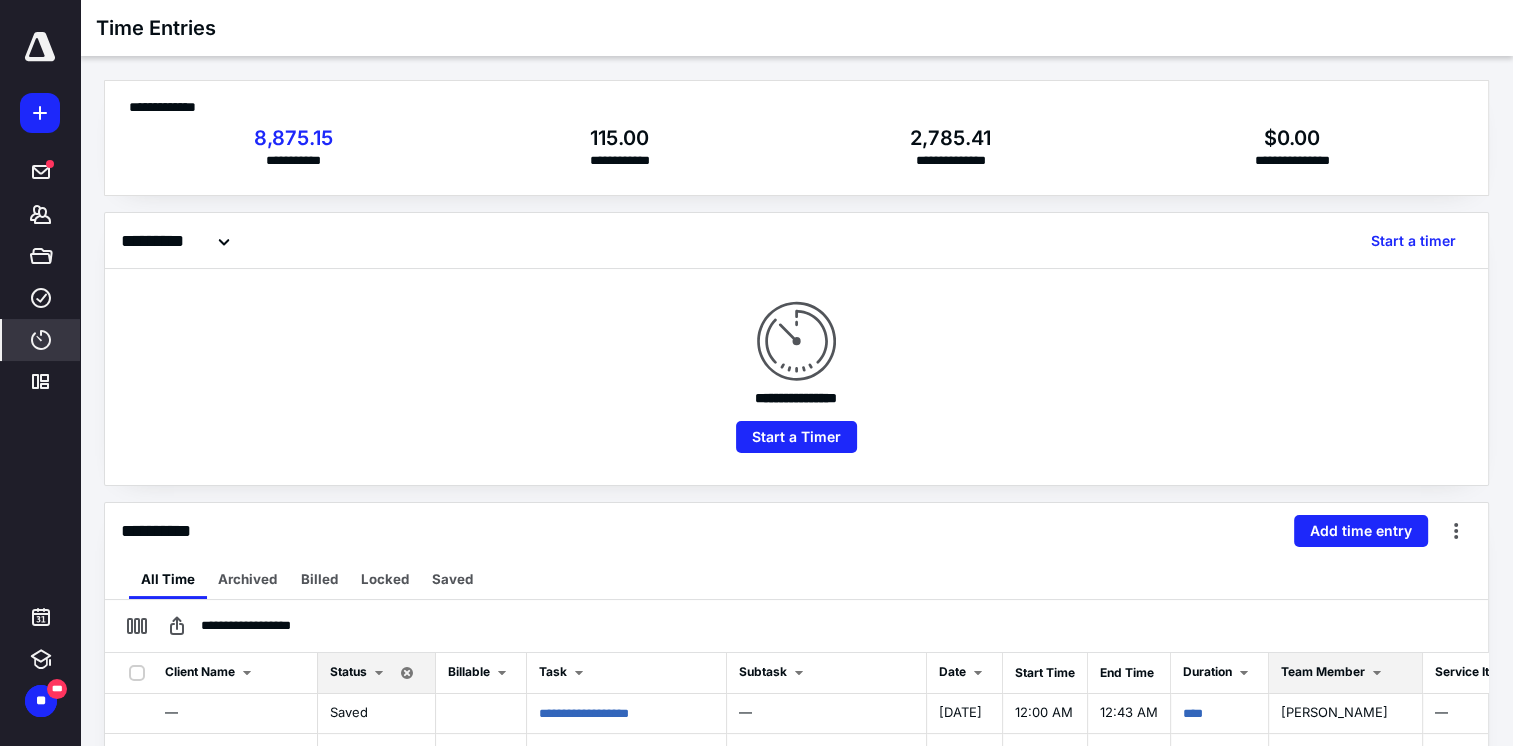 scroll, scrollTop: 400, scrollLeft: 0, axis: vertical 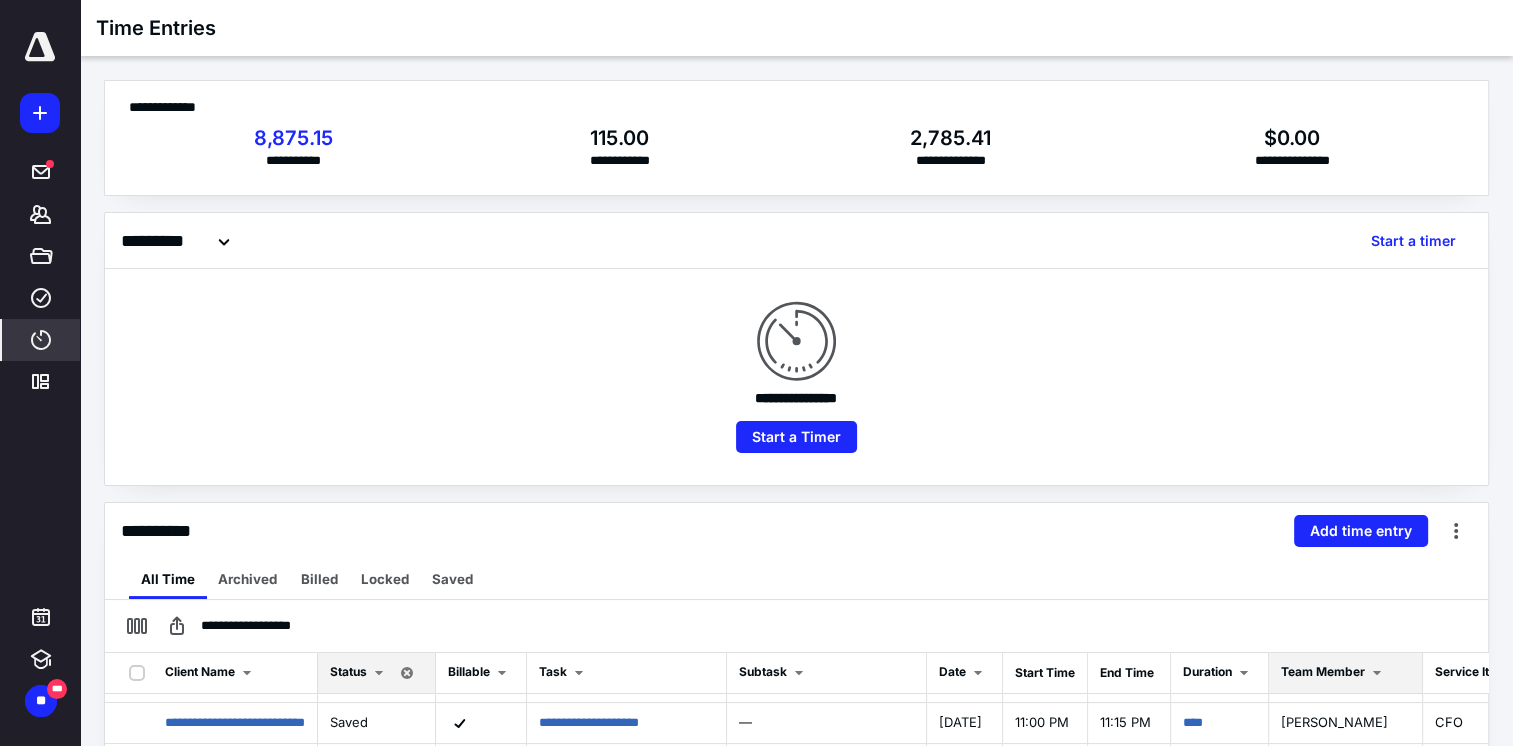 click at bounding box center [1377, 673] 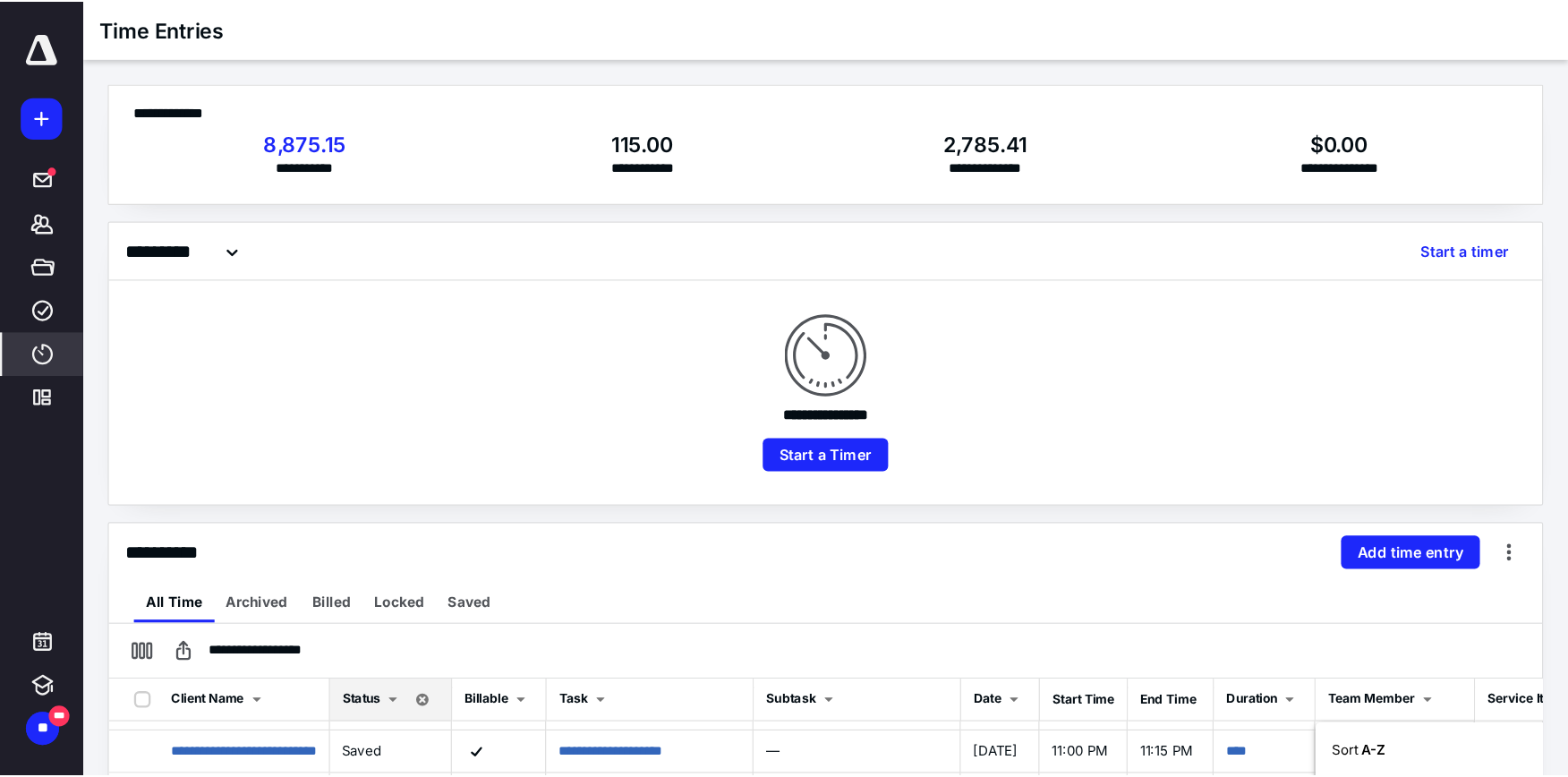 scroll, scrollTop: 358, scrollLeft: 0, axis: vertical 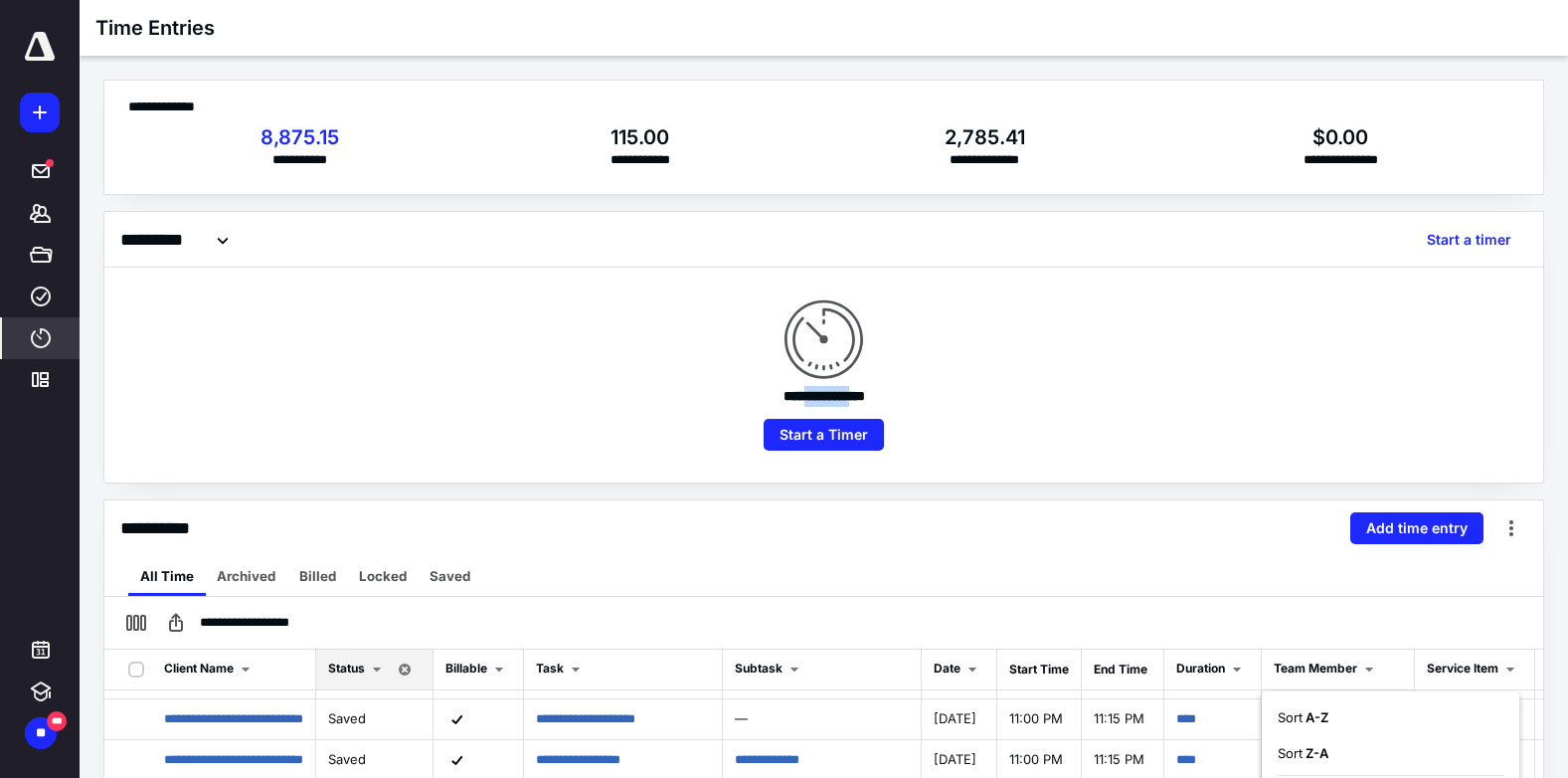 drag, startPoint x: 855, startPoint y: 393, endPoint x: 761, endPoint y: 389, distance: 94.085068 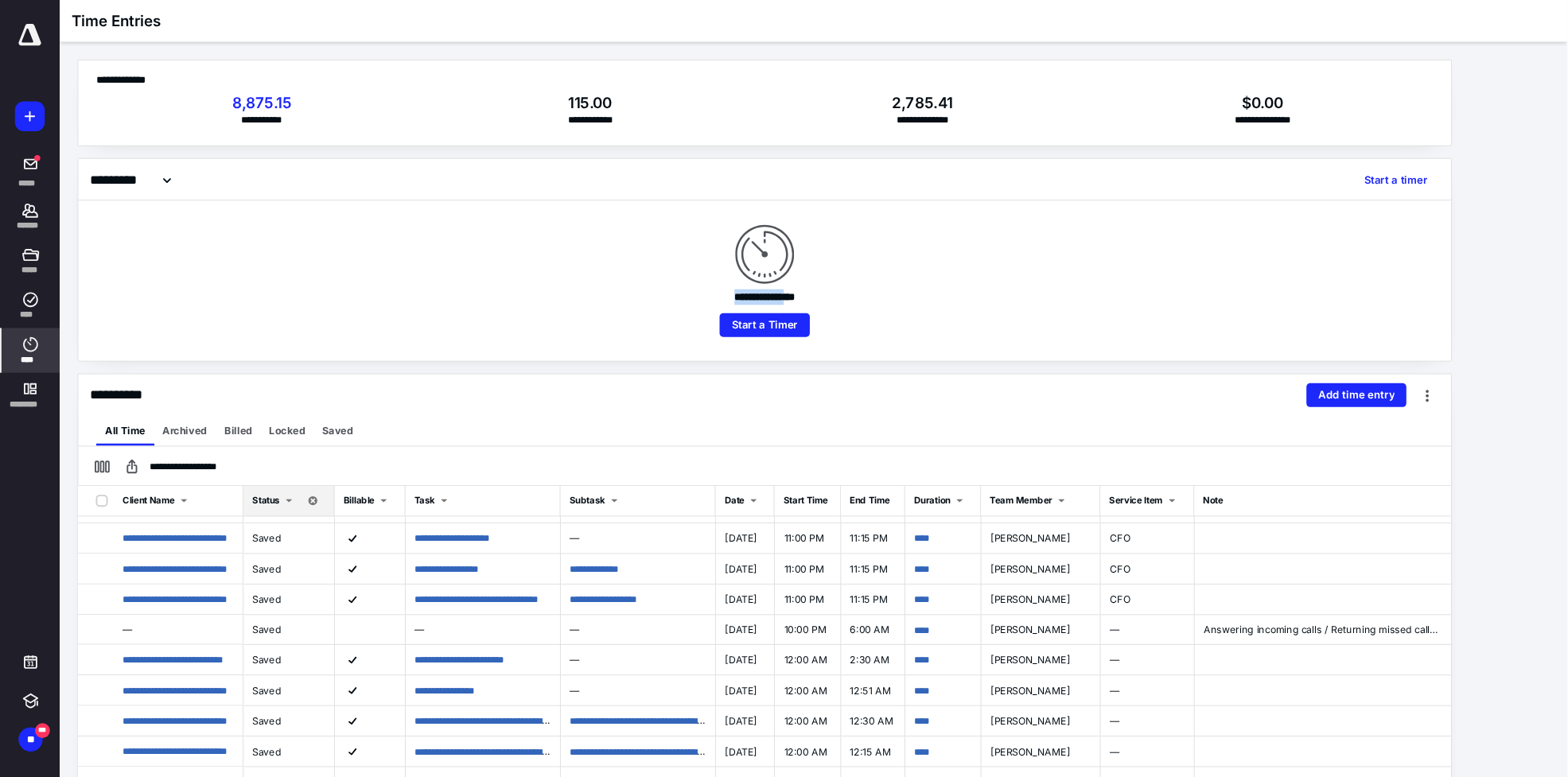 scroll, scrollTop: 318, scrollLeft: 0, axis: vertical 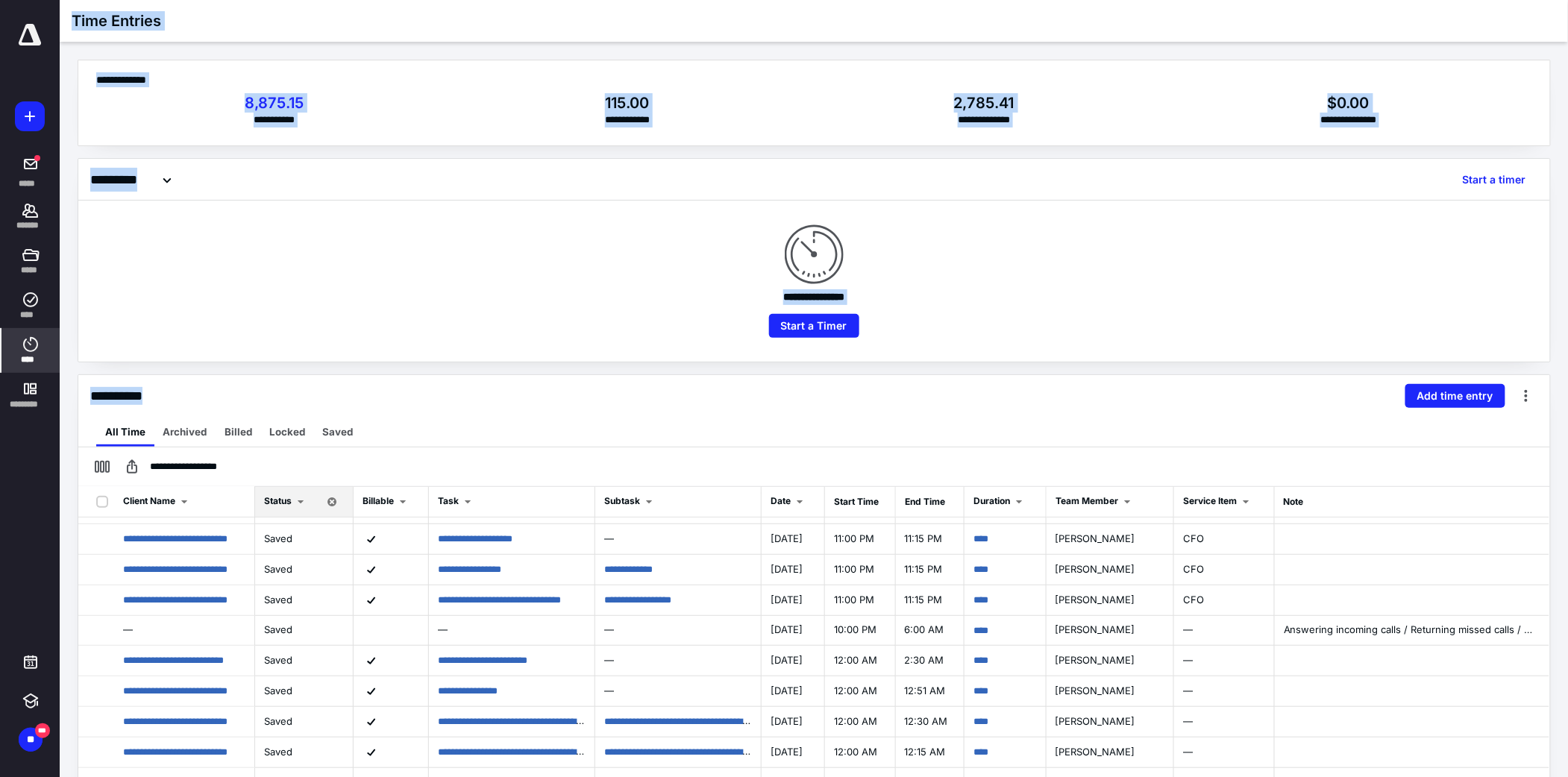 drag, startPoint x: 168, startPoint y: 356, endPoint x: 231, endPoint y: 463, distance: 124.16924 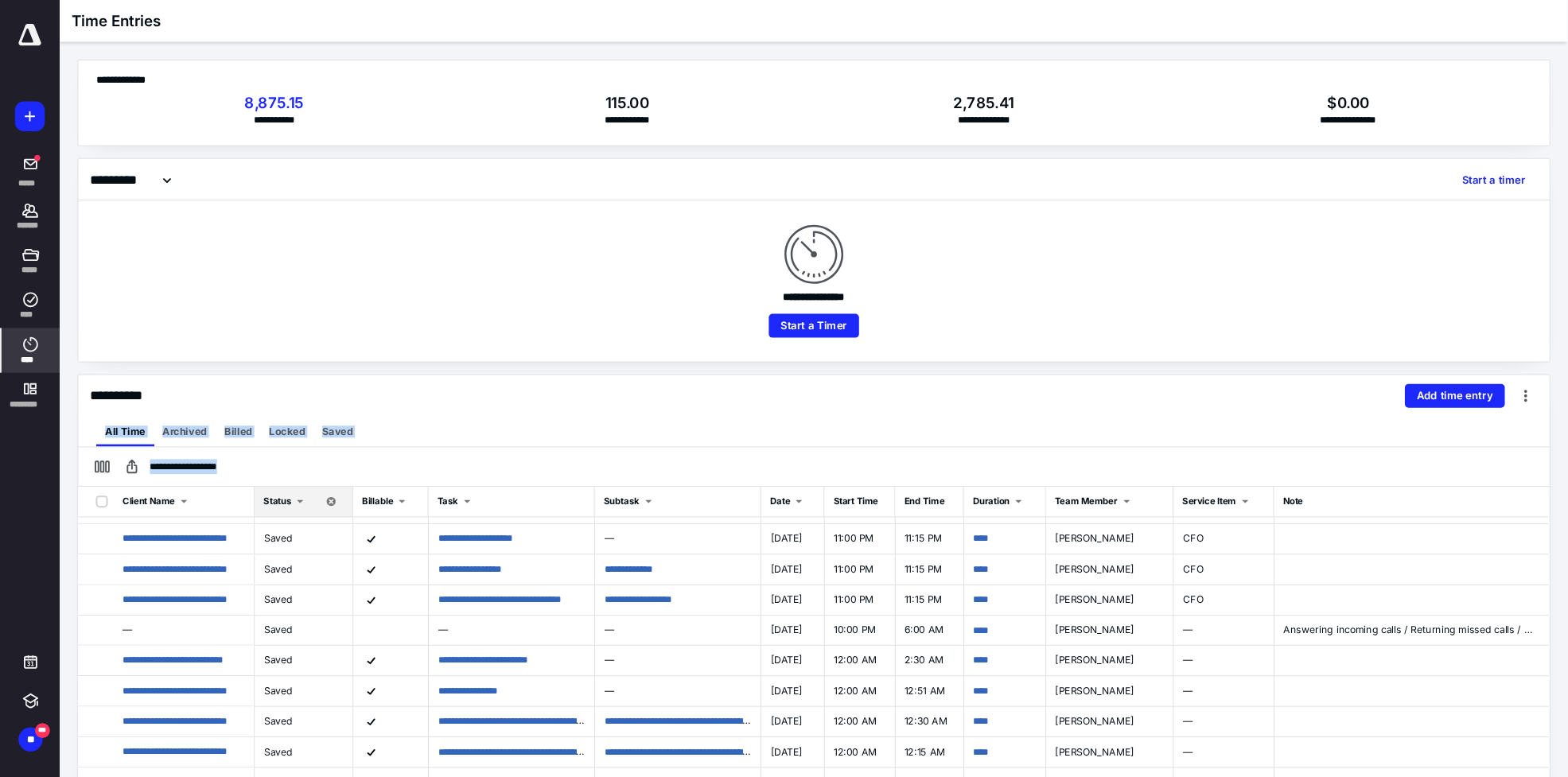 scroll, scrollTop: 318, scrollLeft: 0, axis: vertical 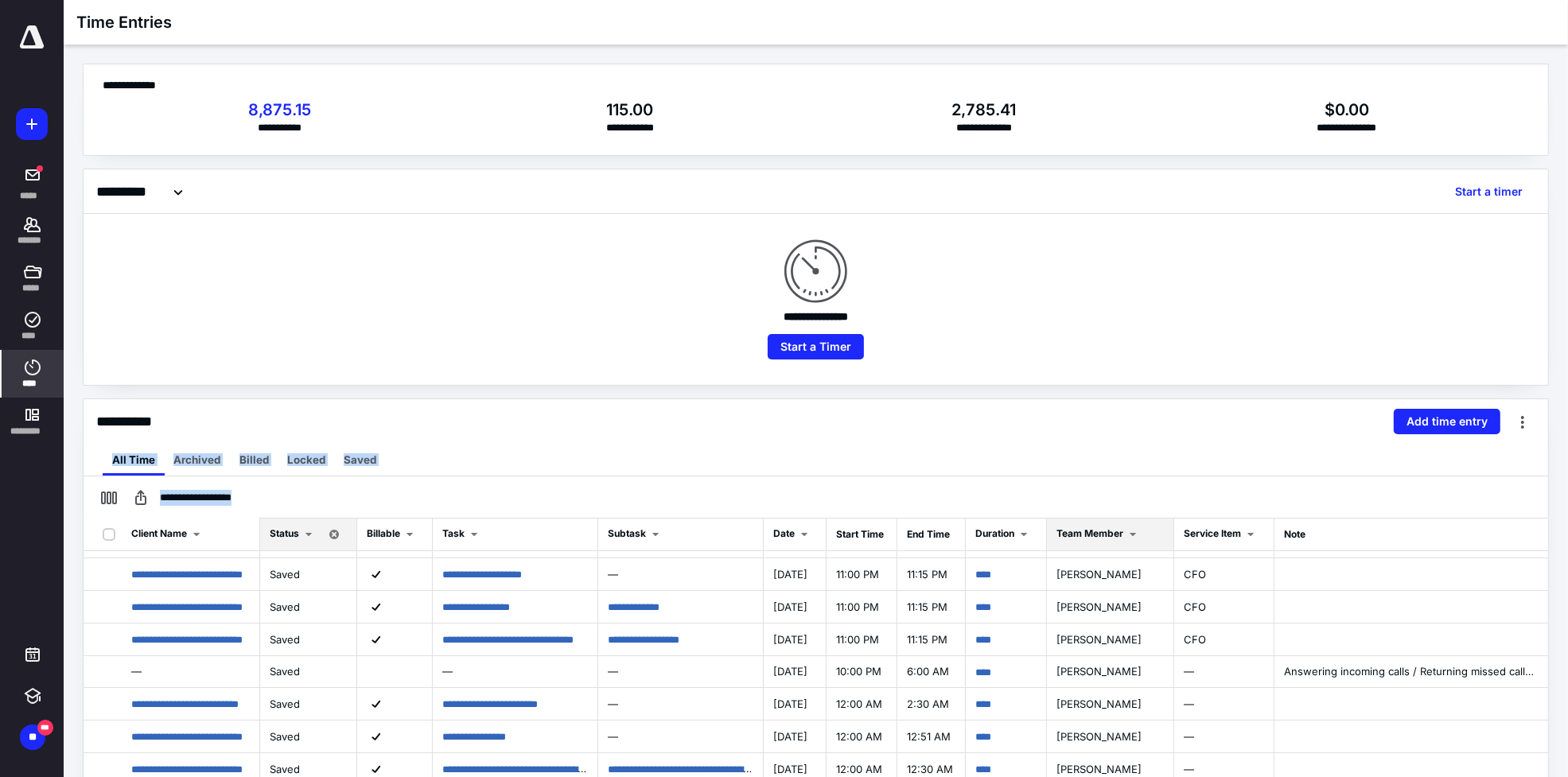 click at bounding box center [1133, 534] 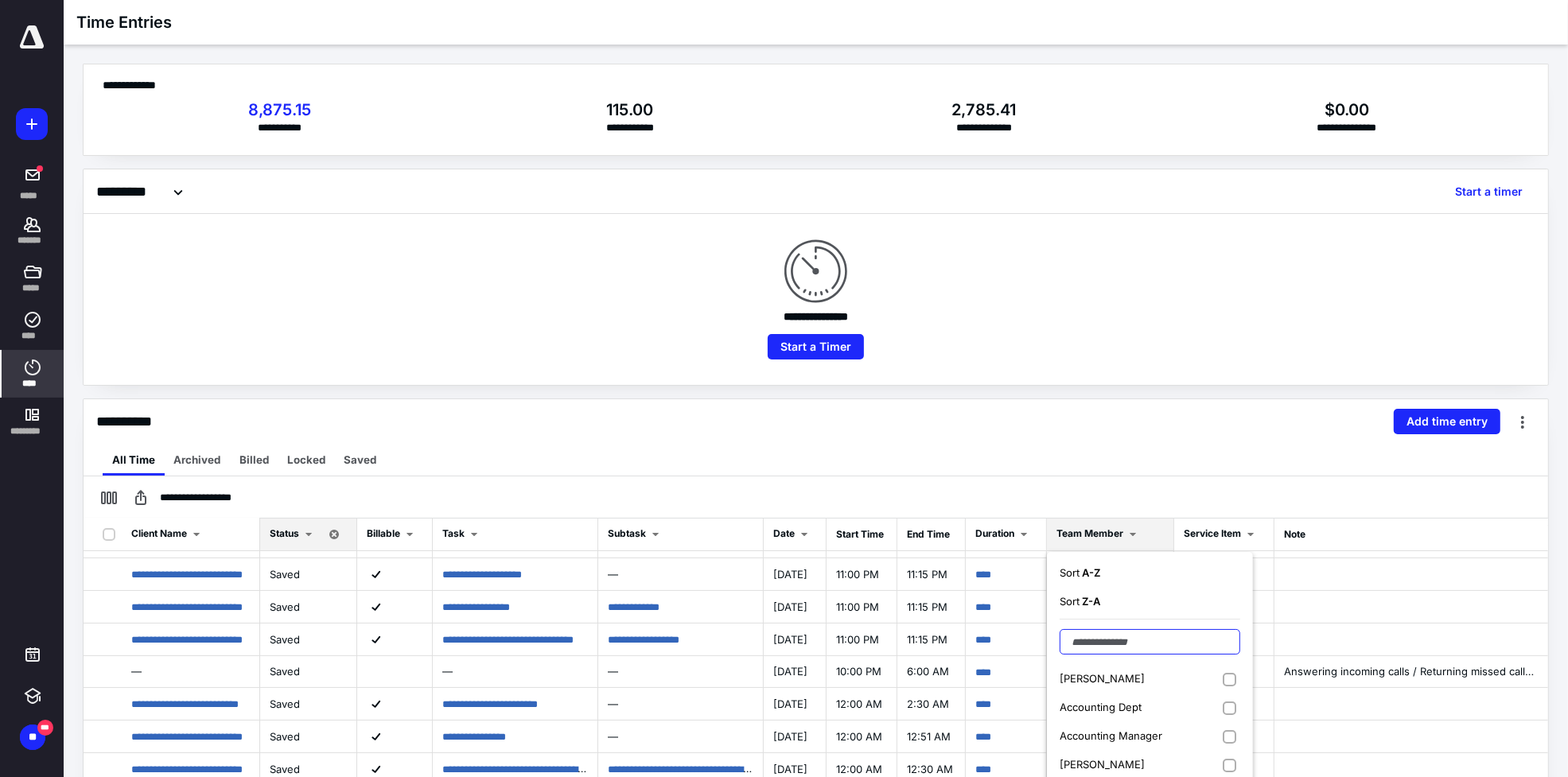 click at bounding box center [1150, 642] 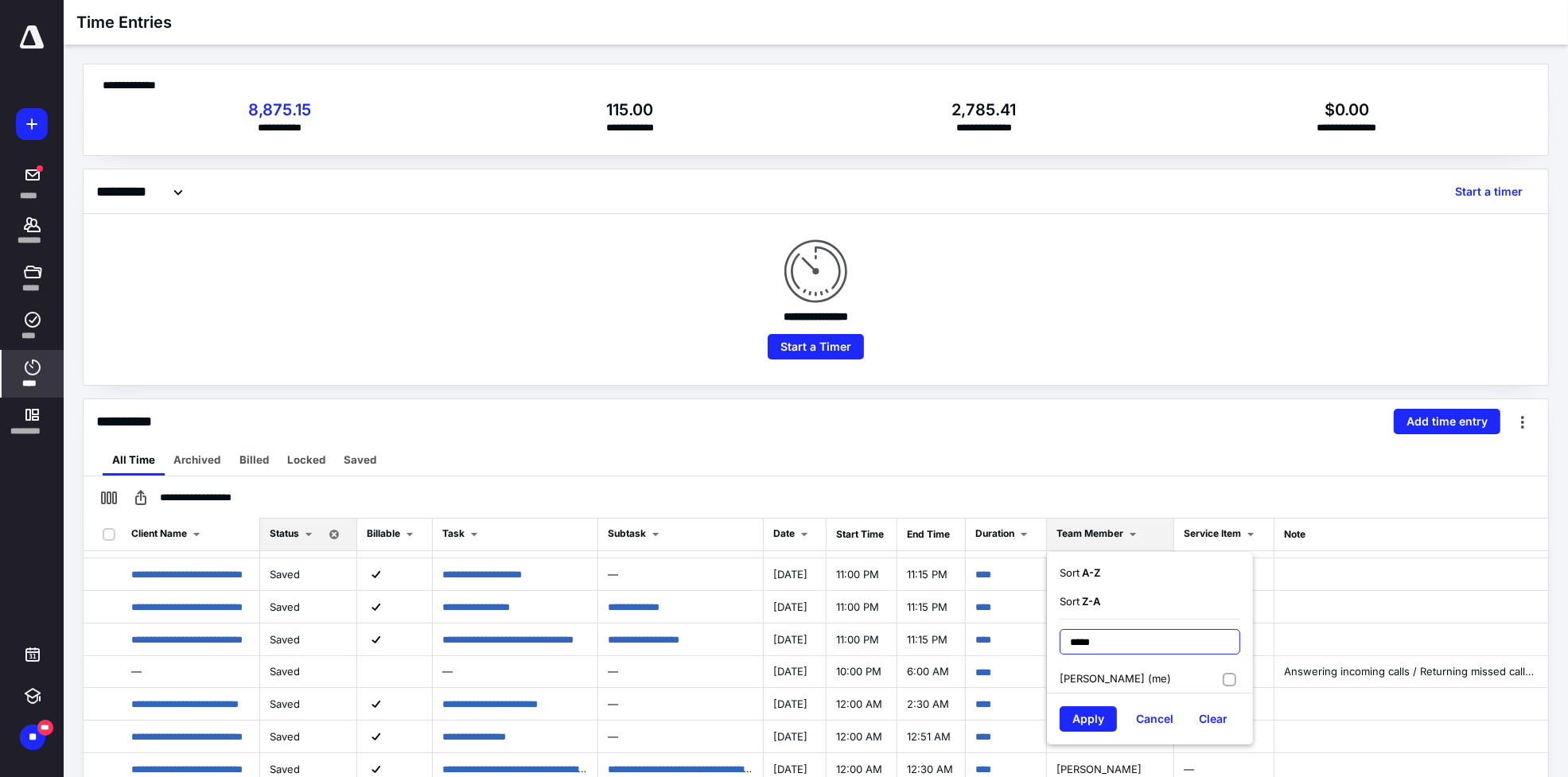 type on "*****" 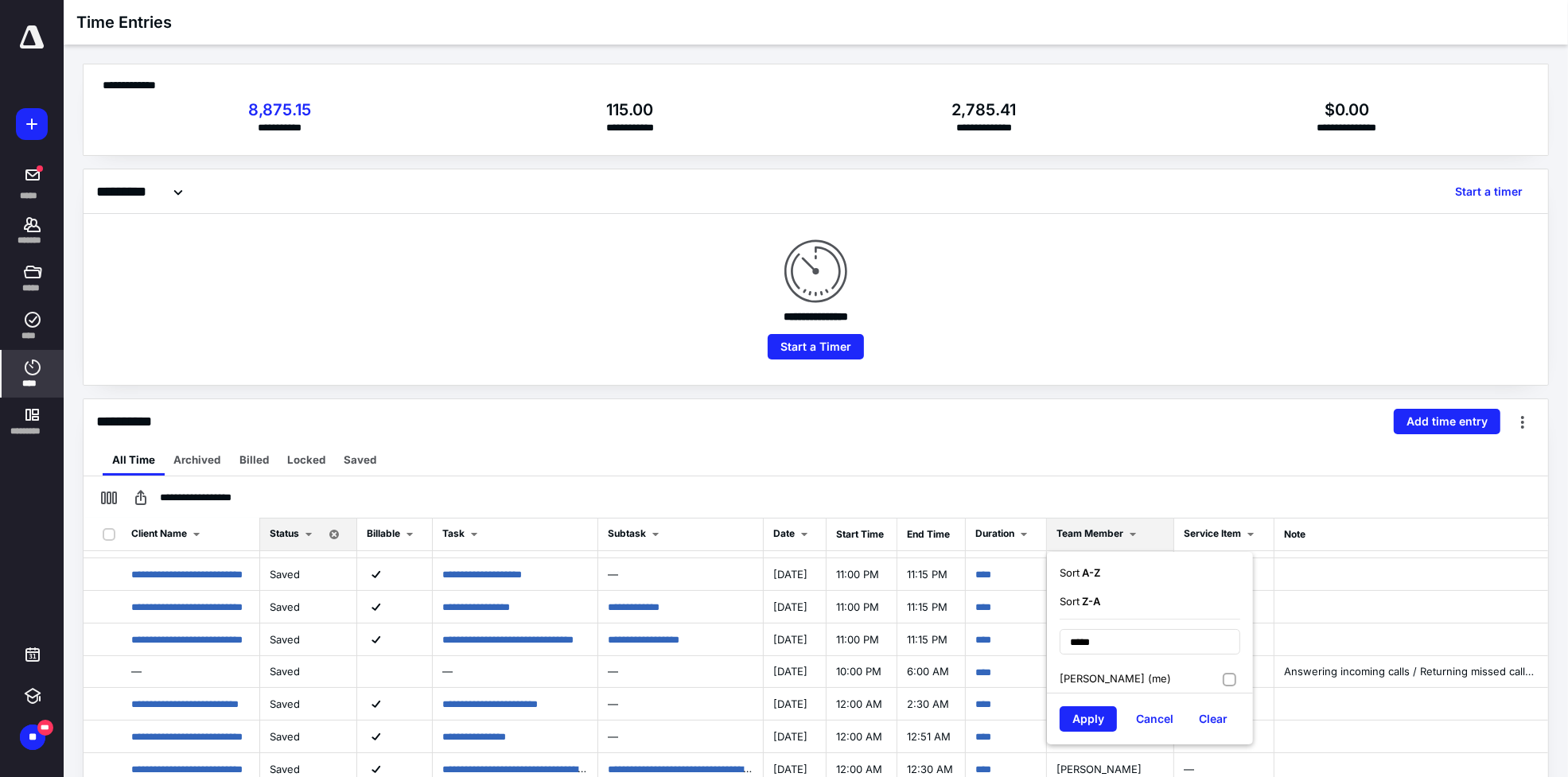click on "[PERSON_NAME] (me)" at bounding box center [1150, 678] 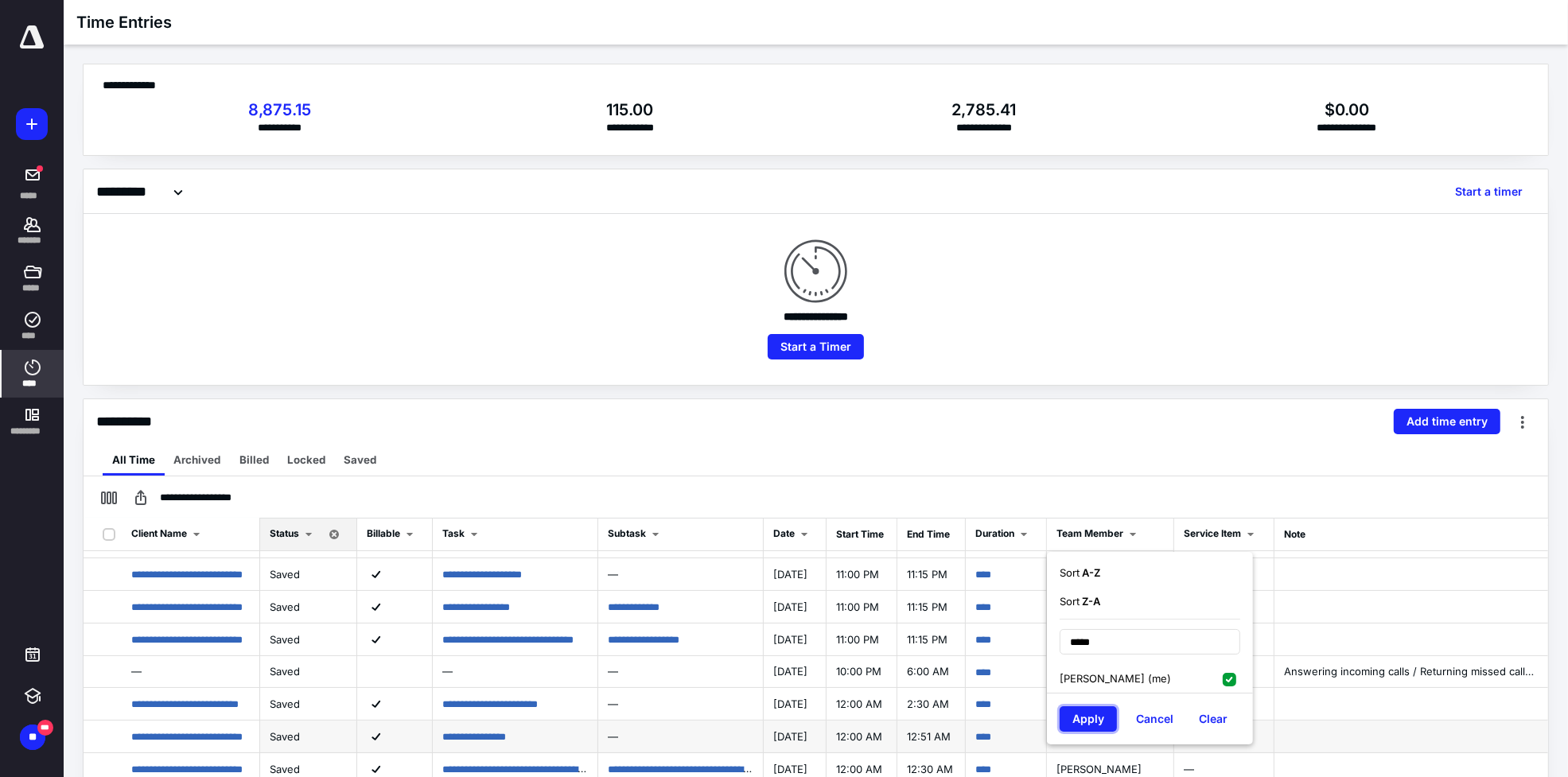 click on "Apply" at bounding box center (1088, 719) 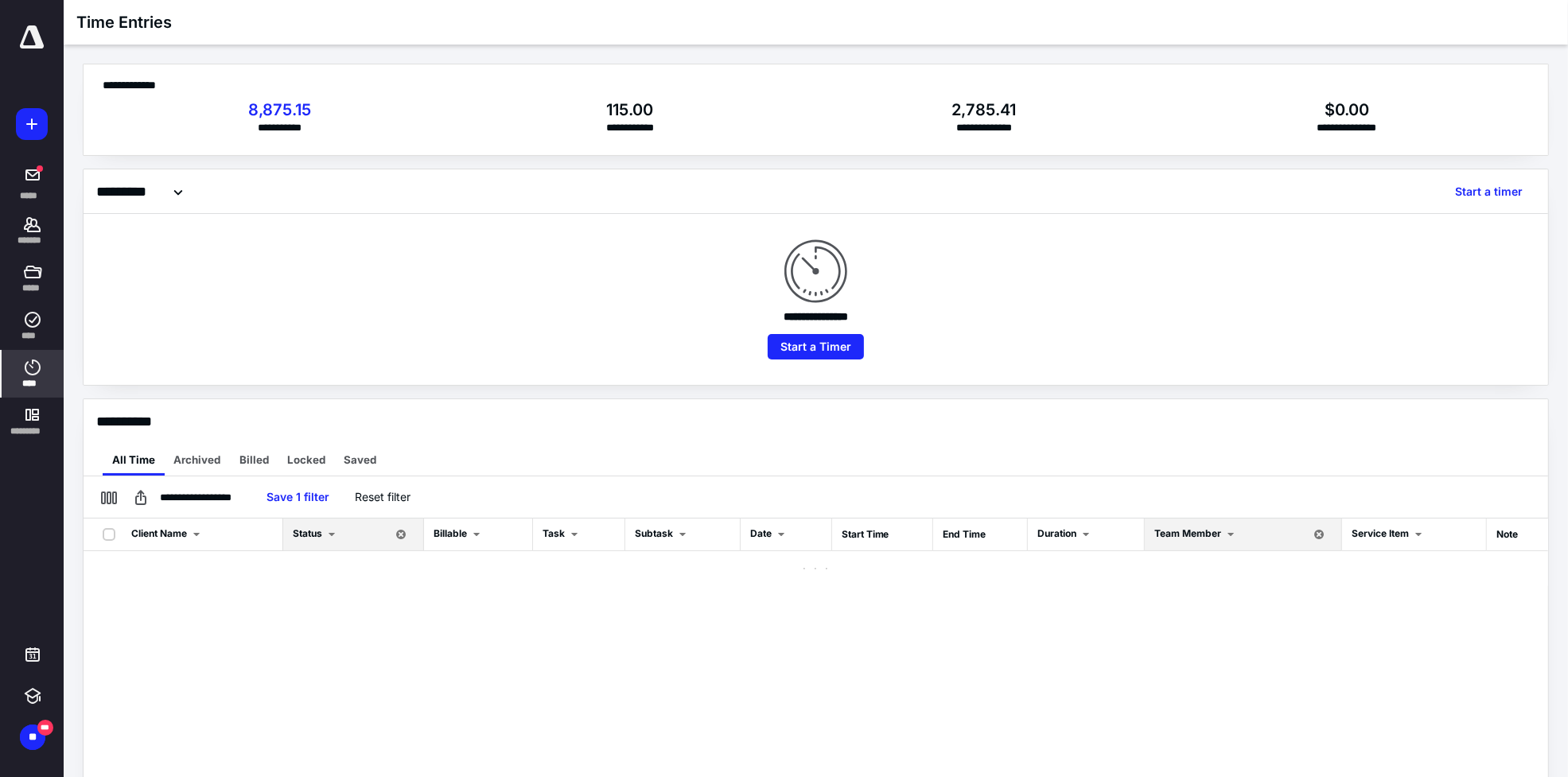 scroll, scrollTop: 0, scrollLeft: 0, axis: both 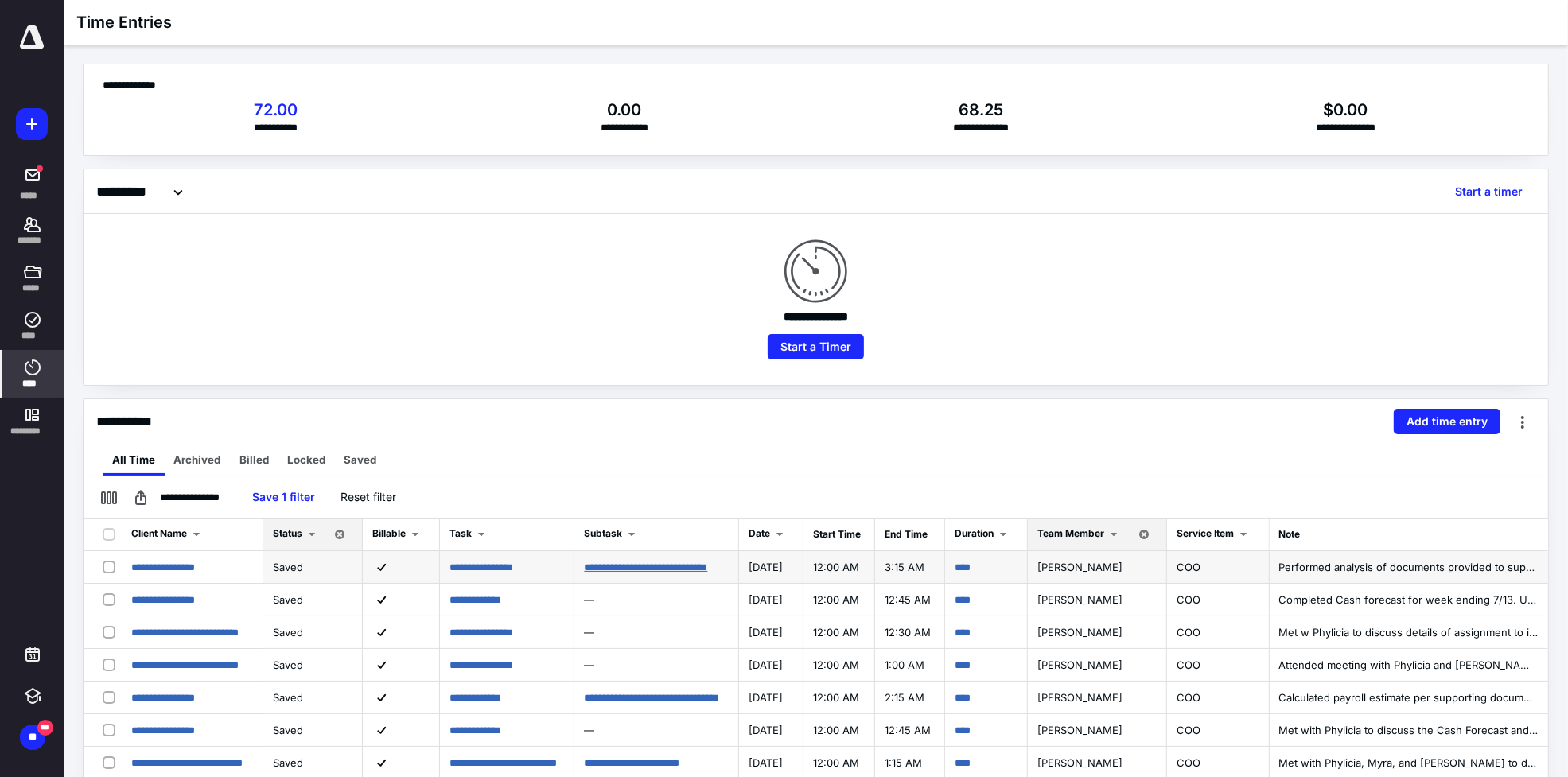 click on "**********" at bounding box center (645, 567) 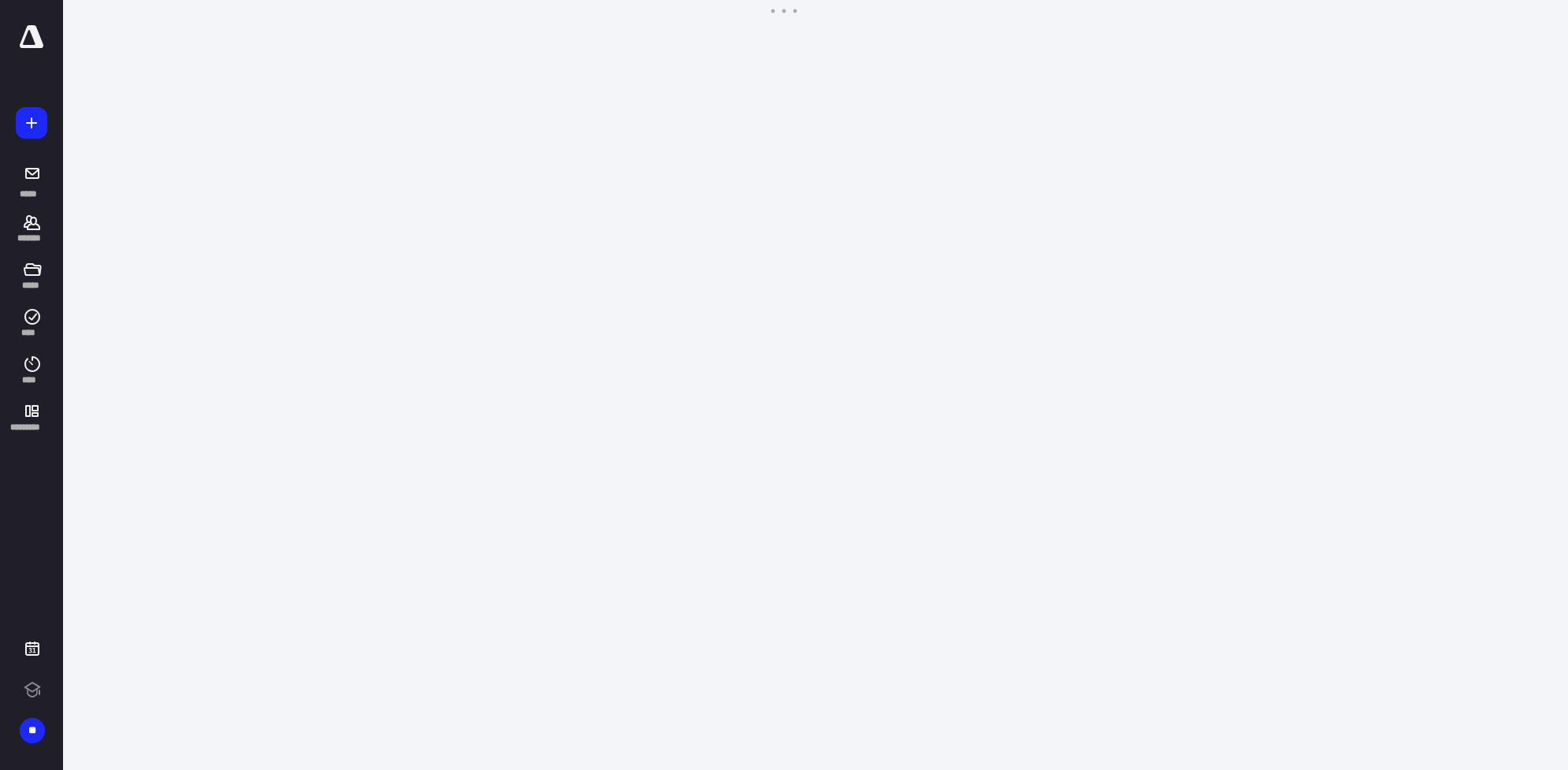 scroll, scrollTop: 0, scrollLeft: 0, axis: both 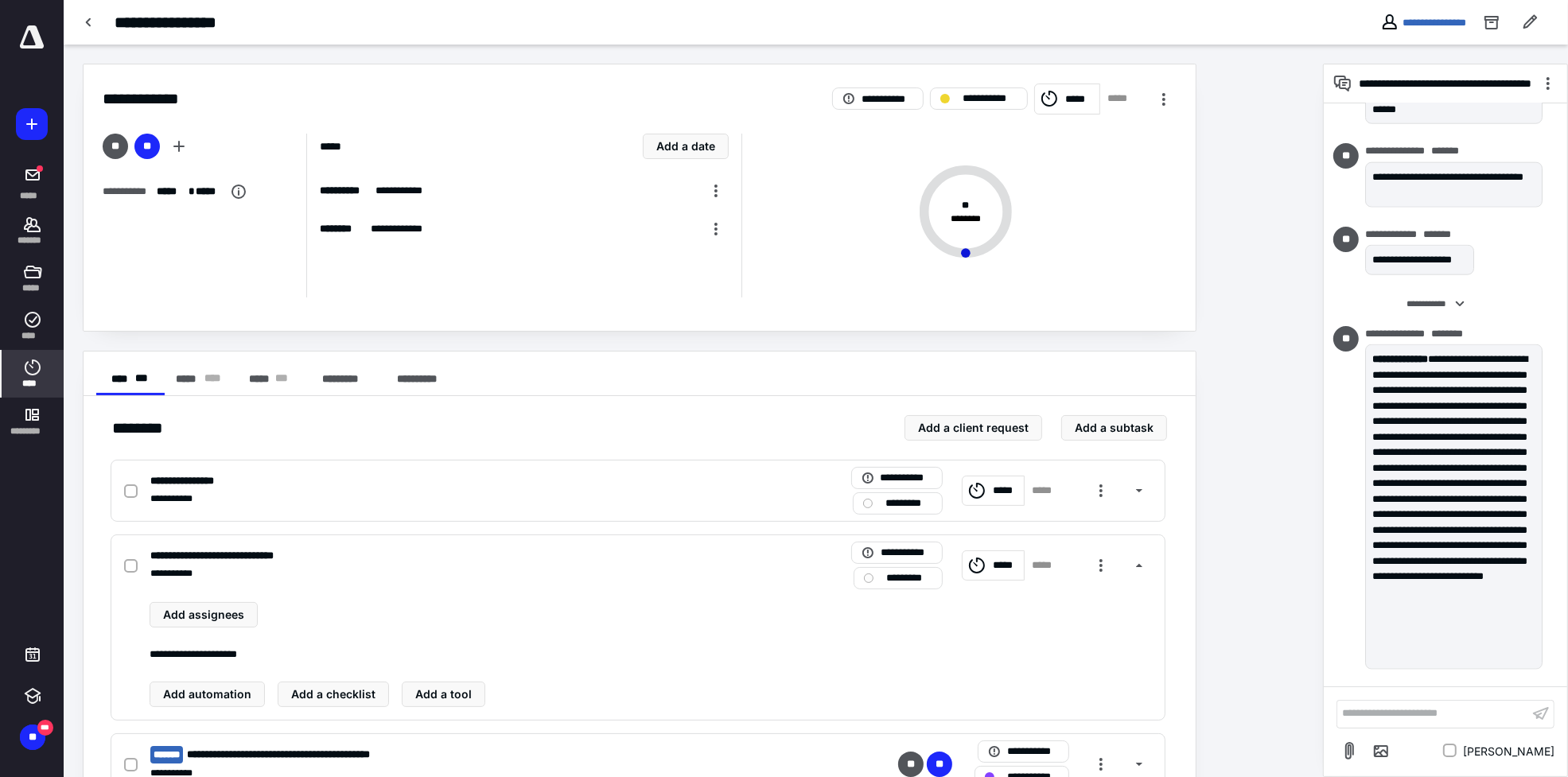 click on "****" at bounding box center [33, 374] 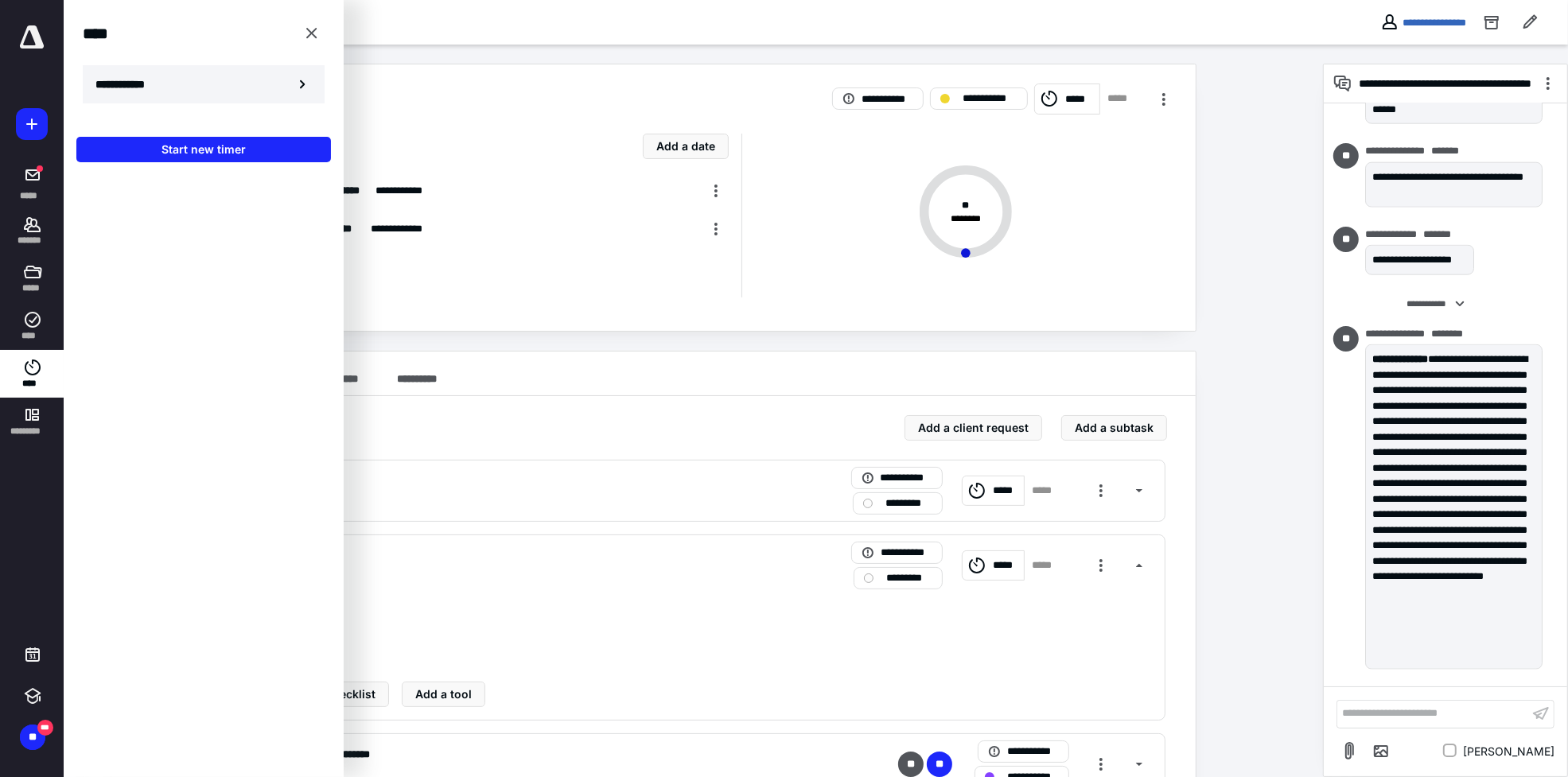 click on "**********" at bounding box center [204, 84] 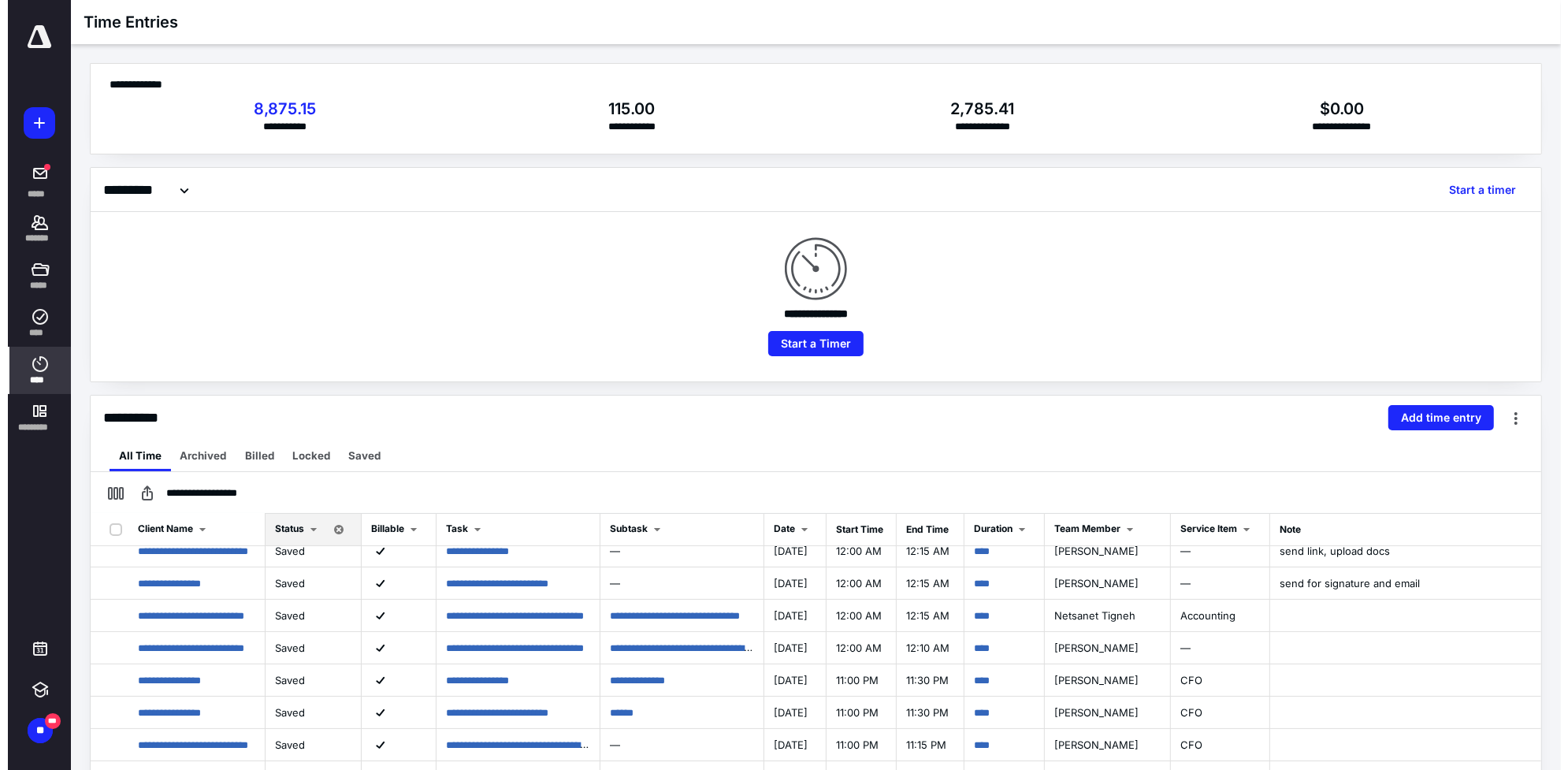 scroll, scrollTop: 0, scrollLeft: 0, axis: both 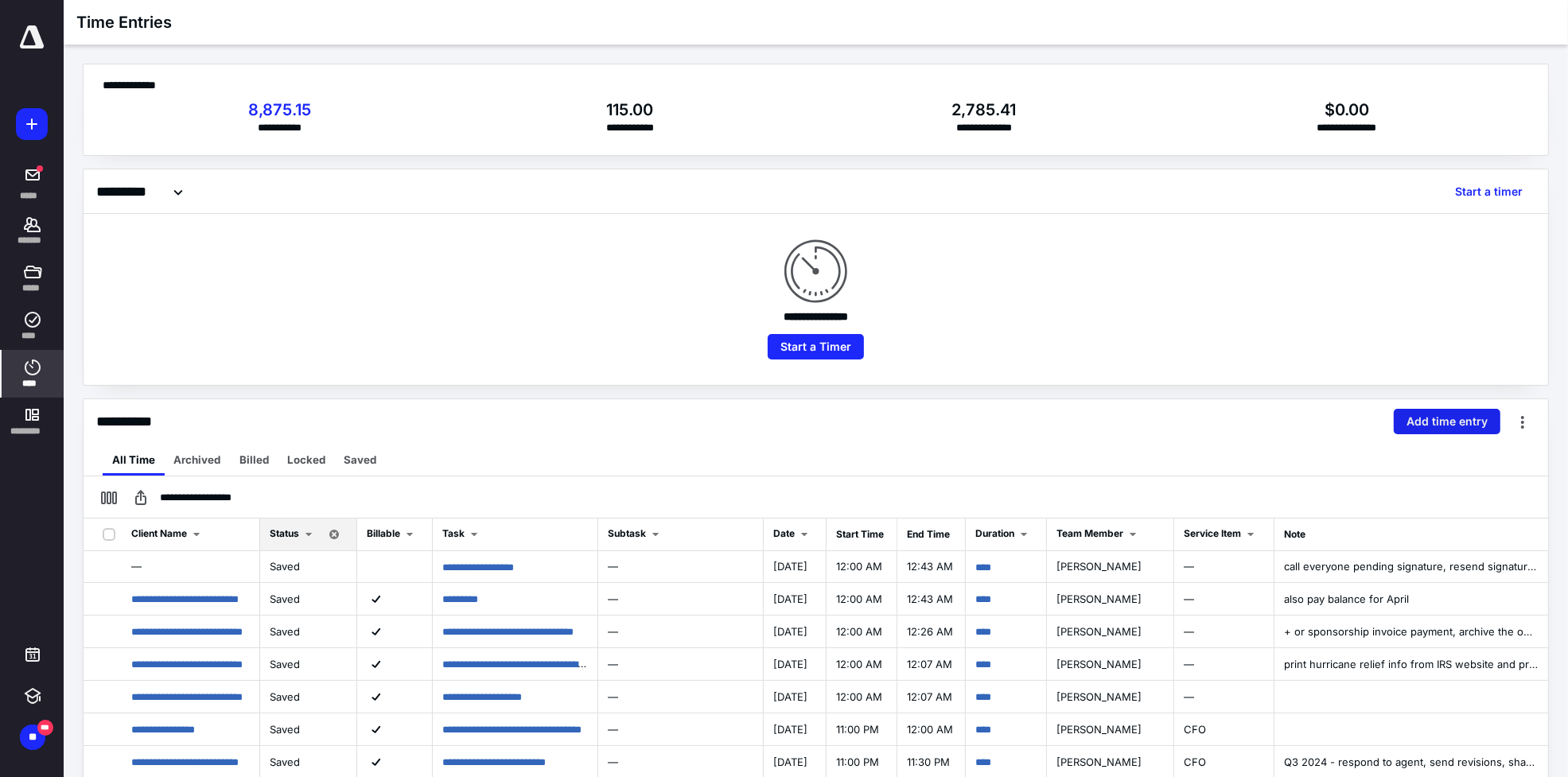 click on "Add time entry" at bounding box center (1447, 422) 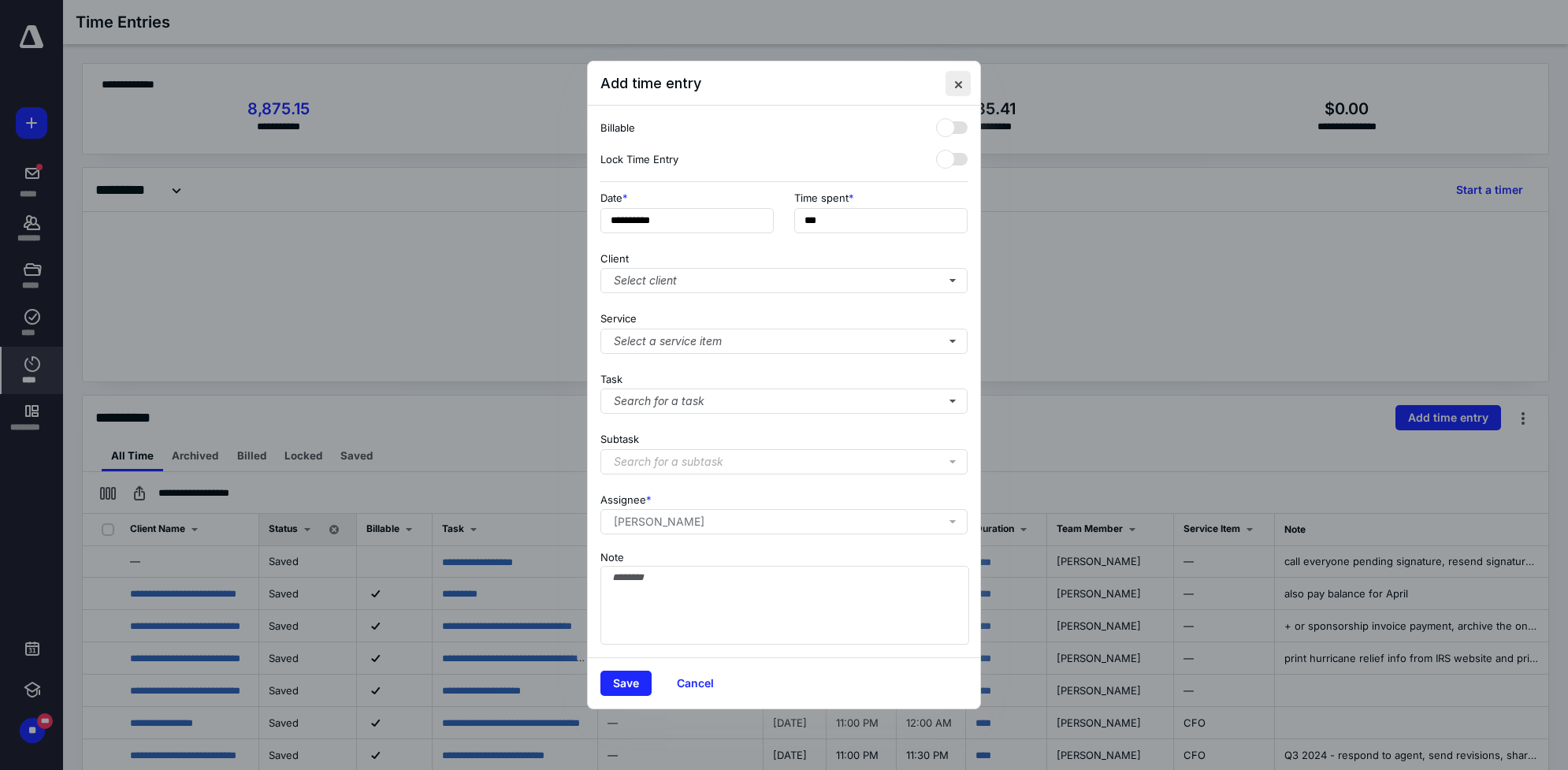 click at bounding box center [958, 84] 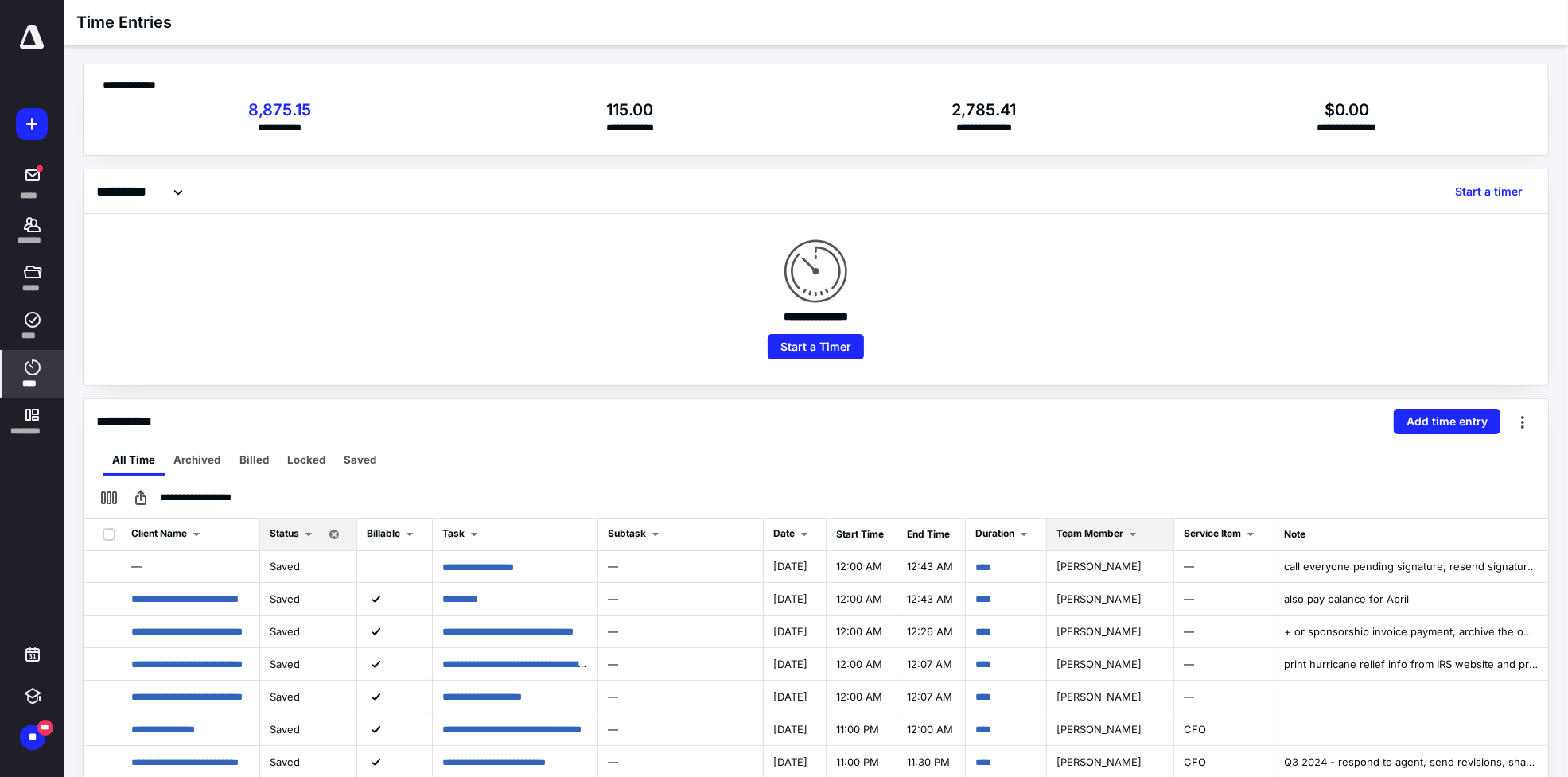 click at bounding box center [1133, 534] 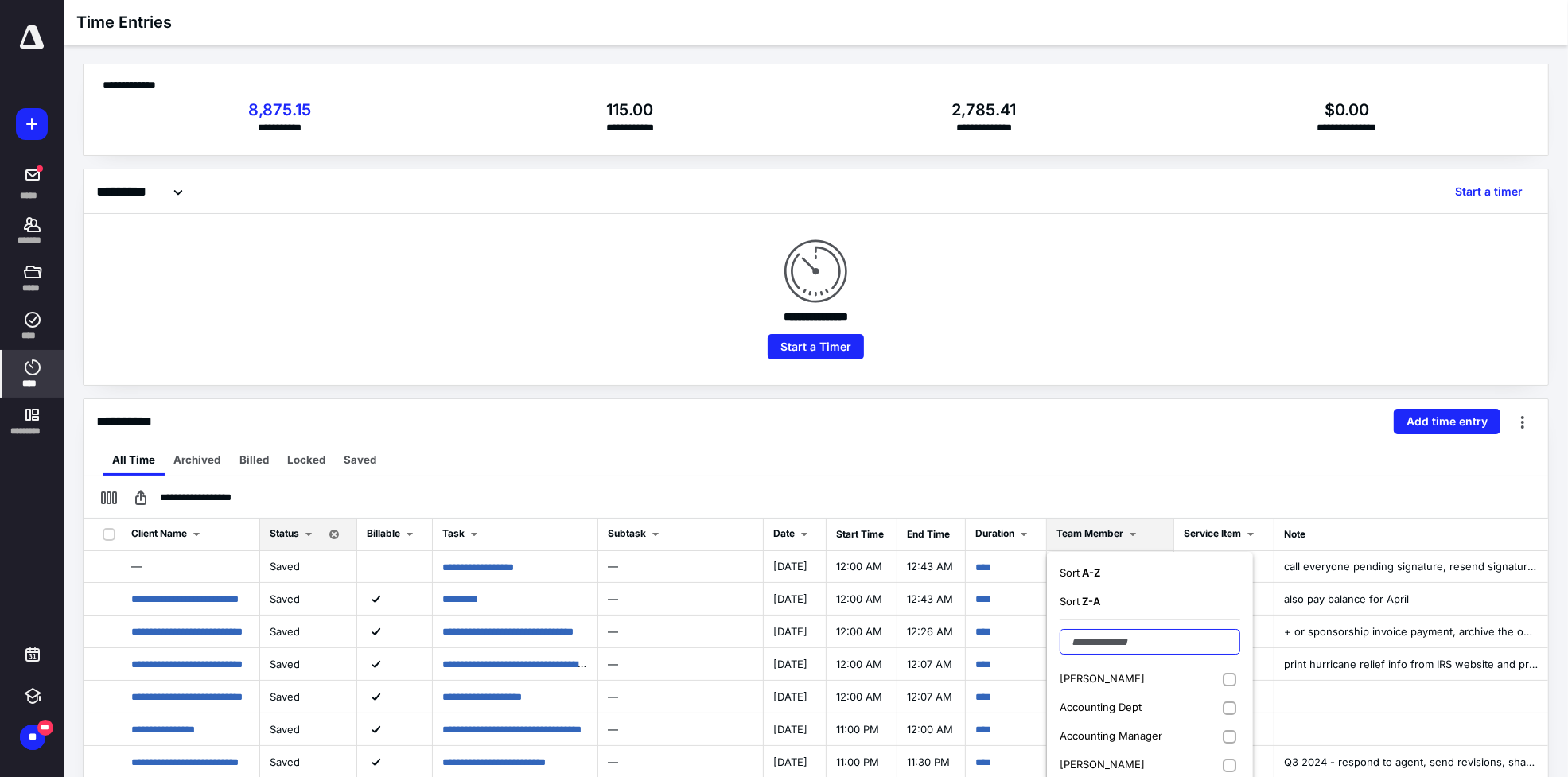 click at bounding box center [1150, 642] 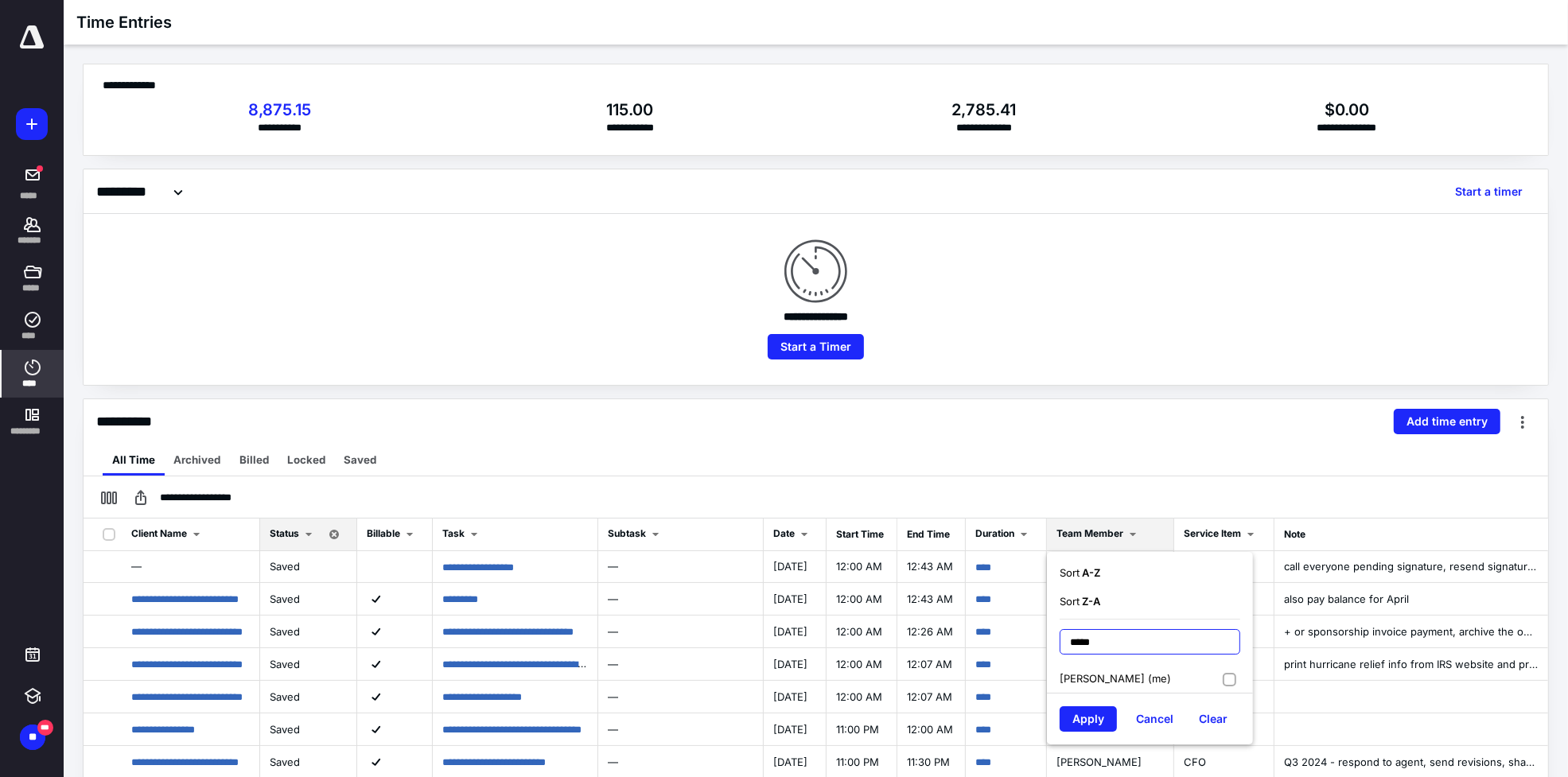 type on "*****" 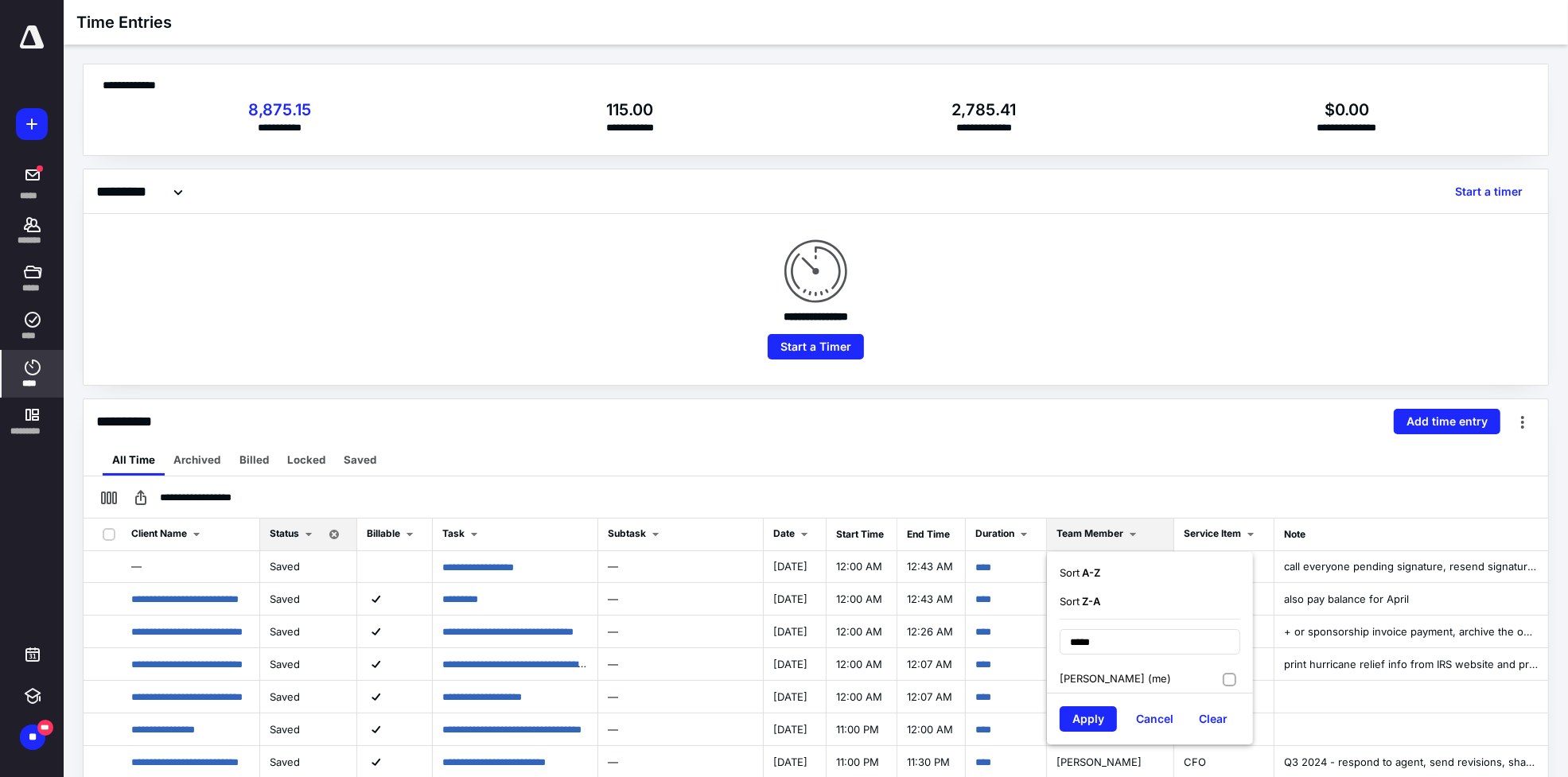 click on "[PERSON_NAME] (me)" at bounding box center (1150, 678) 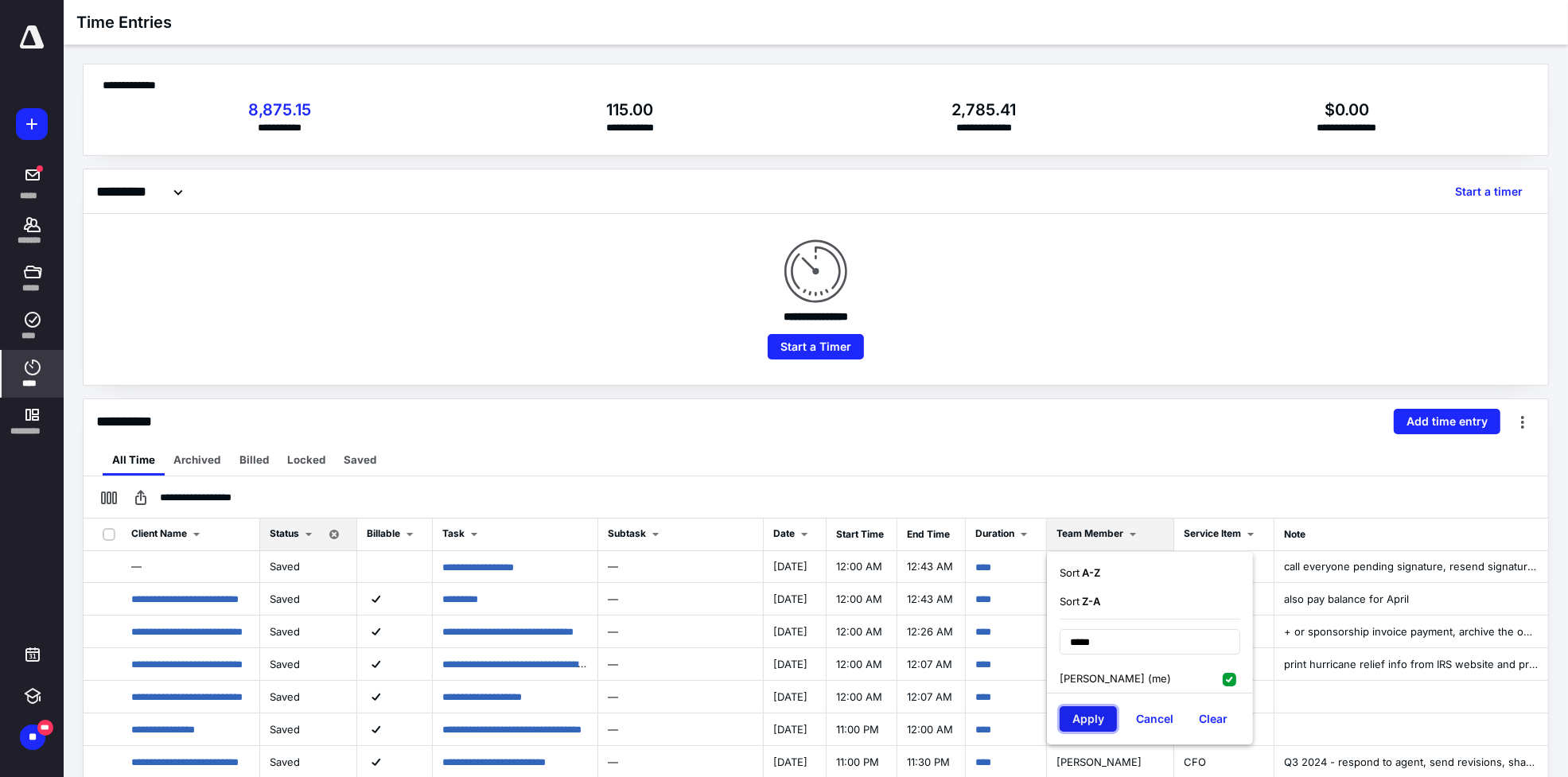 click on "Apply" at bounding box center [1088, 719] 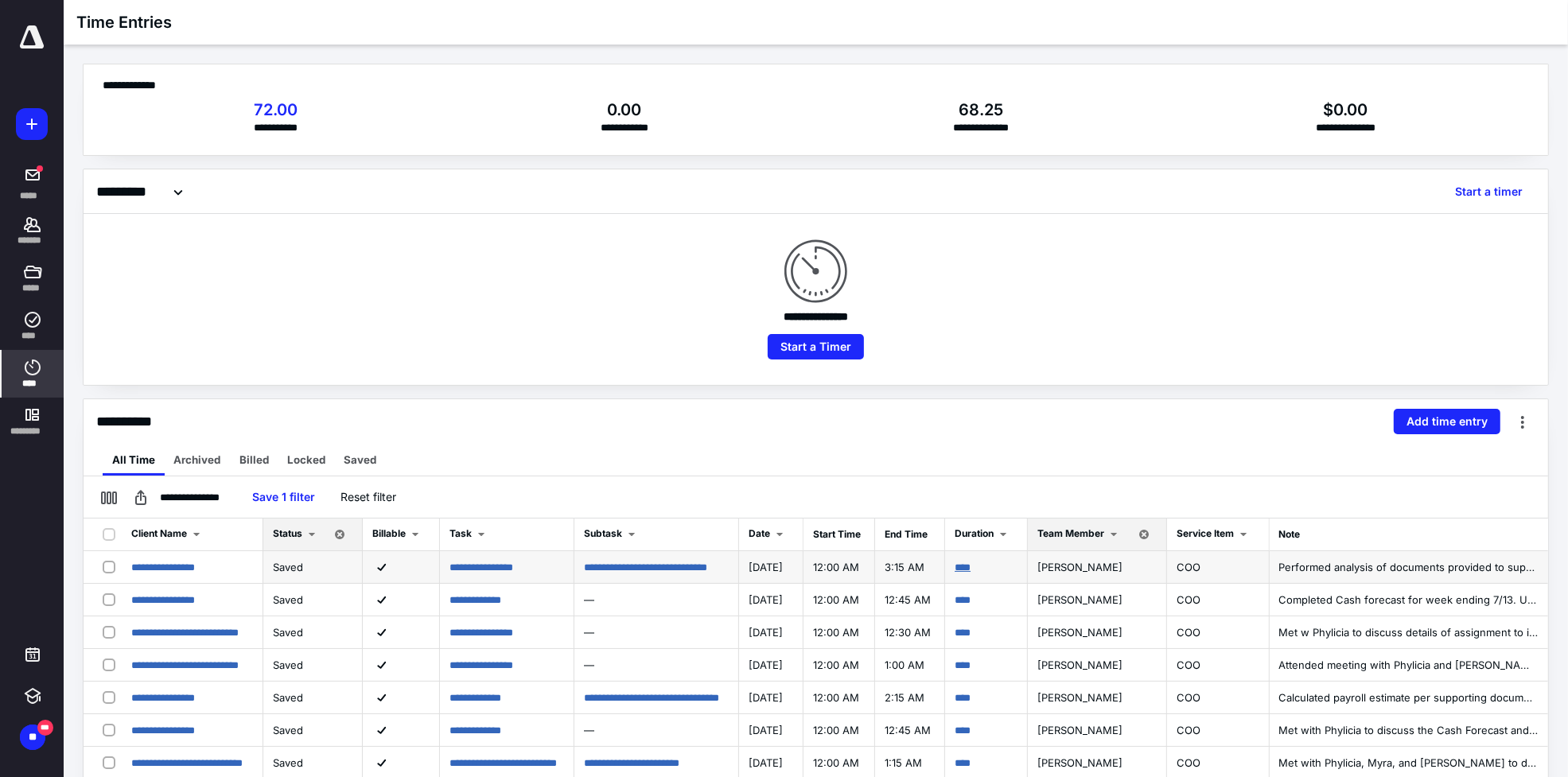 click on "****" at bounding box center [963, 567] 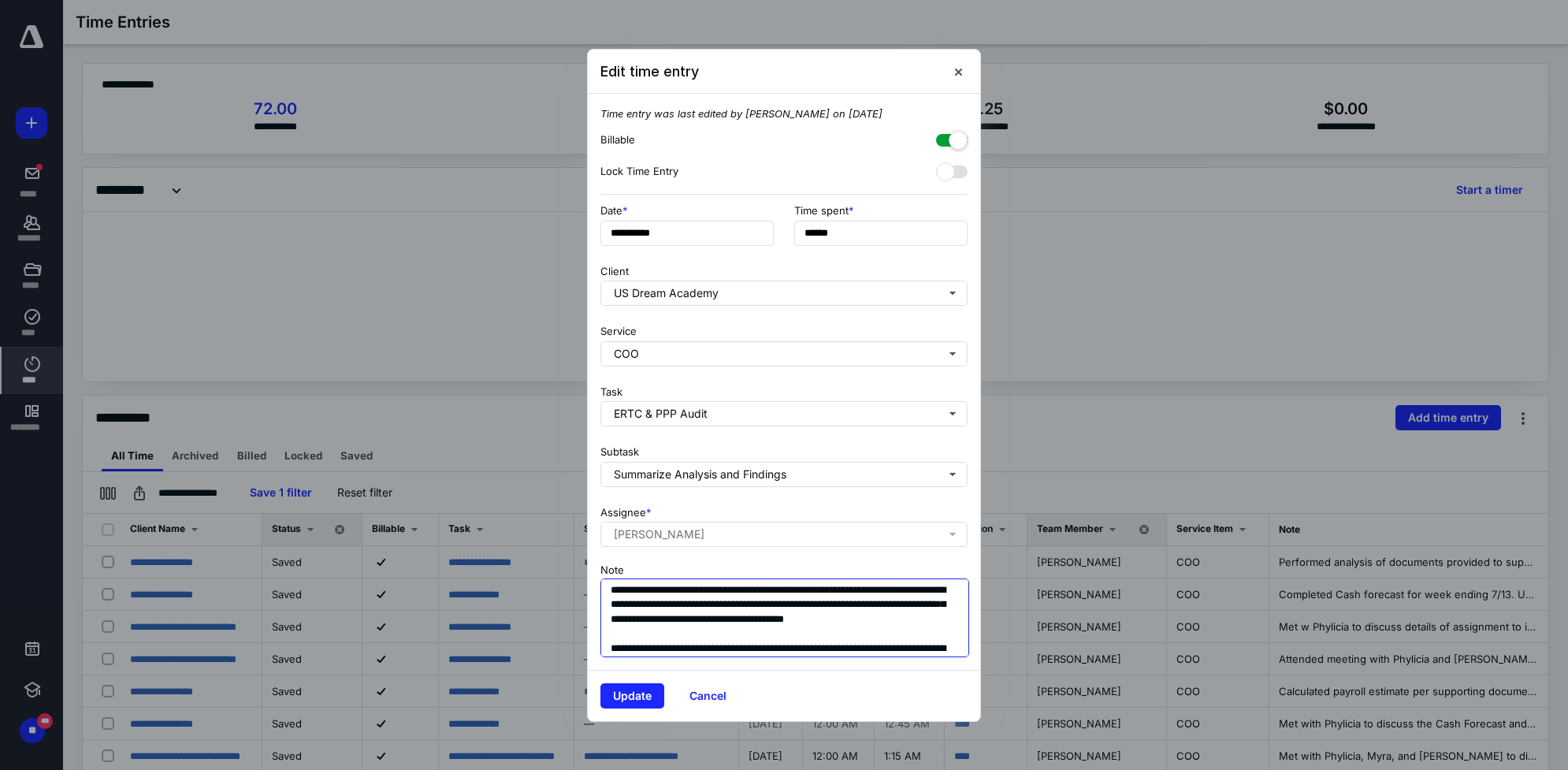 scroll, scrollTop: 30, scrollLeft: 0, axis: vertical 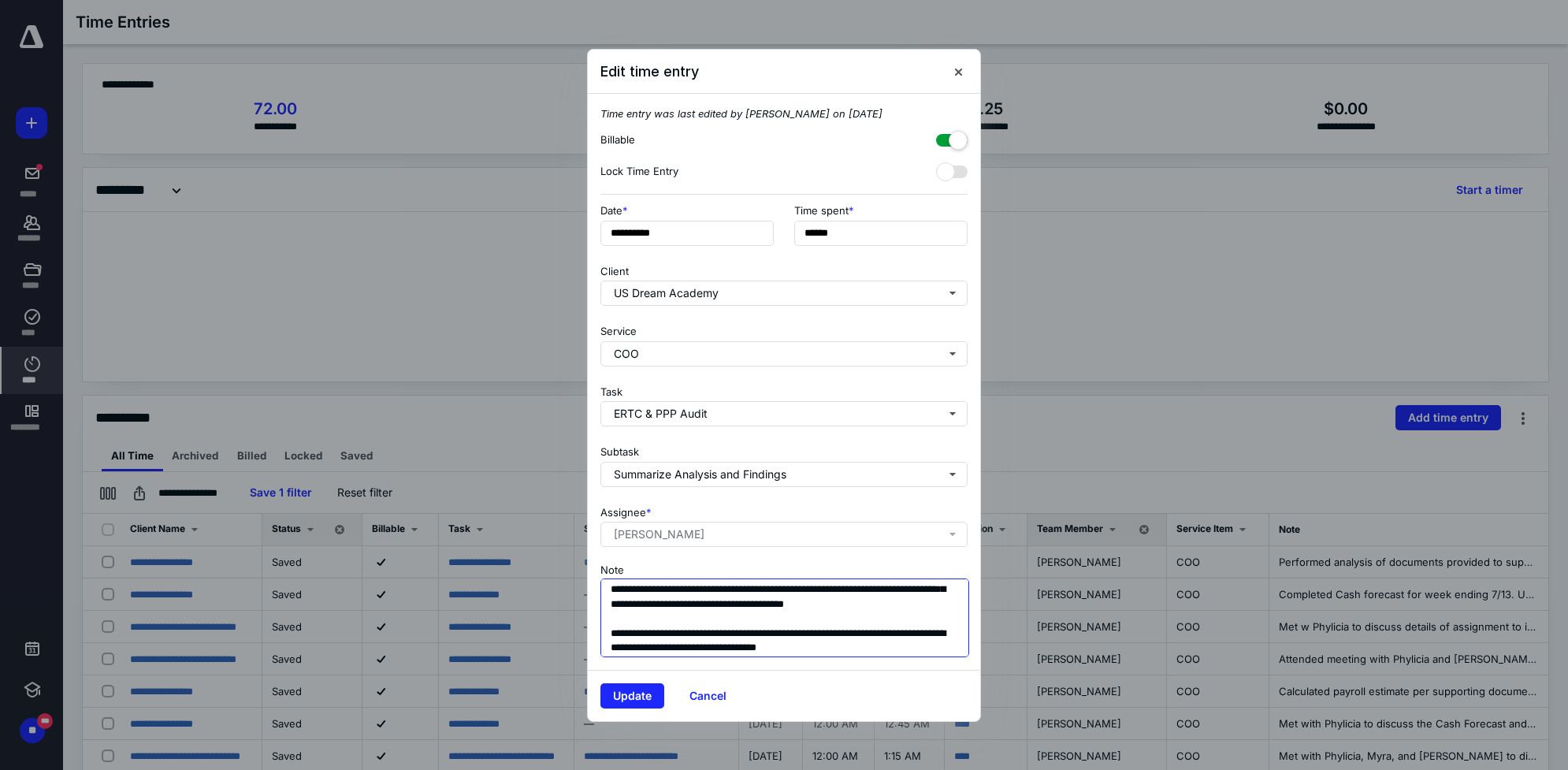 drag, startPoint x: 788, startPoint y: 604, endPoint x: 738, endPoint y: 603, distance: 50.01 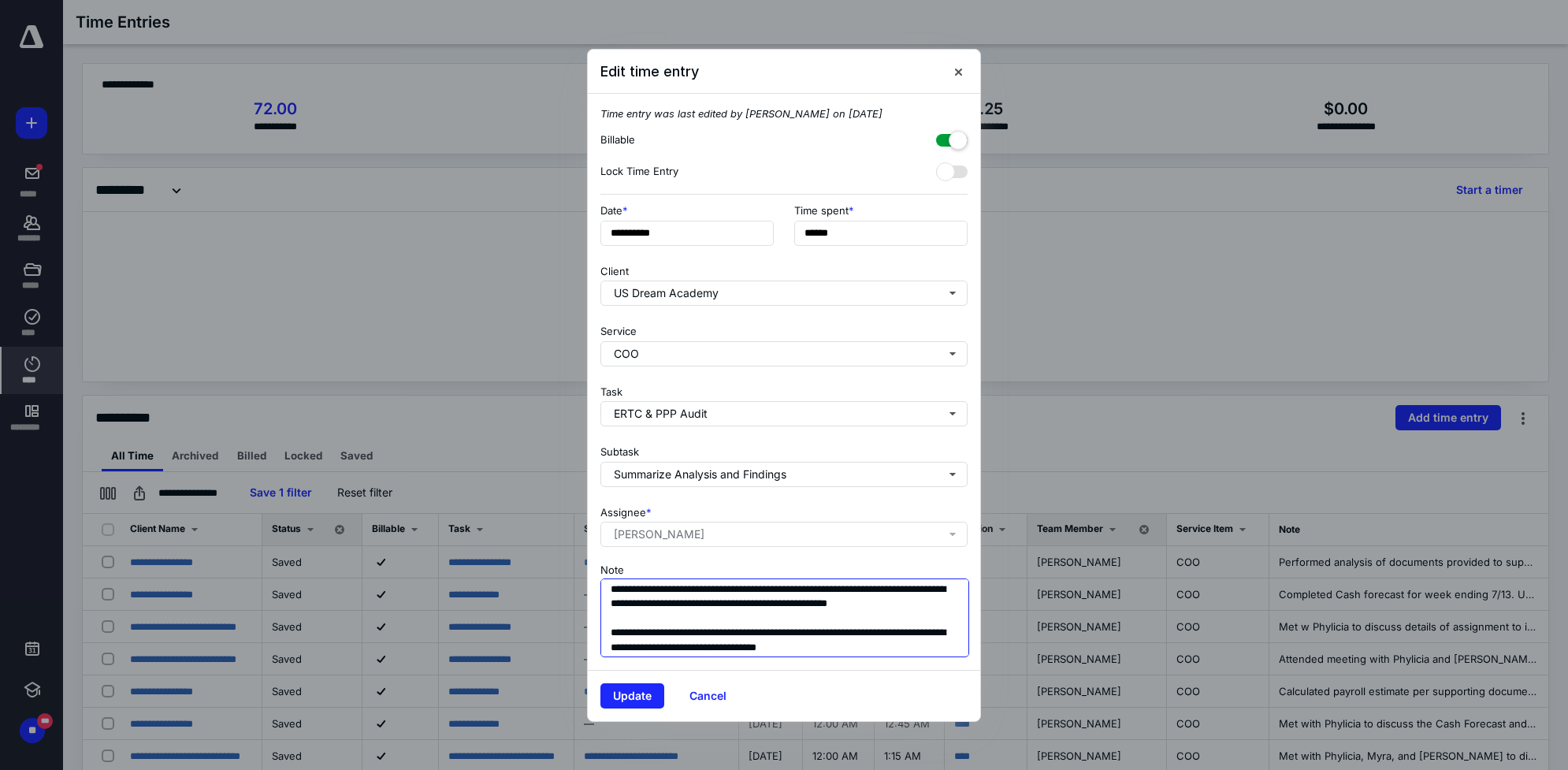 scroll, scrollTop: 16, scrollLeft: 0, axis: vertical 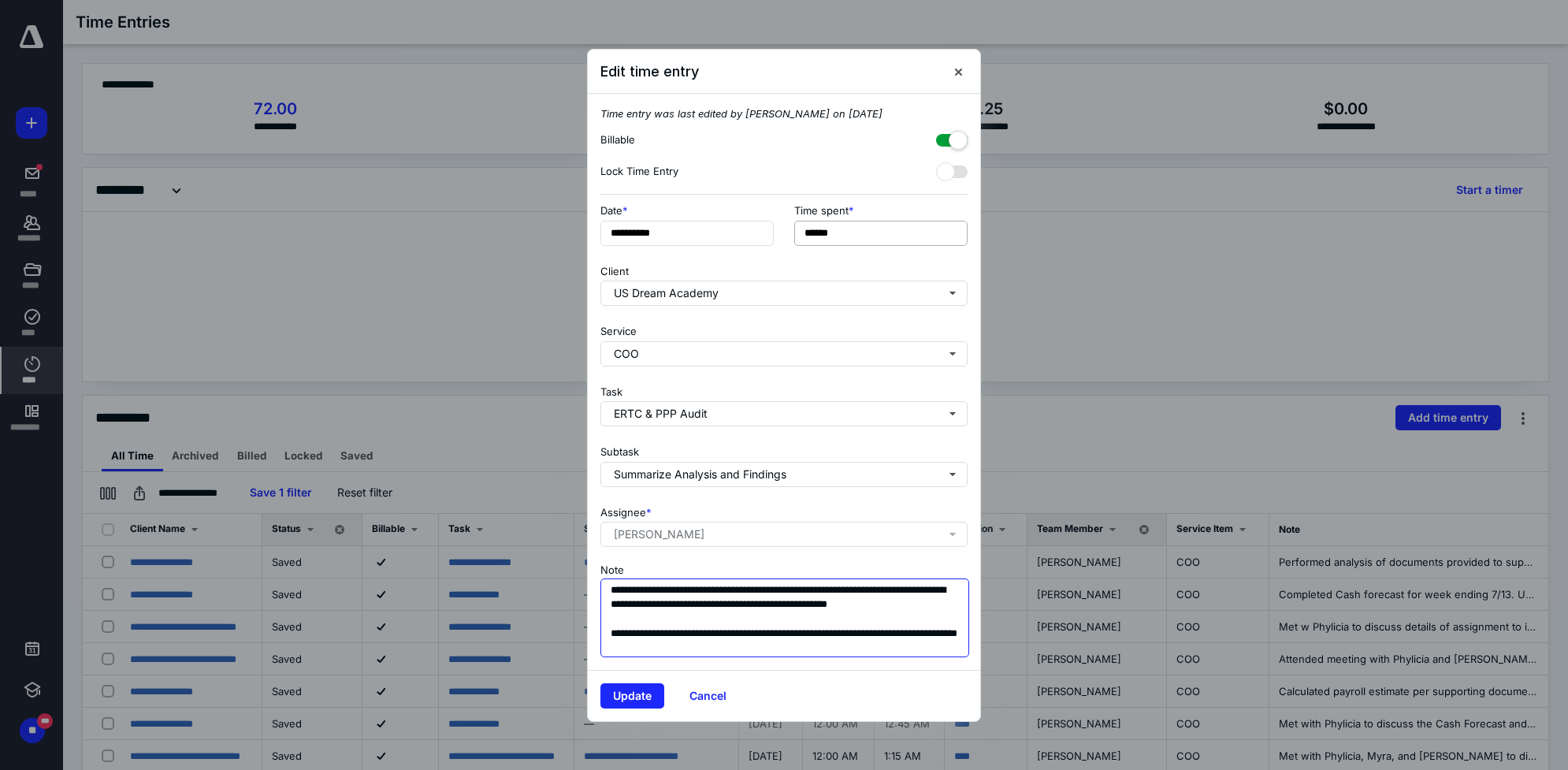 type on "**********" 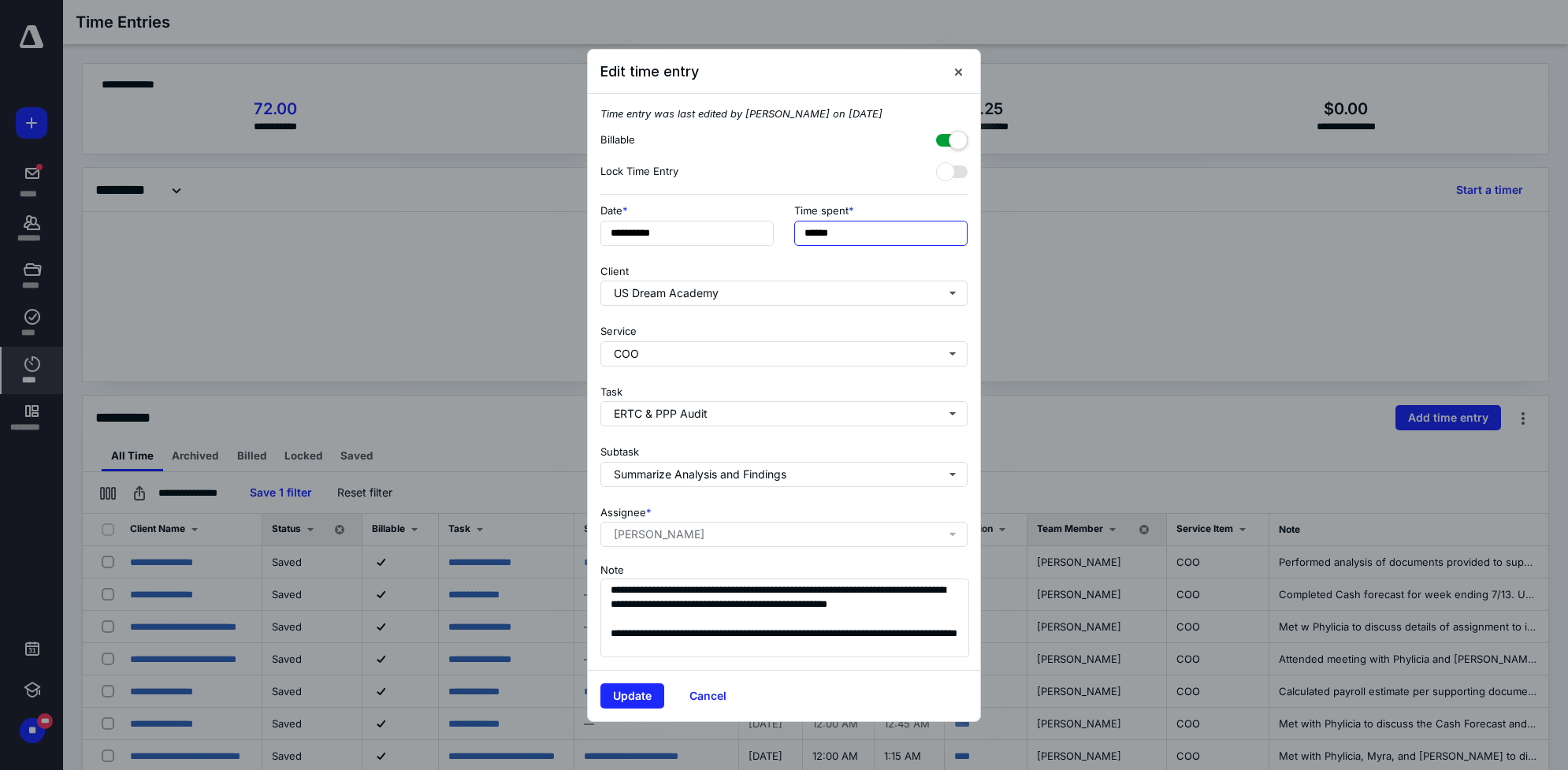 click on "******" at bounding box center [881, 233] 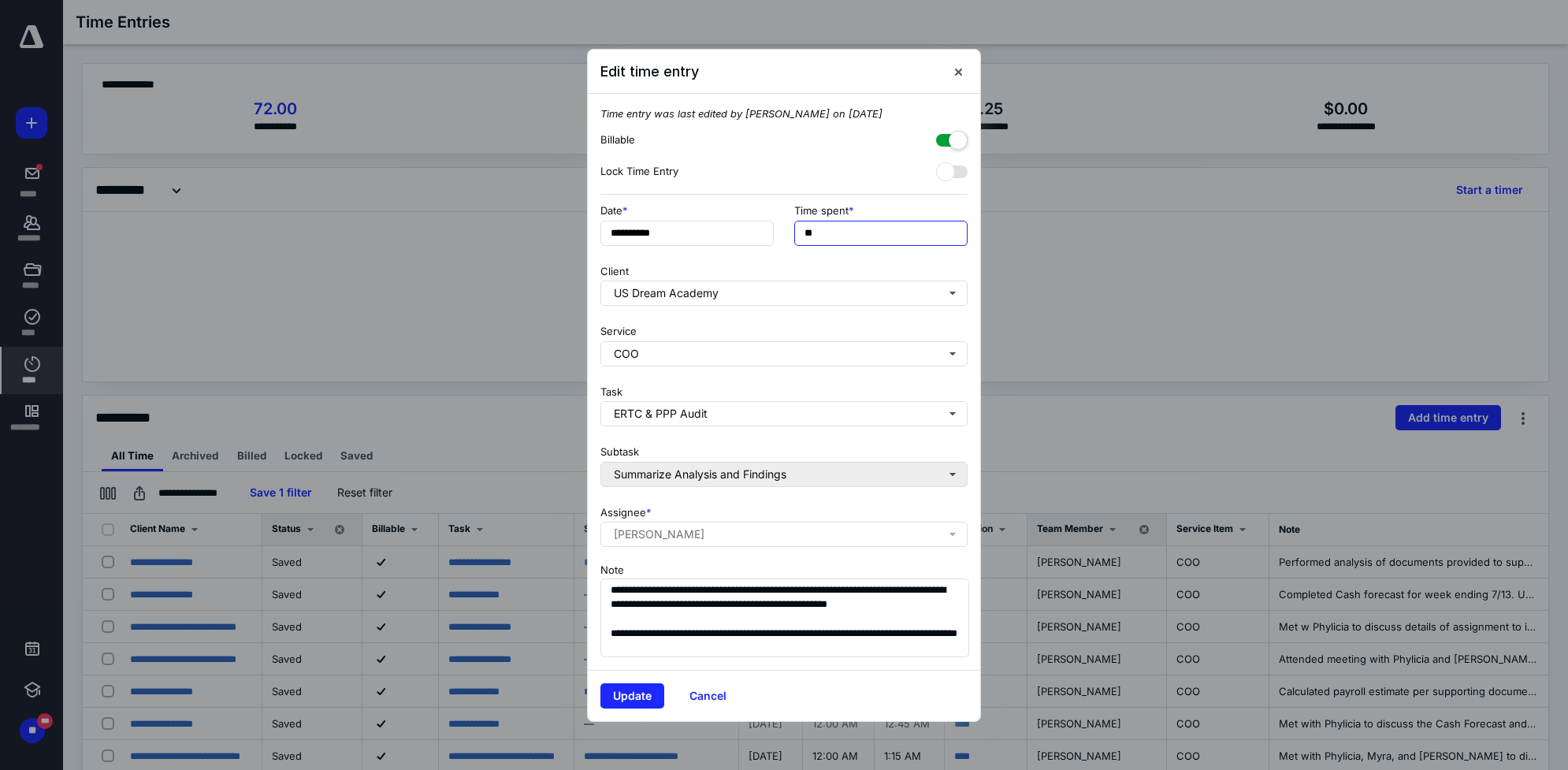 type on "*" 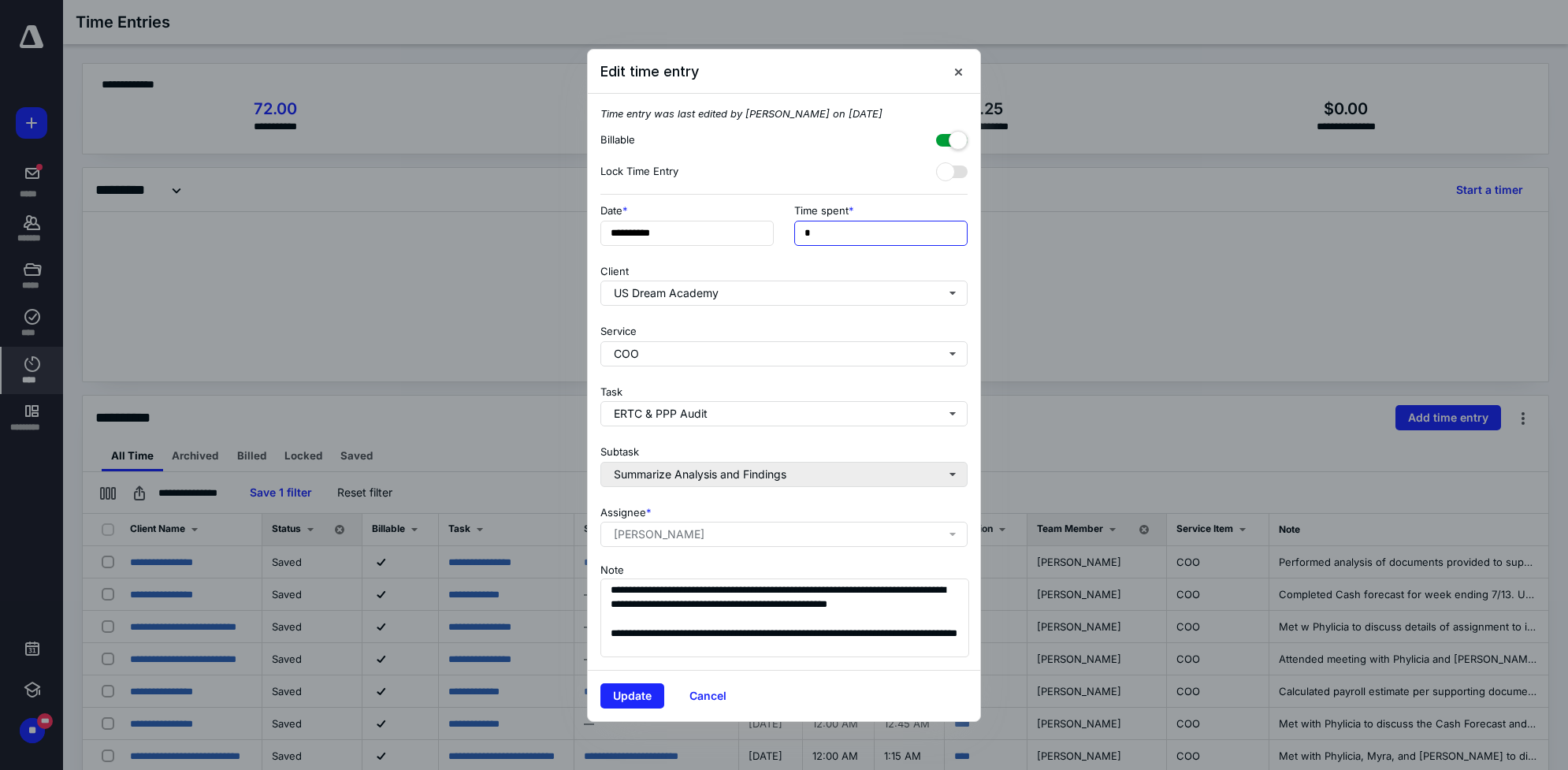 type on "**" 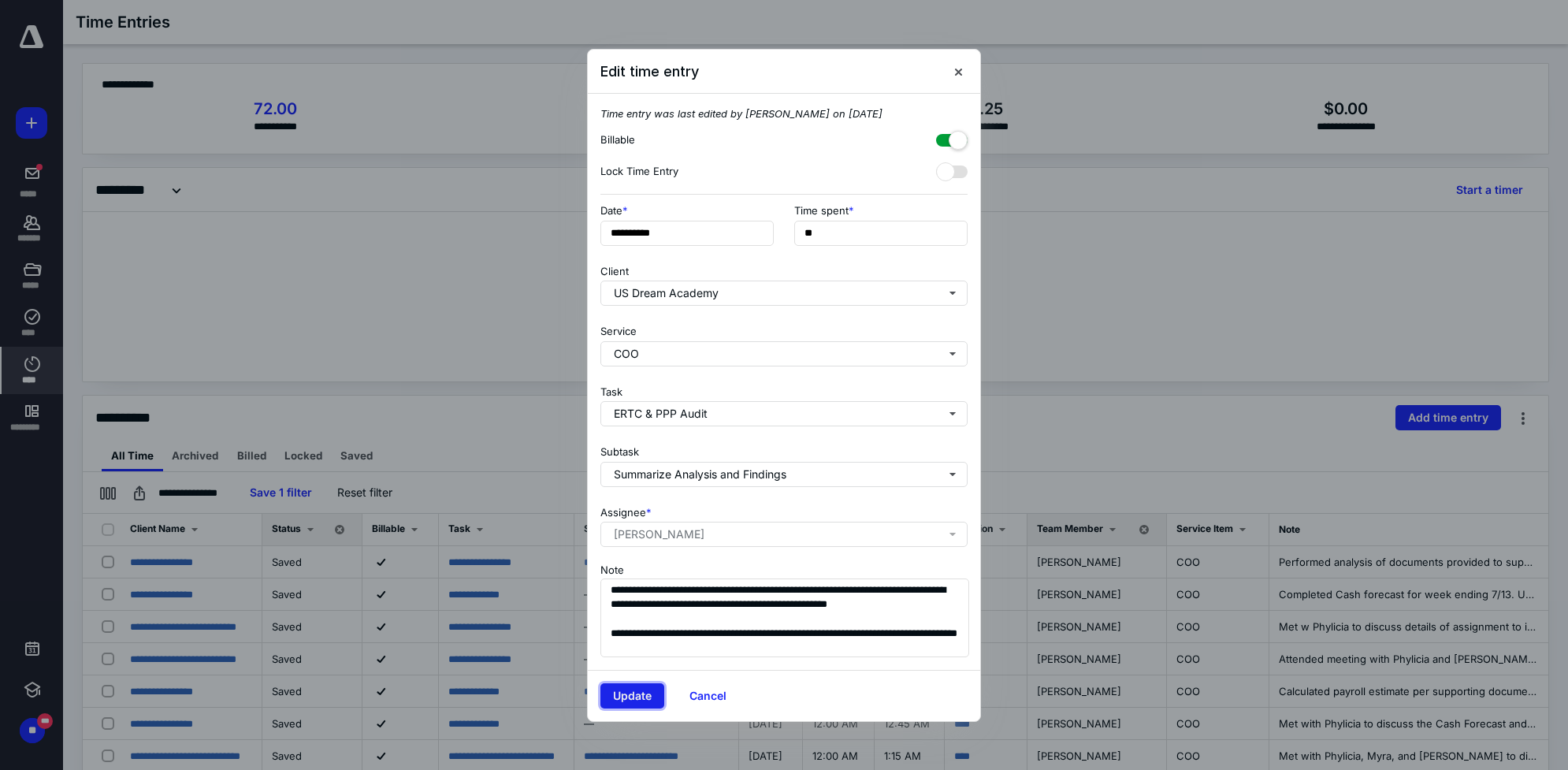click on "Update" at bounding box center [632, 696] 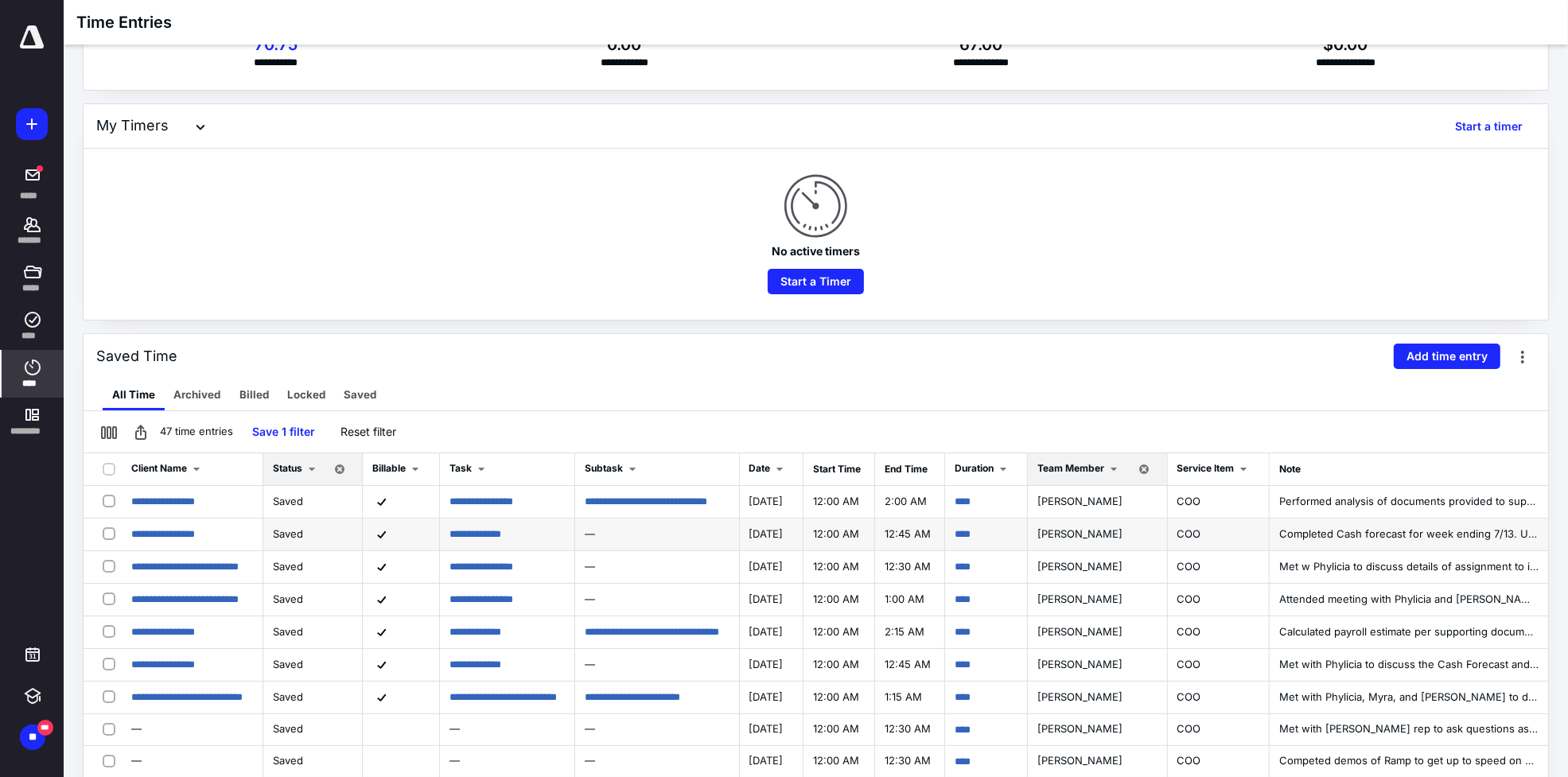 scroll, scrollTop: 99, scrollLeft: 0, axis: vertical 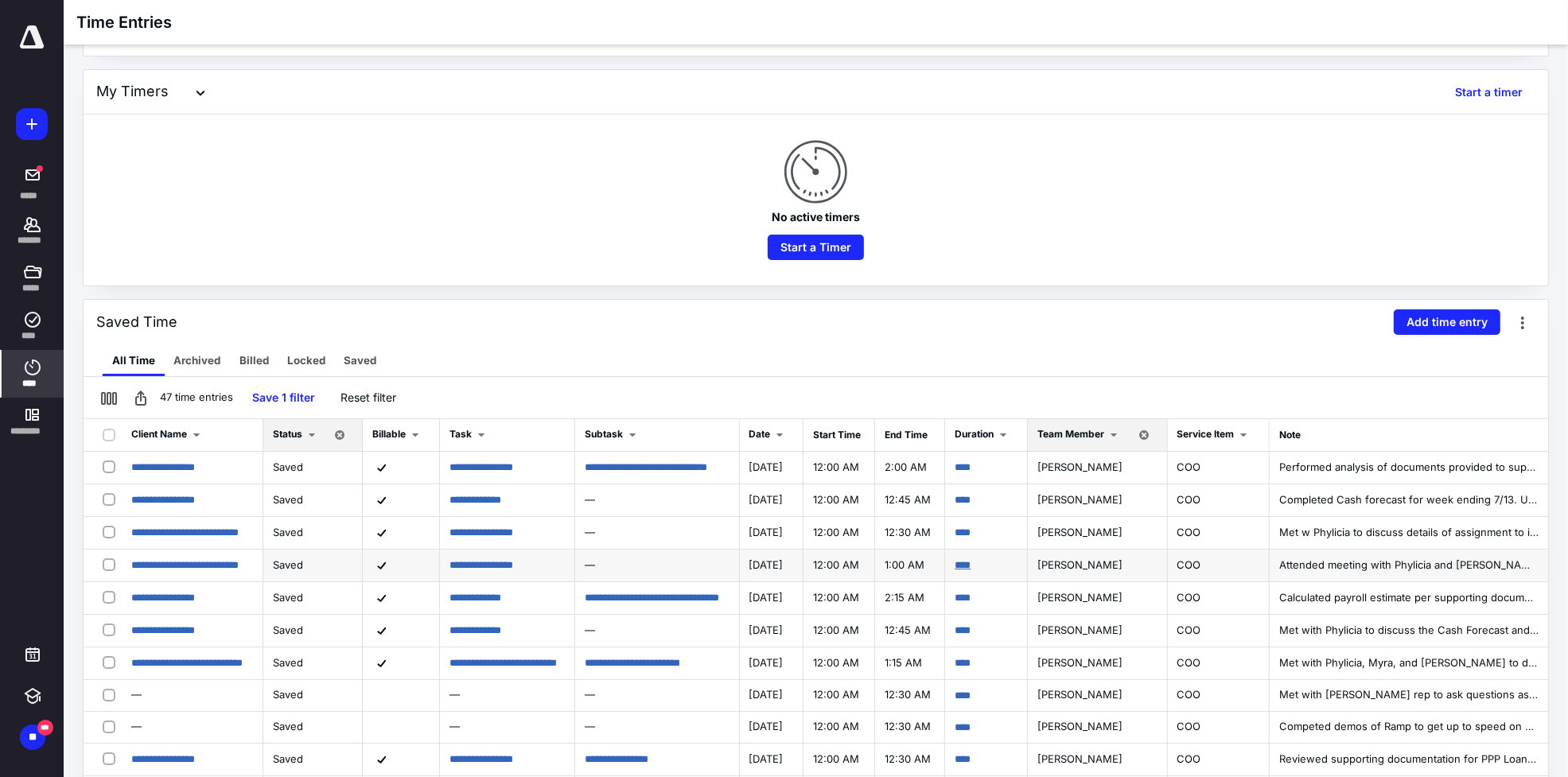 click on "****" at bounding box center (963, 565) 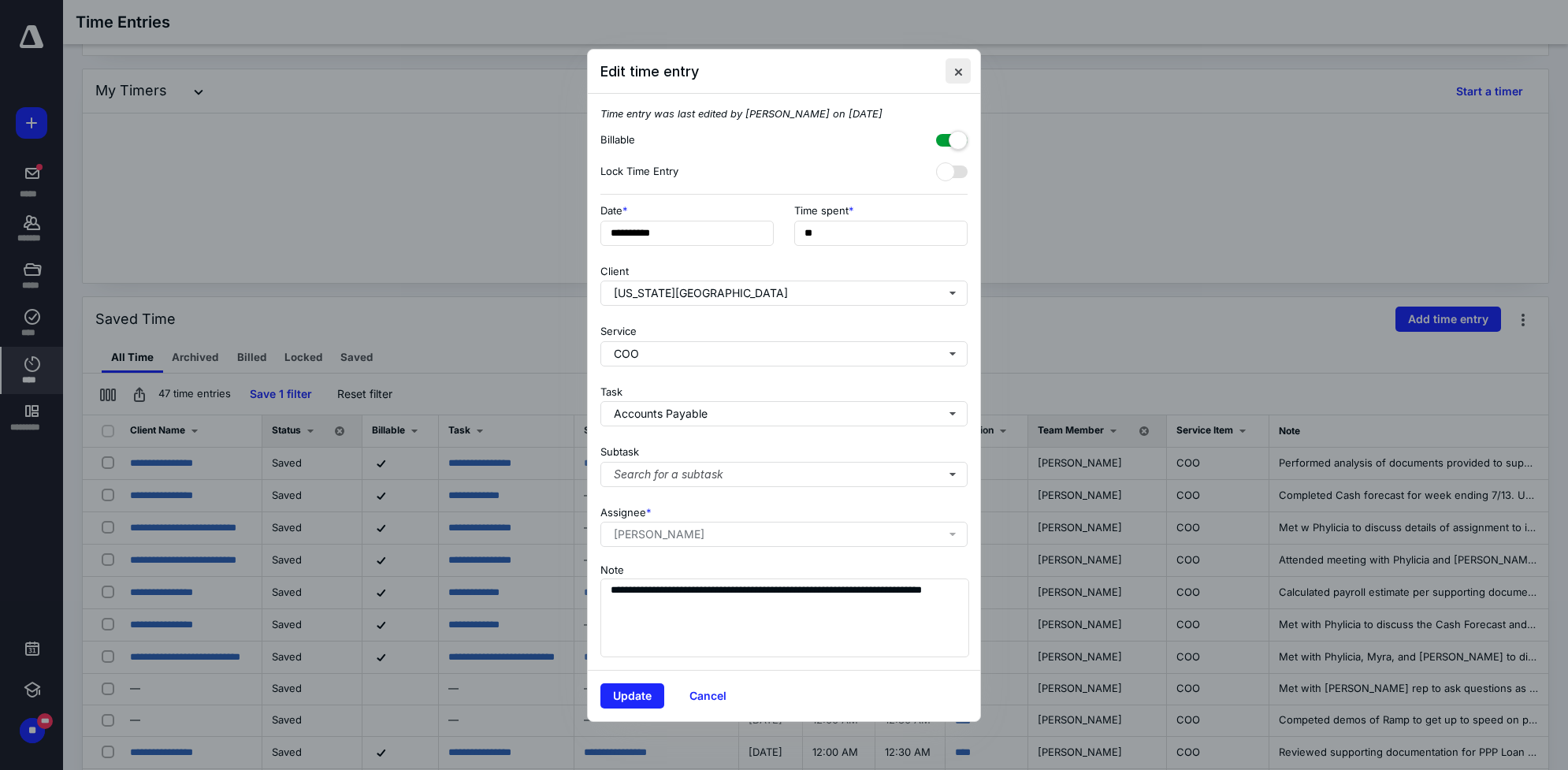 click at bounding box center [958, 71] 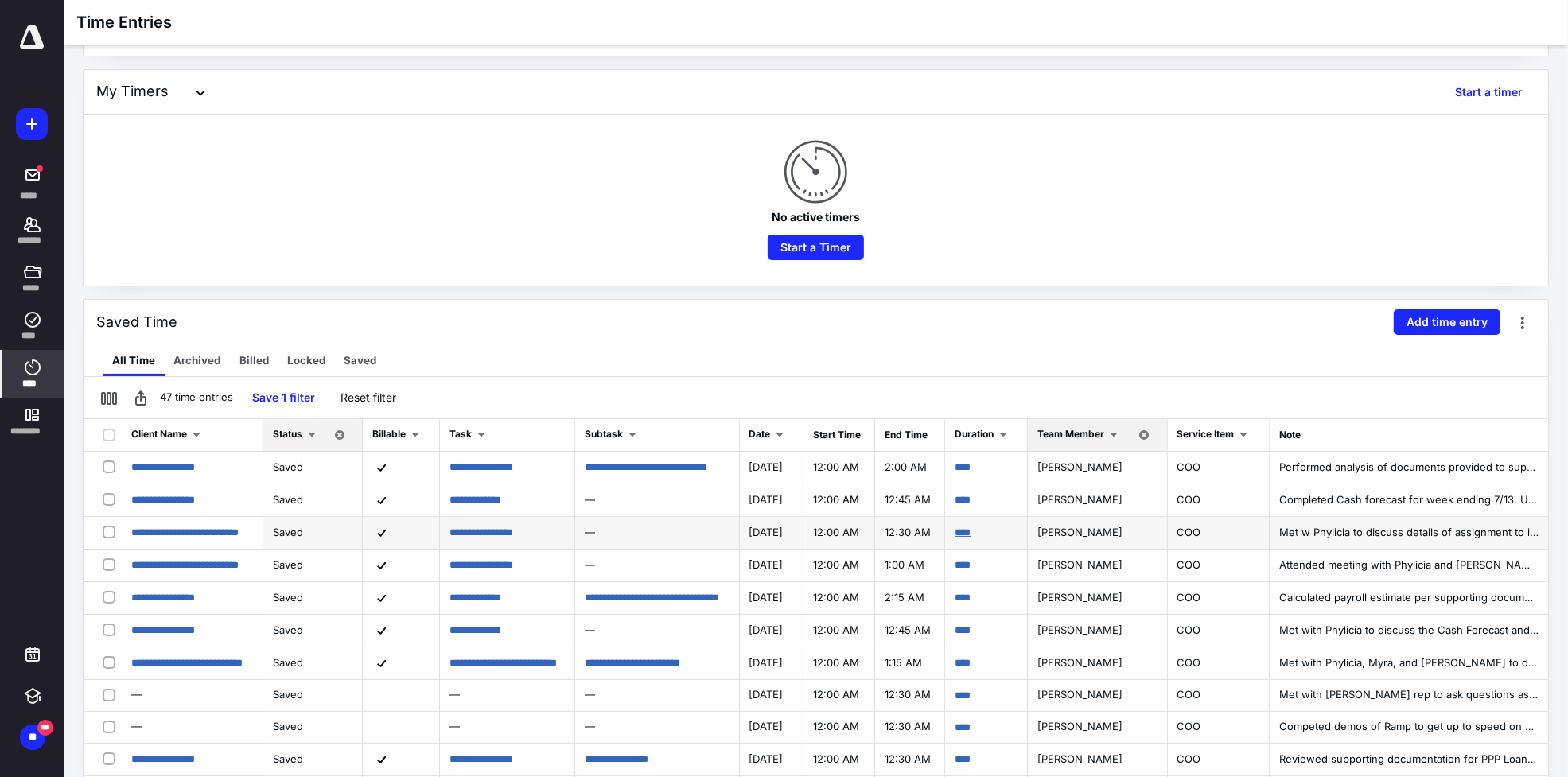 click on "****" at bounding box center (963, 532) 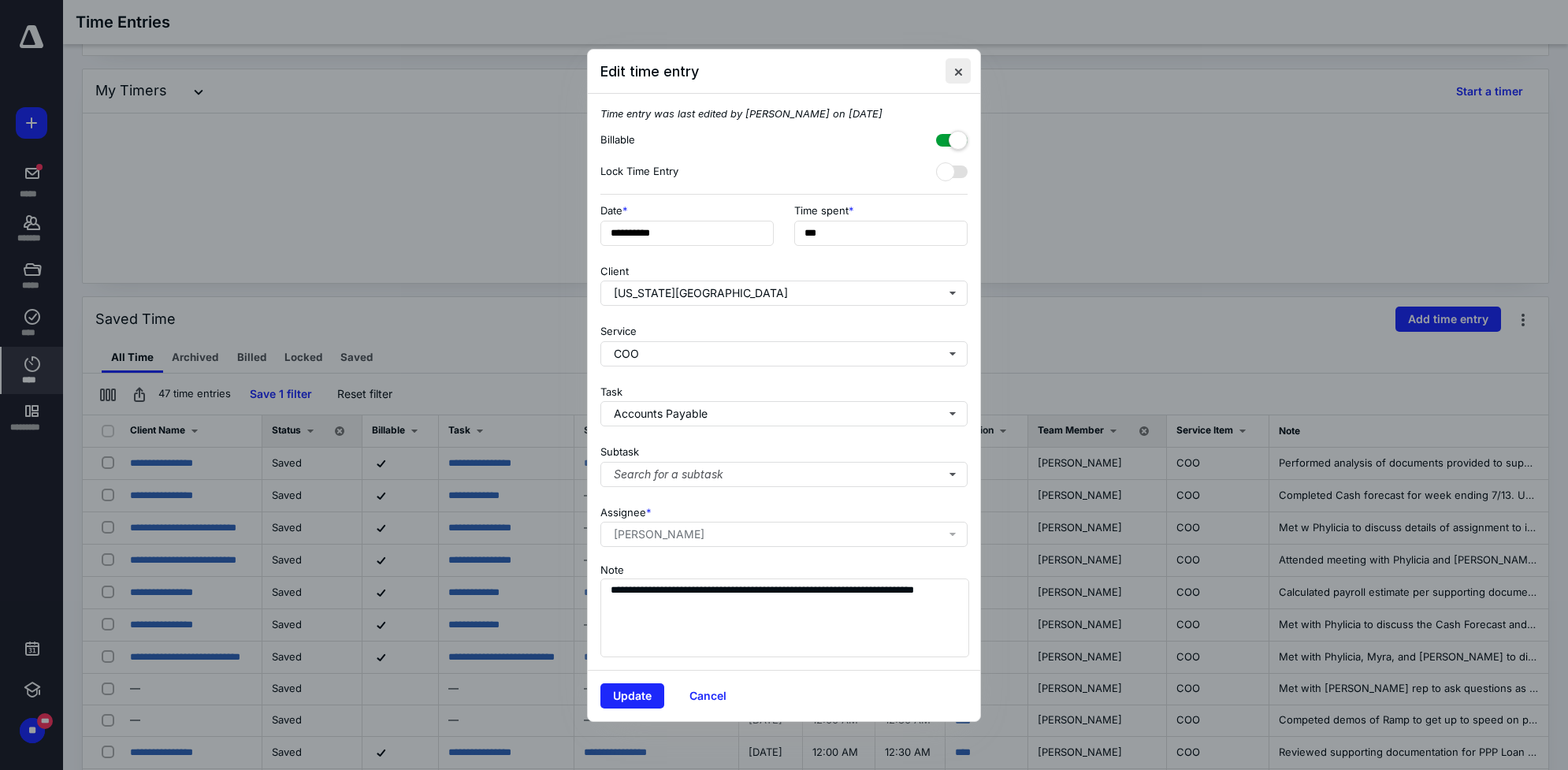 click at bounding box center [958, 71] 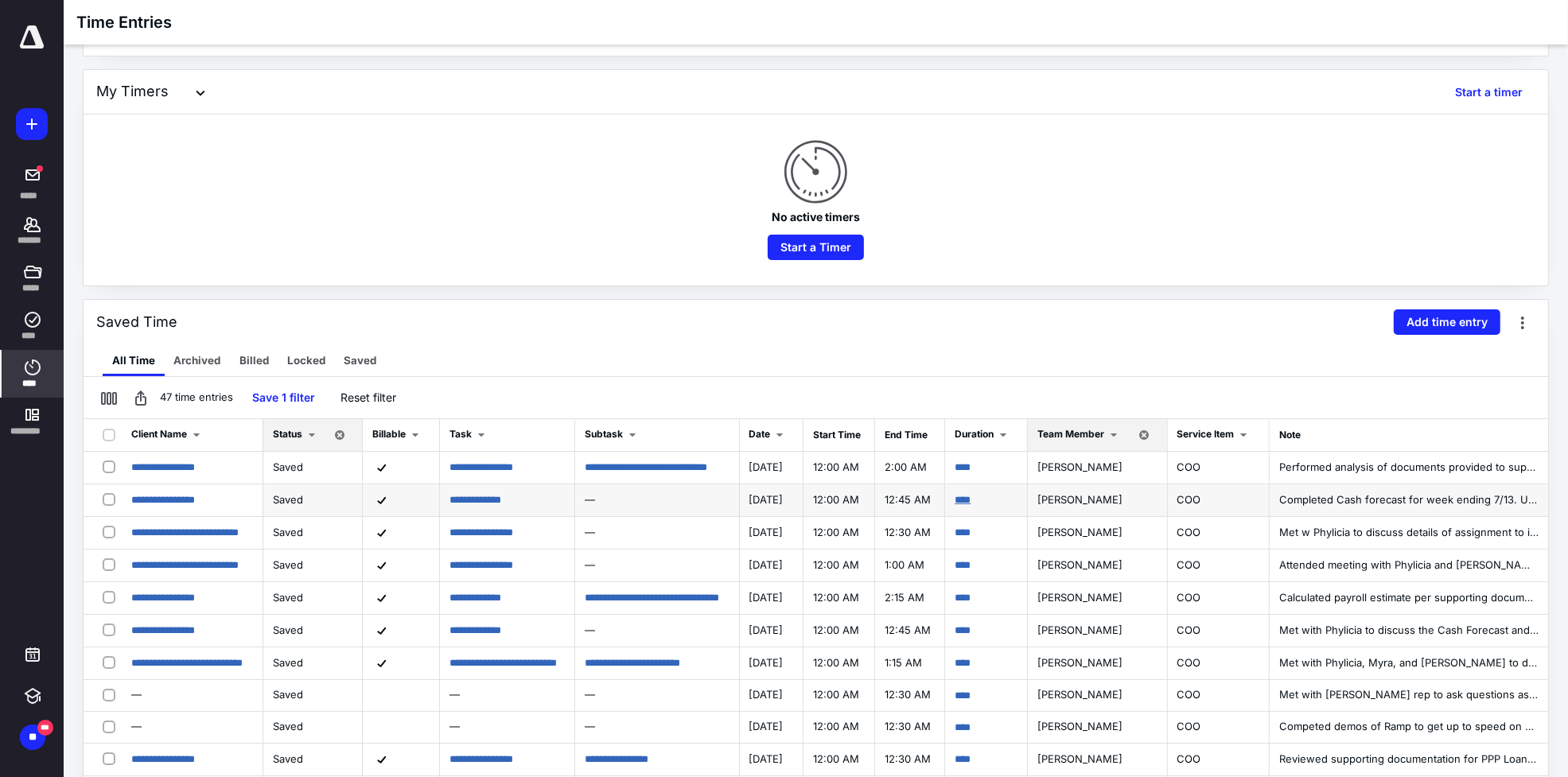 click on "****" at bounding box center [963, 499] 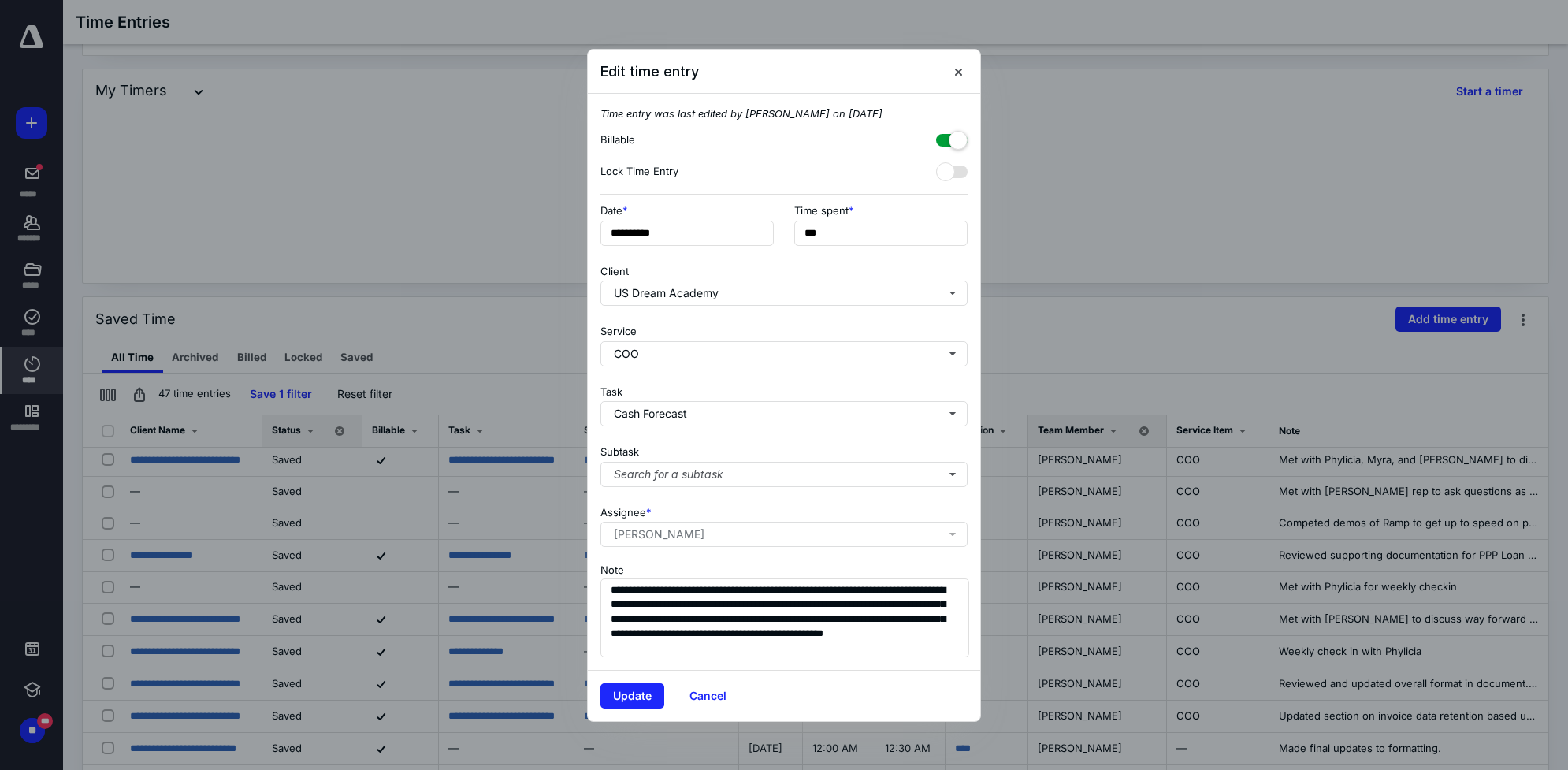 scroll, scrollTop: 99, scrollLeft: 0, axis: vertical 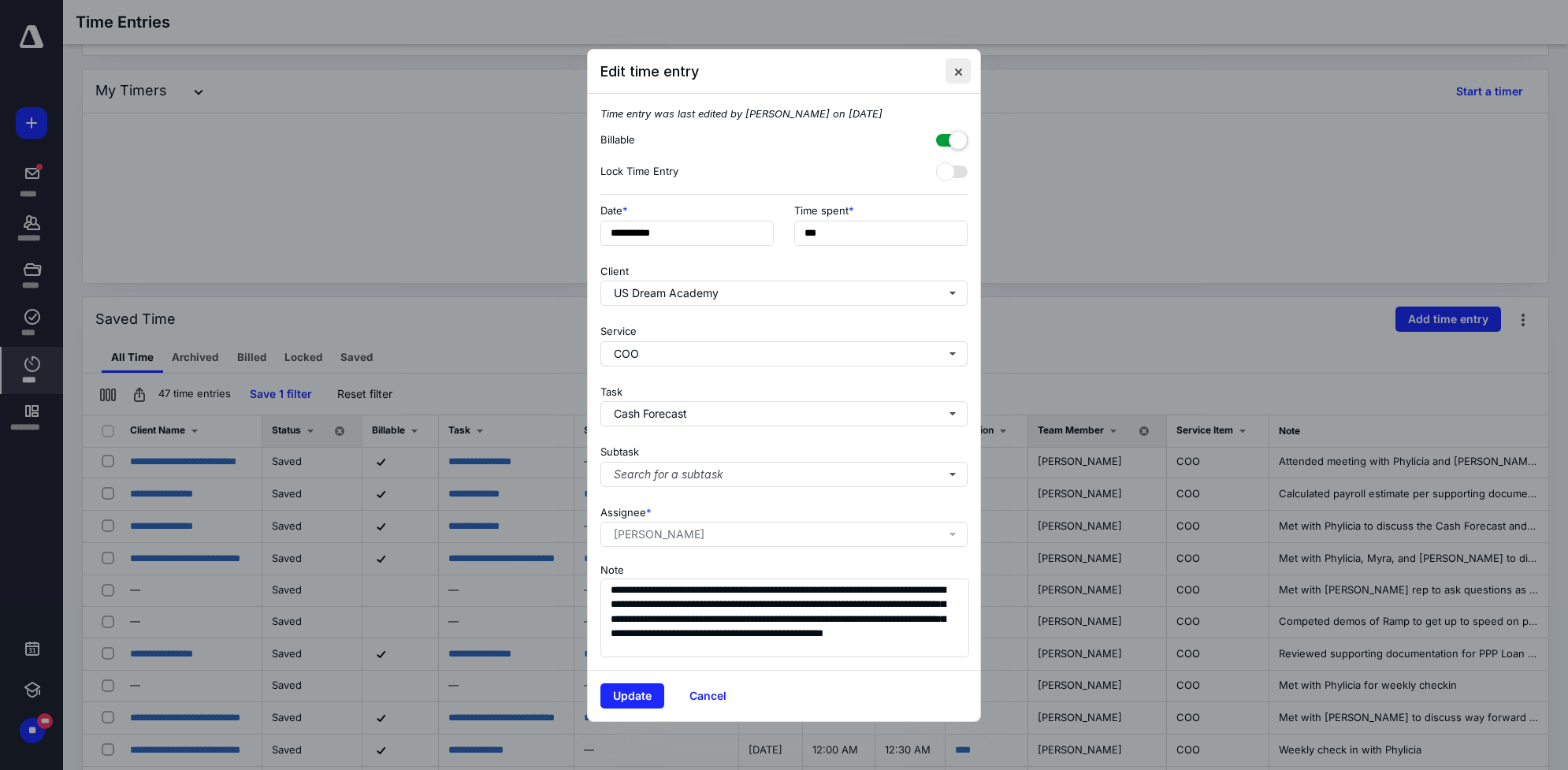 click at bounding box center (958, 71) 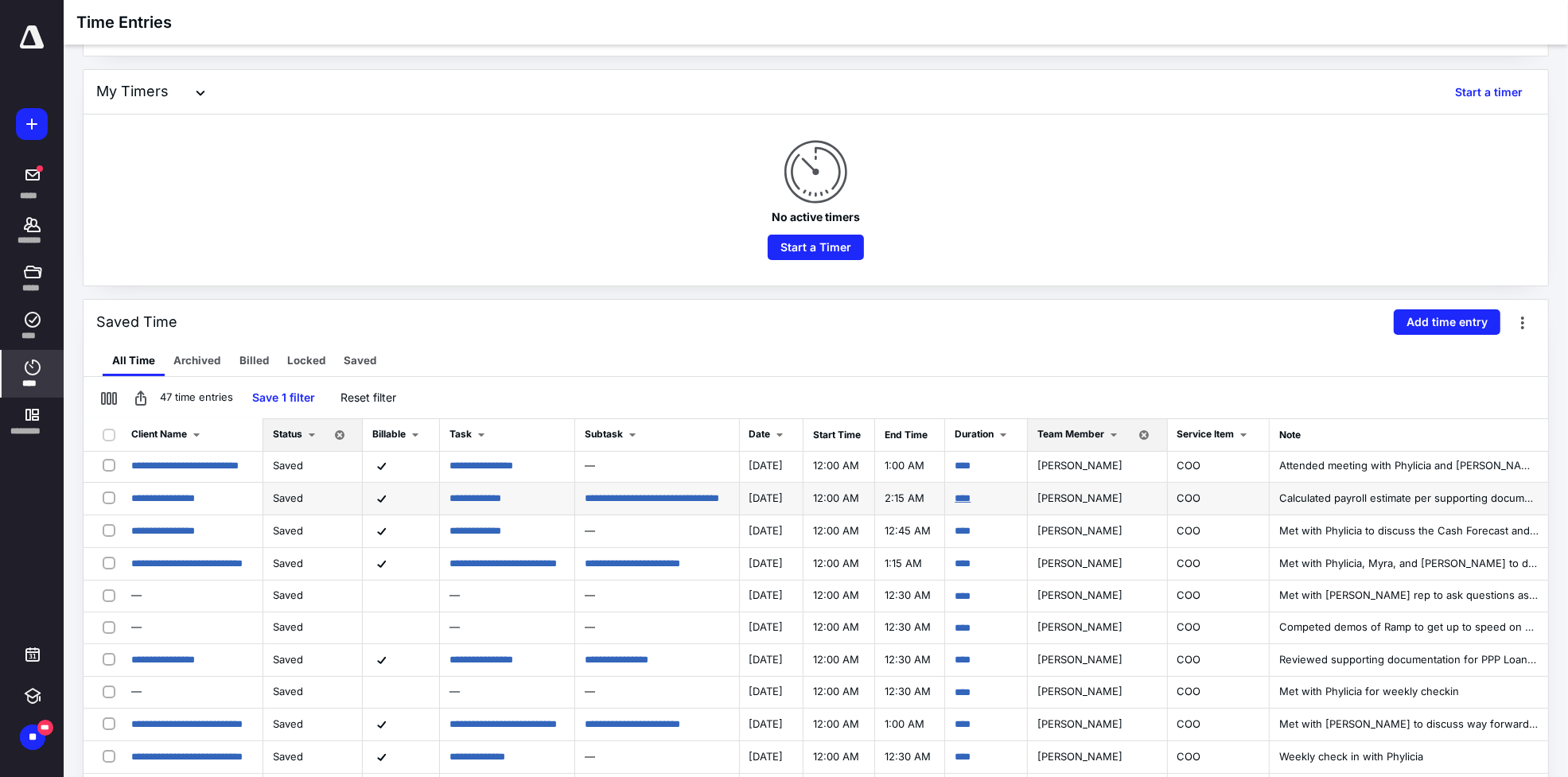 click on "****" at bounding box center (963, 498) 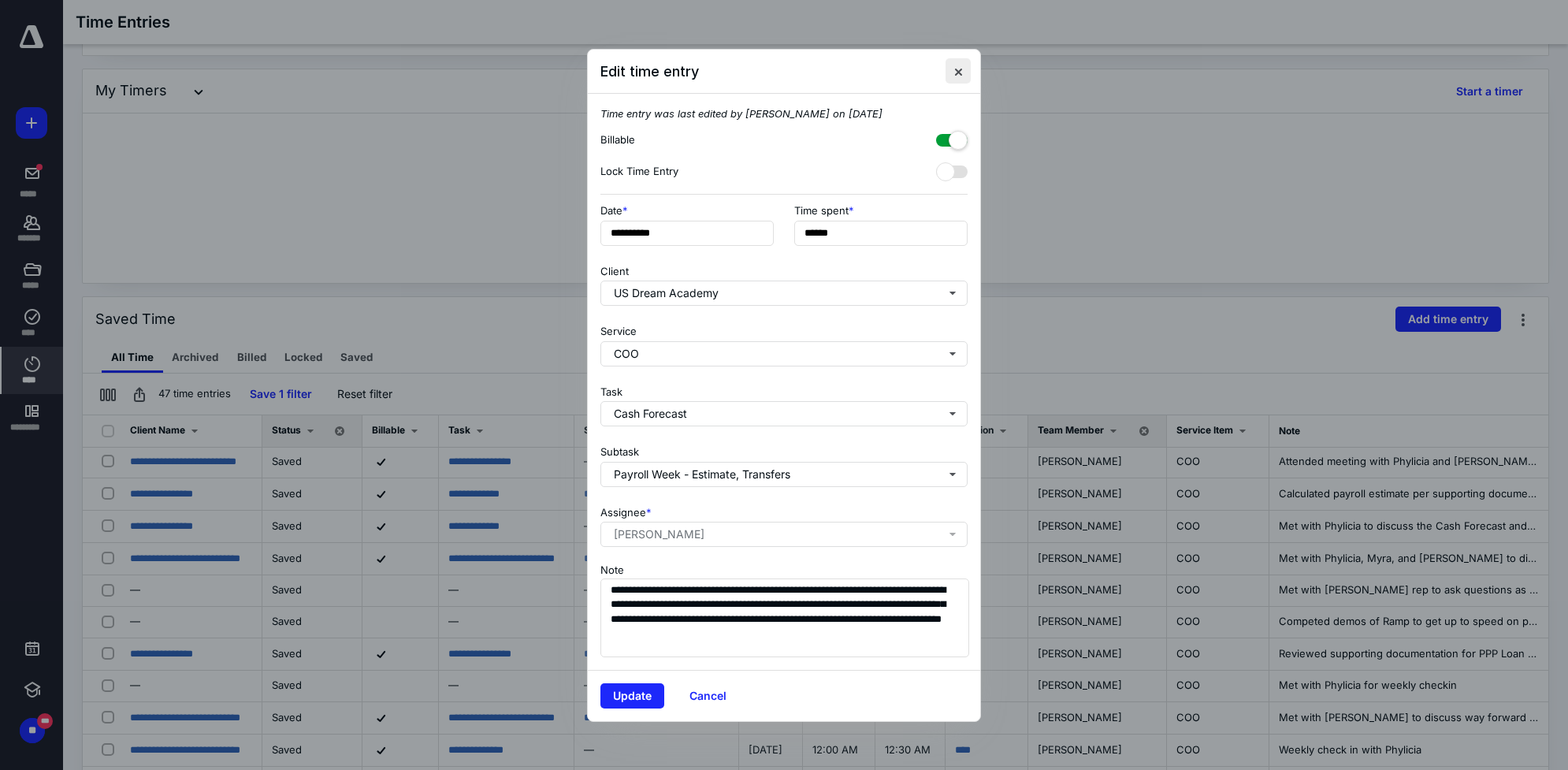 click at bounding box center [958, 71] 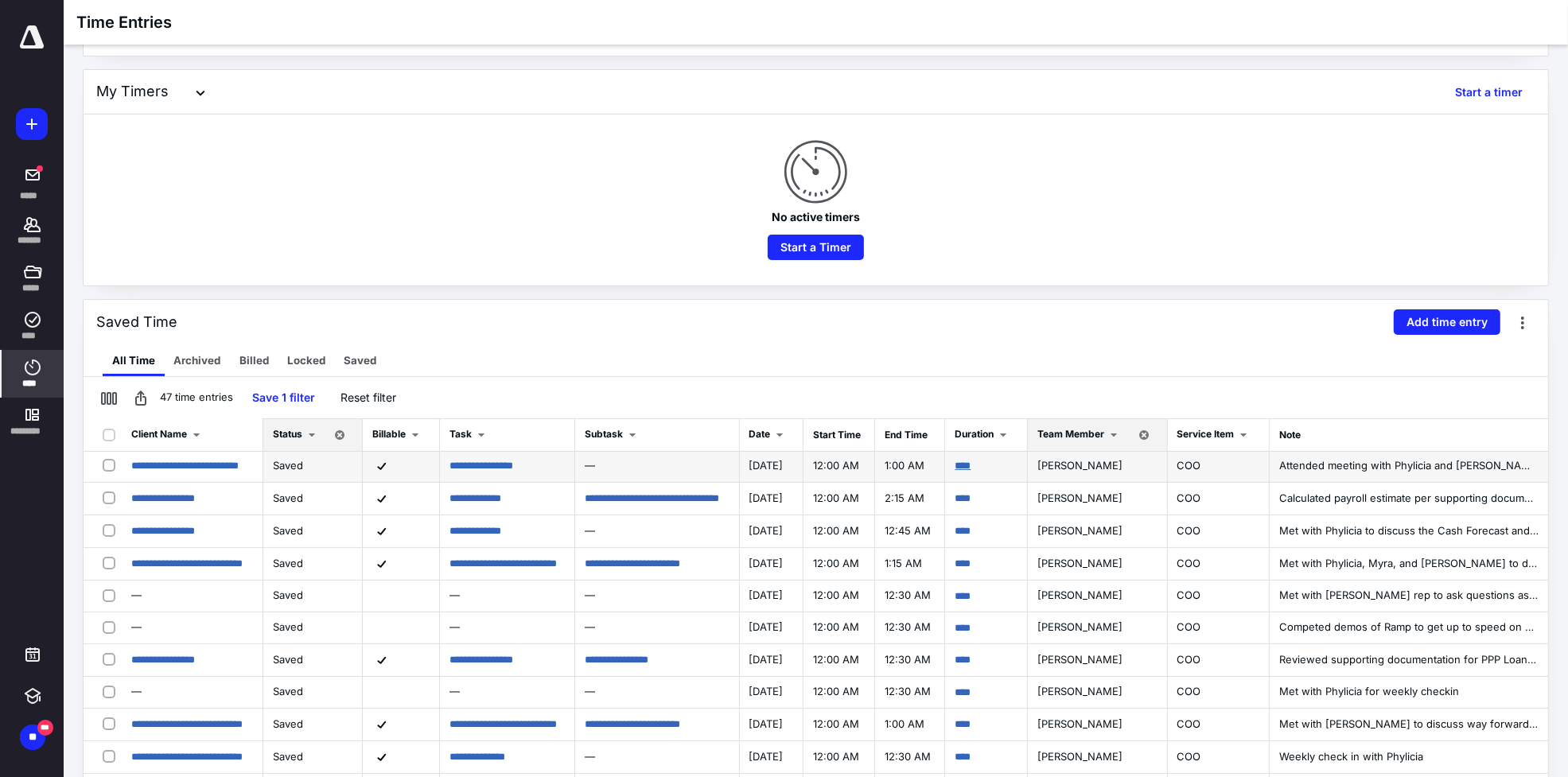click on "****" at bounding box center (963, 465) 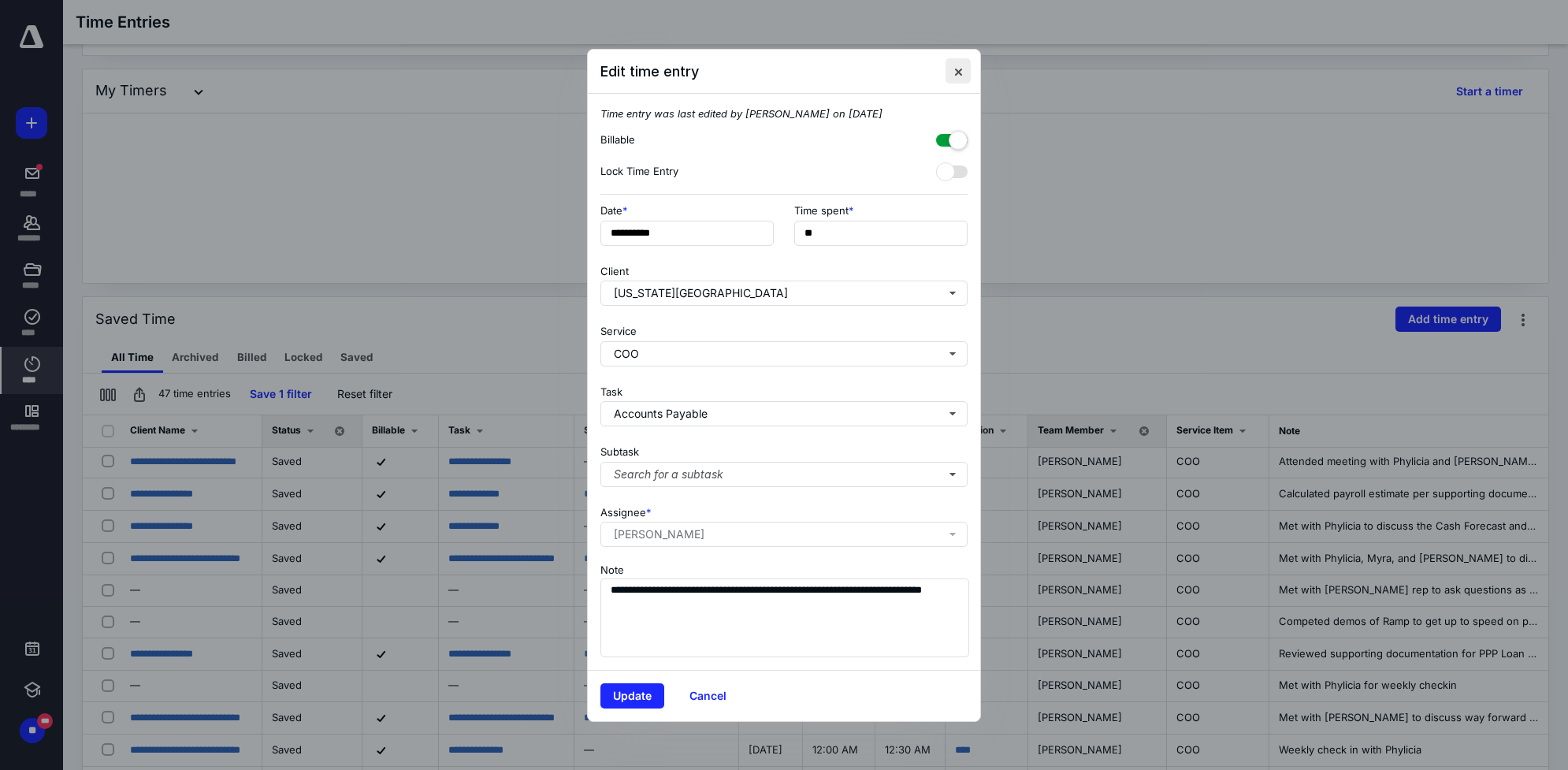 click at bounding box center [958, 71] 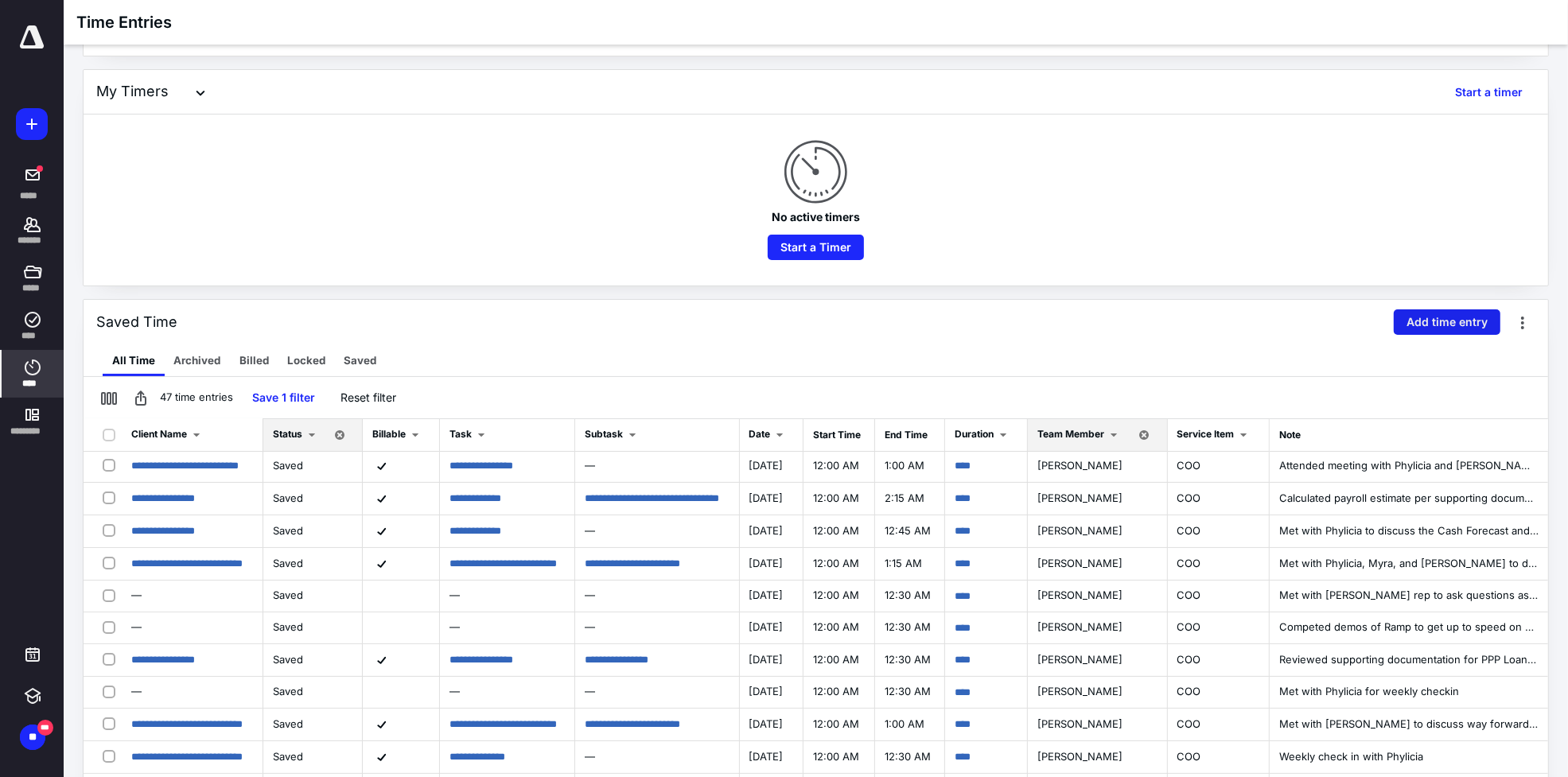 click on "Add time entry" at bounding box center (1447, 322) 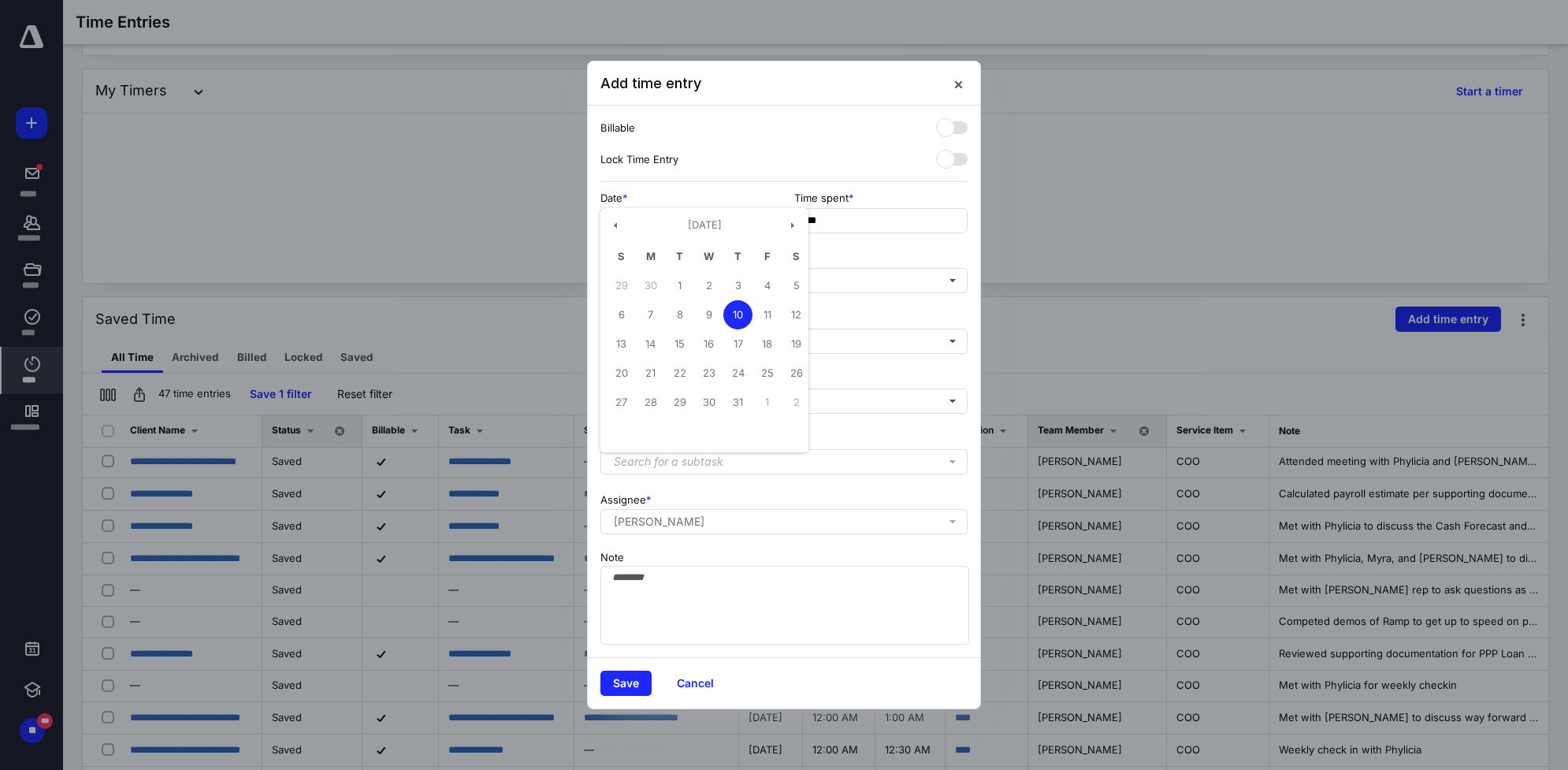click on "**********" at bounding box center (687, 221) 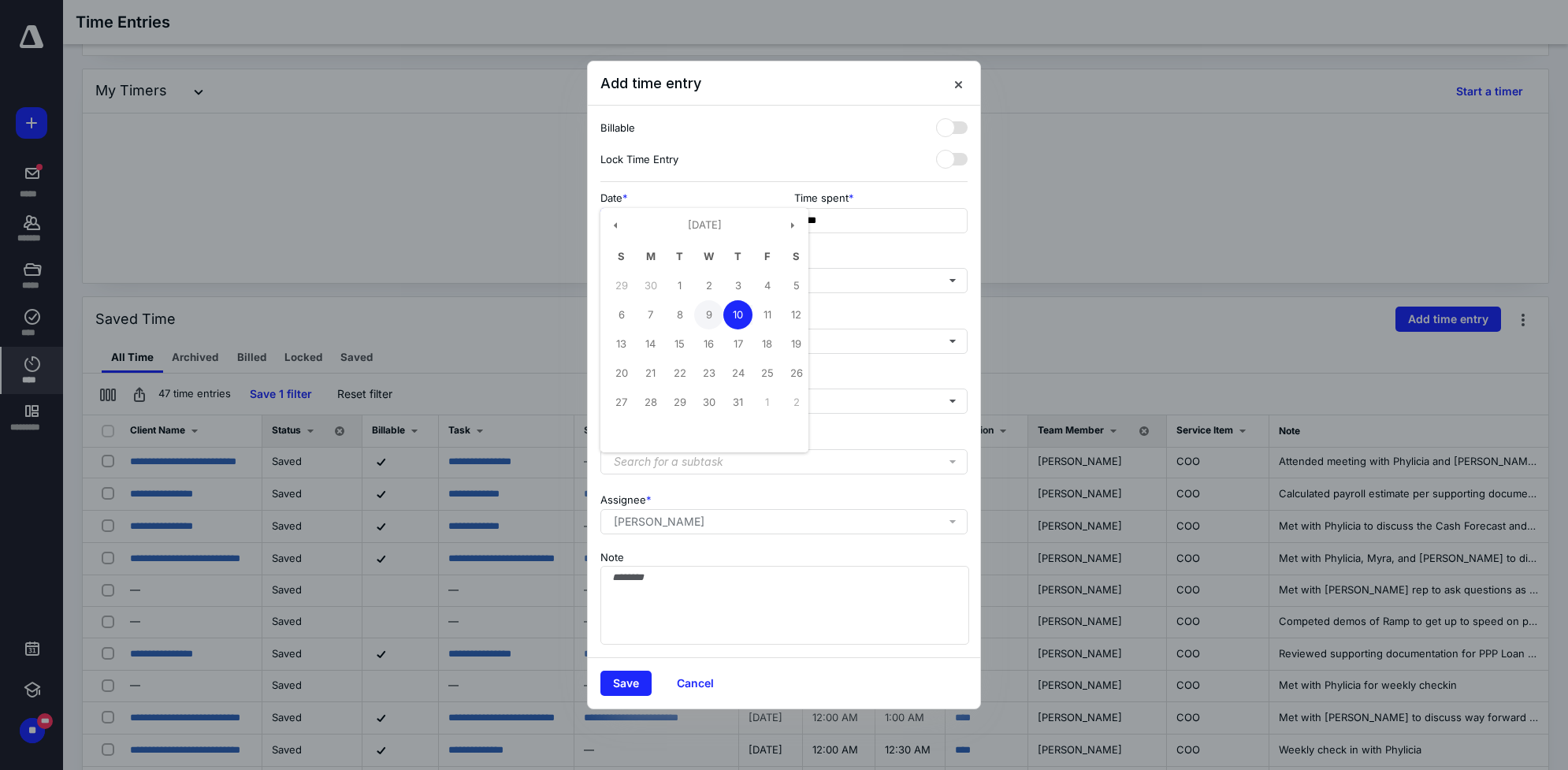 click on "9" at bounding box center [708, 314] 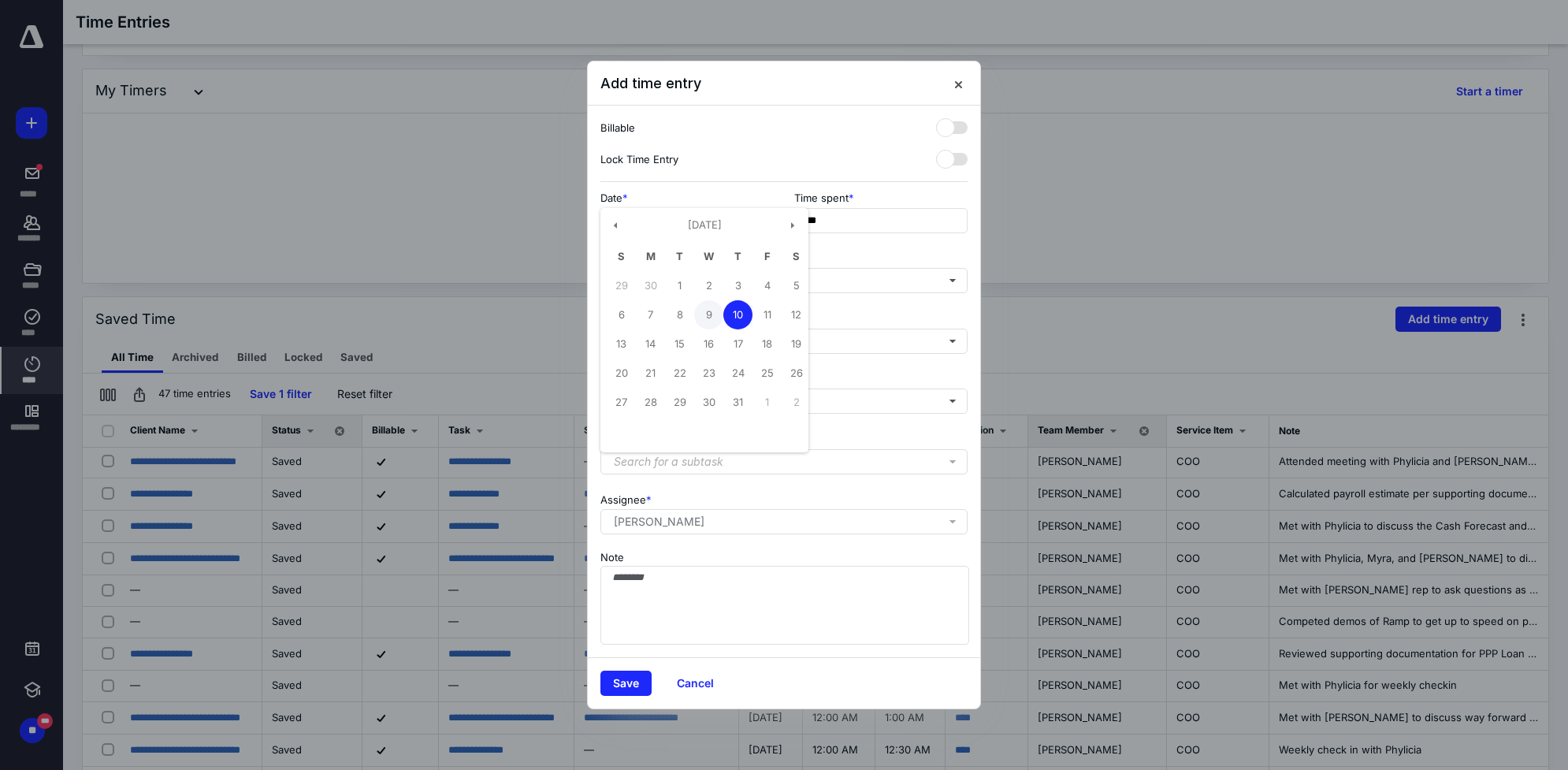 type on "**********" 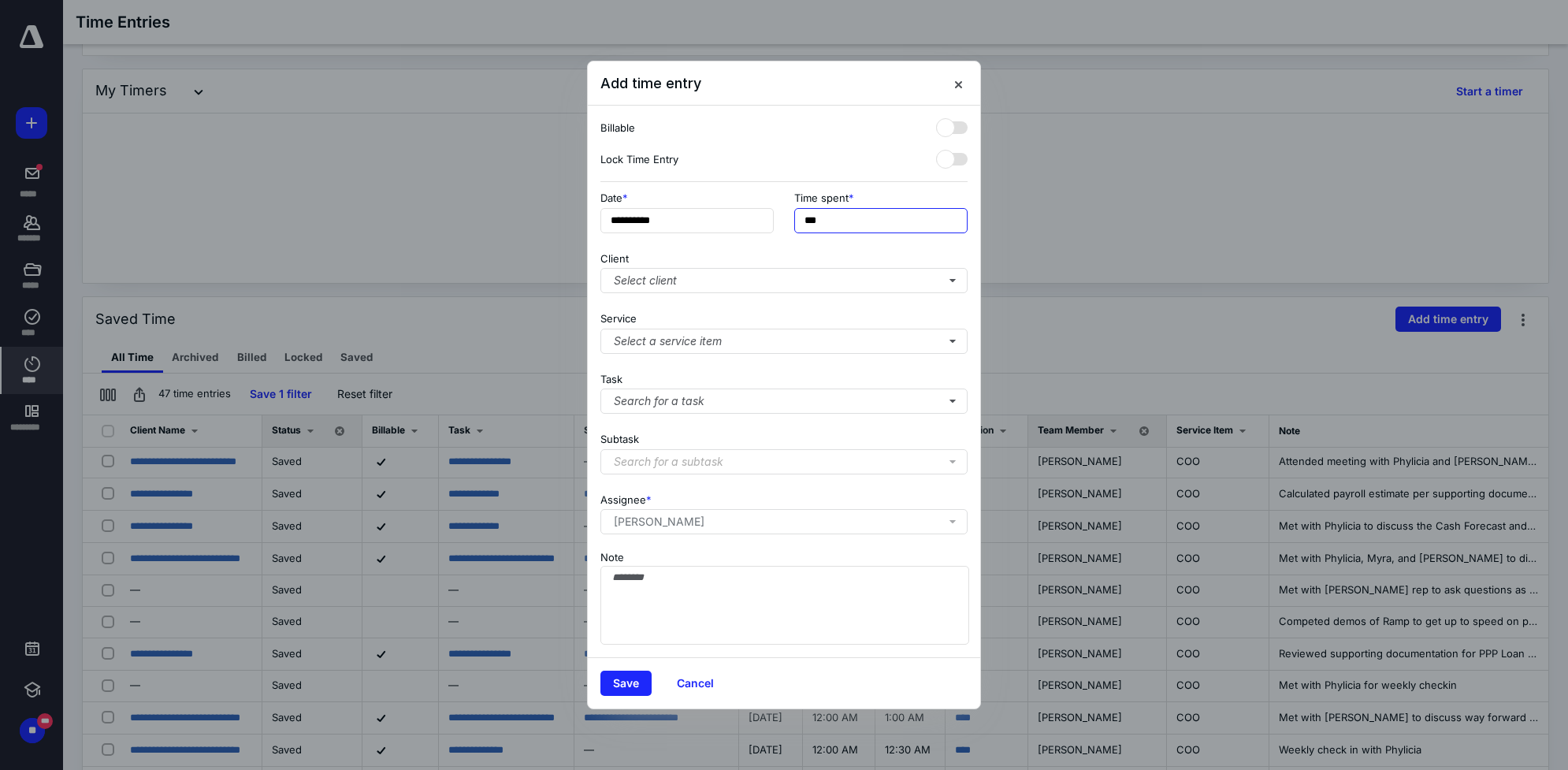 drag, startPoint x: 847, startPoint y: 215, endPoint x: 780, endPoint y: 225, distance: 67.74216 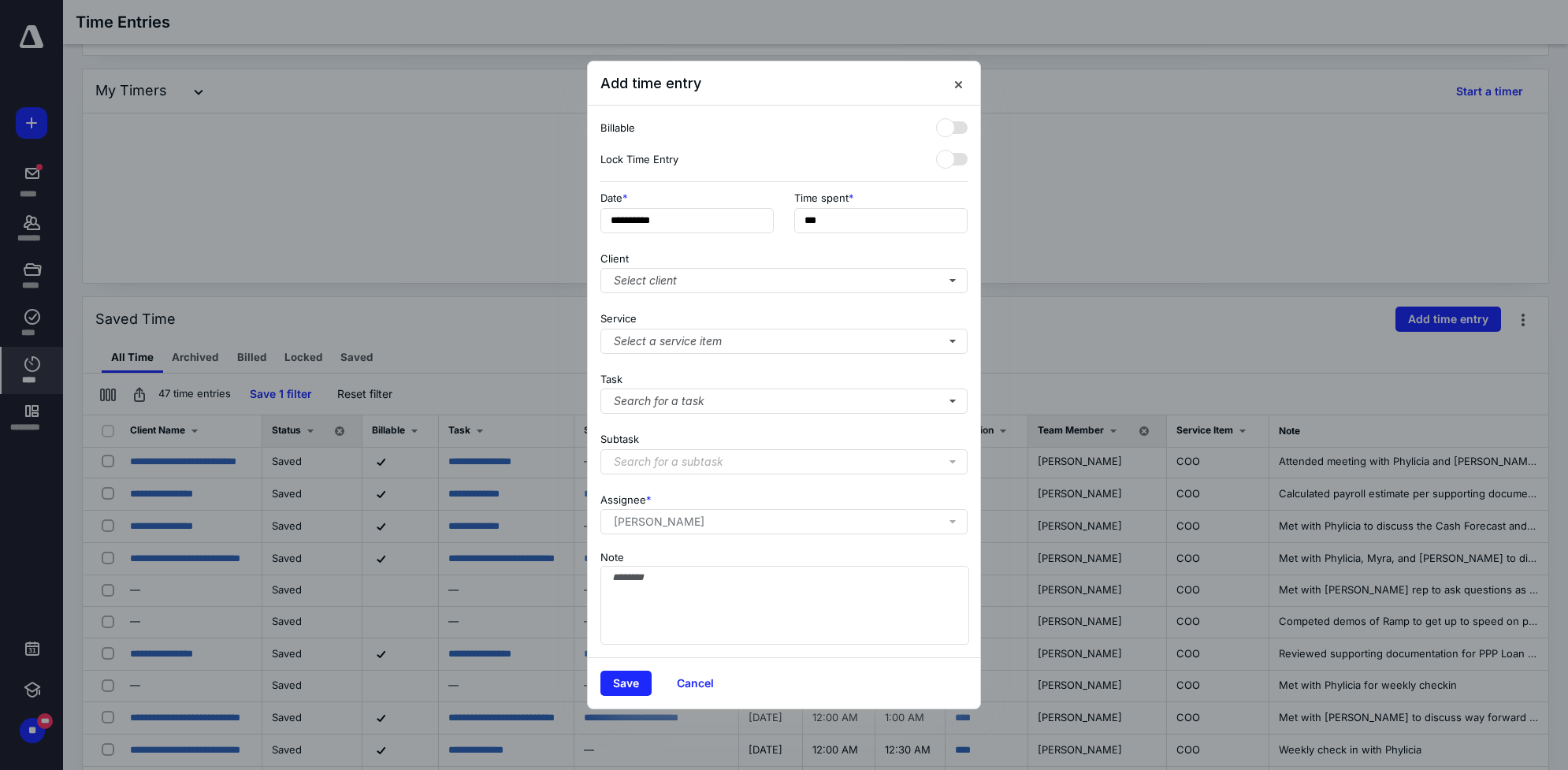 type on "******" 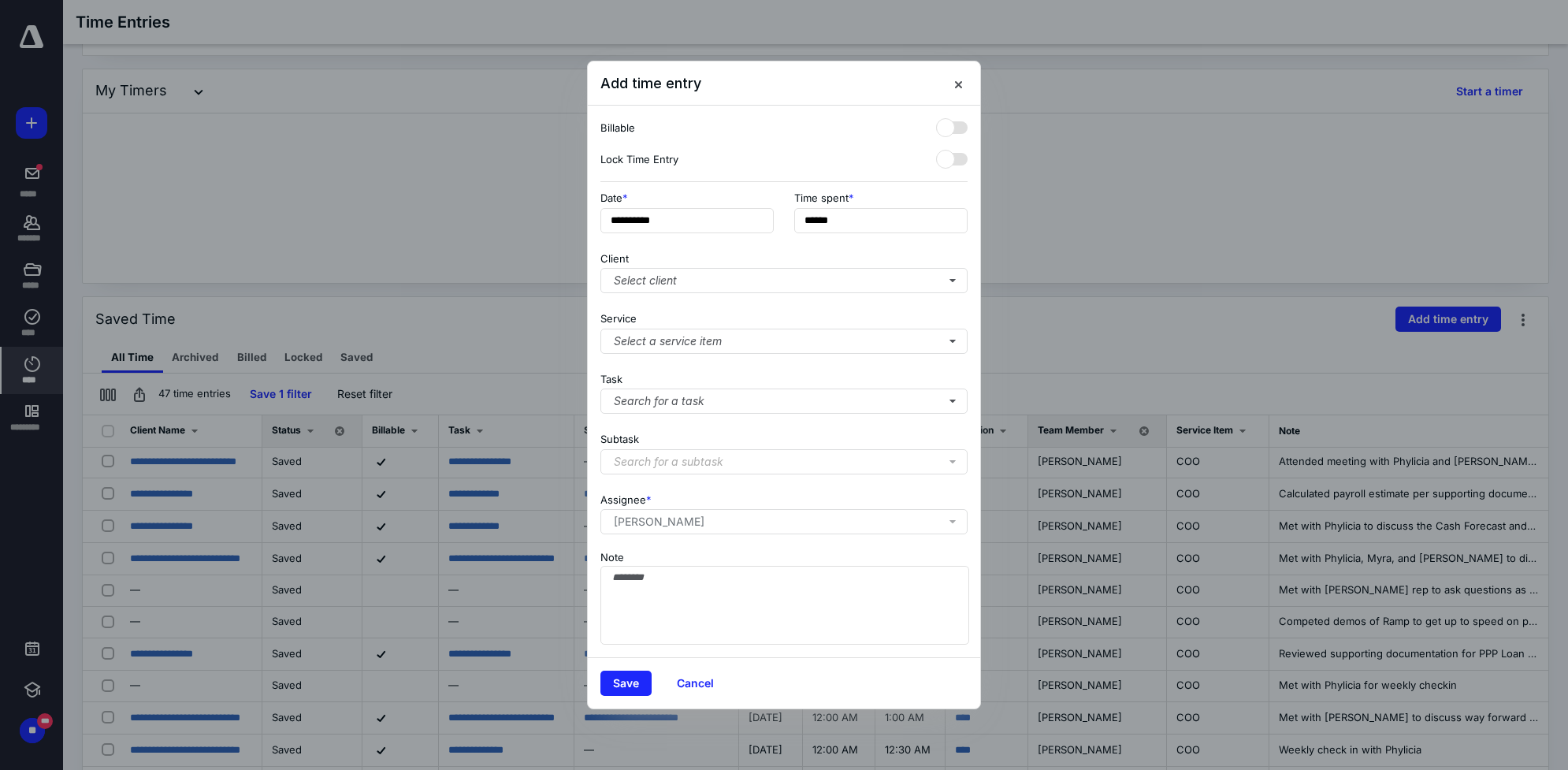 click on "Service Select a service item" at bounding box center [784, 329] 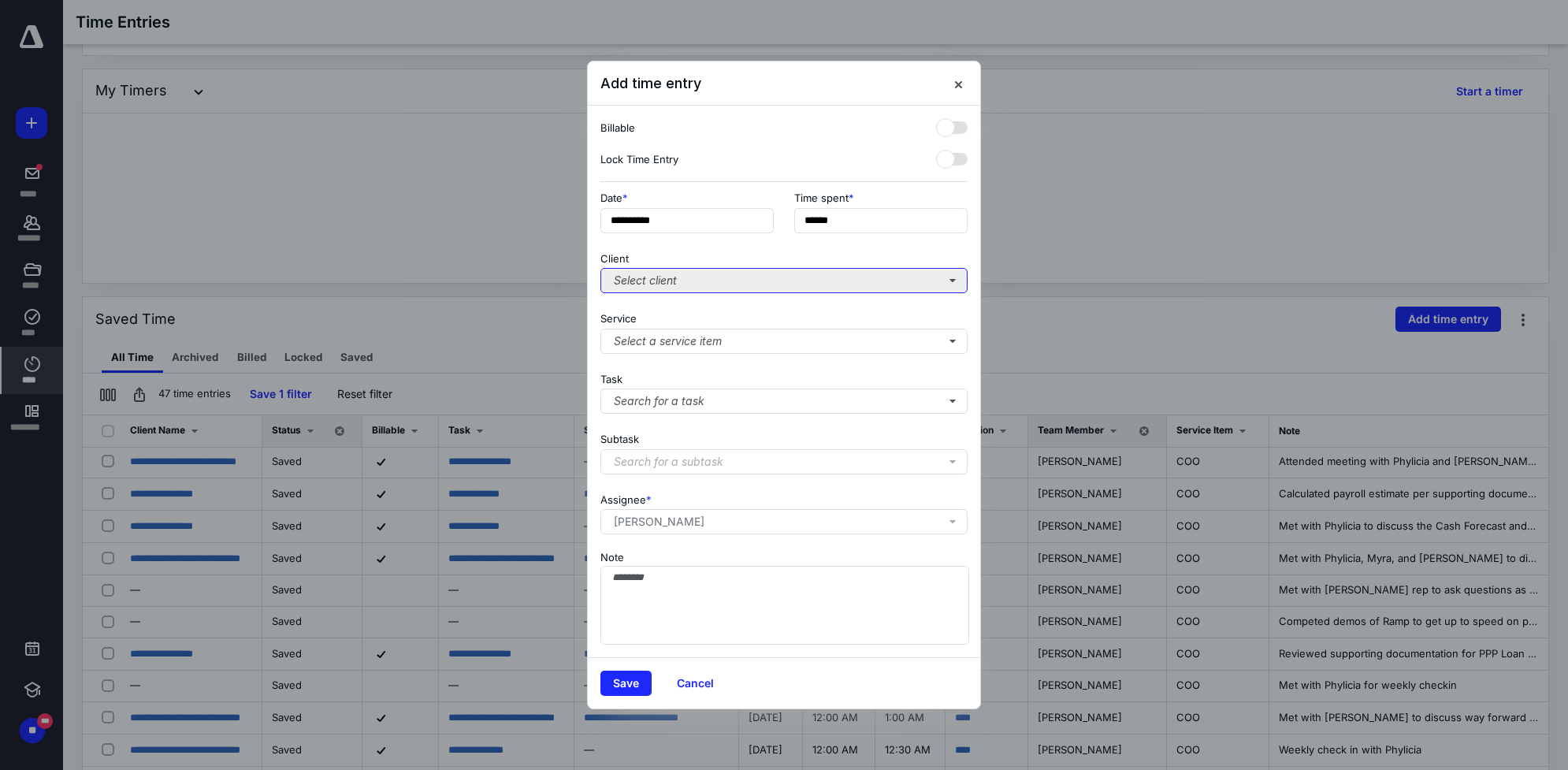 click on "Select client" at bounding box center [784, 281] 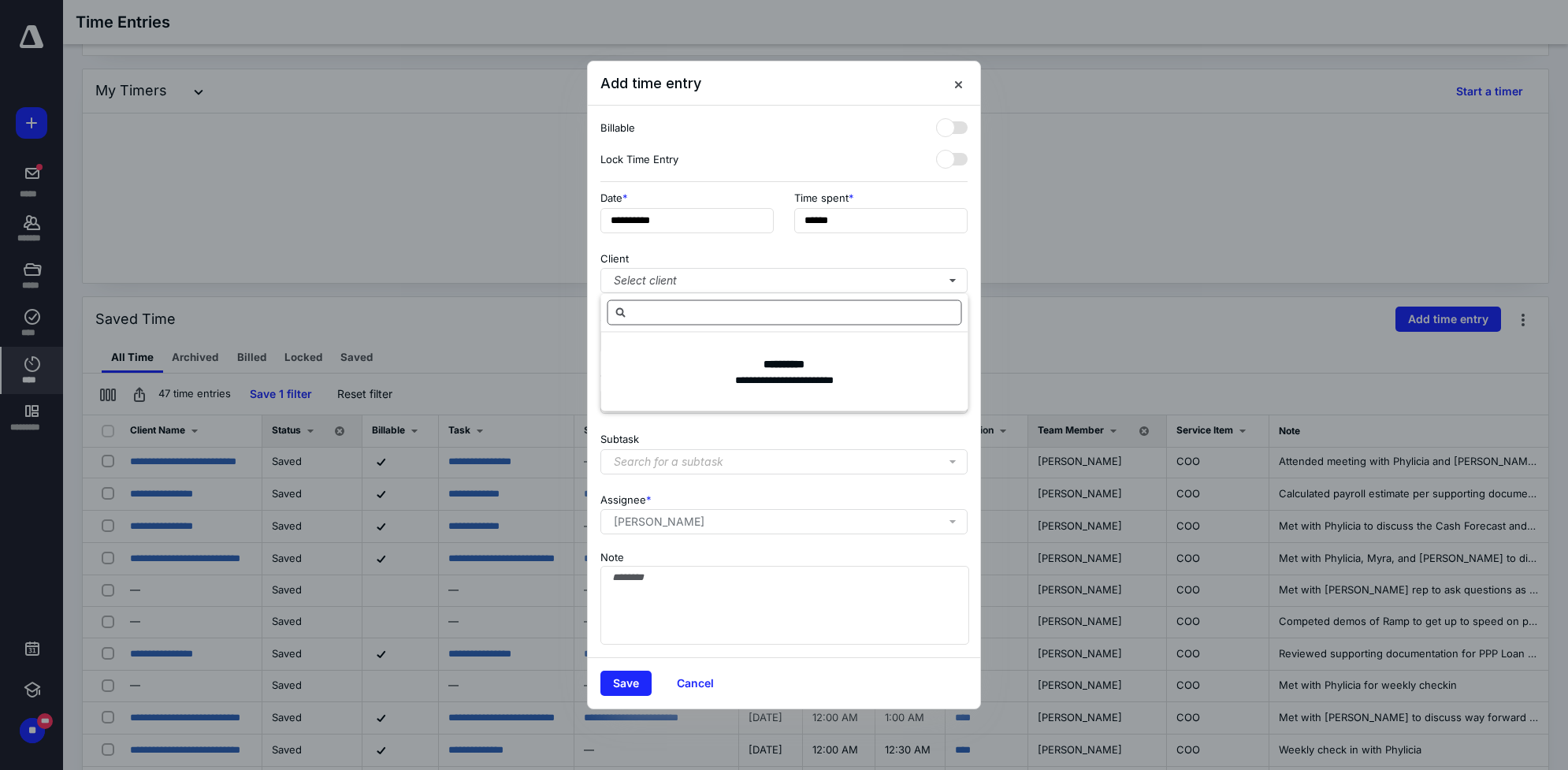 click at bounding box center (785, 313) 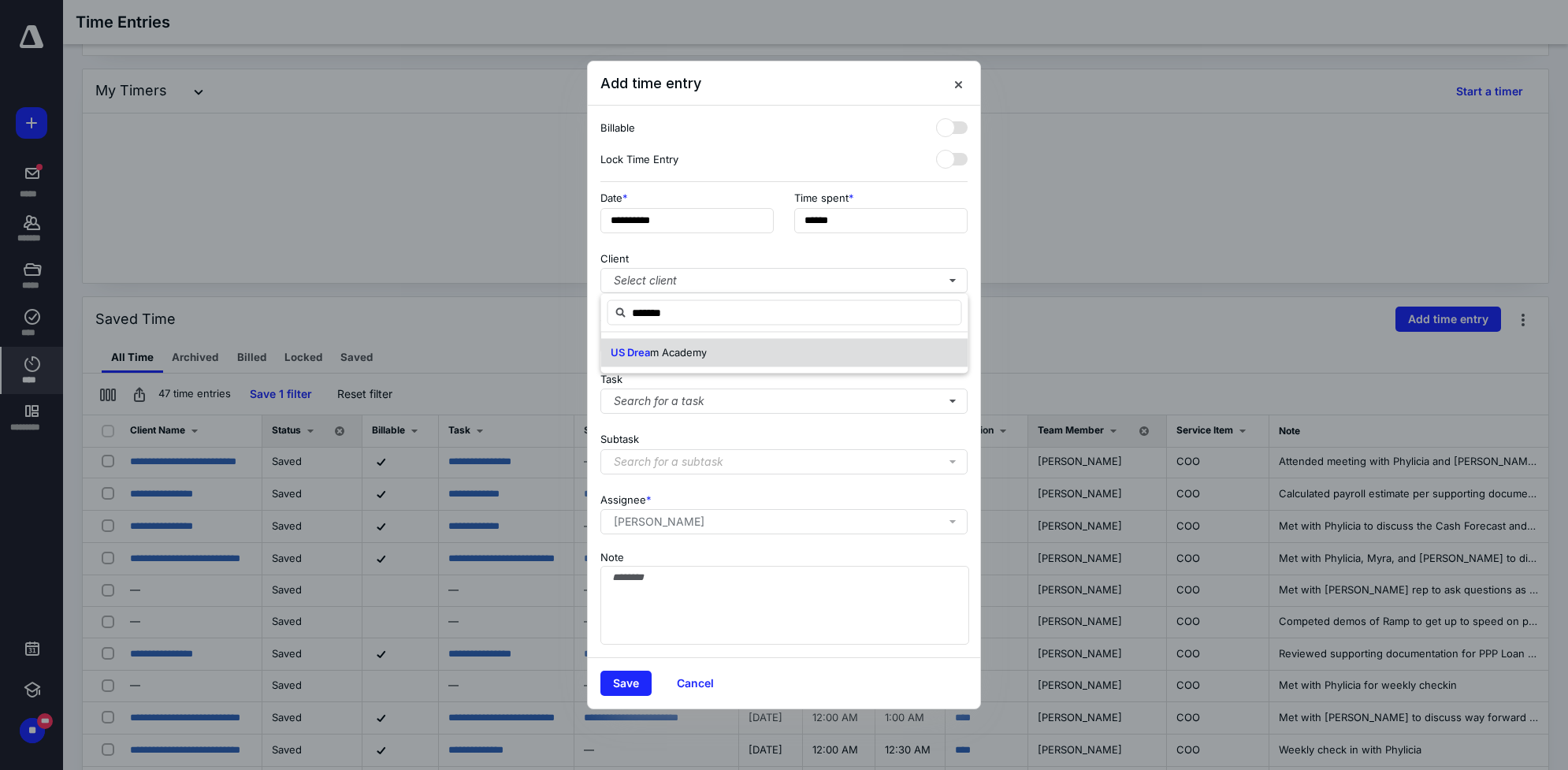 click on "m Academy" at bounding box center (678, 352) 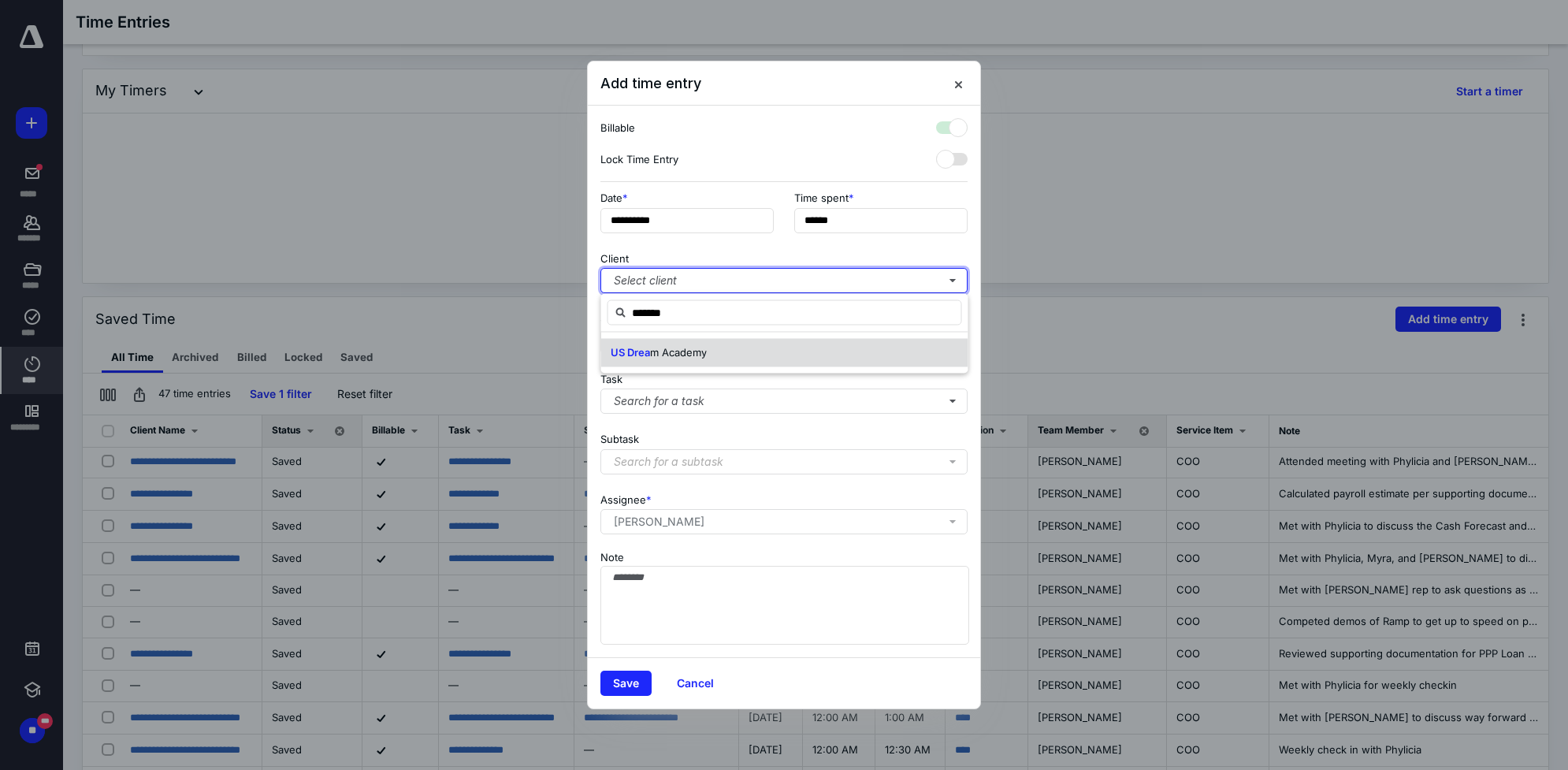 checkbox on "true" 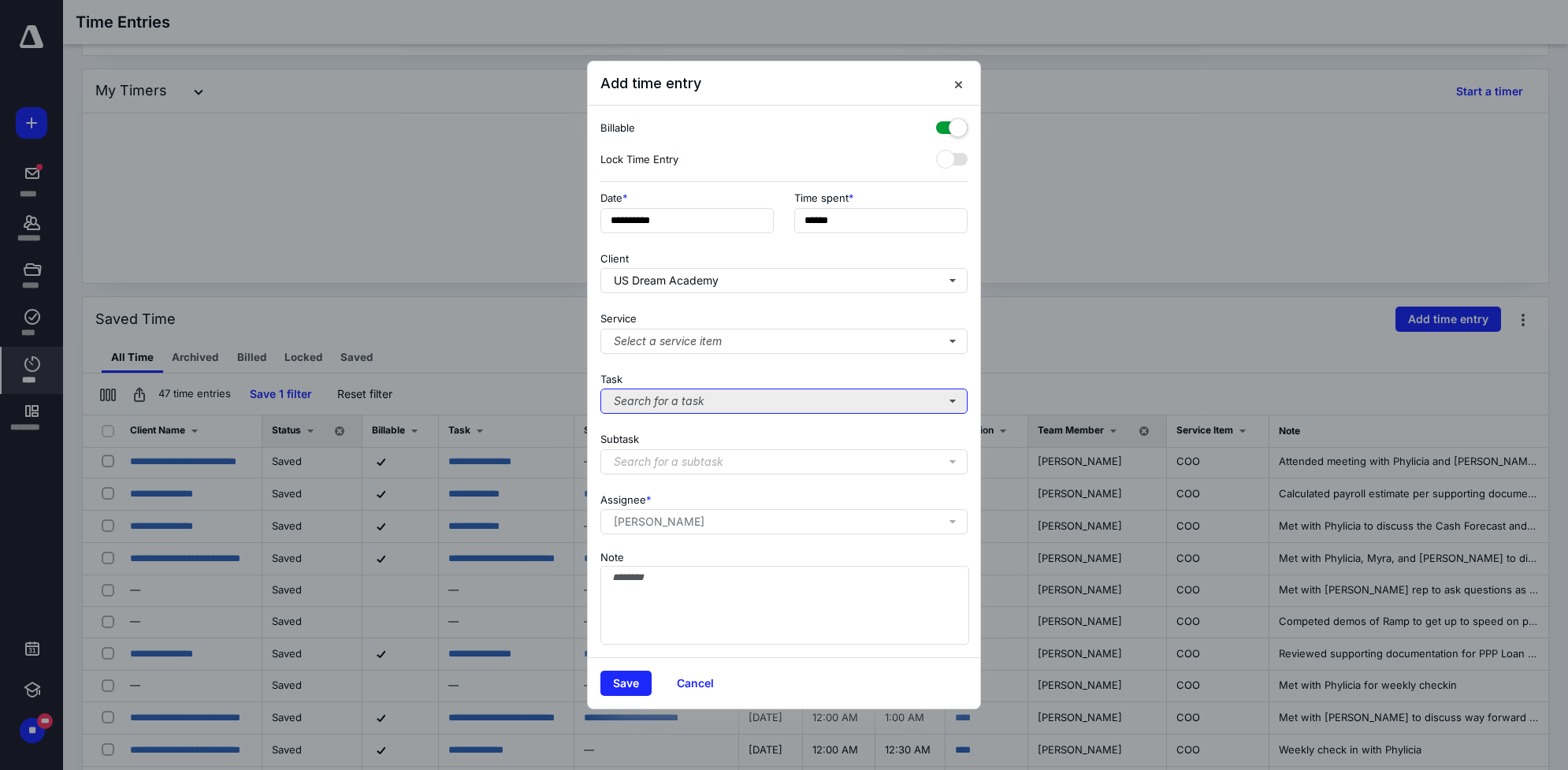 click on "Search for a task" at bounding box center [784, 401] 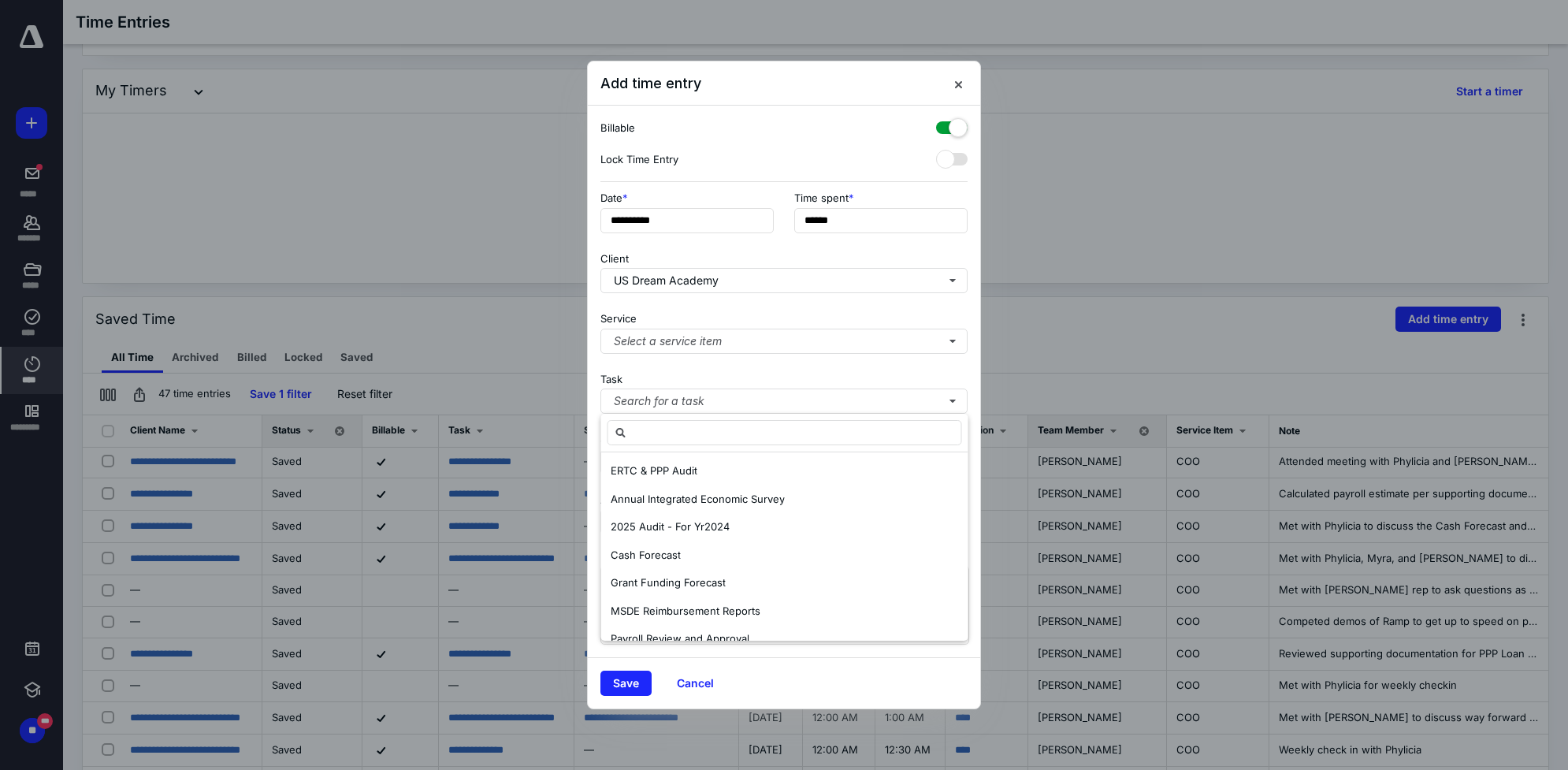 scroll, scrollTop: 0, scrollLeft: 0, axis: both 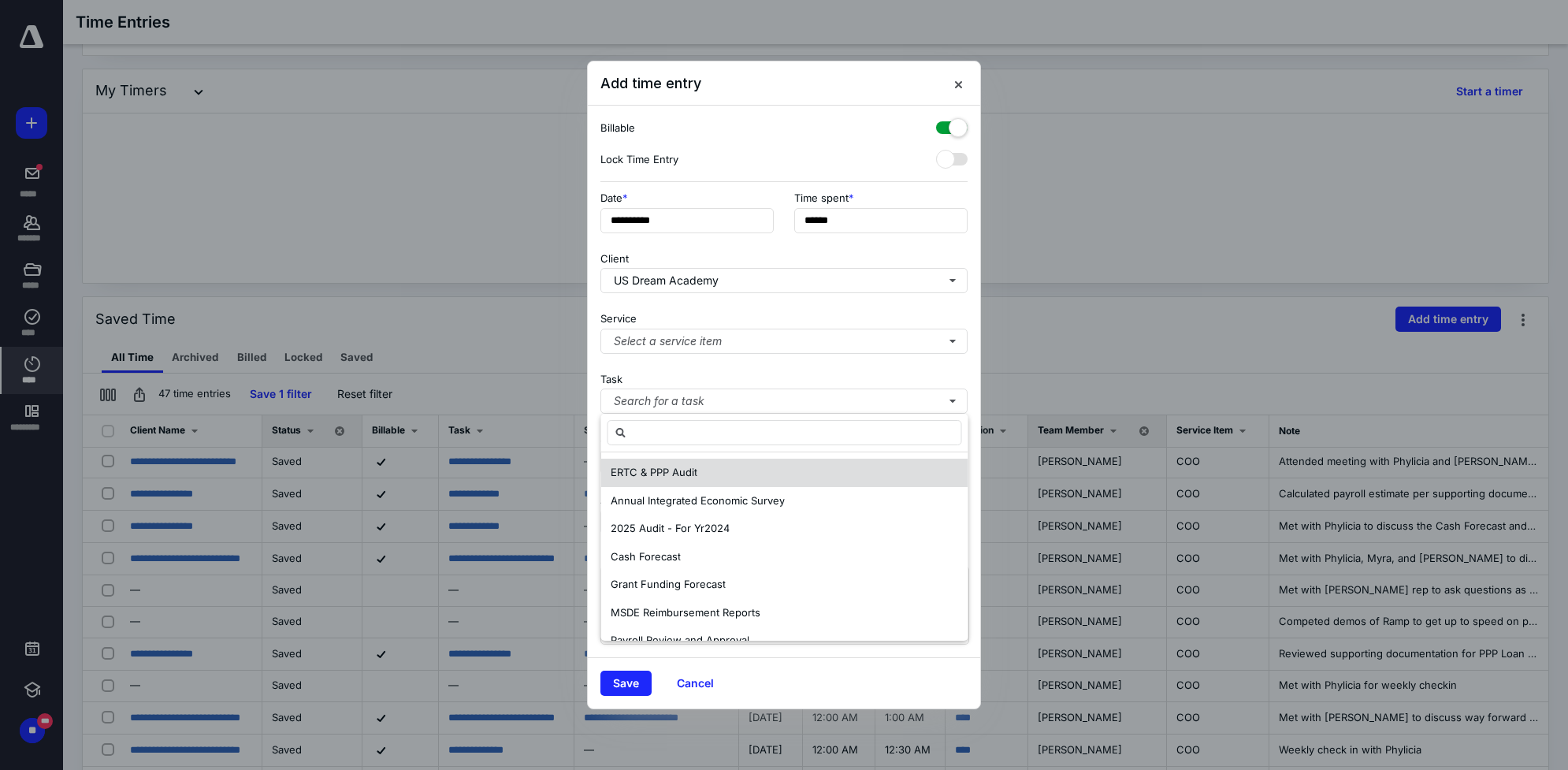 click on "ERTC & PPP Audit" at bounding box center (654, 472) 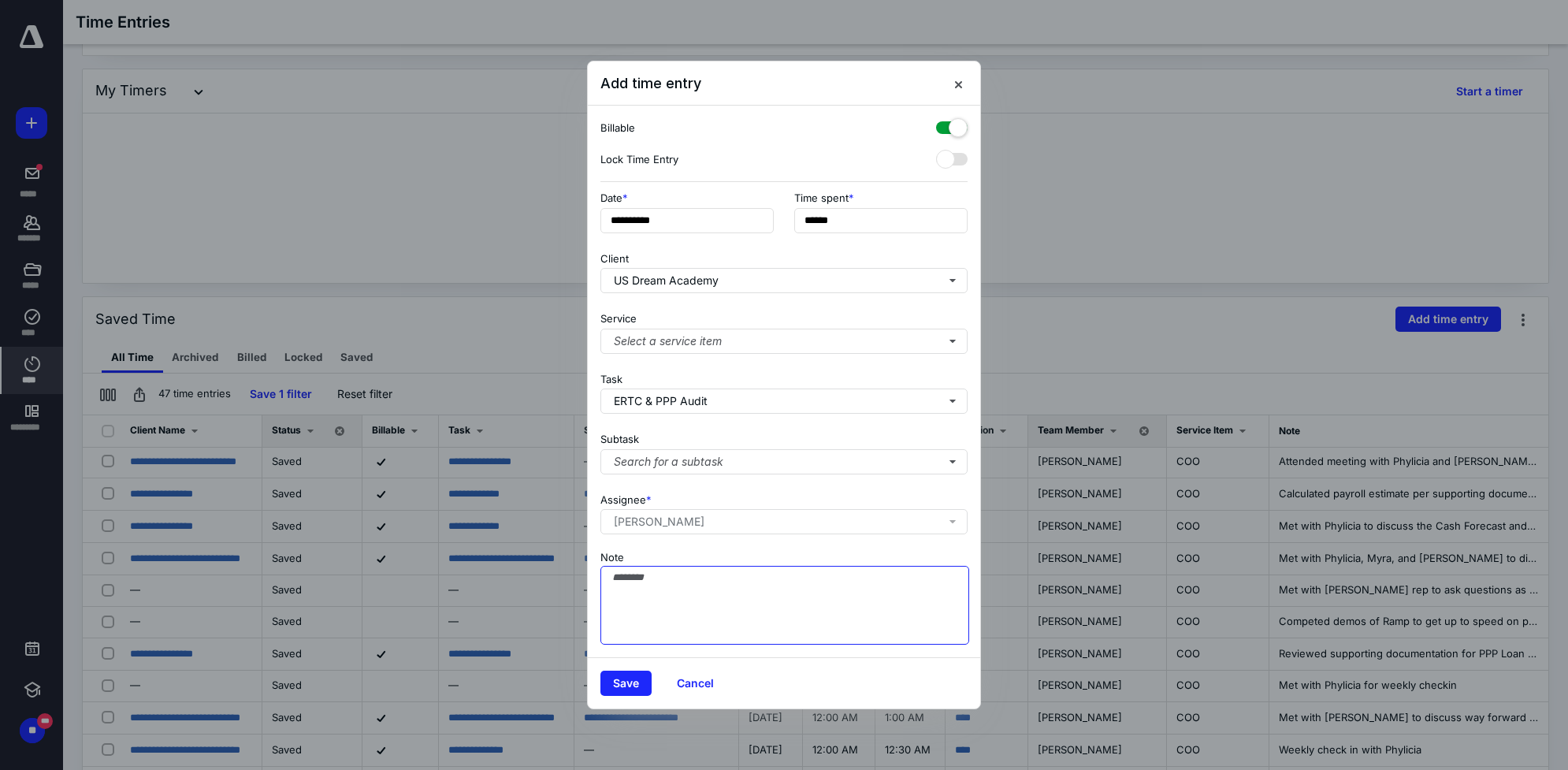 click on "Note" at bounding box center [785, 605] 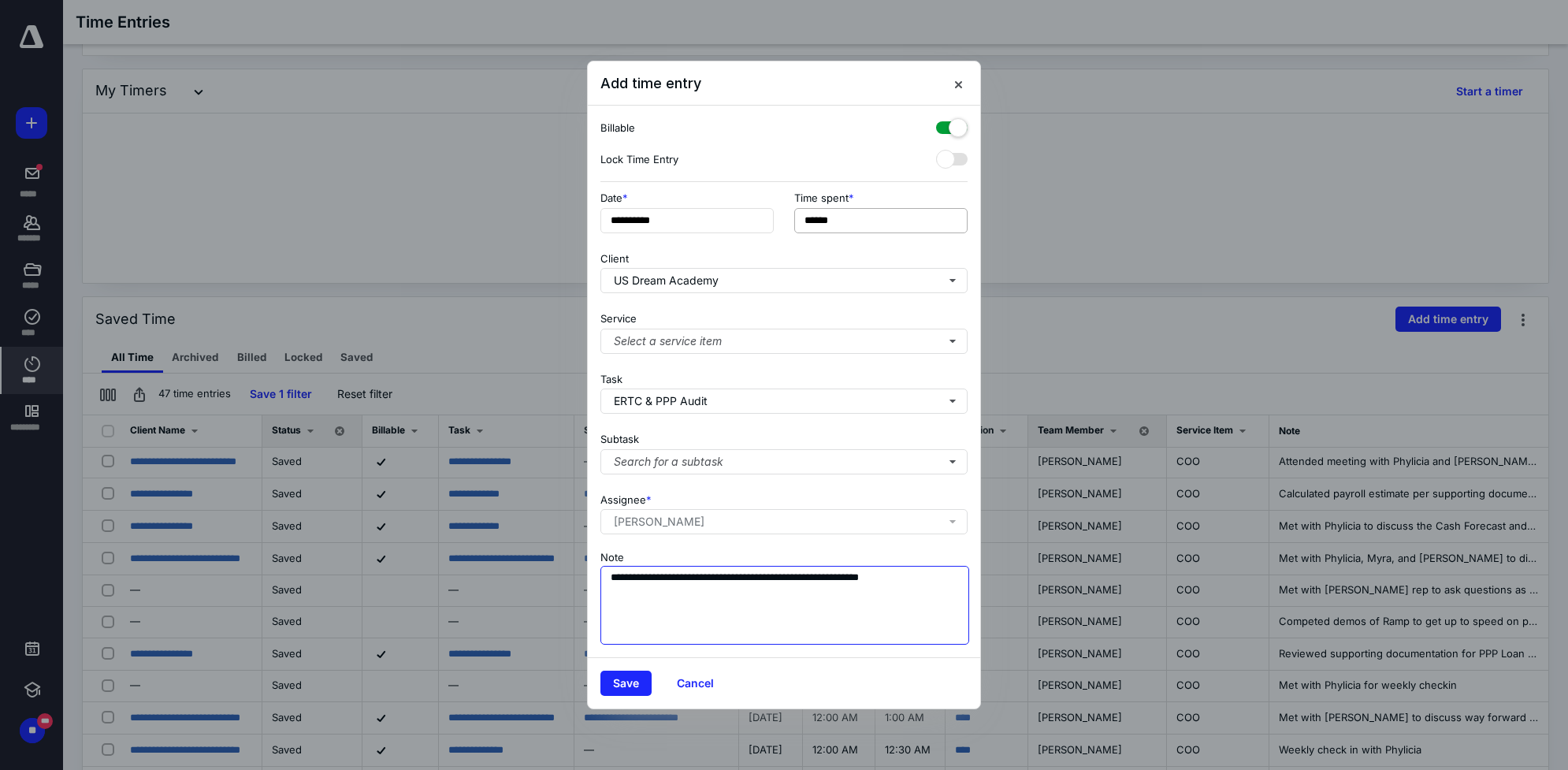type on "**********" 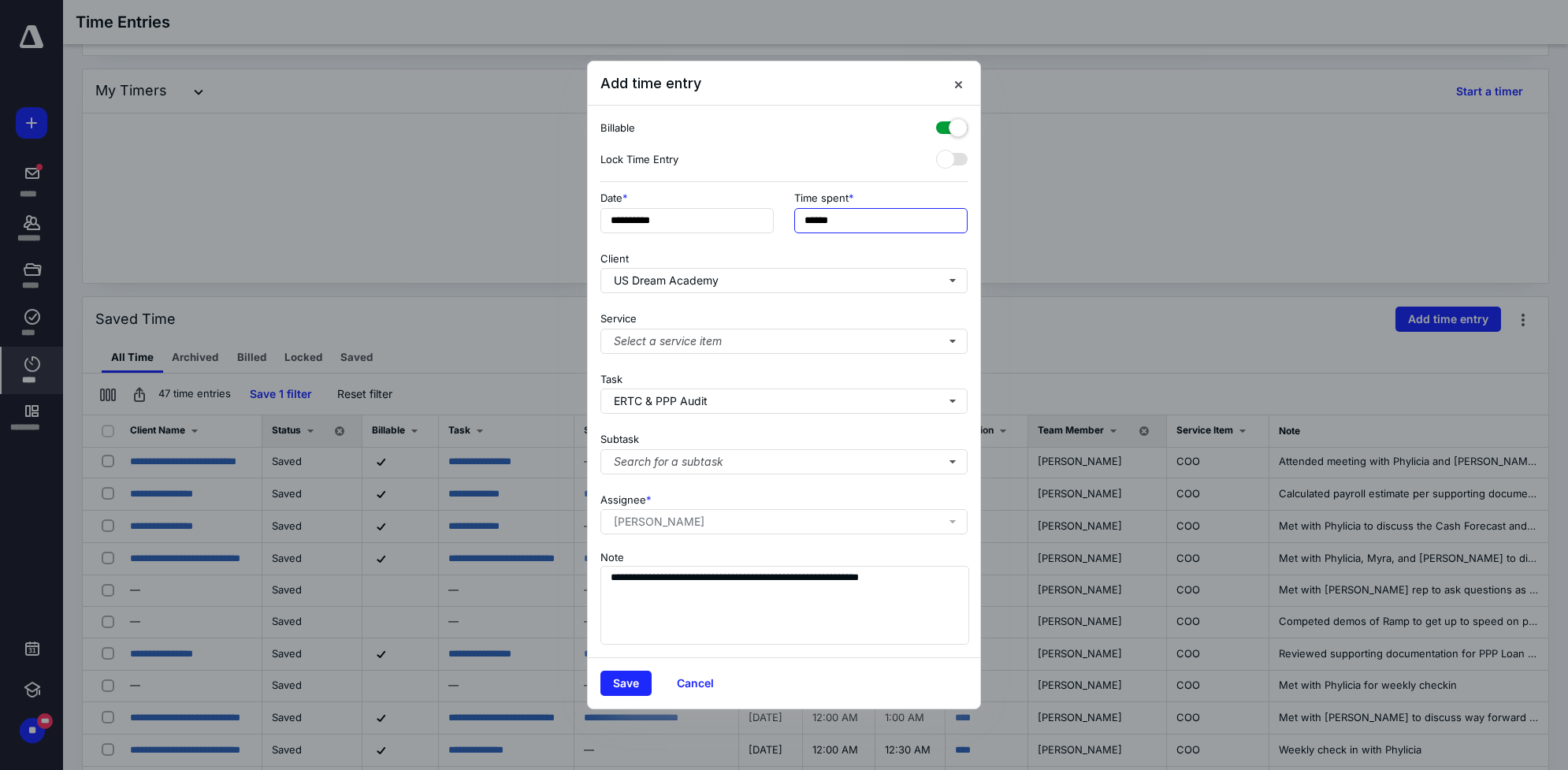 click on "******" at bounding box center (881, 221) 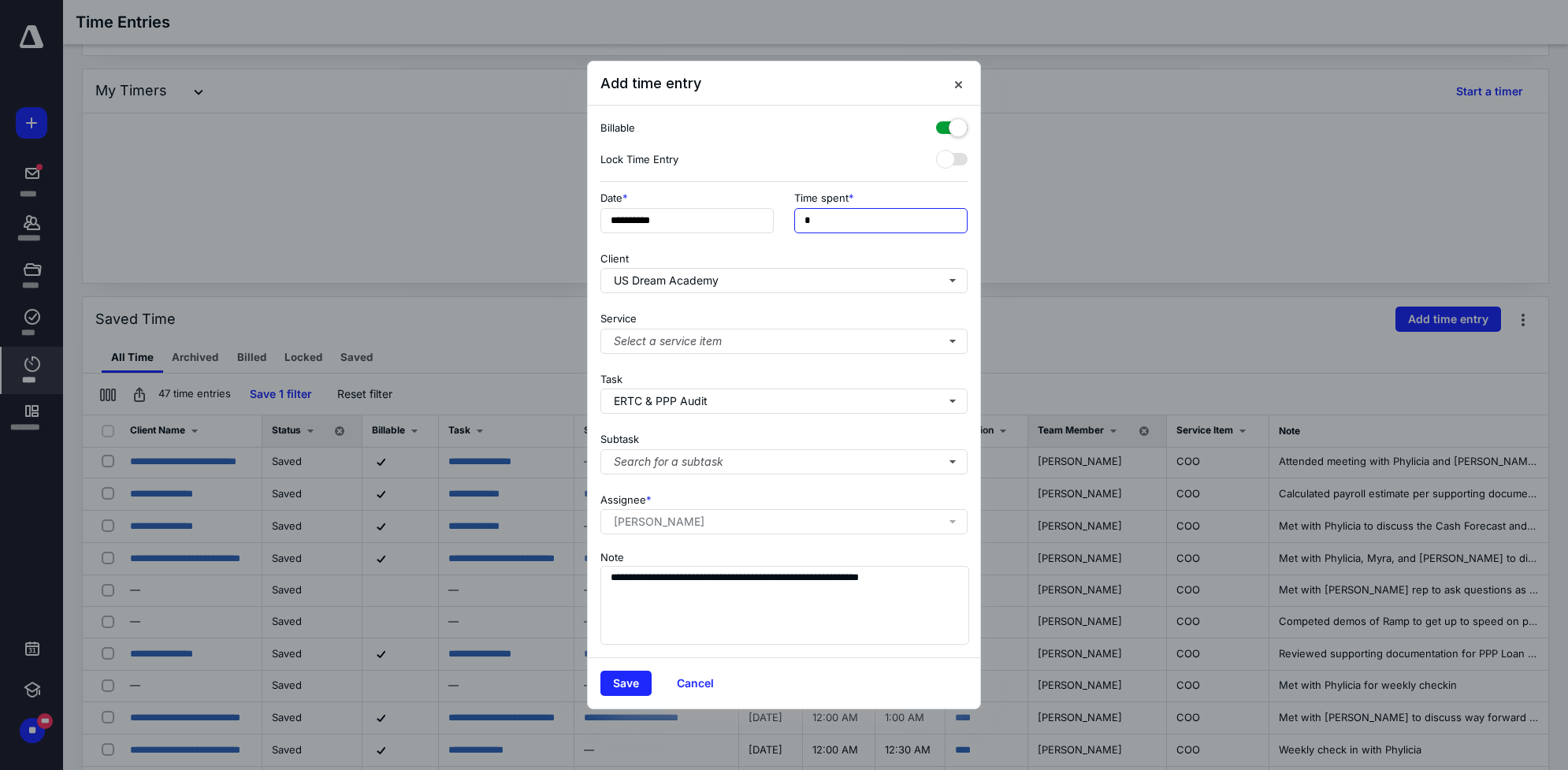 type on "**" 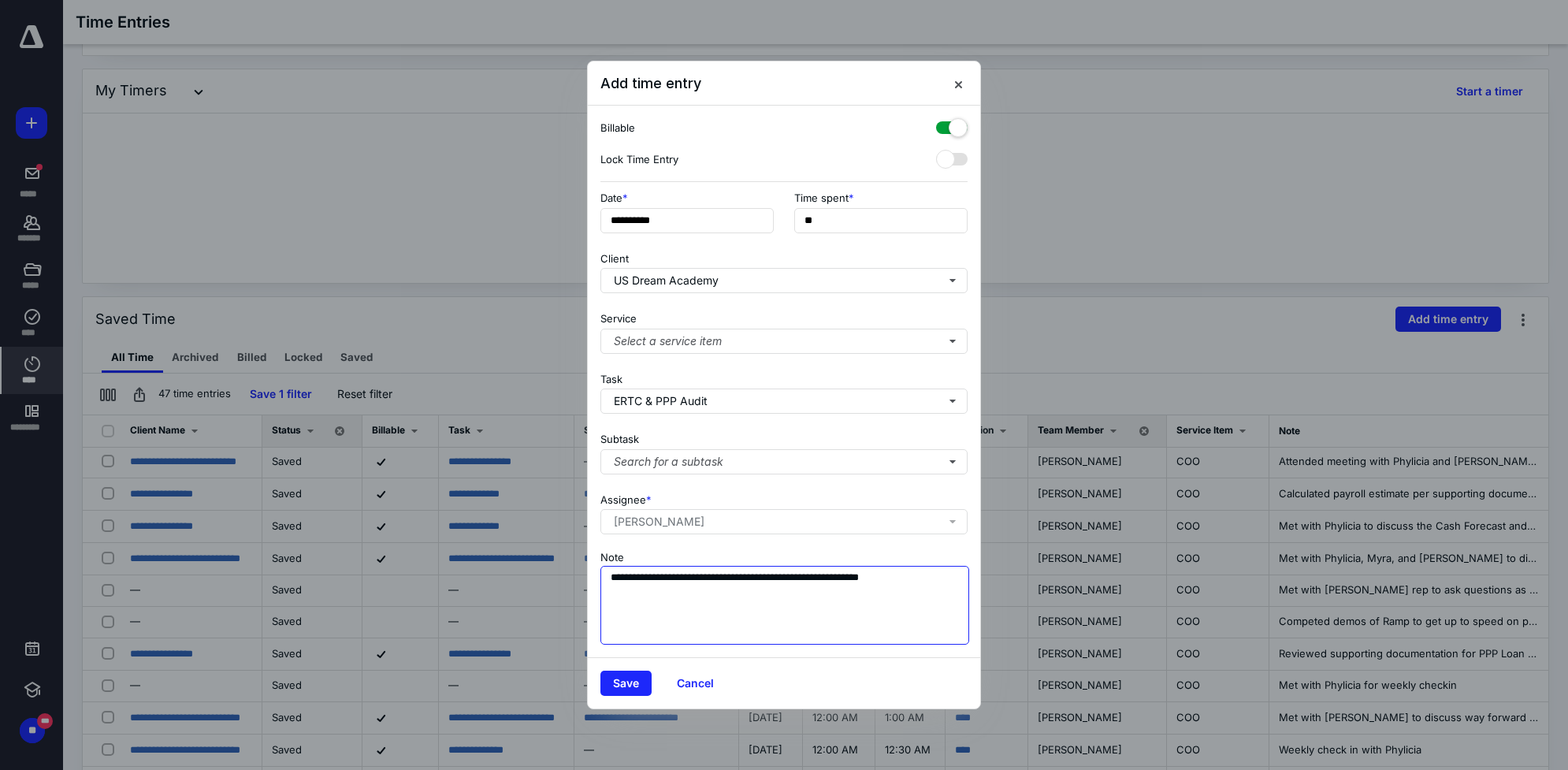 click on "**********" at bounding box center (785, 605) 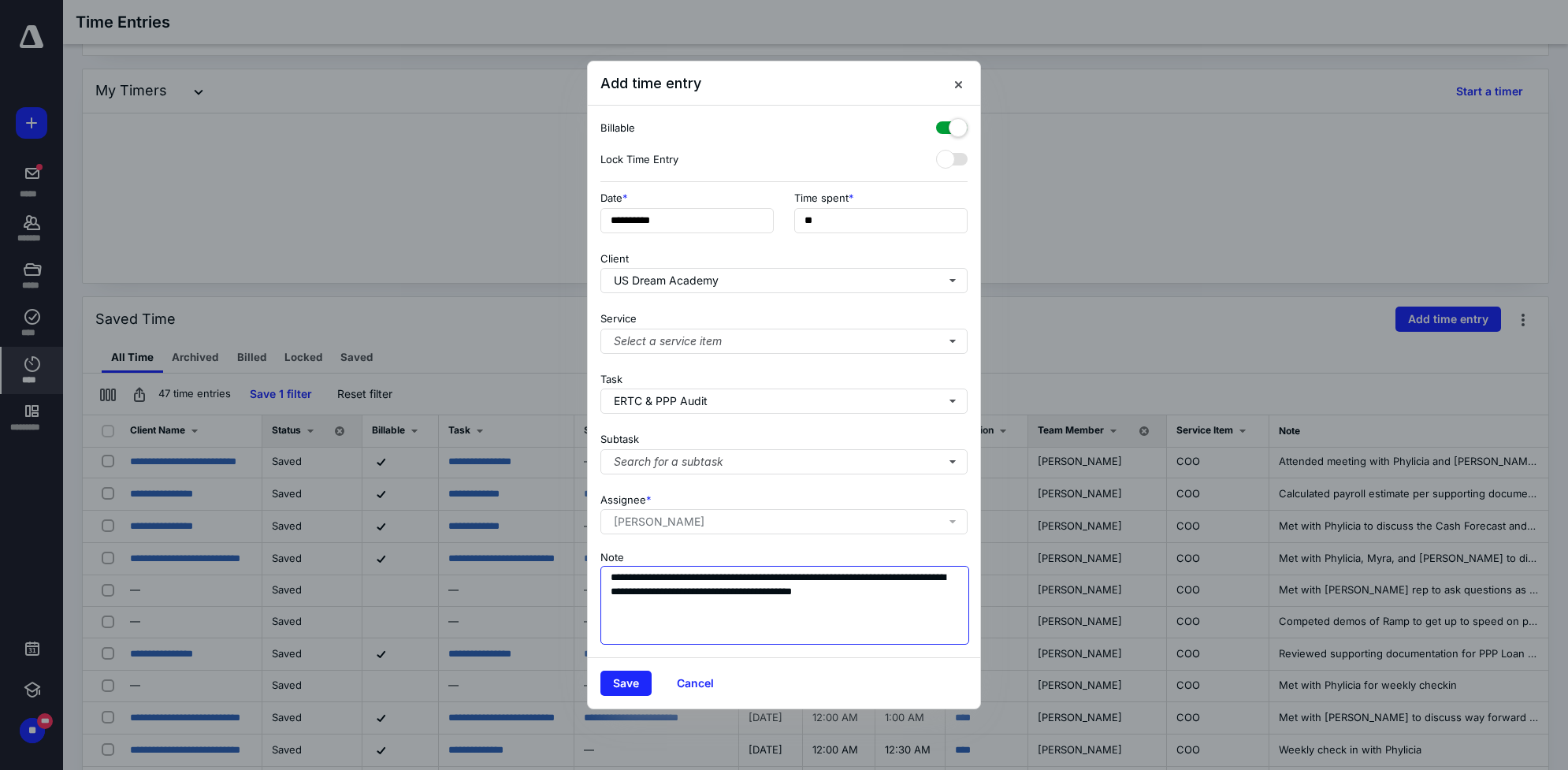 type on "**********" 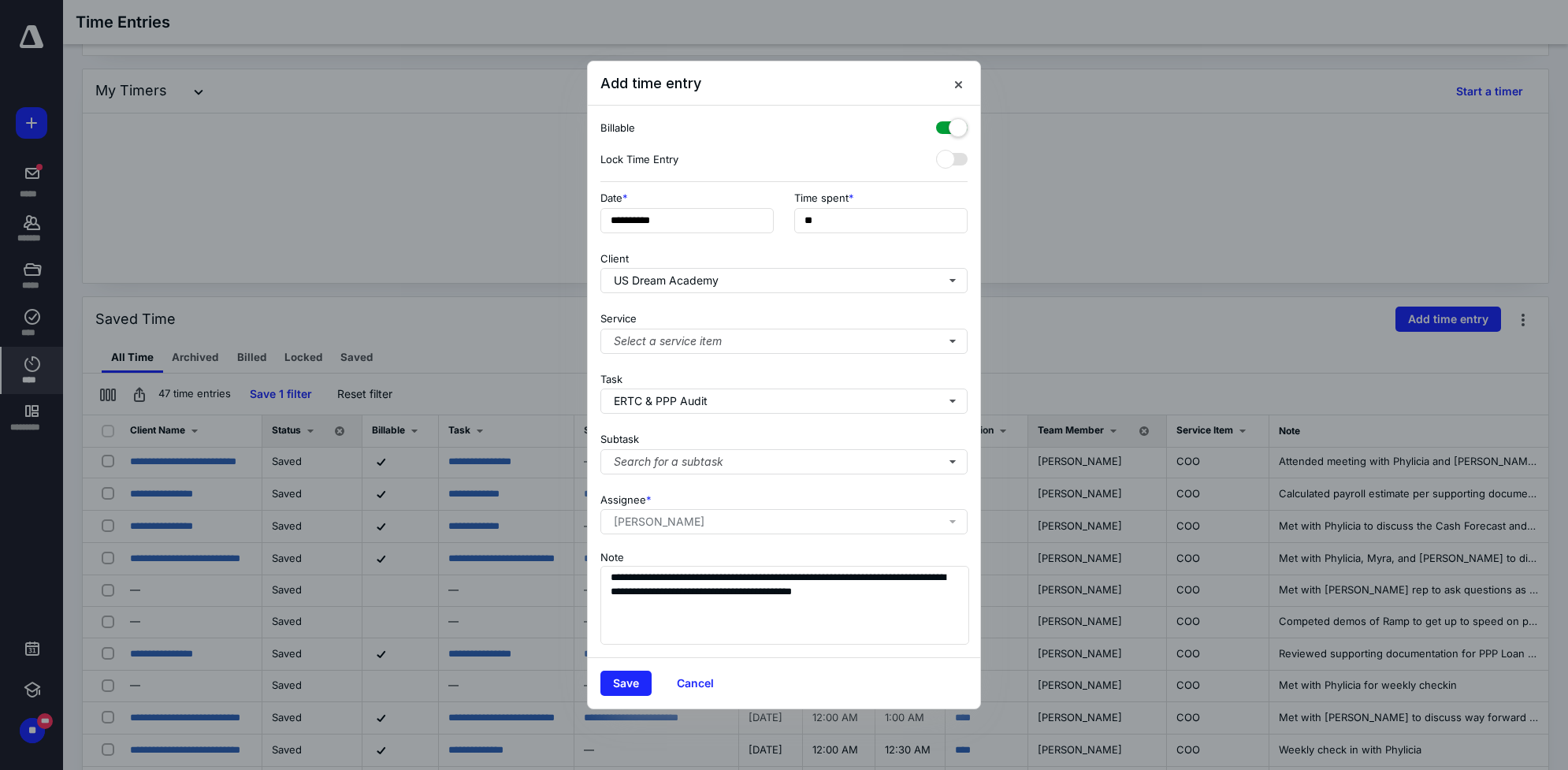 click on "Save Cancel" at bounding box center [784, 683] 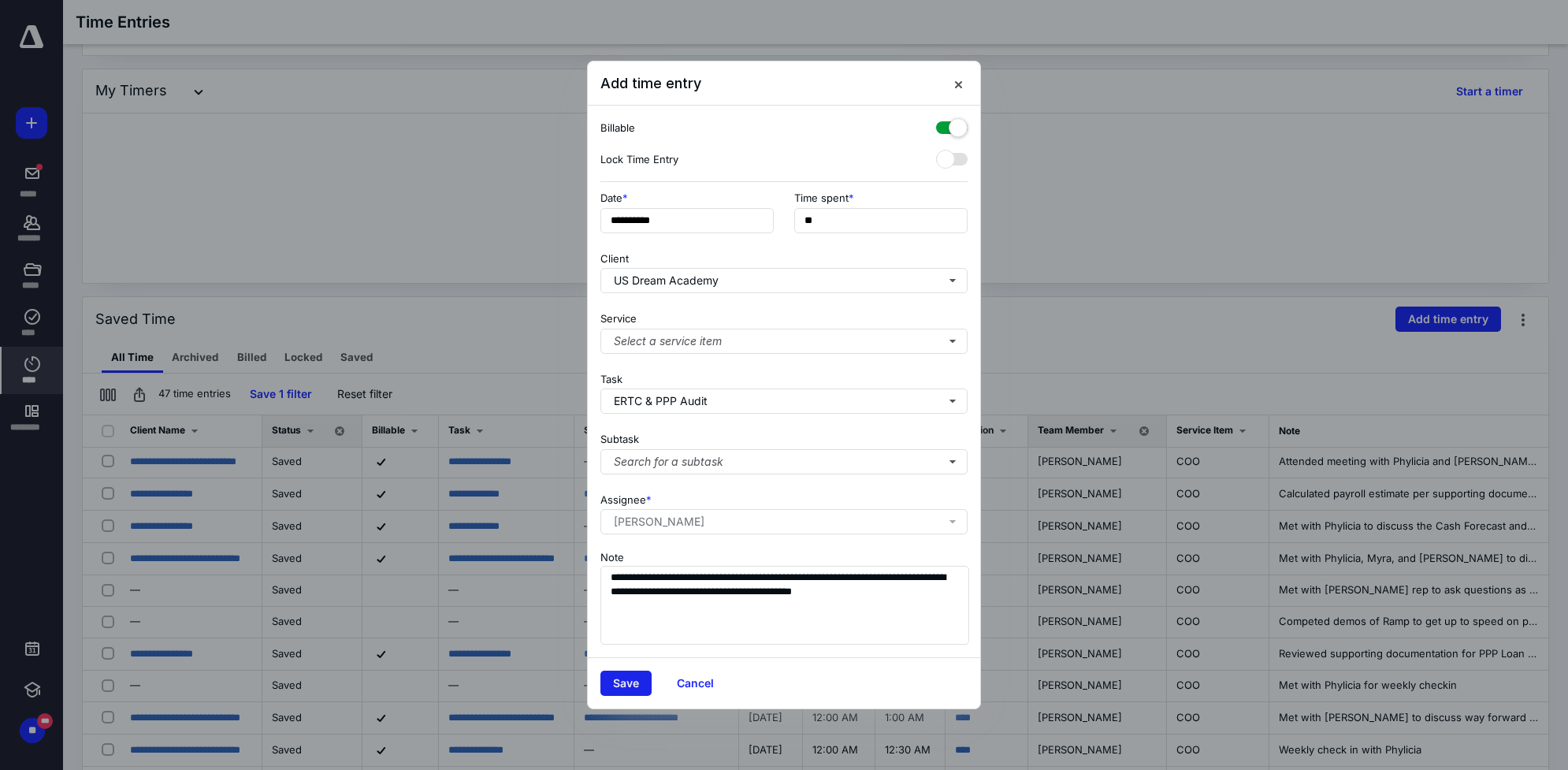 click on "Save" at bounding box center (626, 683) 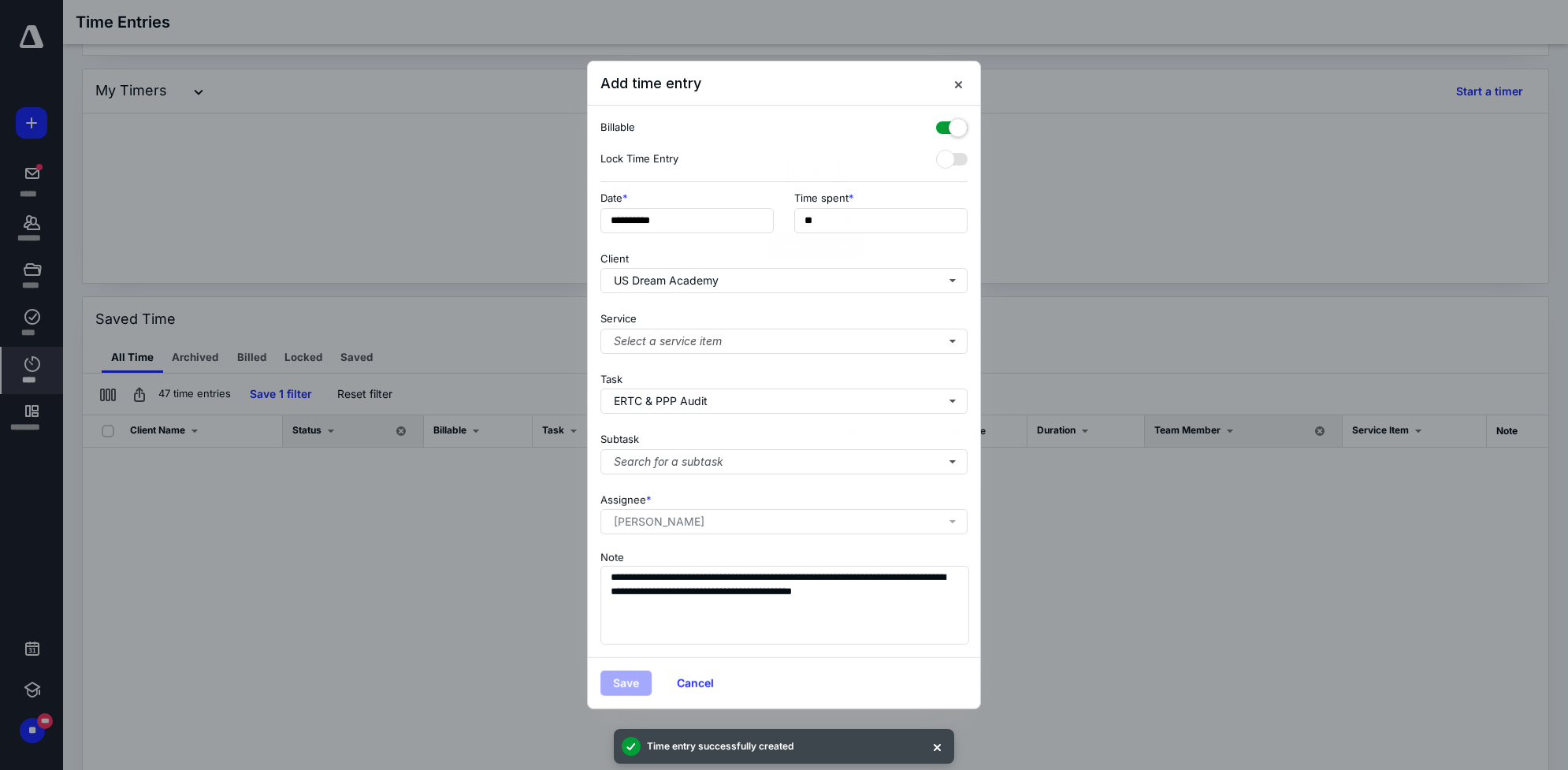 scroll, scrollTop: 0, scrollLeft: 0, axis: both 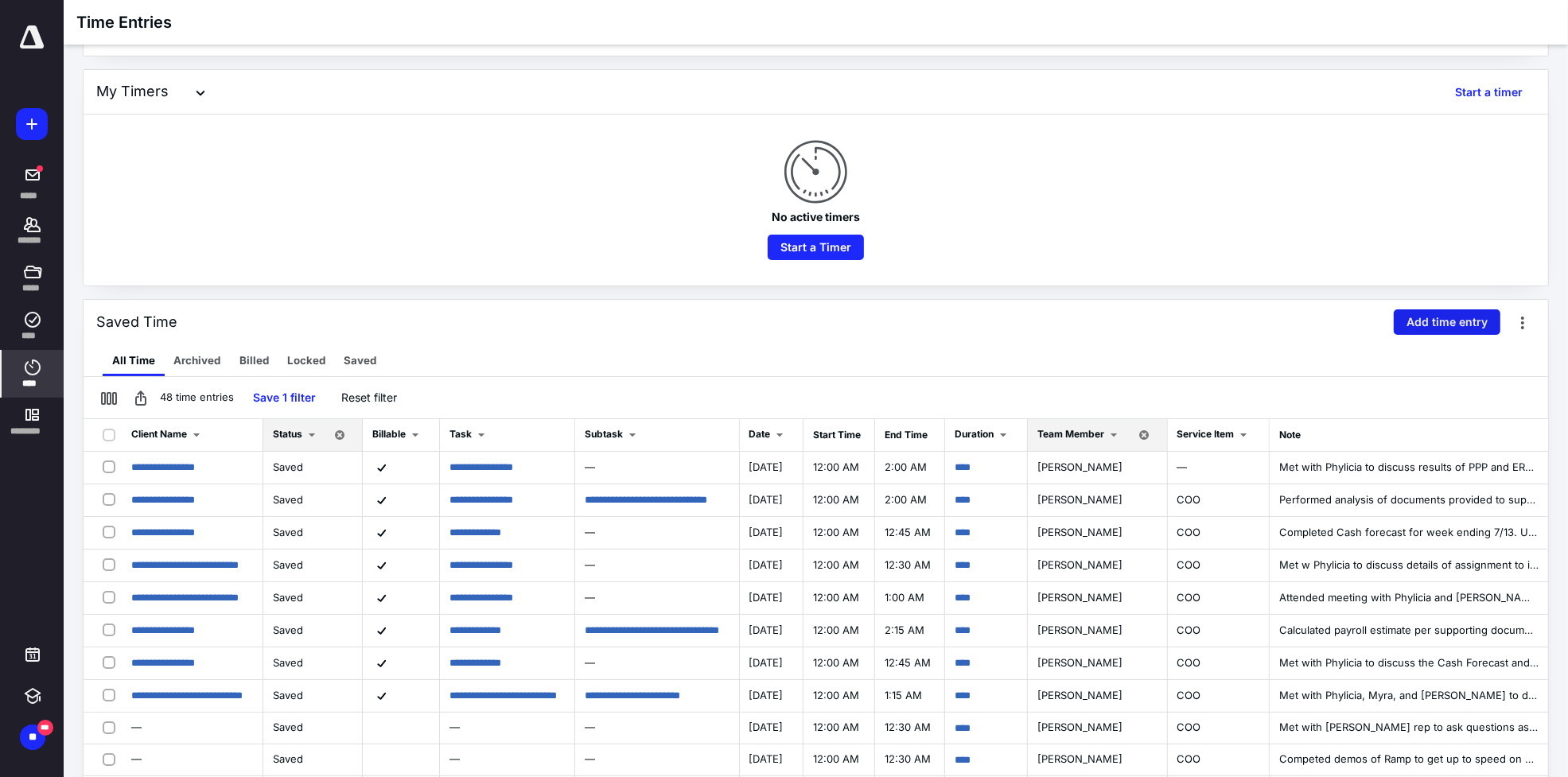 click on "Add time entry" at bounding box center [1447, 322] 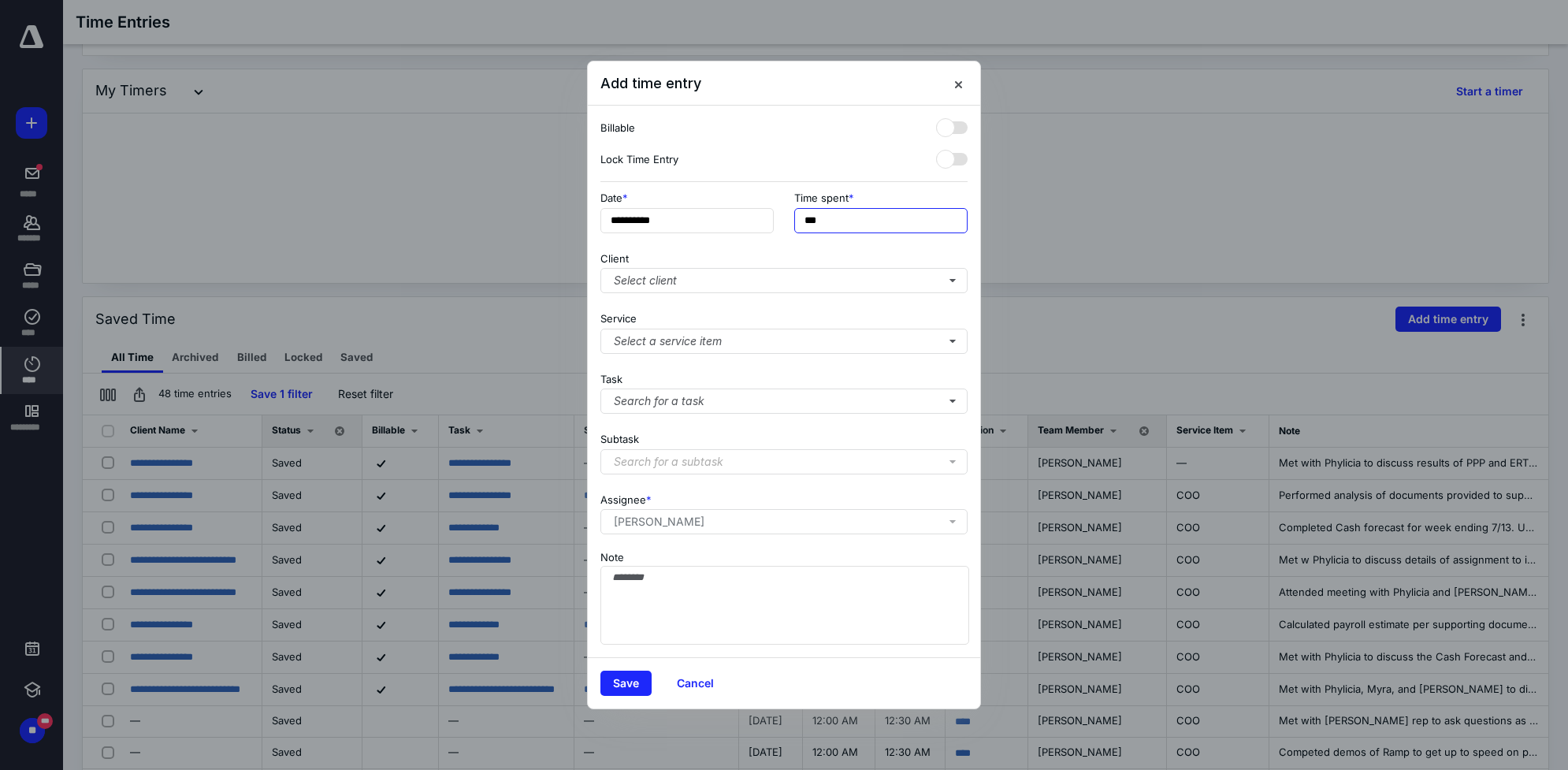 drag, startPoint x: 882, startPoint y: 223, endPoint x: 713, endPoint y: 191, distance: 172.00291 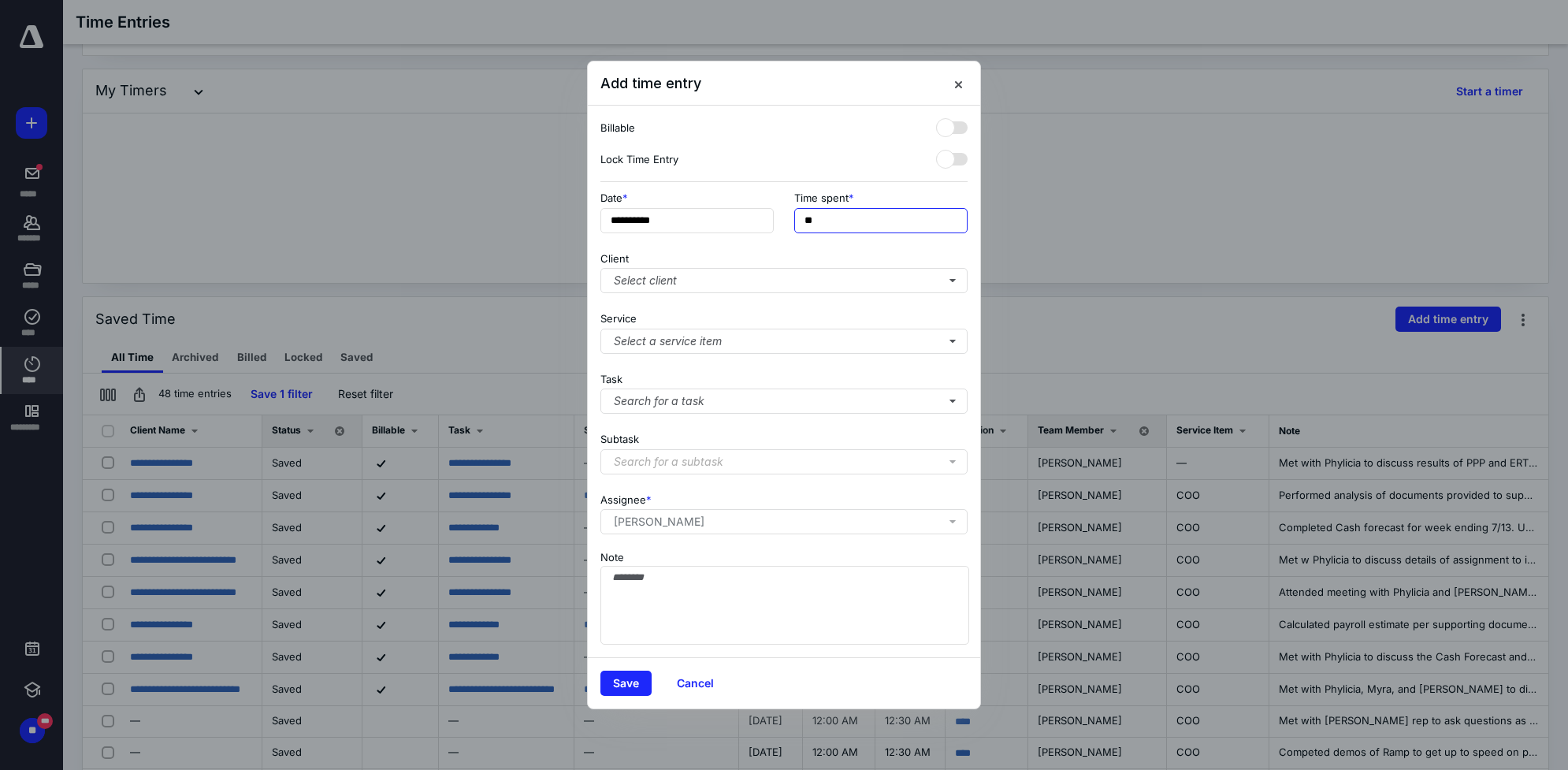 type on "*" 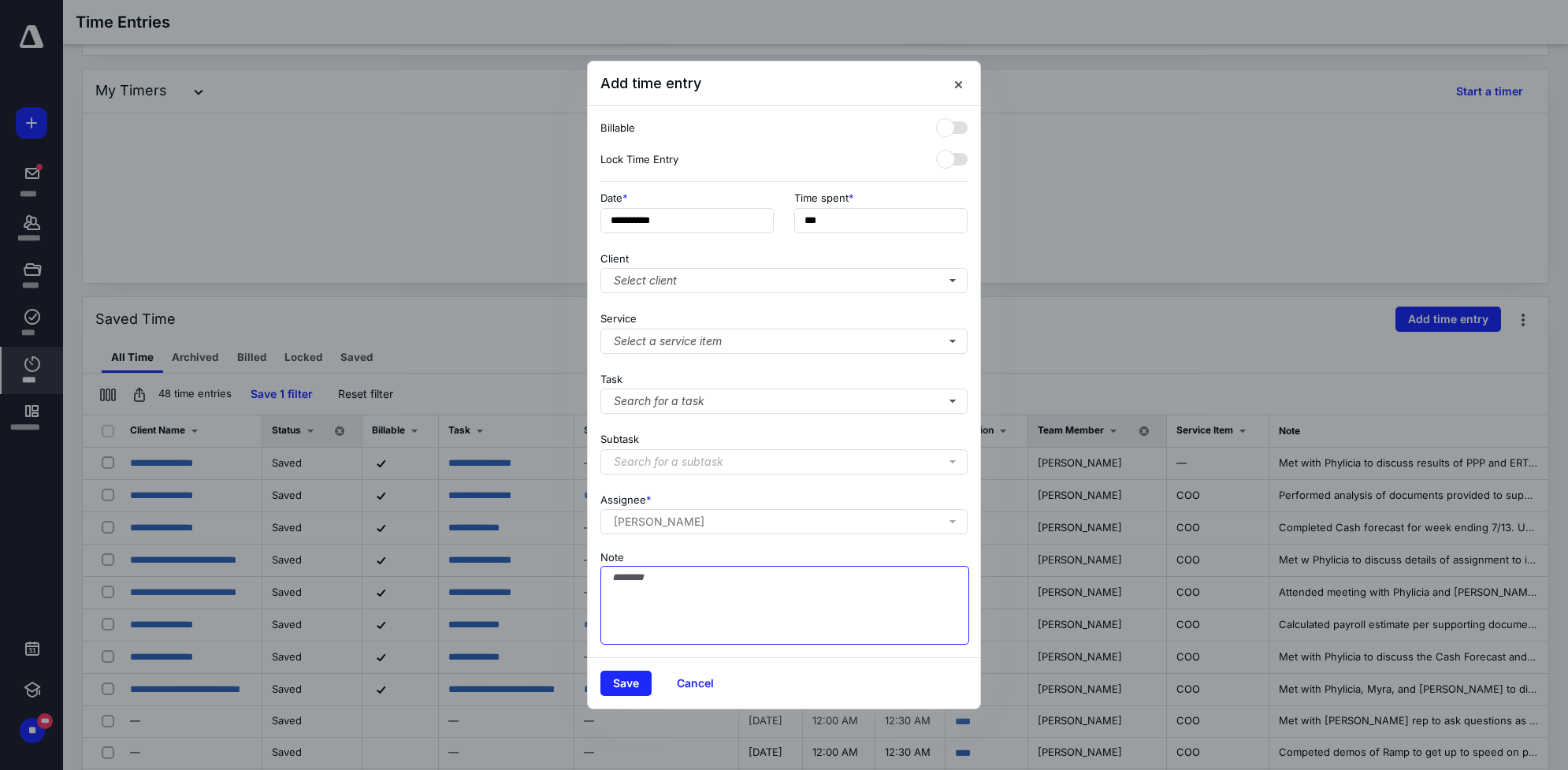 type on "******" 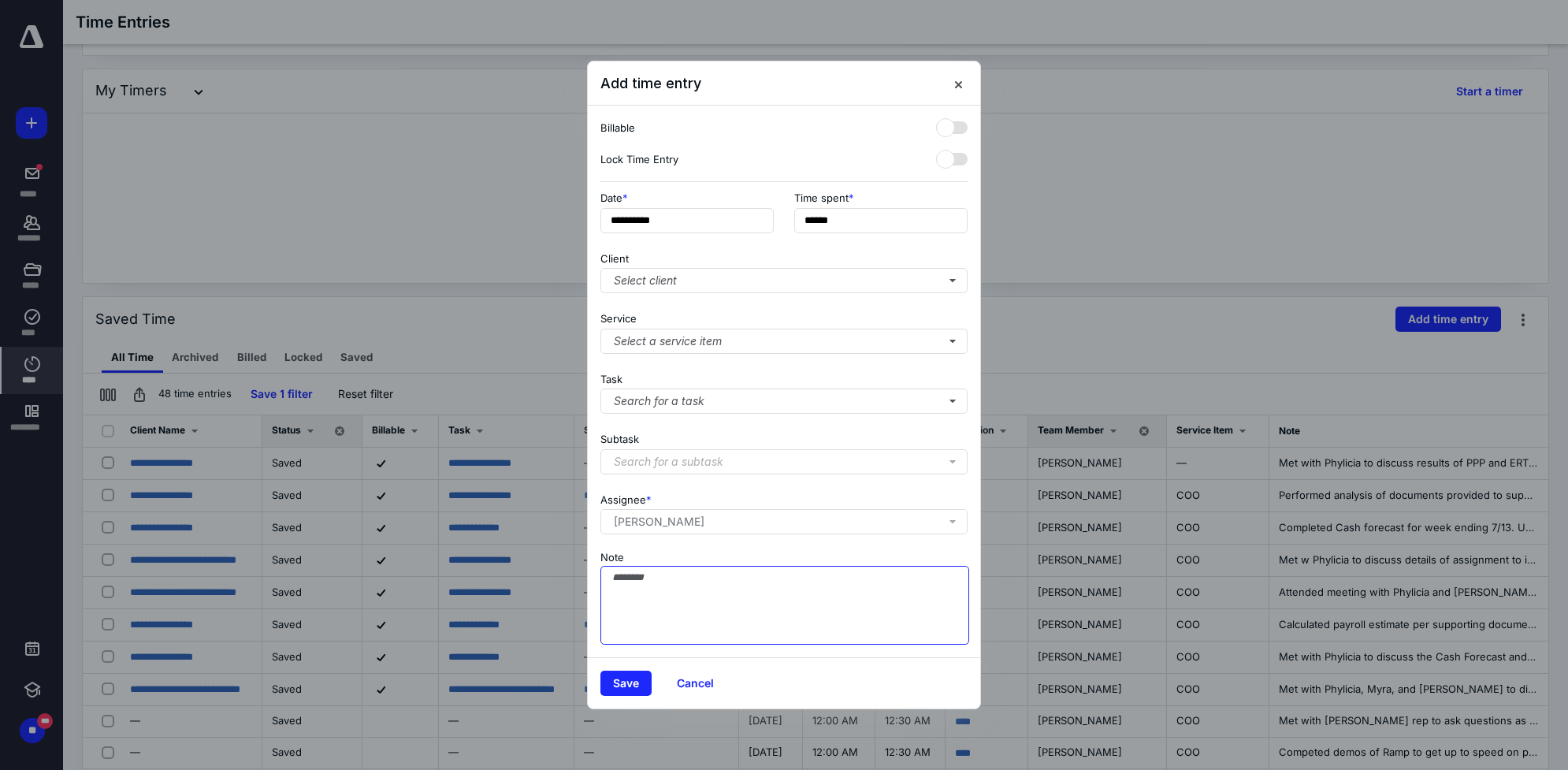 click on "Note" at bounding box center [785, 605] 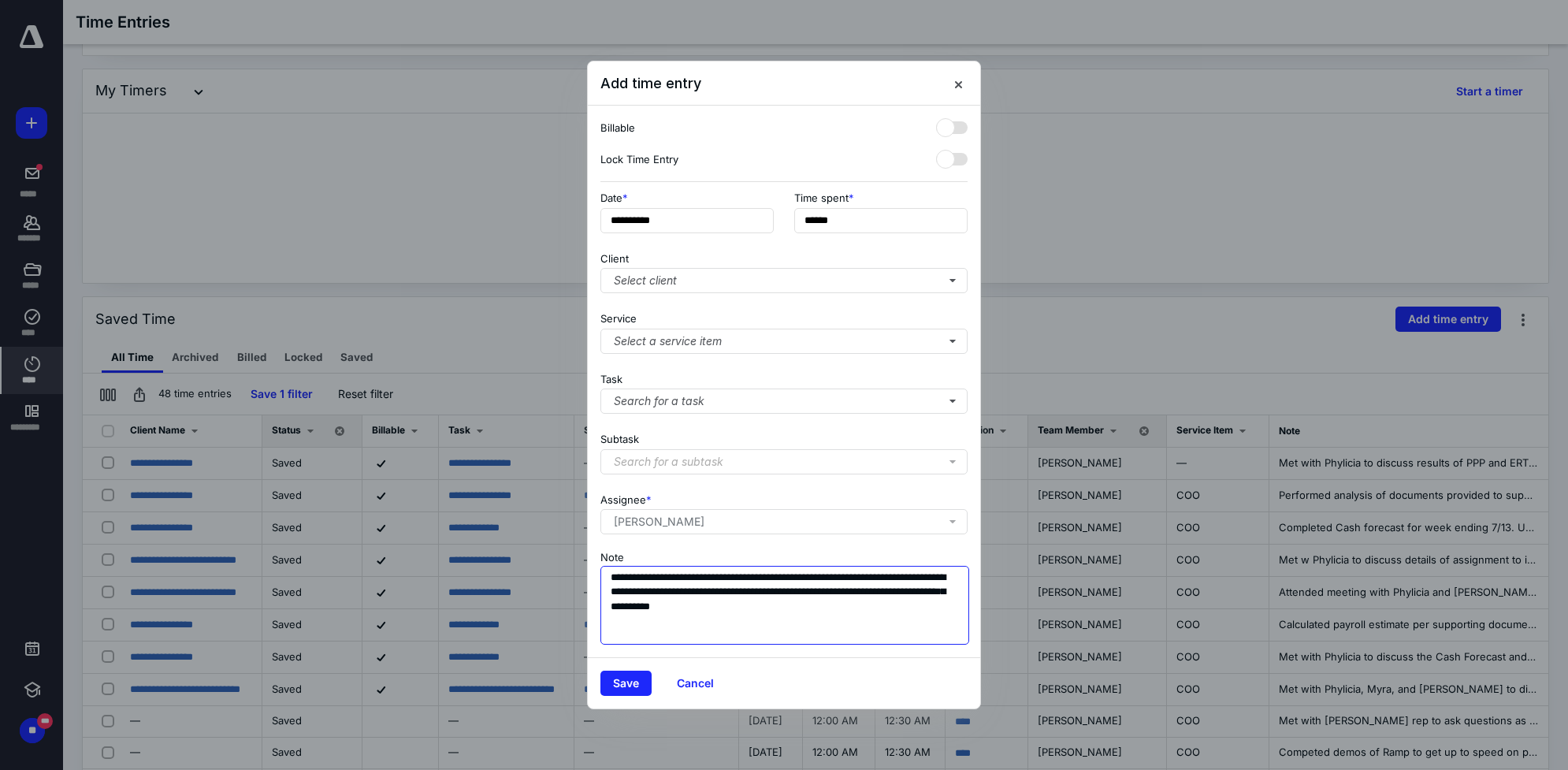 click on "**********" at bounding box center [785, 605] 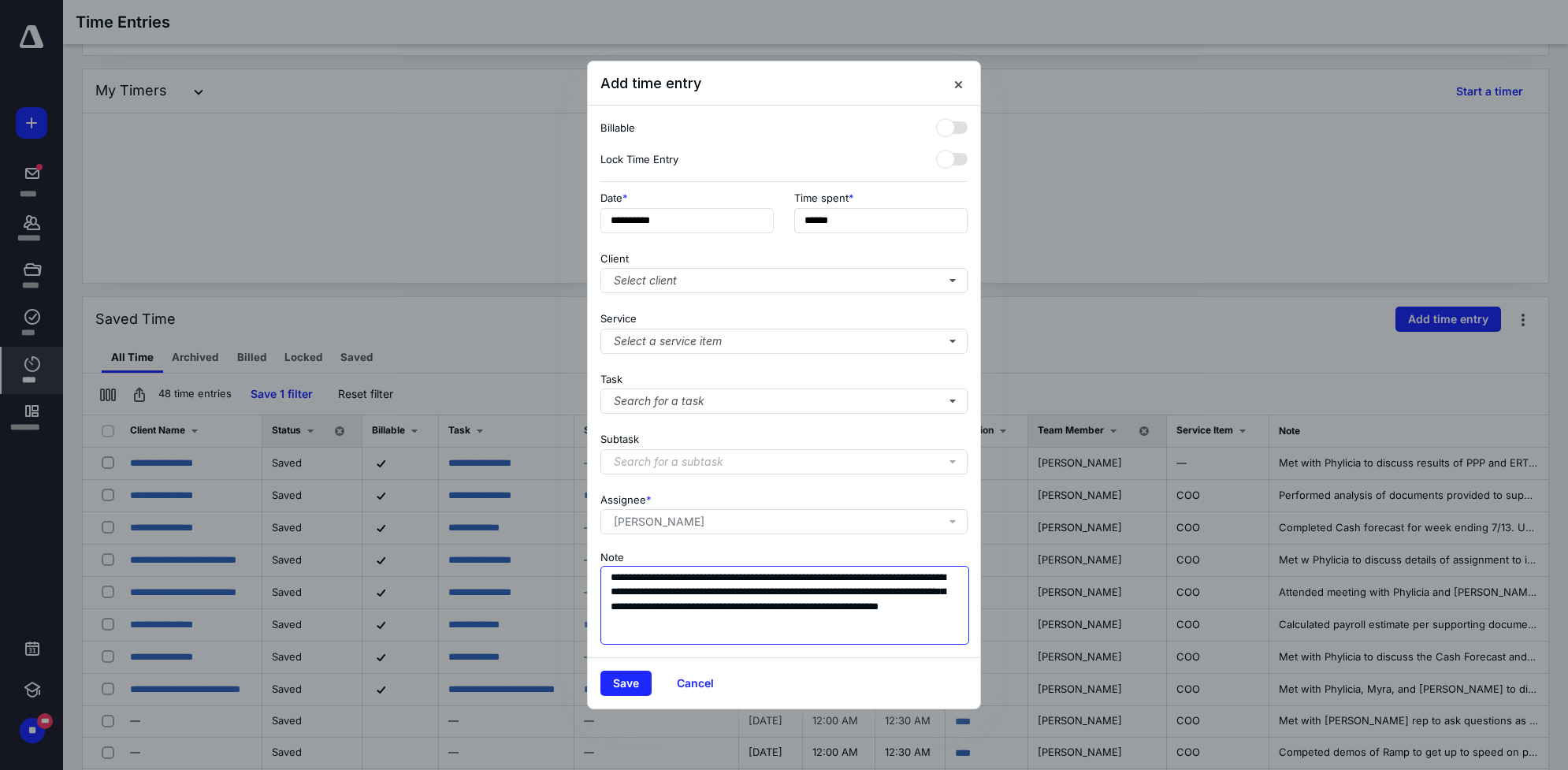 drag, startPoint x: 932, startPoint y: 611, endPoint x: 868, endPoint y: 623, distance: 65.115282 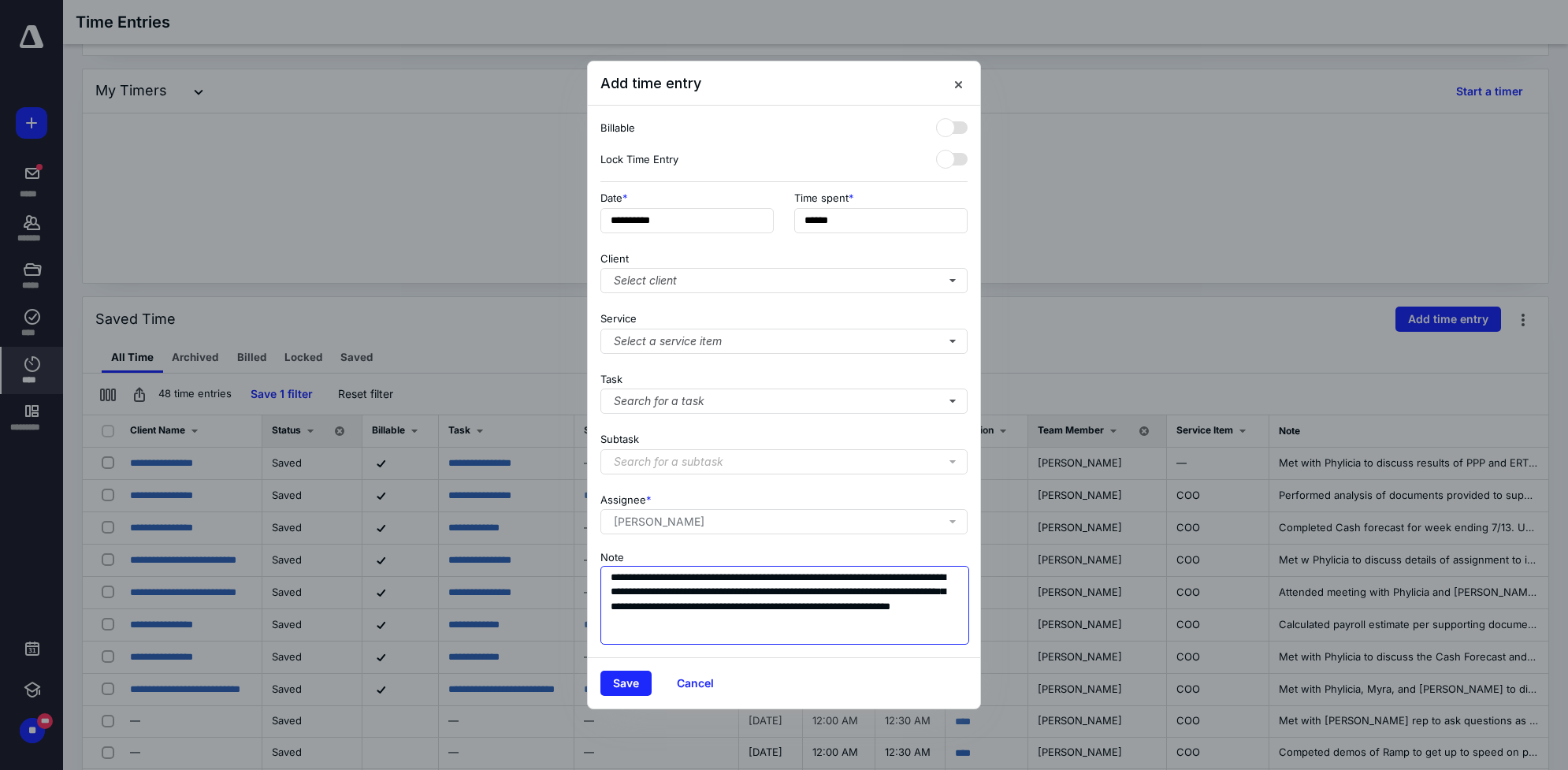 drag, startPoint x: 621, startPoint y: 620, endPoint x: 601, endPoint y: 616, distance: 20.39608 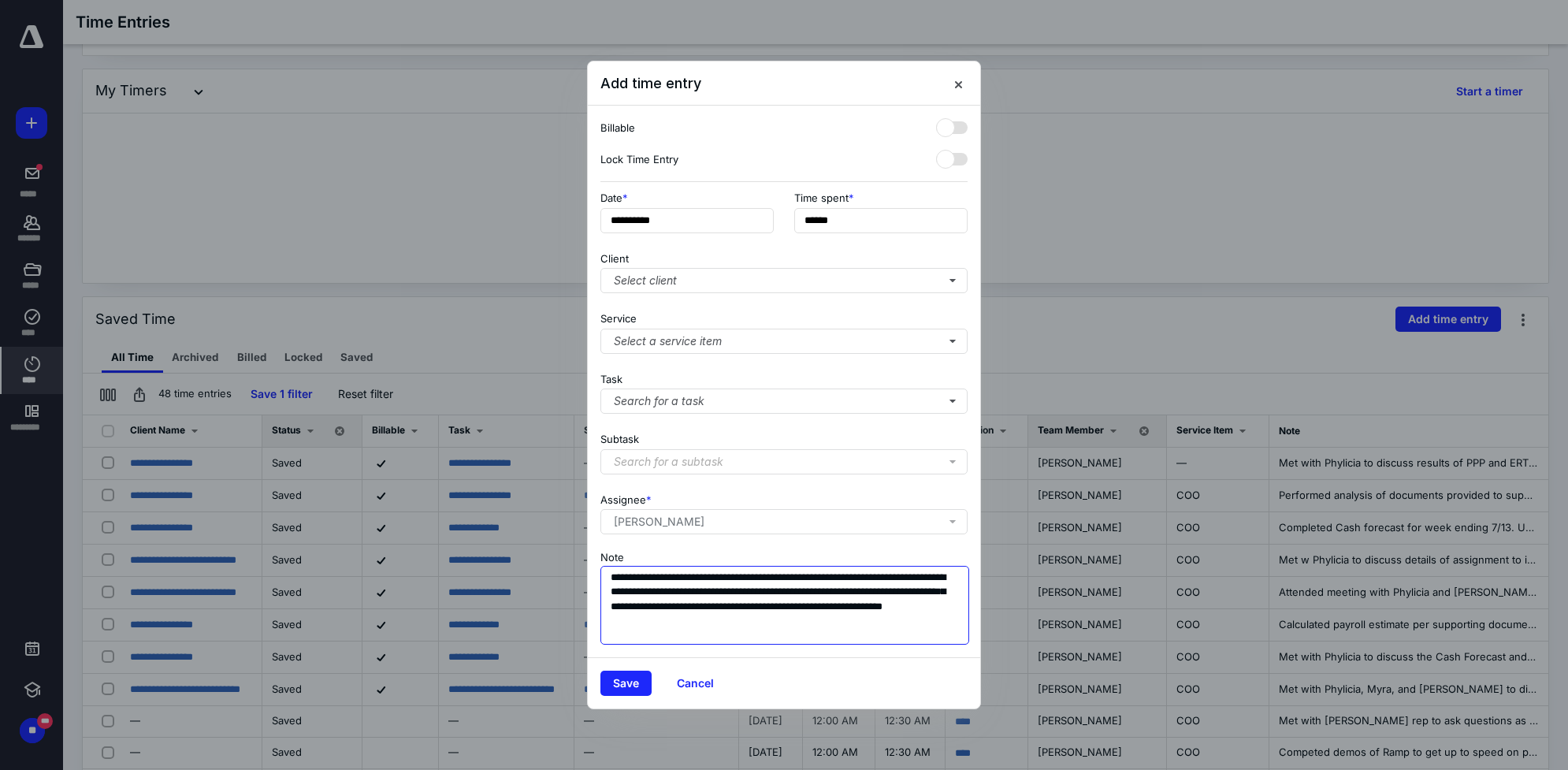 click on "**********" at bounding box center (785, 605) 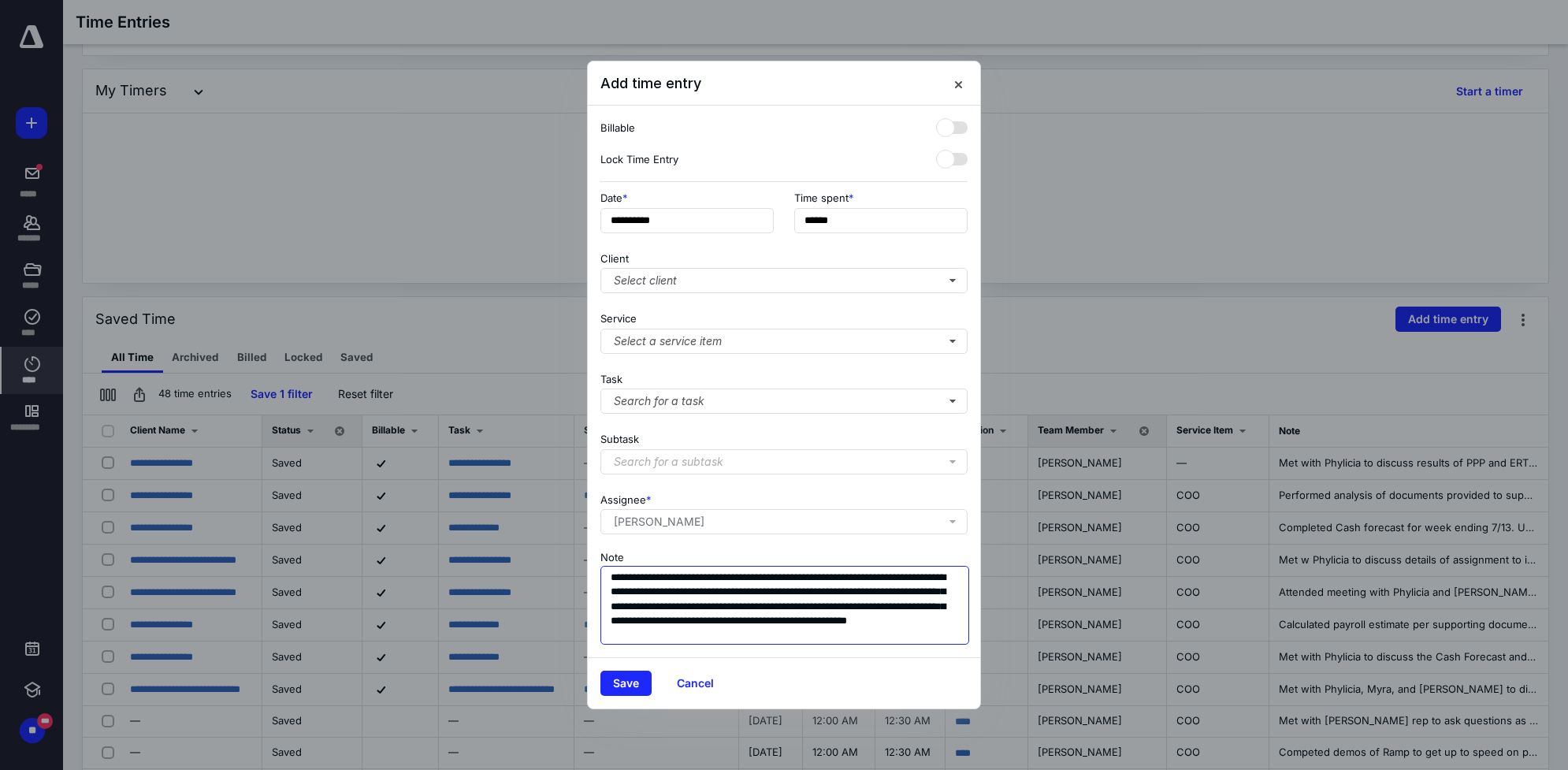 scroll, scrollTop: 13, scrollLeft: 0, axis: vertical 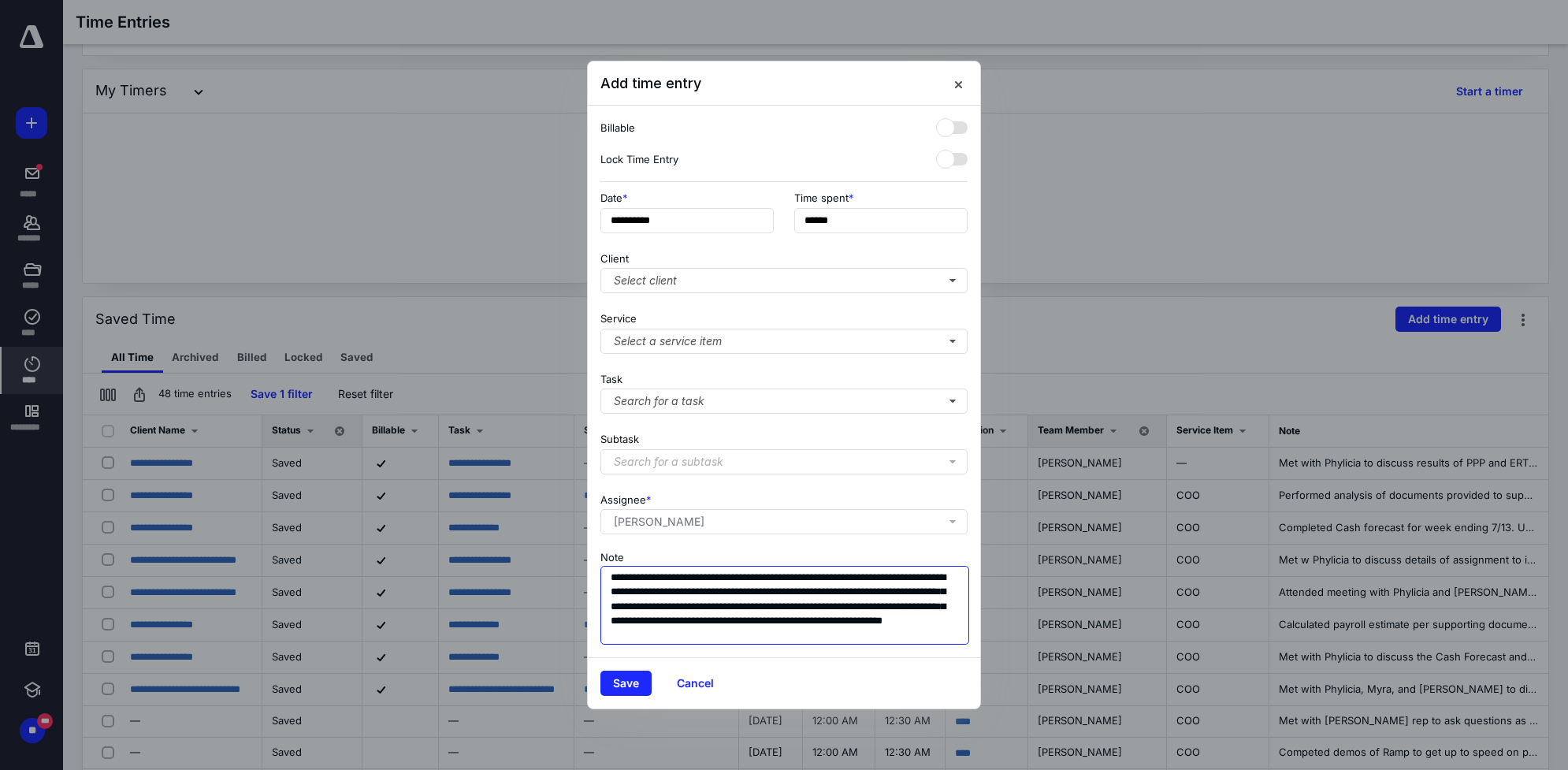 click on "**********" at bounding box center [785, 605] 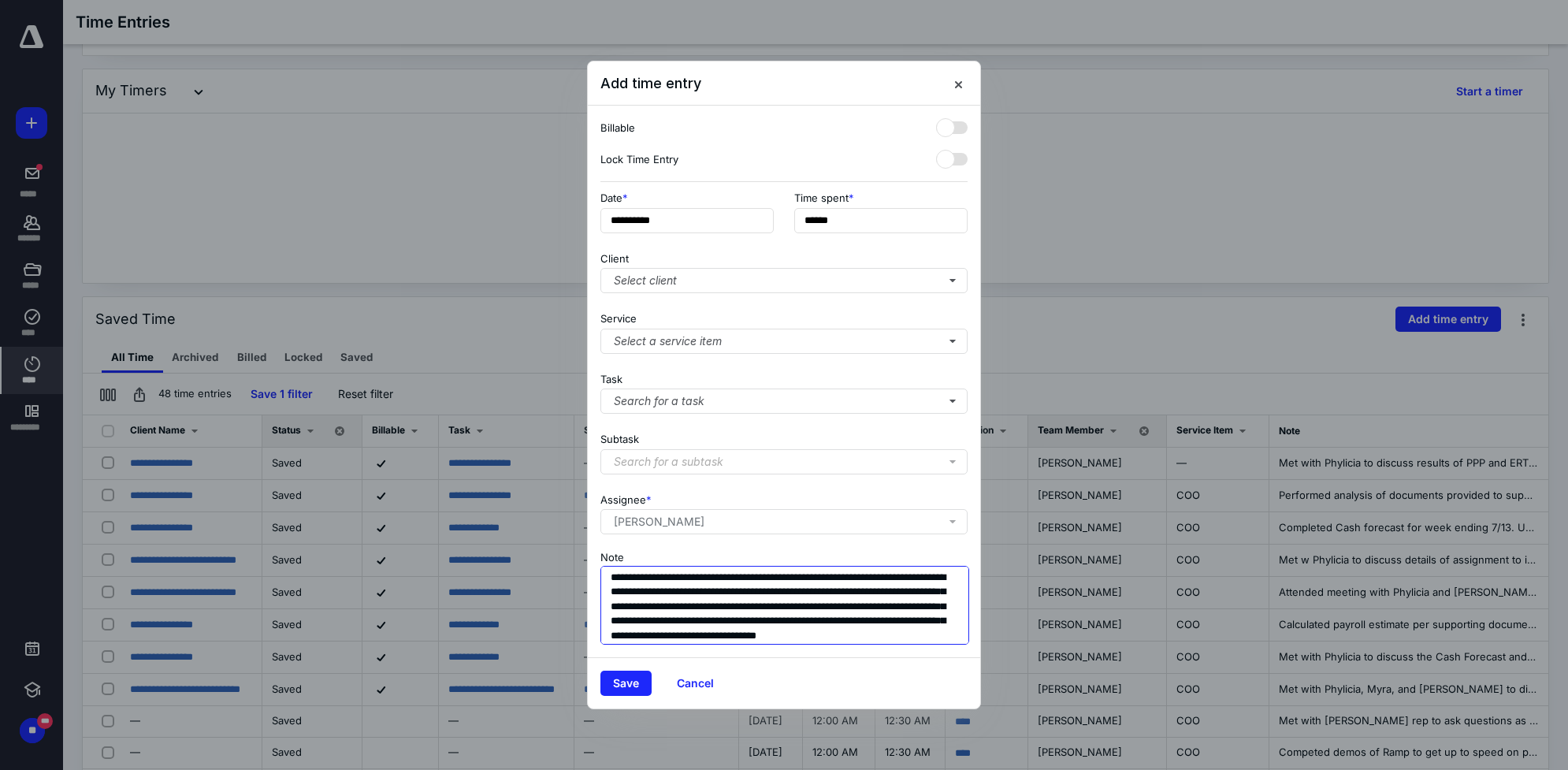 scroll, scrollTop: 13, scrollLeft: 0, axis: vertical 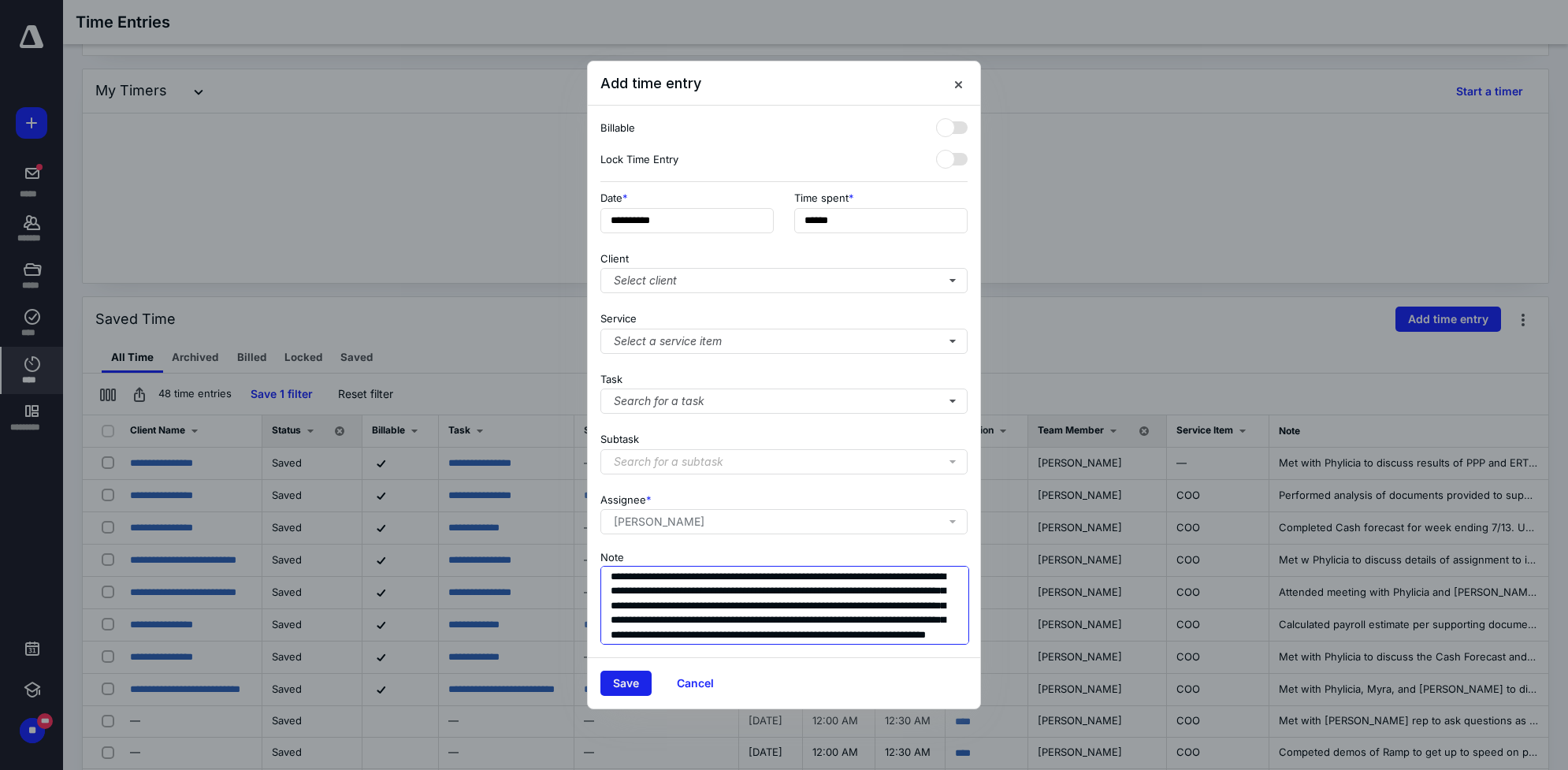 type on "**********" 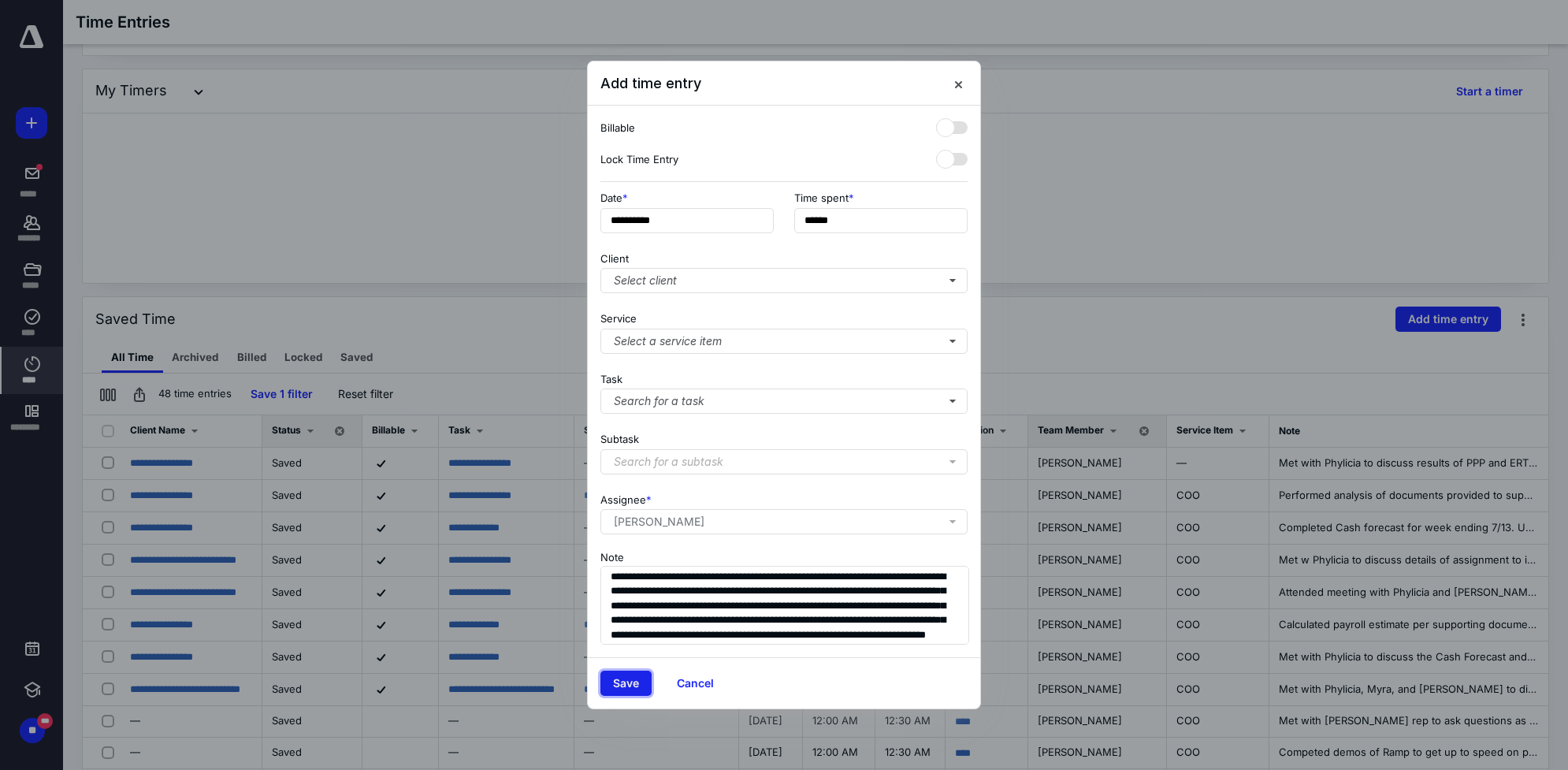 click on "Save" at bounding box center (626, 683) 